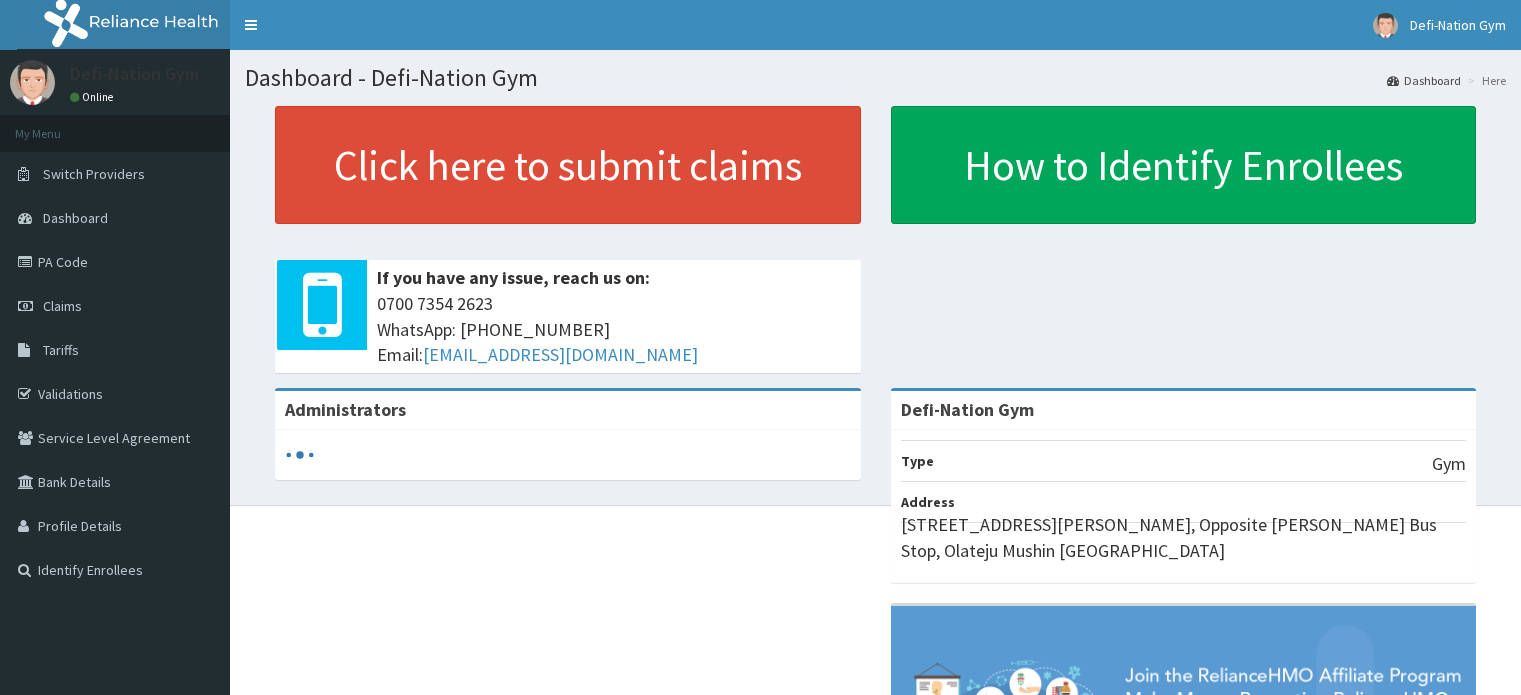 scroll, scrollTop: 0, scrollLeft: 0, axis: both 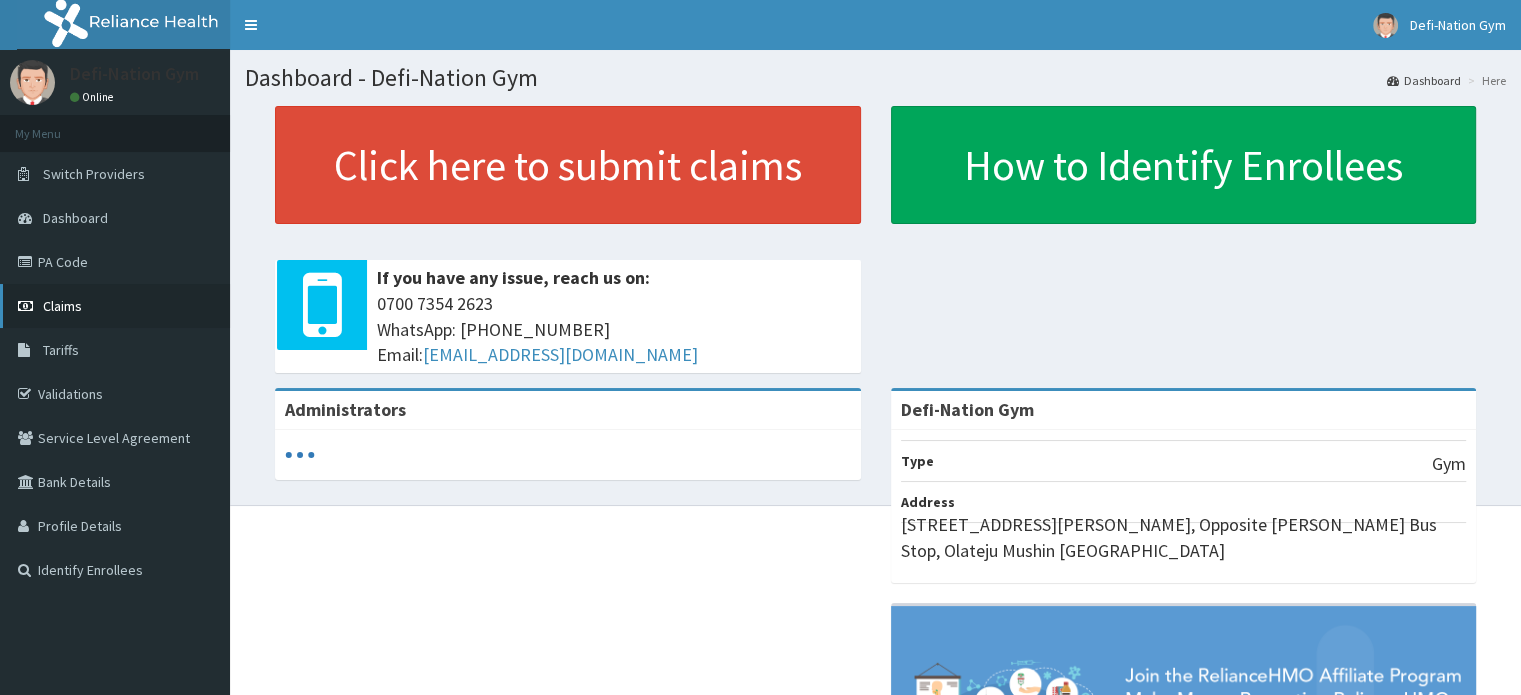 click on "Claims" at bounding box center [62, 306] 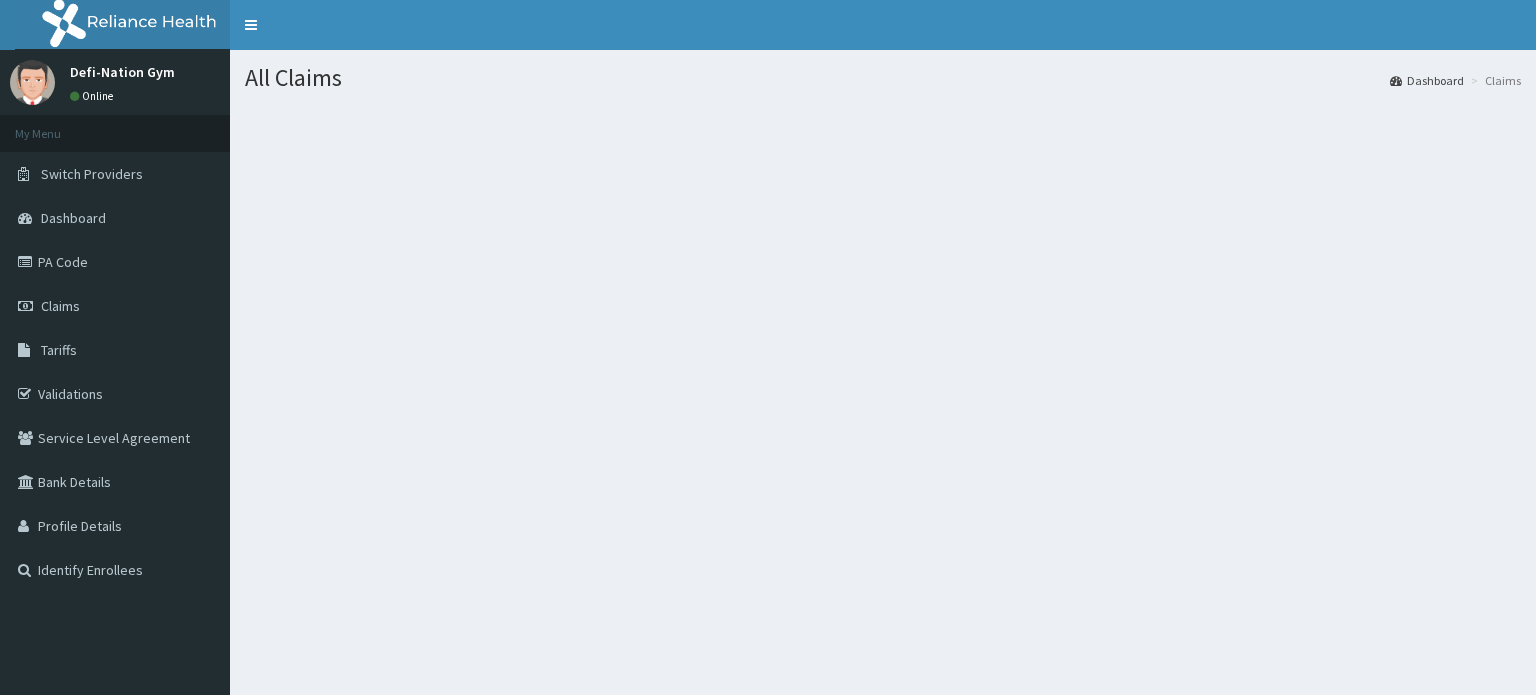 scroll, scrollTop: 0, scrollLeft: 0, axis: both 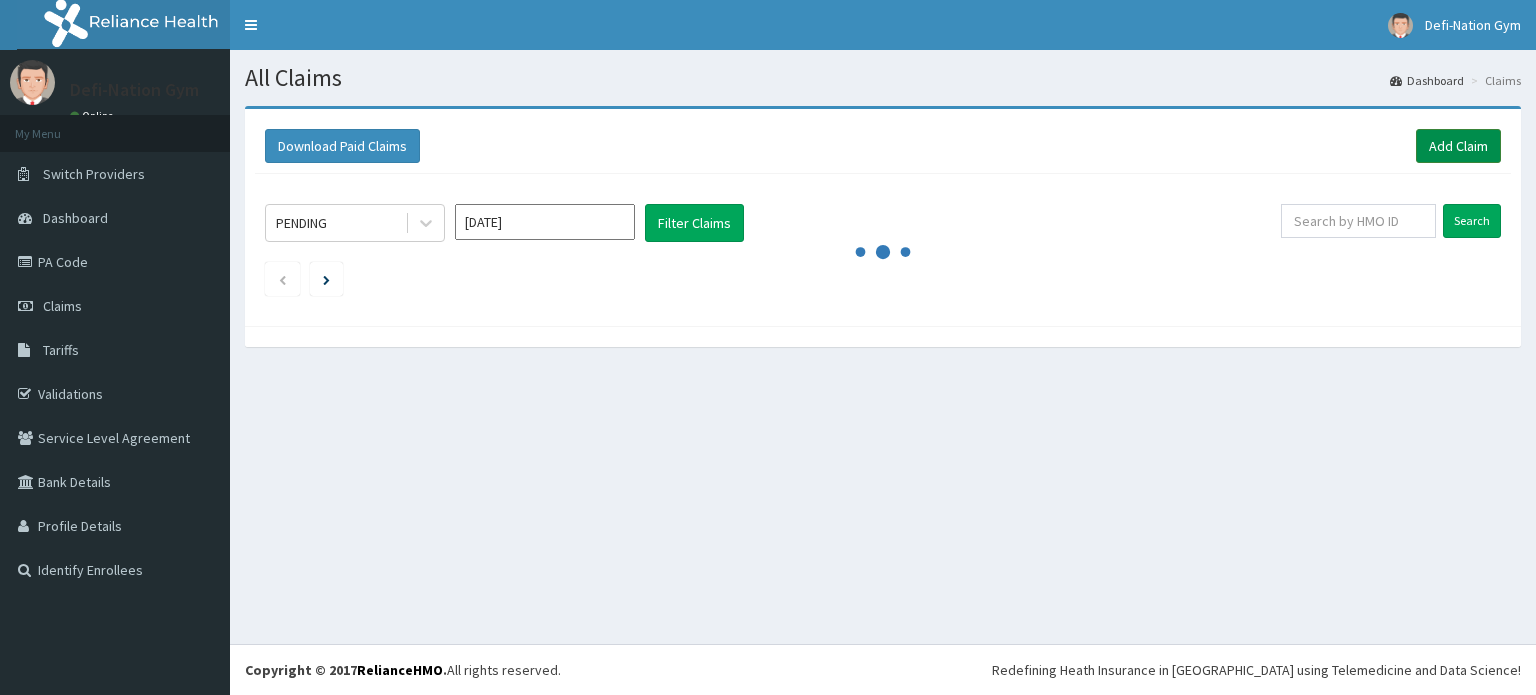 click on "Add Claim" at bounding box center [1458, 146] 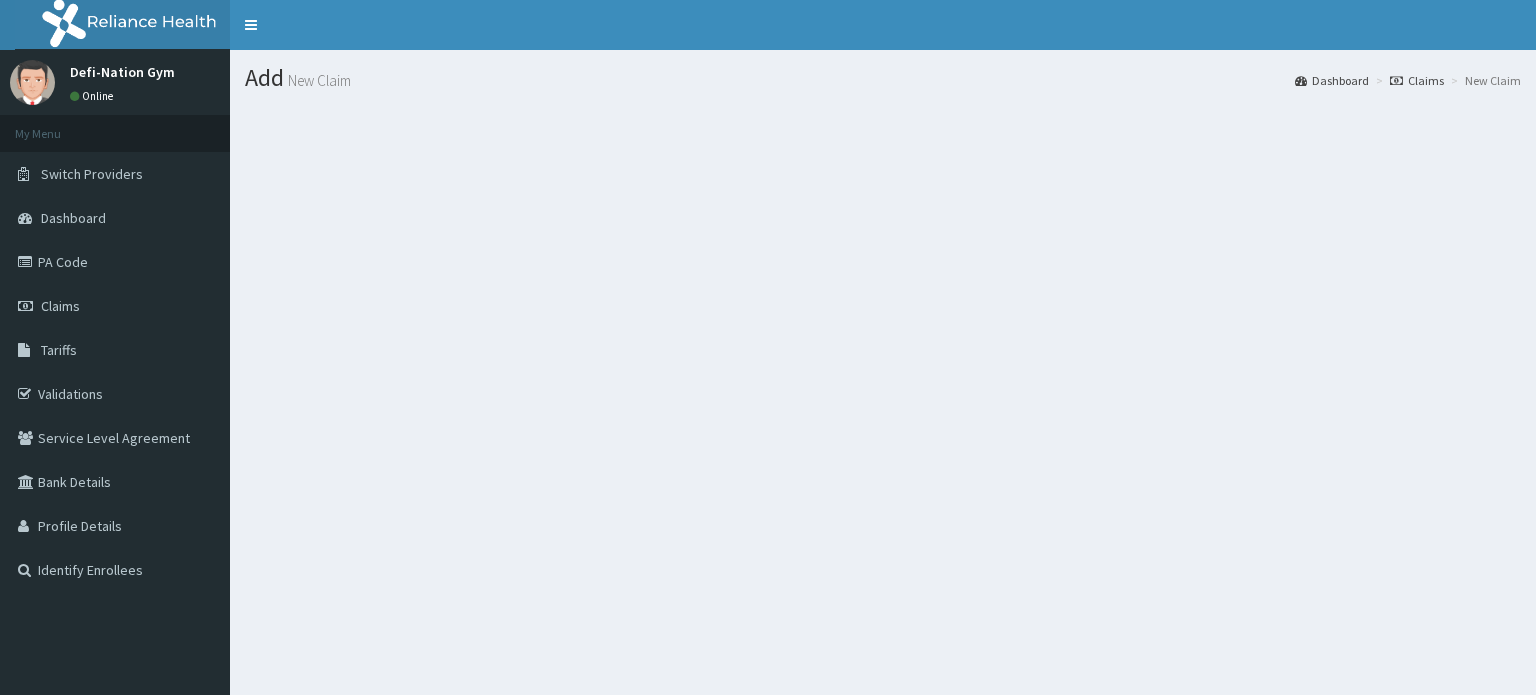 scroll, scrollTop: 0, scrollLeft: 0, axis: both 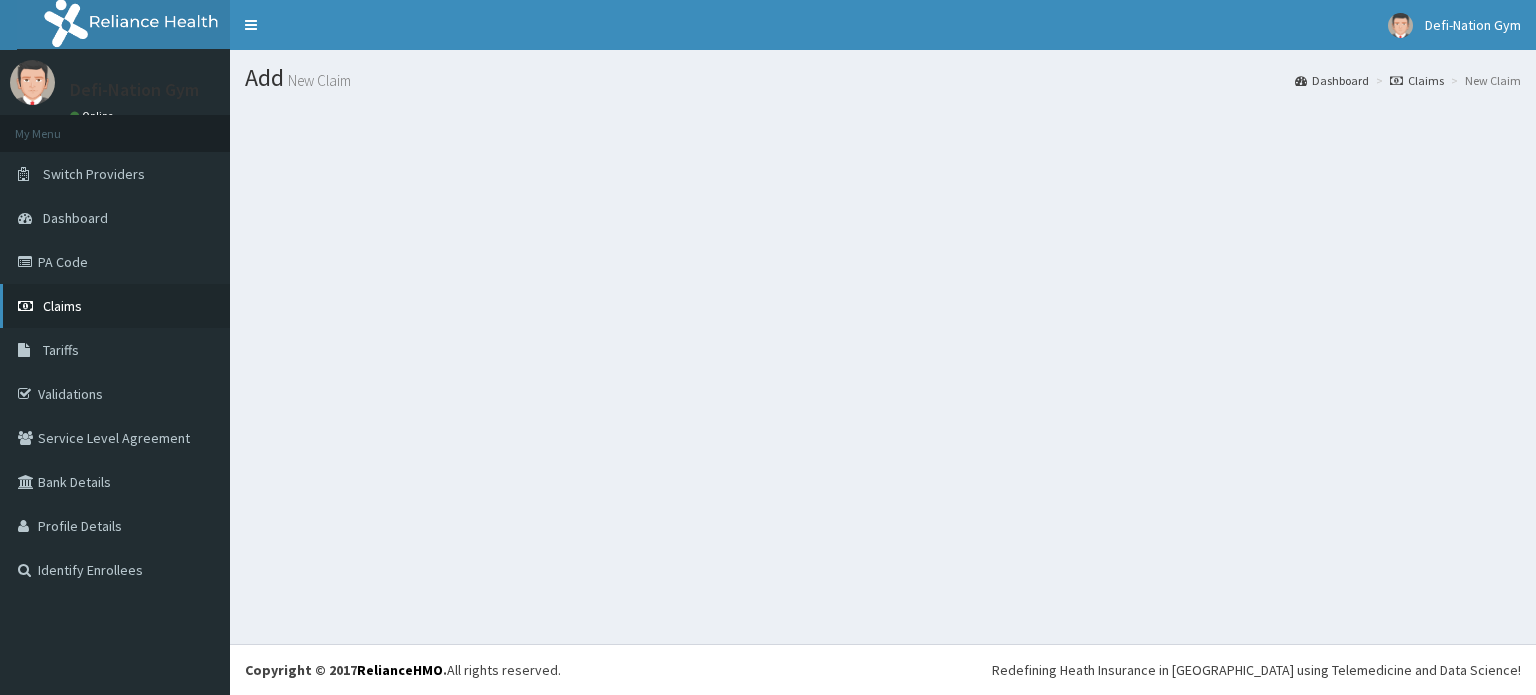 click on "Claims" at bounding box center [62, 306] 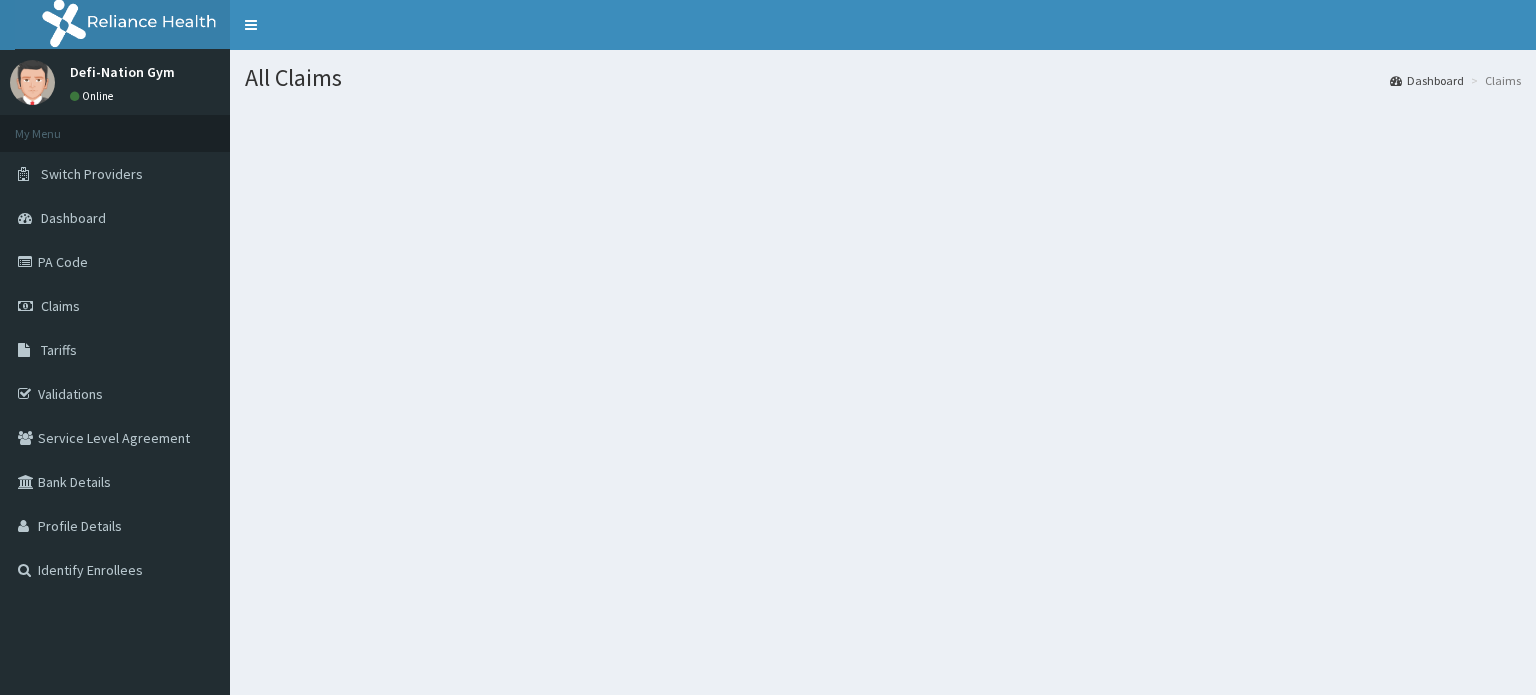 scroll, scrollTop: 0, scrollLeft: 0, axis: both 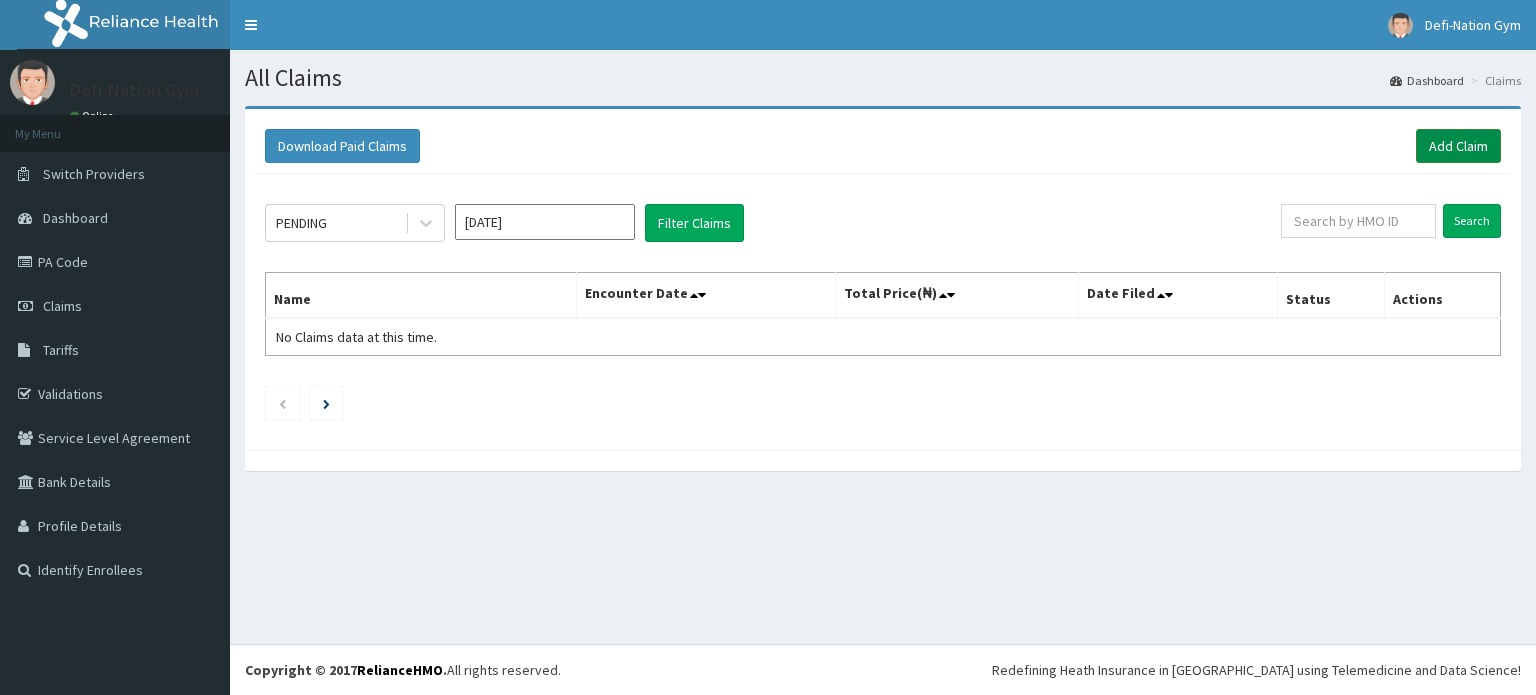 click on "Add Claim" at bounding box center [1458, 146] 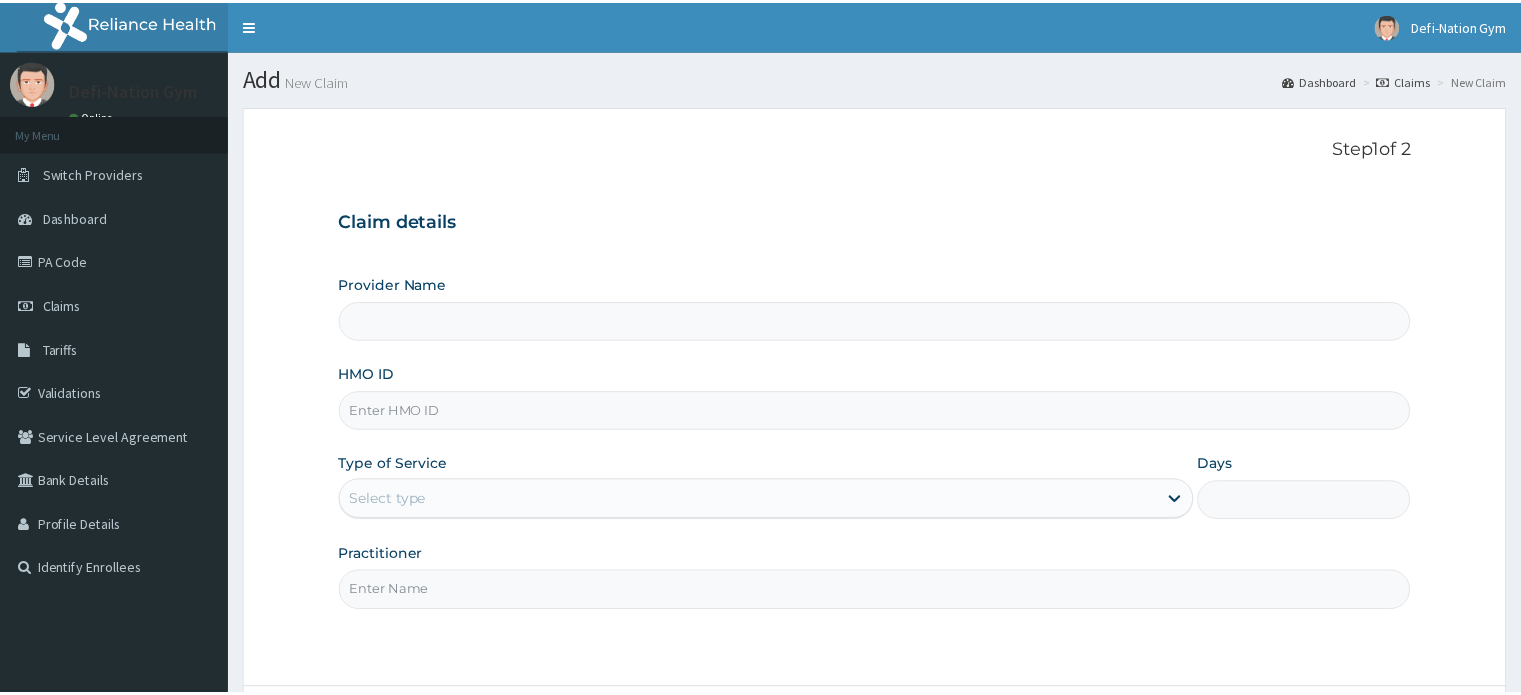 scroll, scrollTop: 0, scrollLeft: 0, axis: both 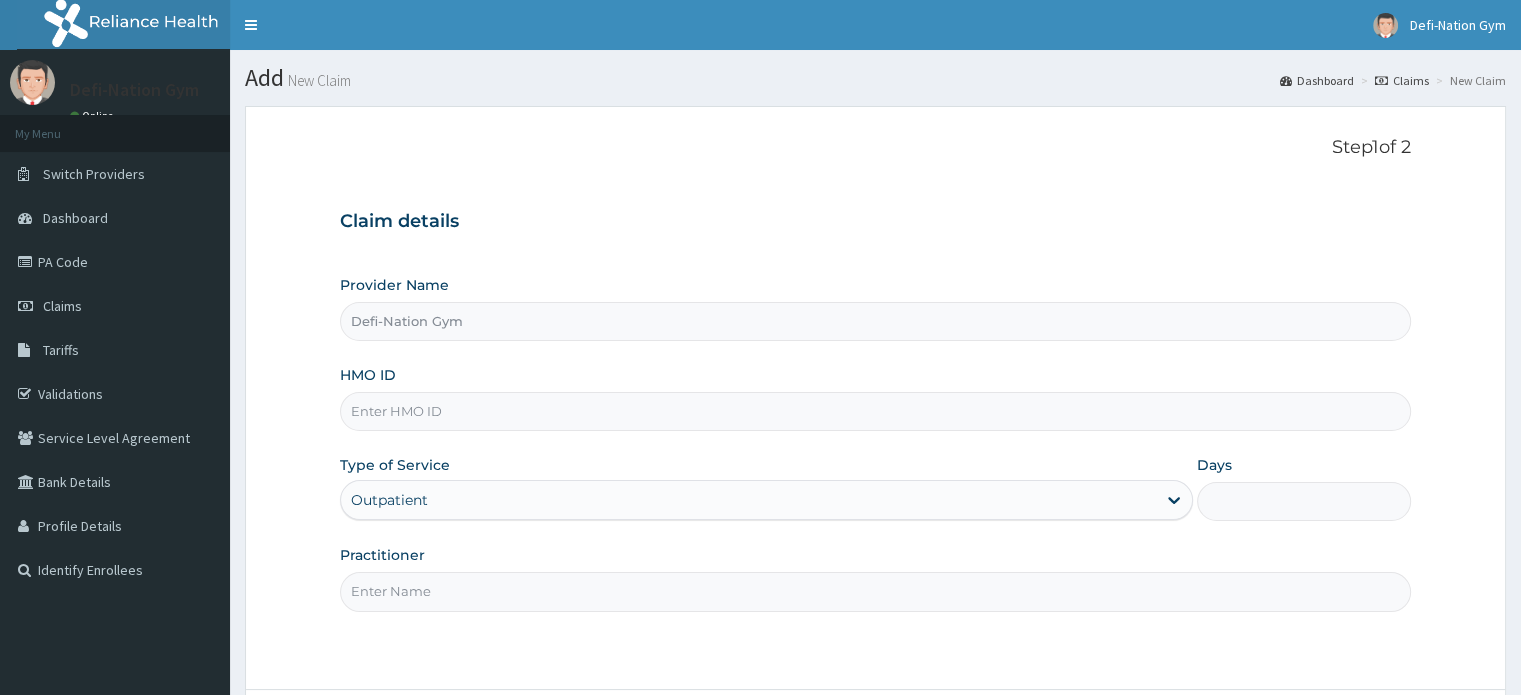 type on "Defi-Nation Gym" 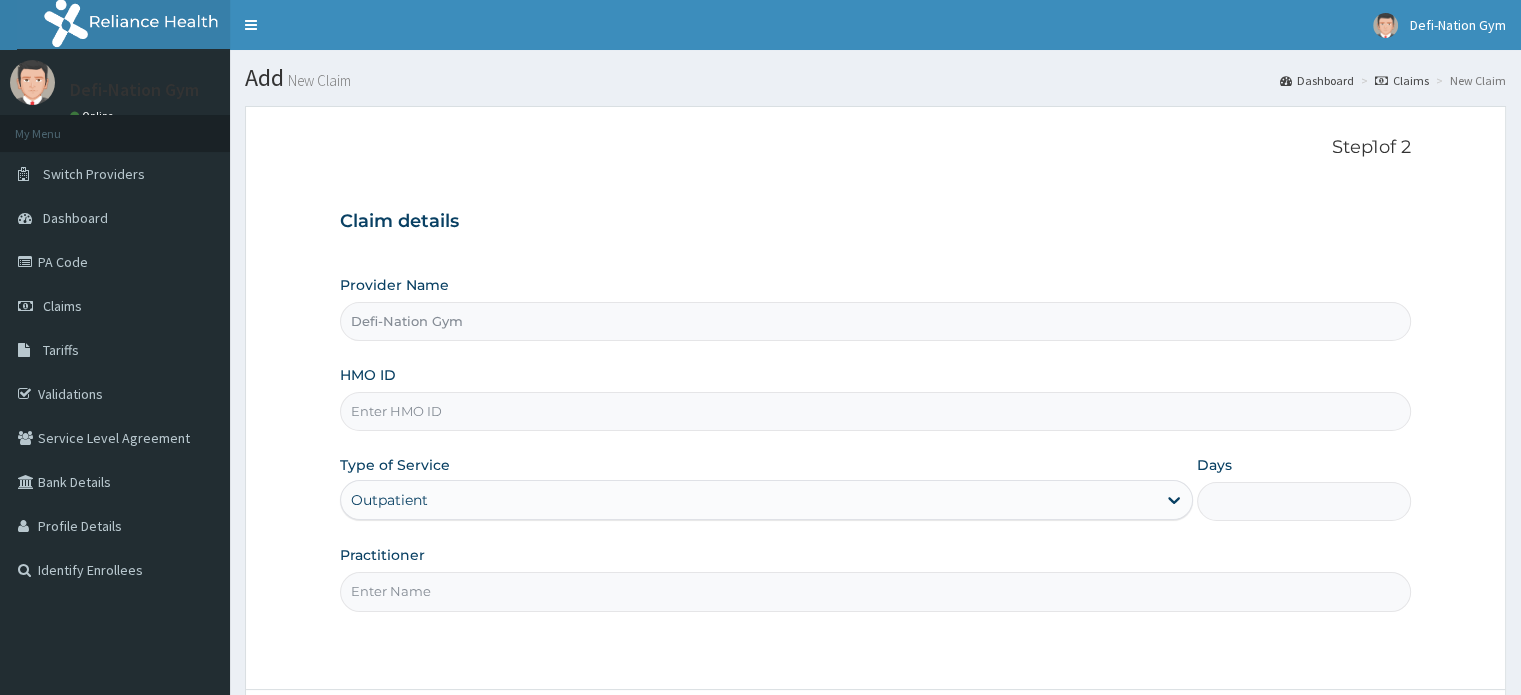 type on "1" 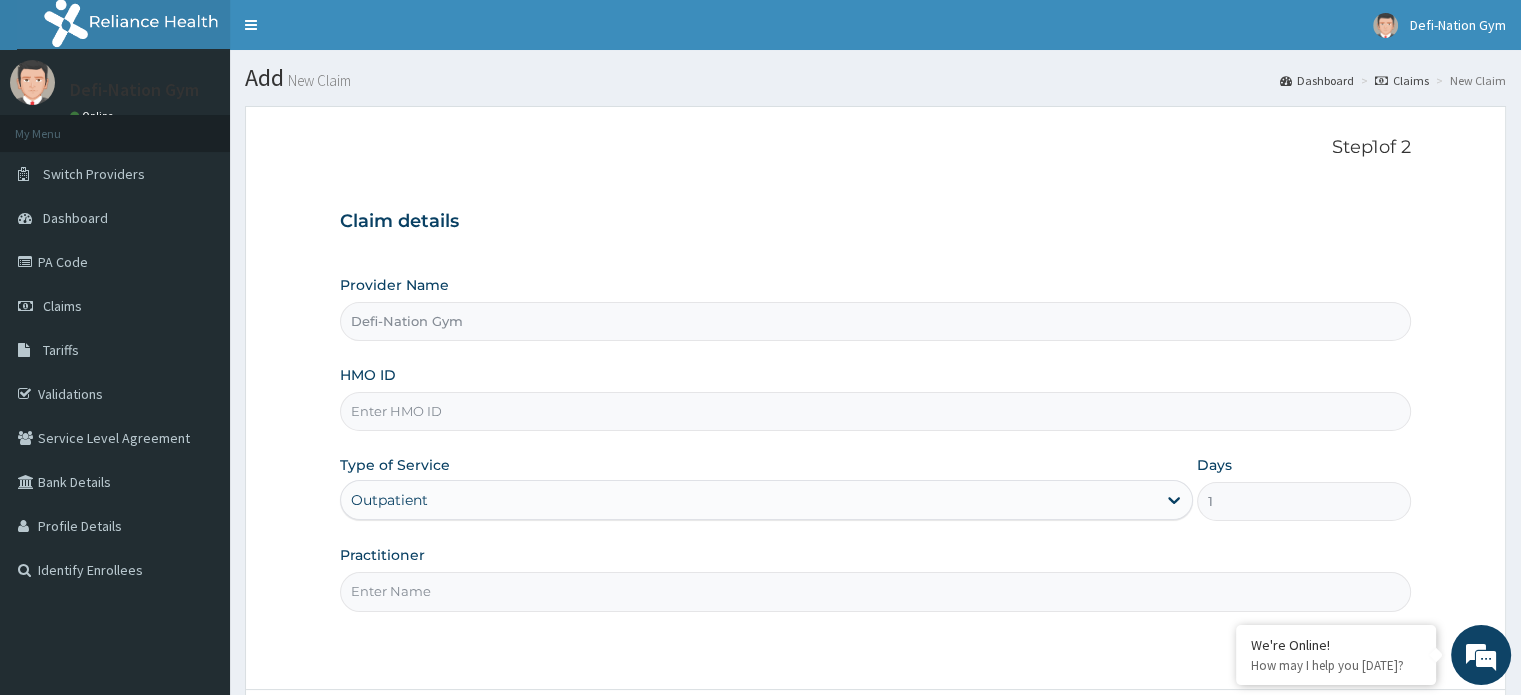 click on "HMO ID" at bounding box center [875, 411] 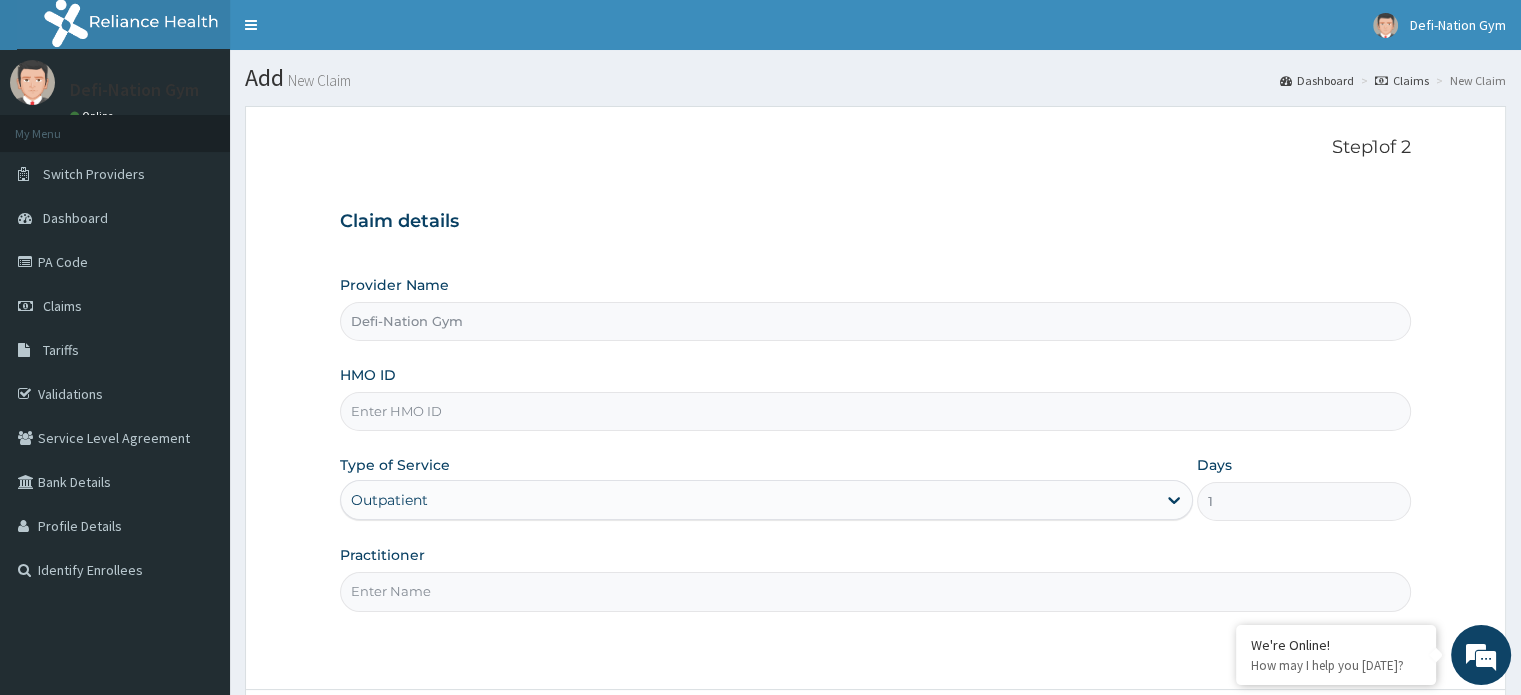 type on "CIK/10035/A" 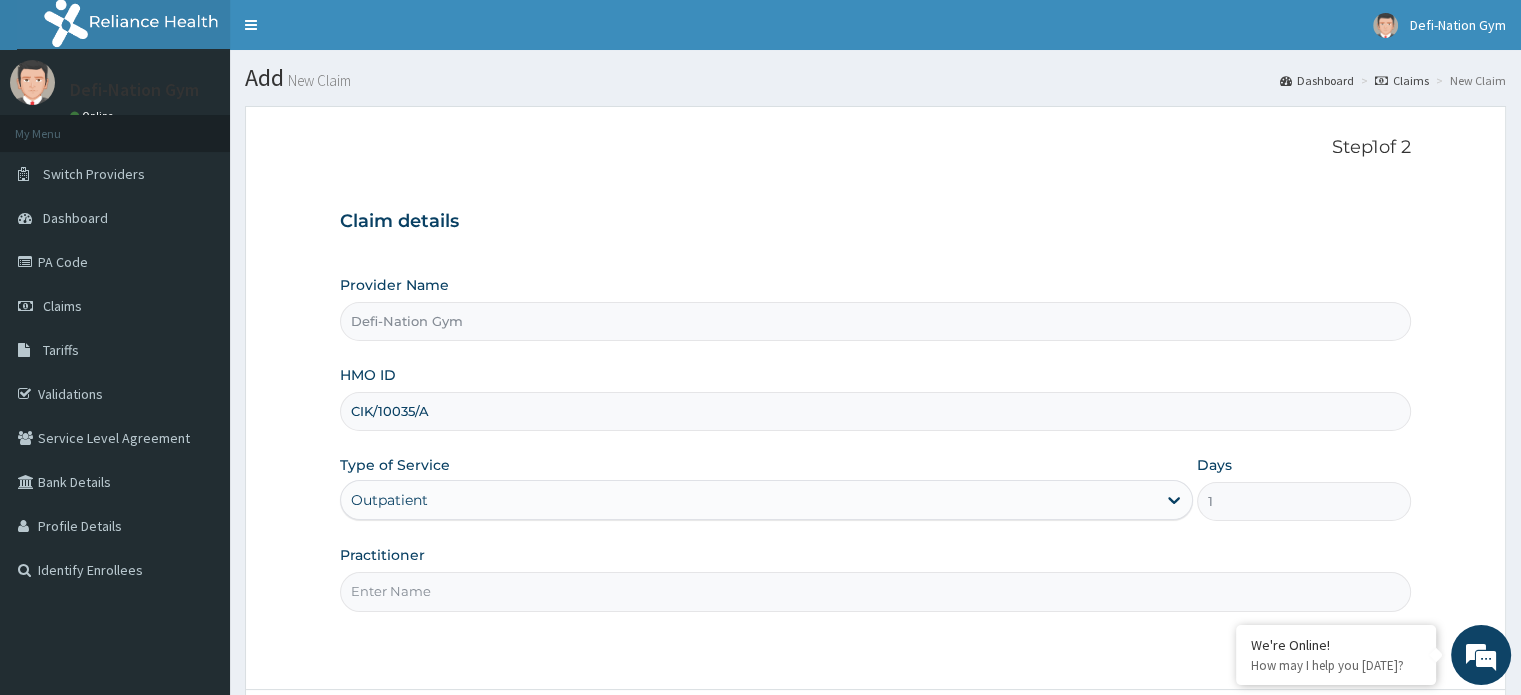 drag, startPoint x: 495, startPoint y: 316, endPoint x: 332, endPoint y: 322, distance: 163.1104 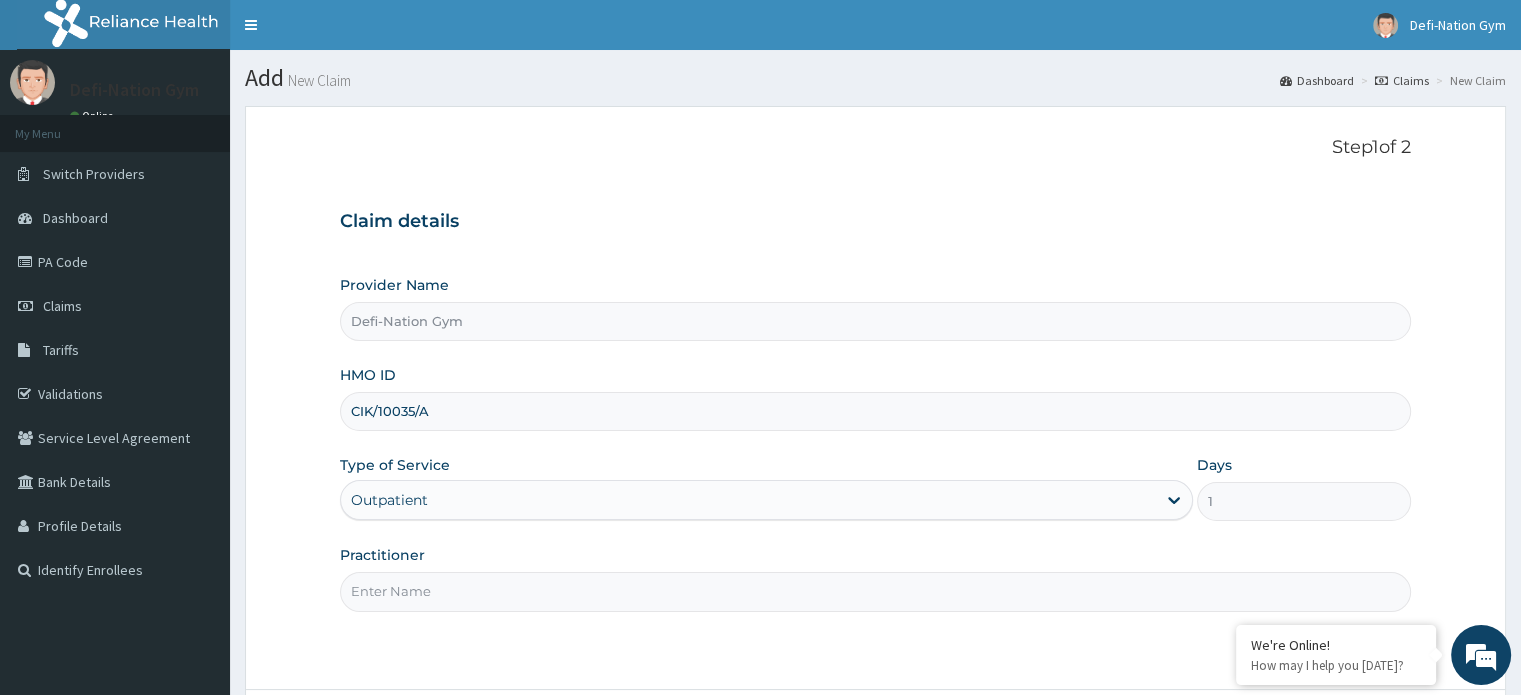 click on "Step  1  of 2 Claim details Provider Name Defi-Nation Gym HMO ID CIK/10035/A Type of Service Outpatient Days 1 Practitioner     Previous   Next" at bounding box center (875, 454) 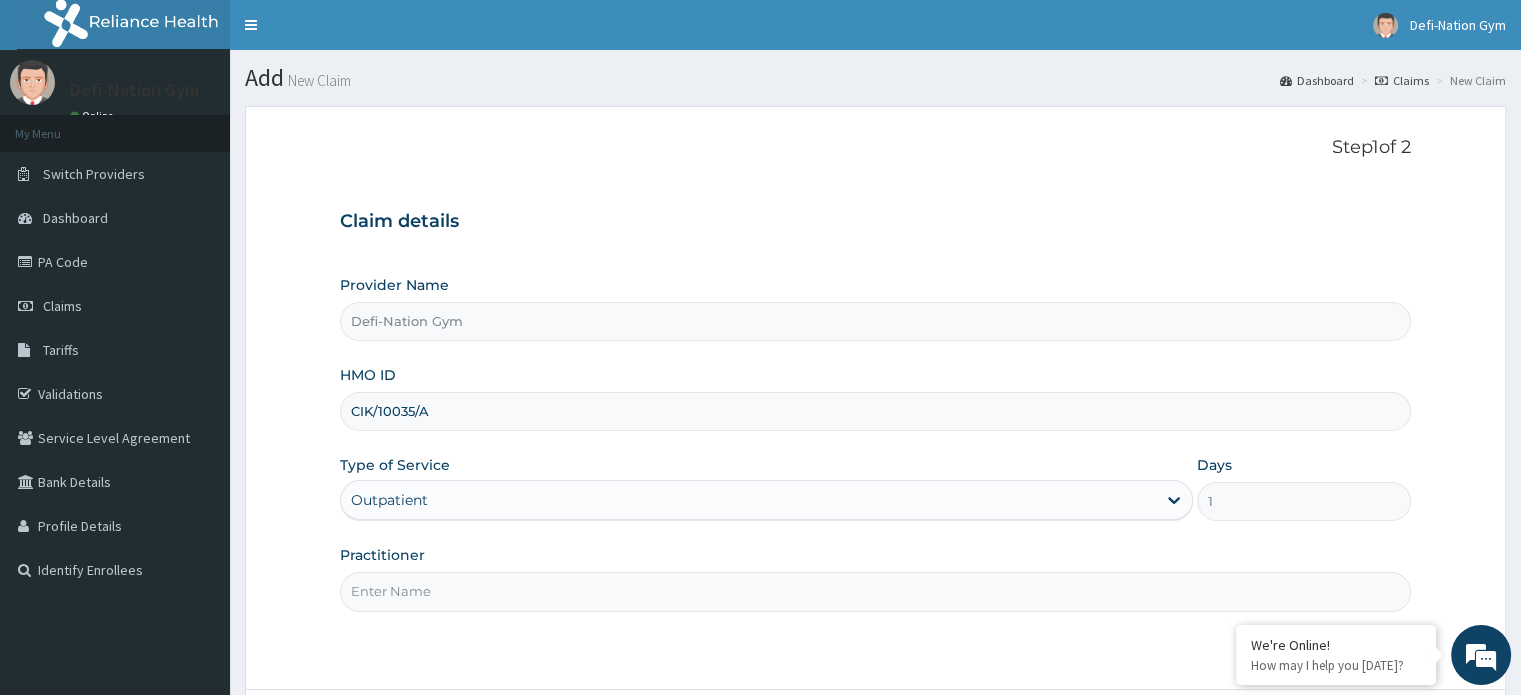scroll, scrollTop: 0, scrollLeft: 0, axis: both 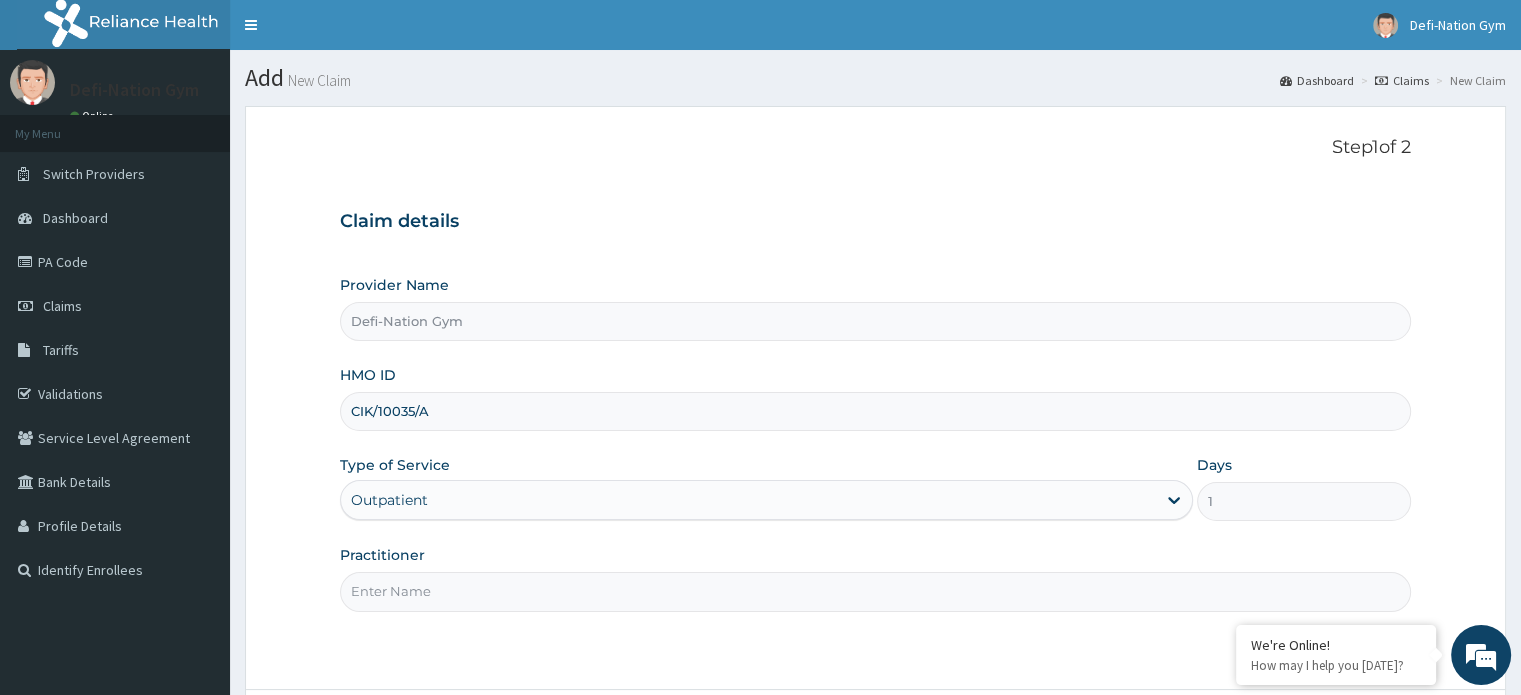 click on "Practitioner" at bounding box center [875, 591] 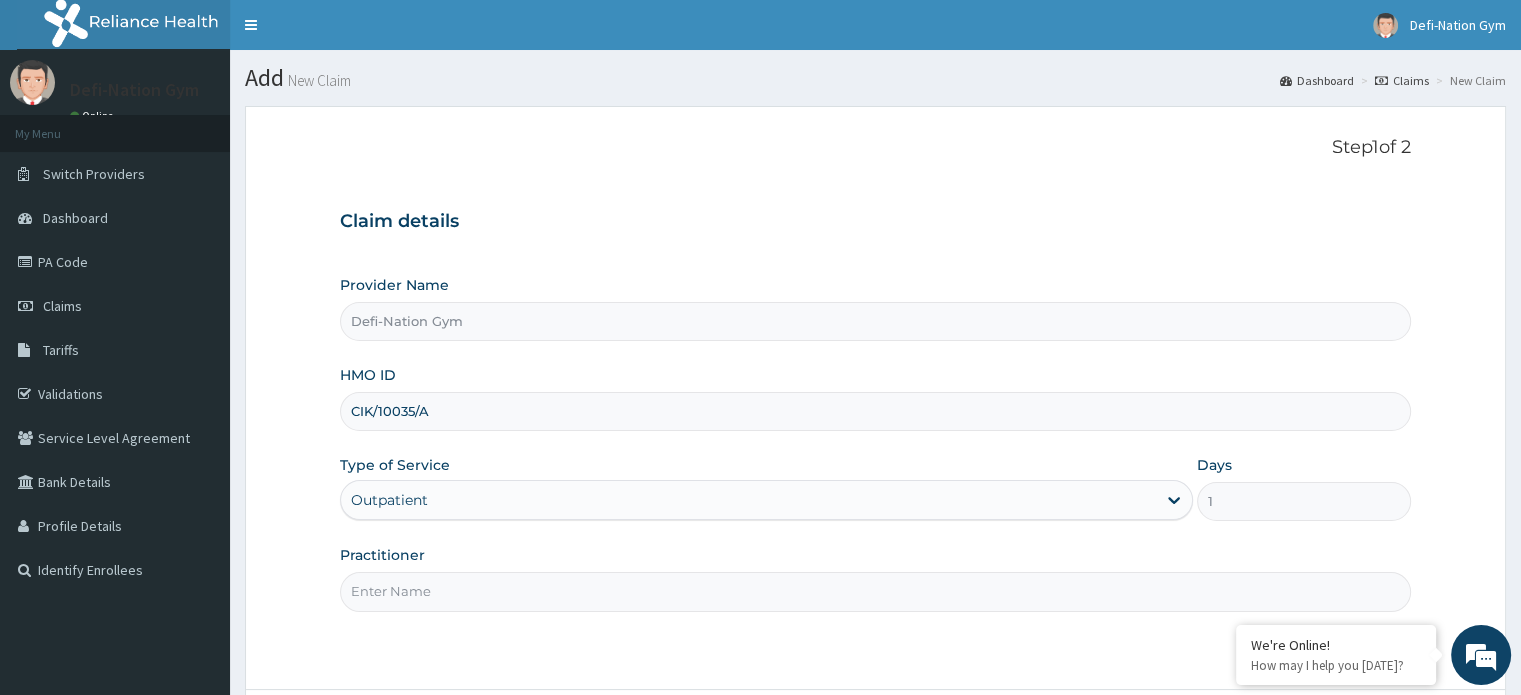 paste on "Defi-Nation Gym" 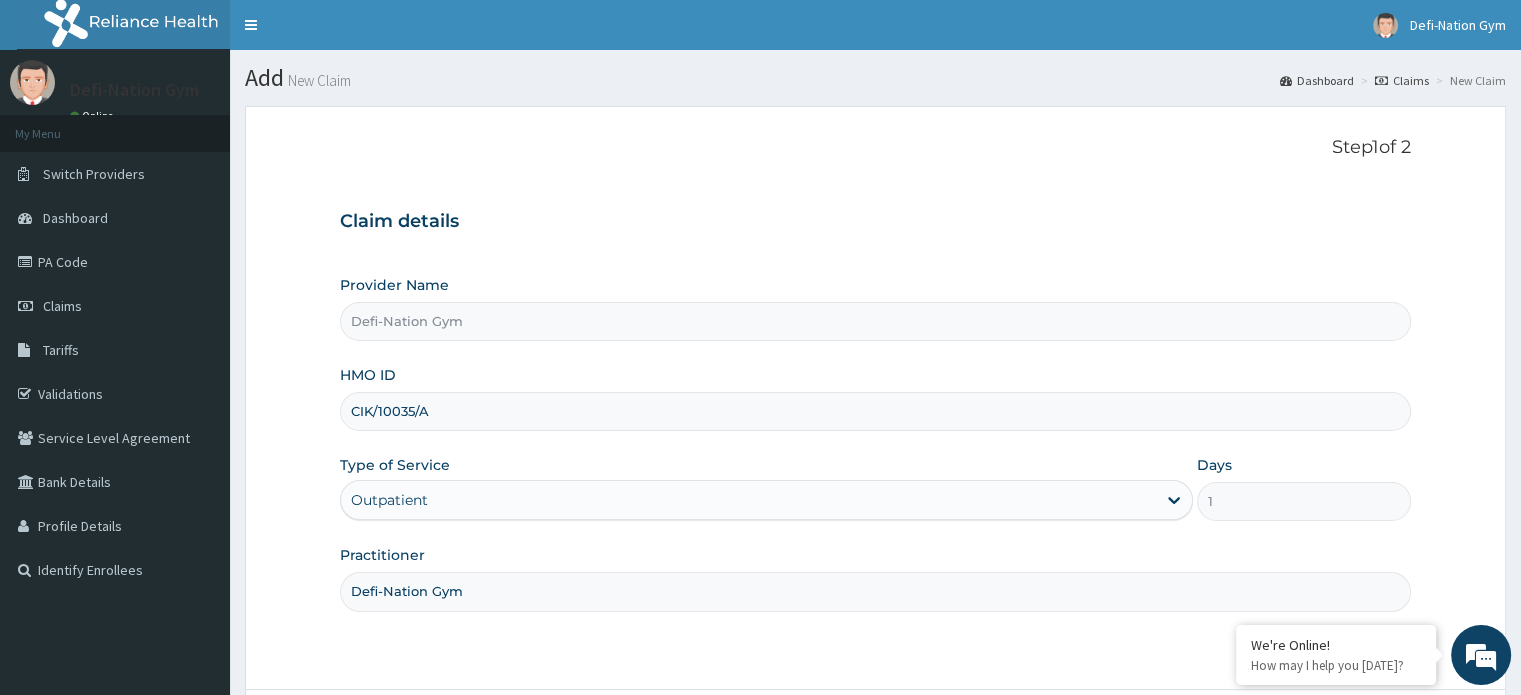 type on "Defi-Nation Gym" 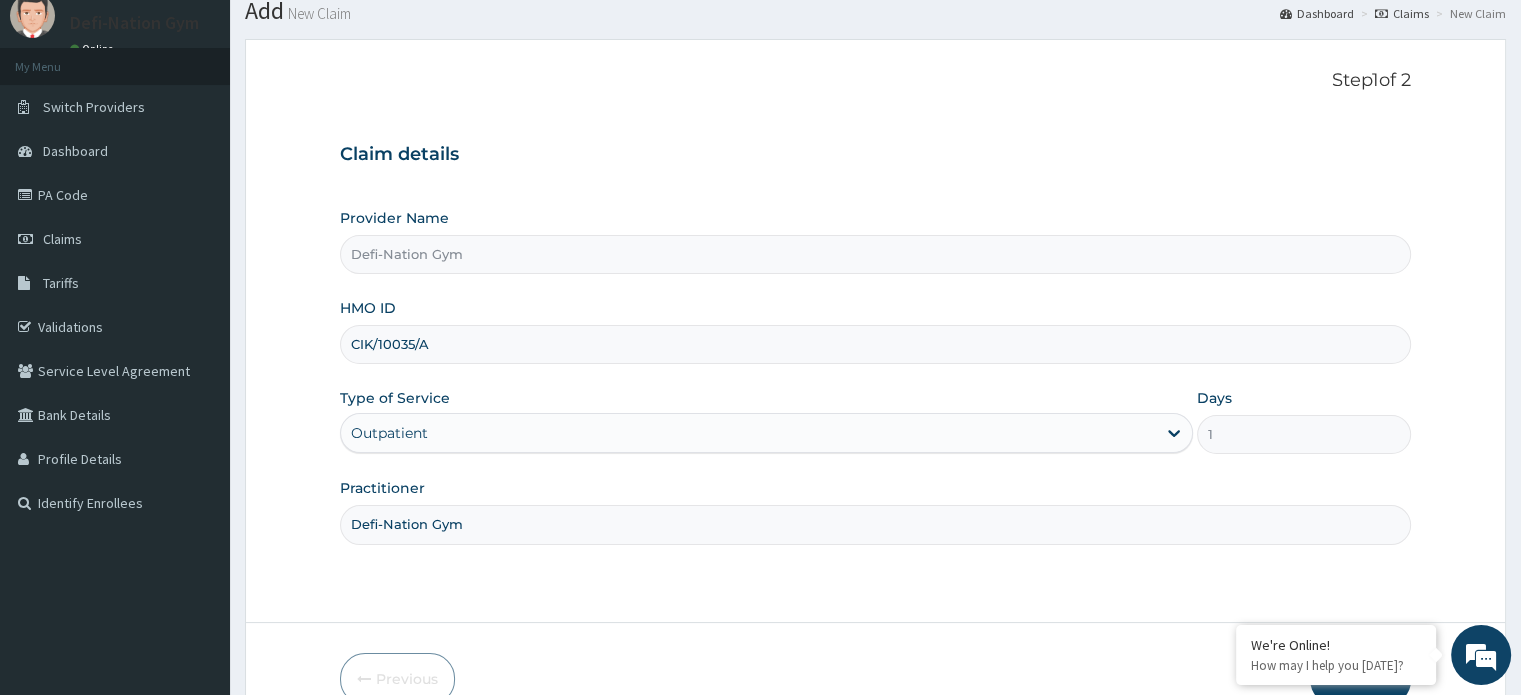 scroll, scrollTop: 172, scrollLeft: 0, axis: vertical 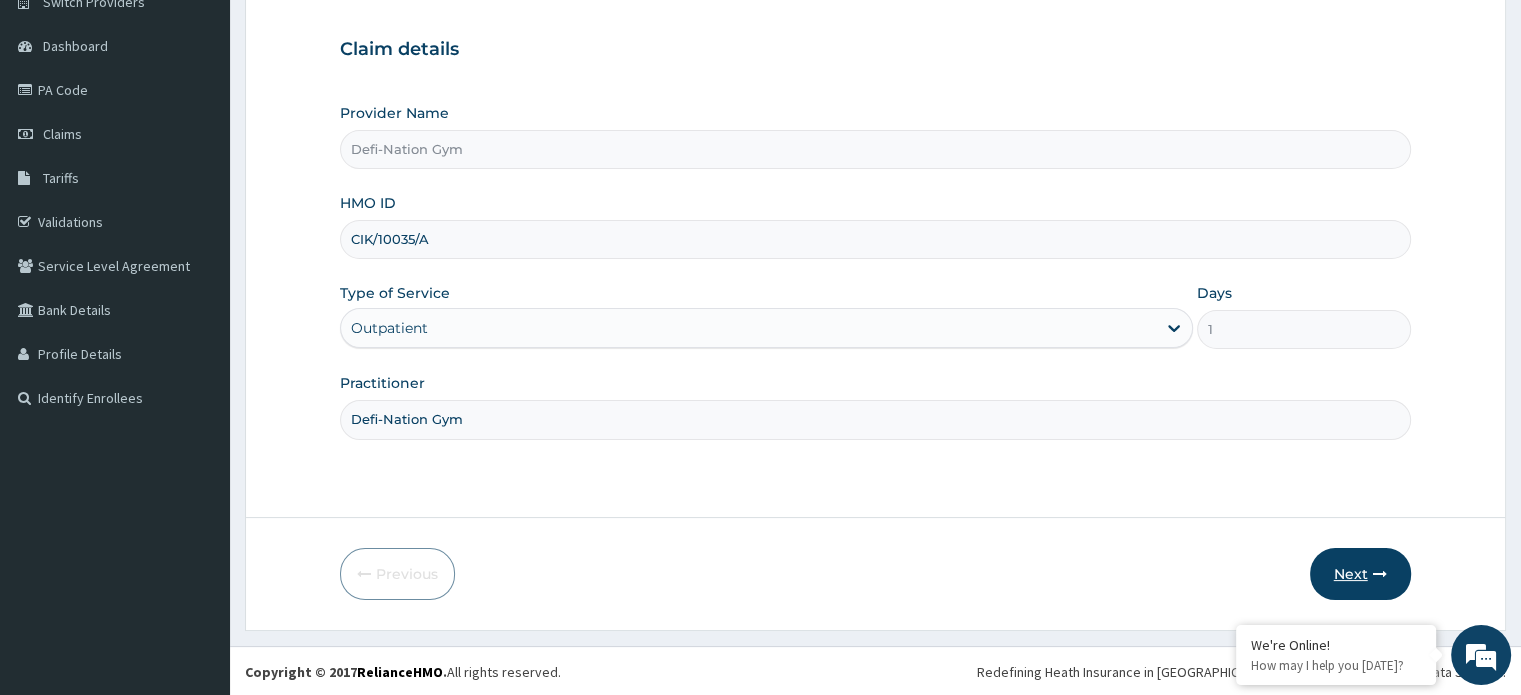 click on "Next" at bounding box center [1360, 574] 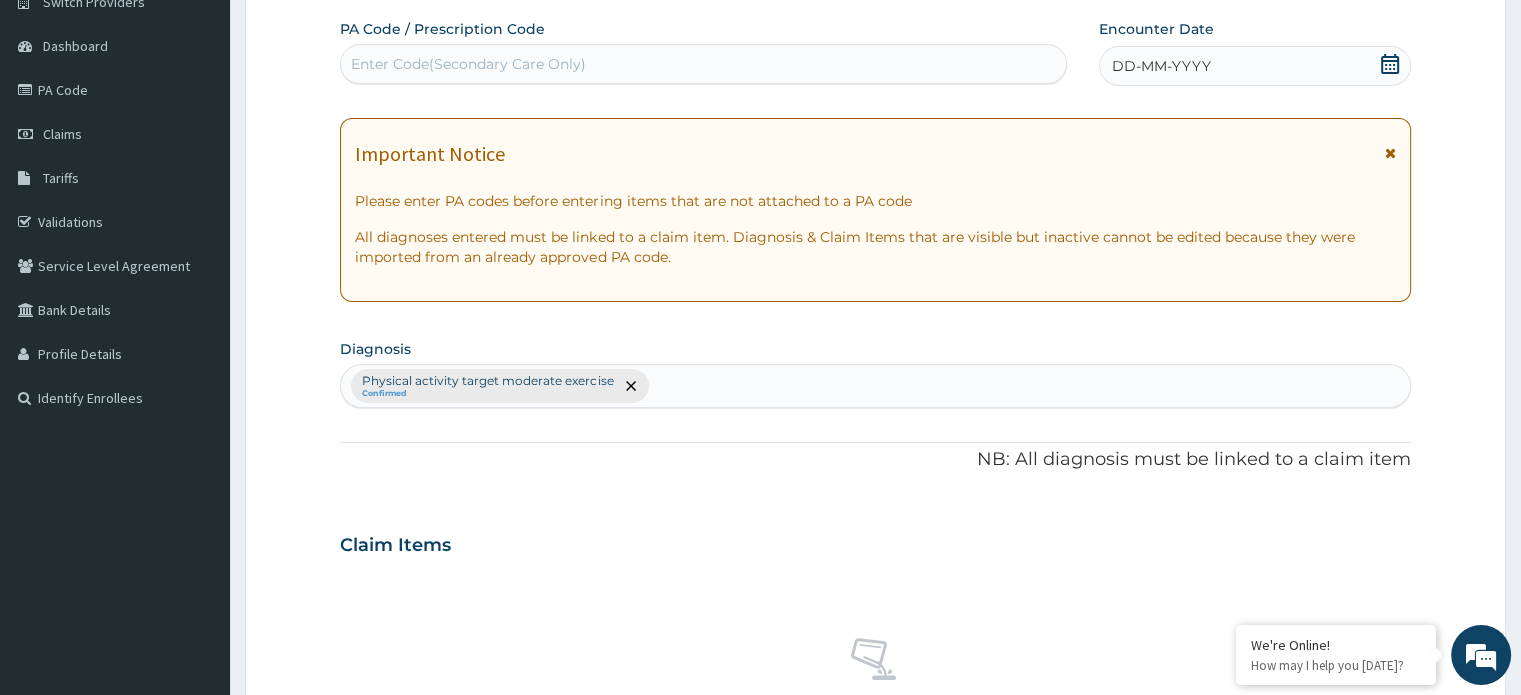 click 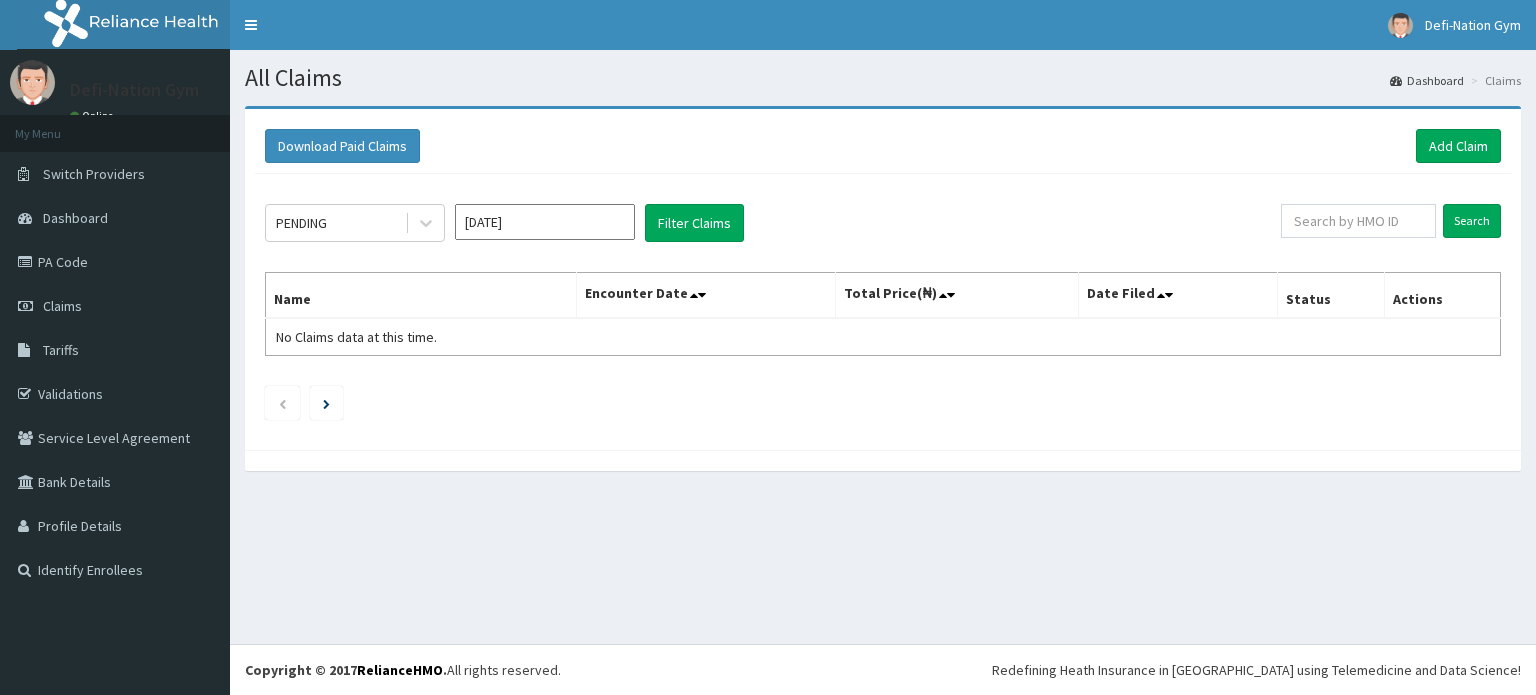 scroll, scrollTop: 0, scrollLeft: 0, axis: both 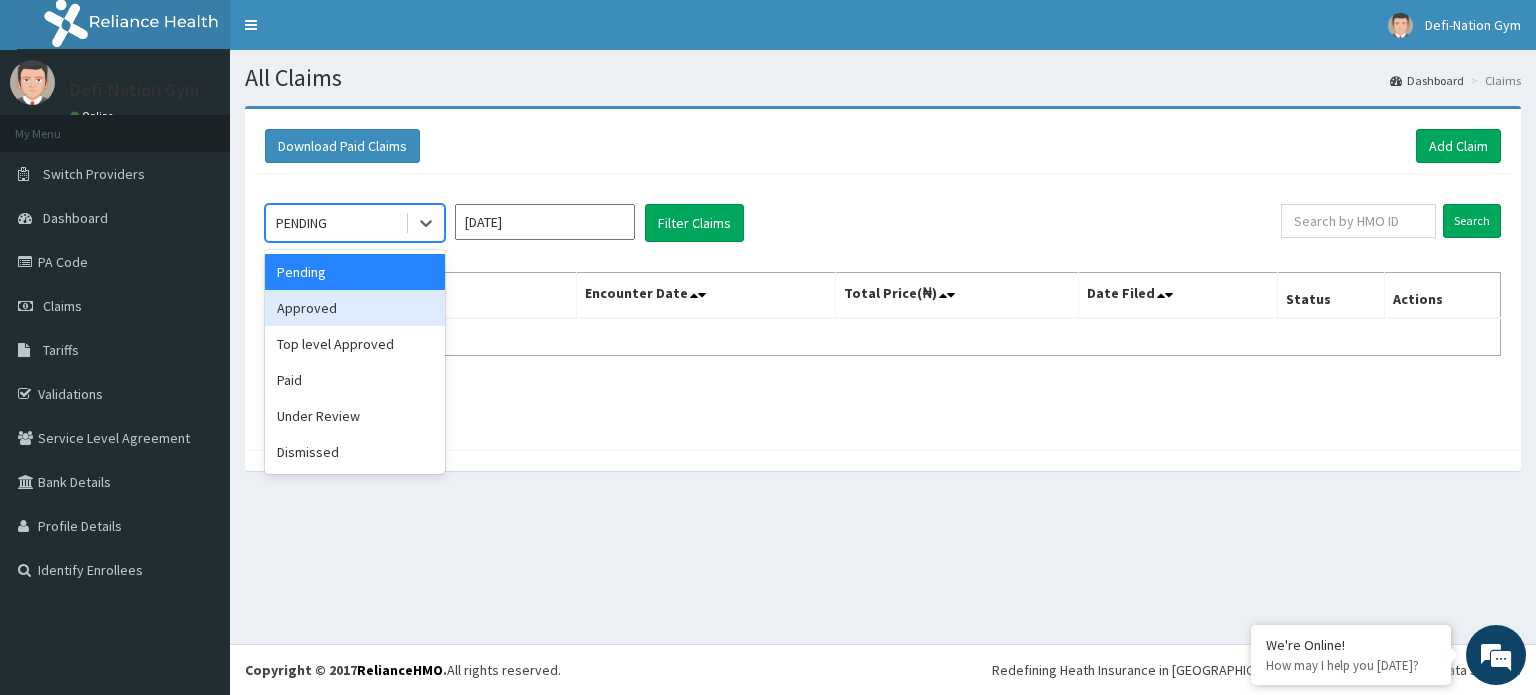click on "Approved" at bounding box center (355, 308) 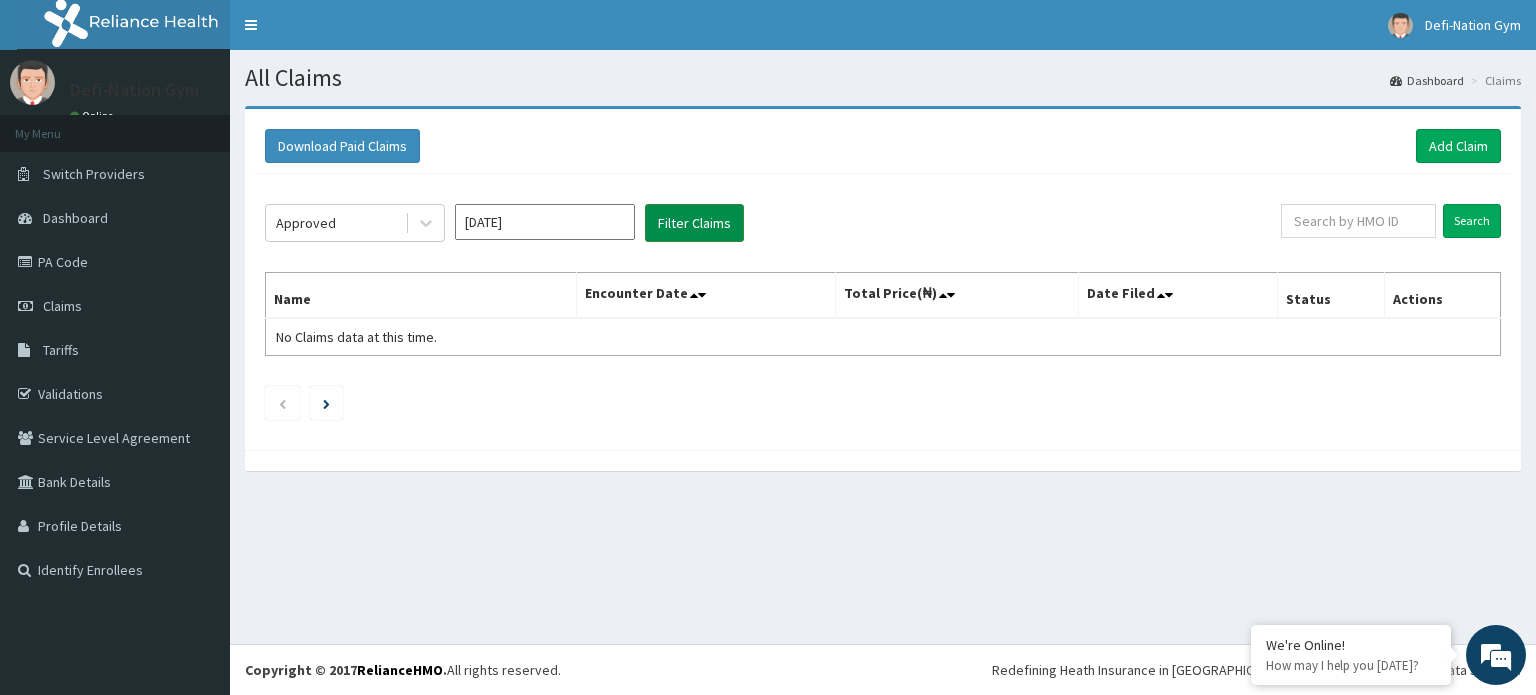 click on "Filter Claims" at bounding box center (694, 223) 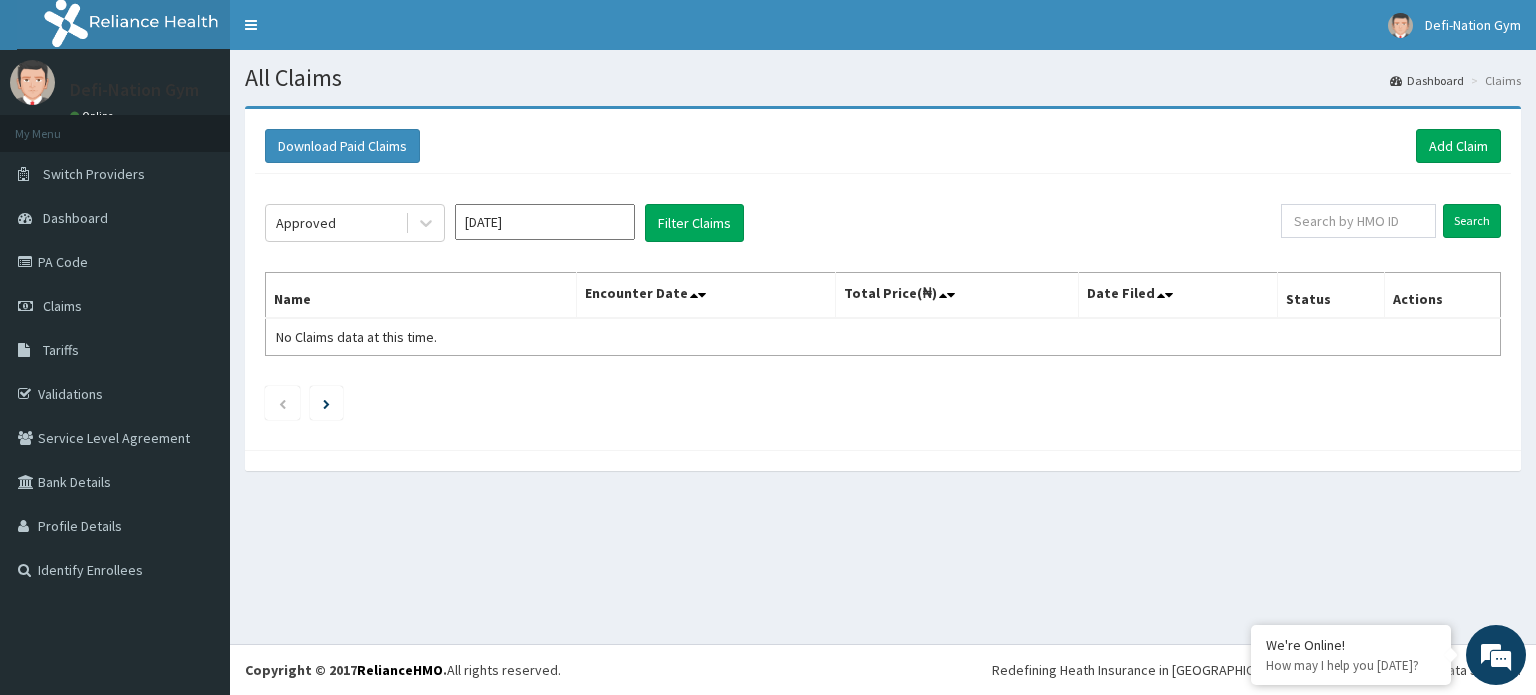 click on "[DATE]" at bounding box center (545, 222) 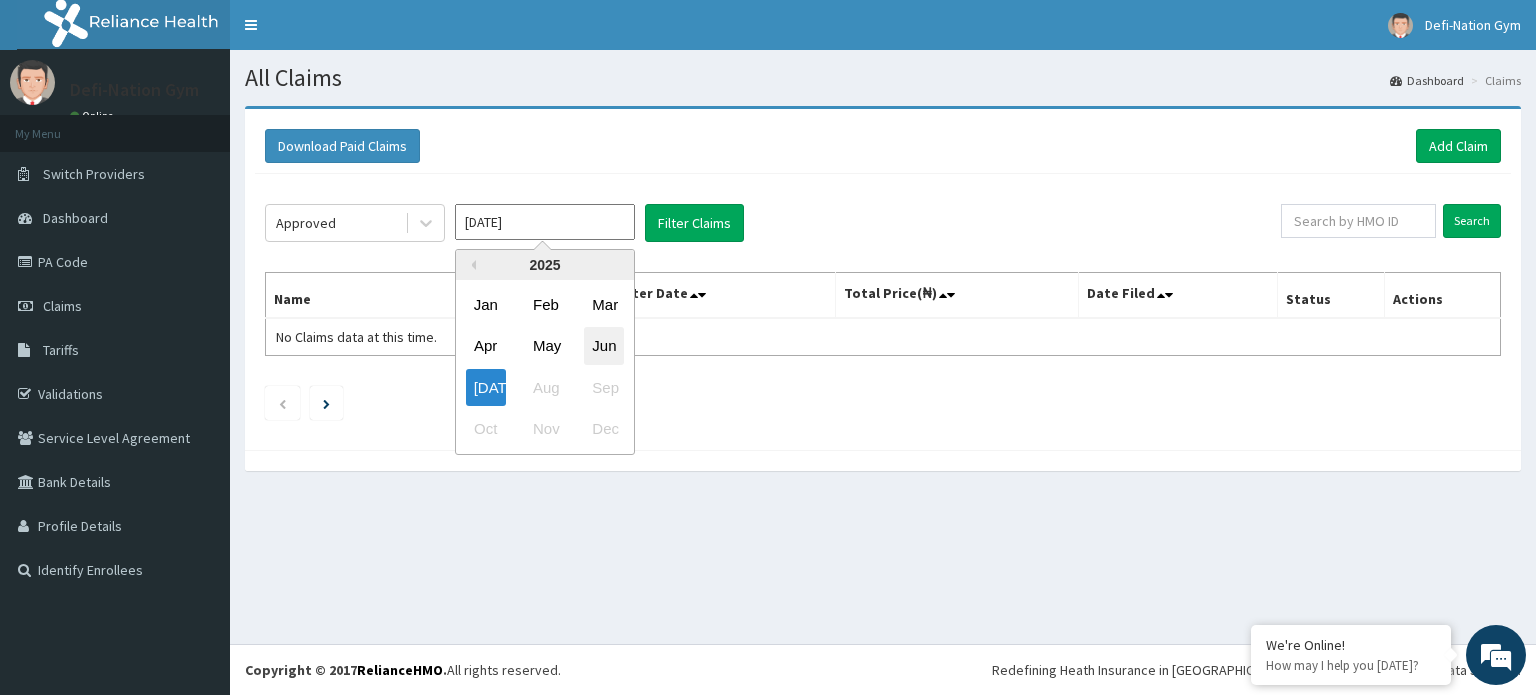 click on "Jun" at bounding box center (604, 346) 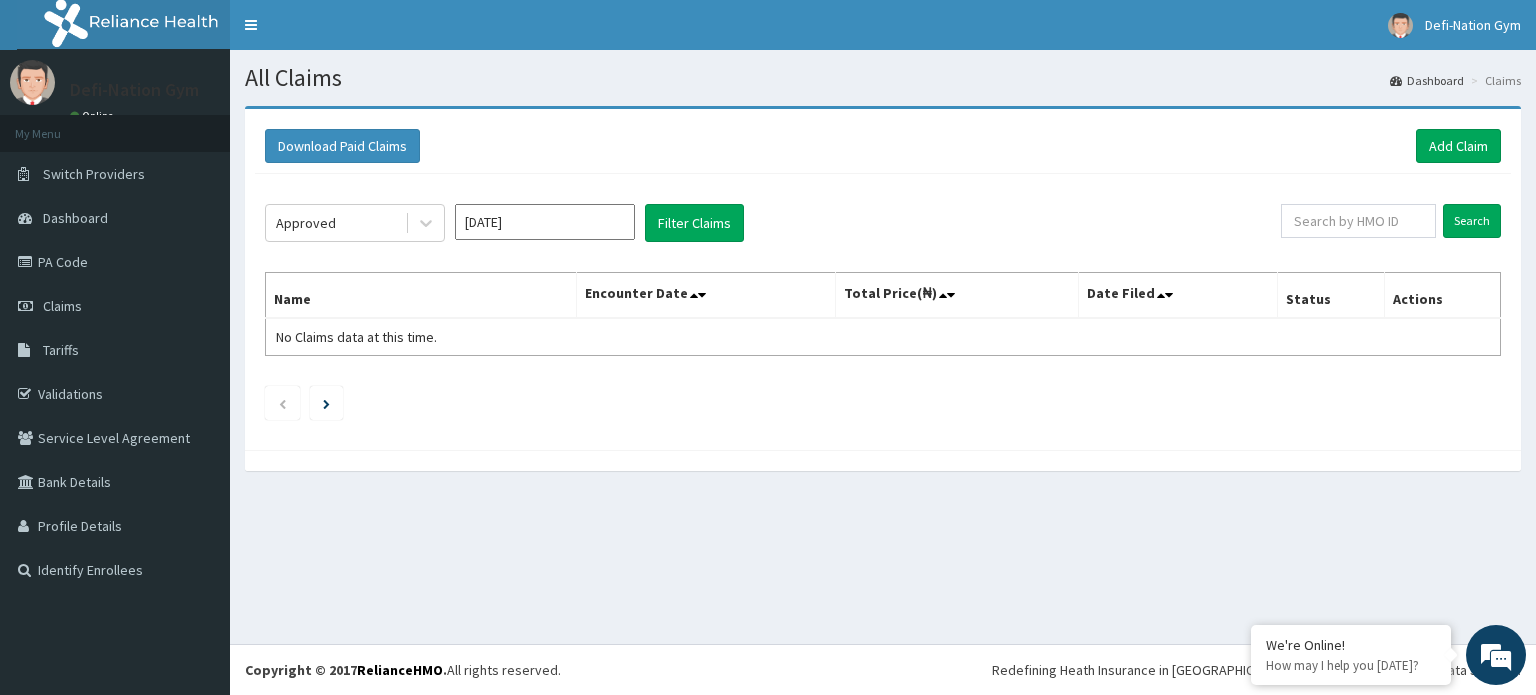 click on "Approved Jun 2025 Filter Claims" at bounding box center (773, 223) 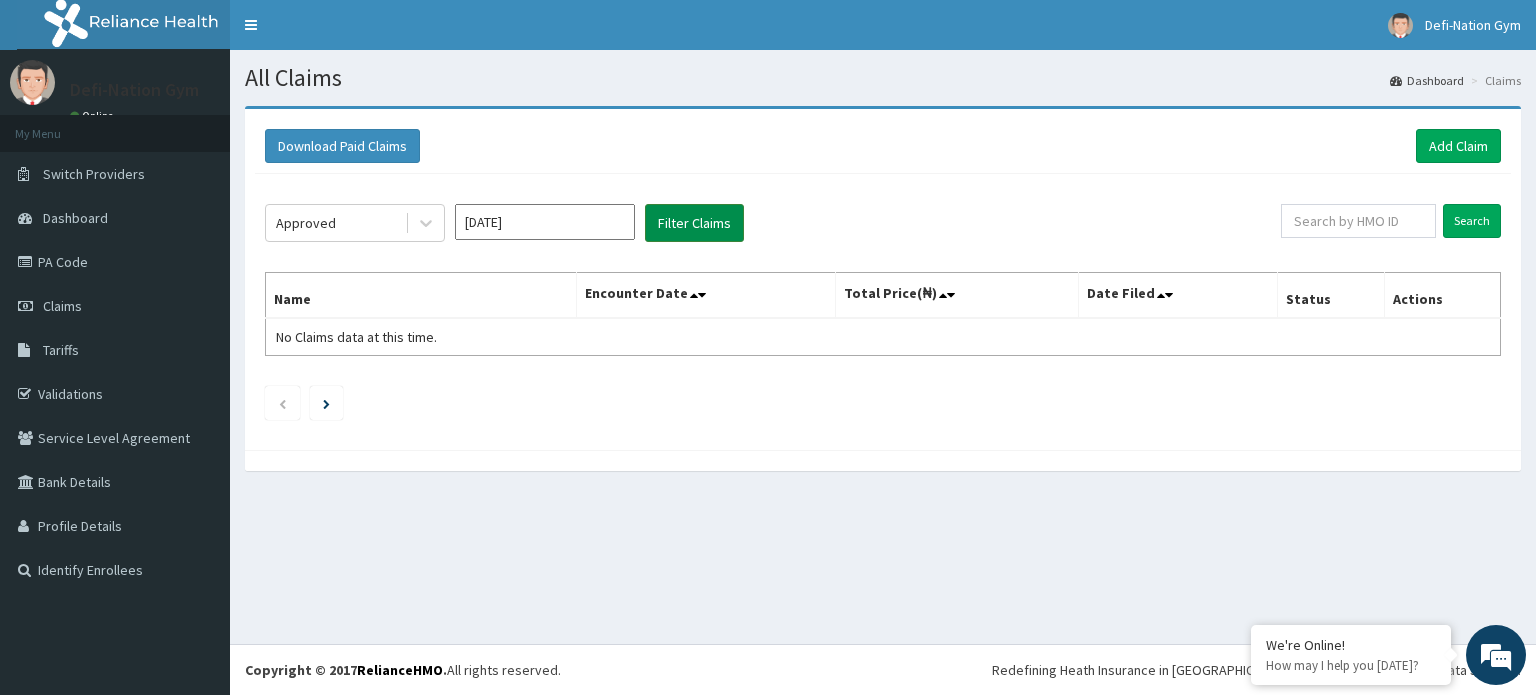 click on "Filter Claims" at bounding box center [694, 223] 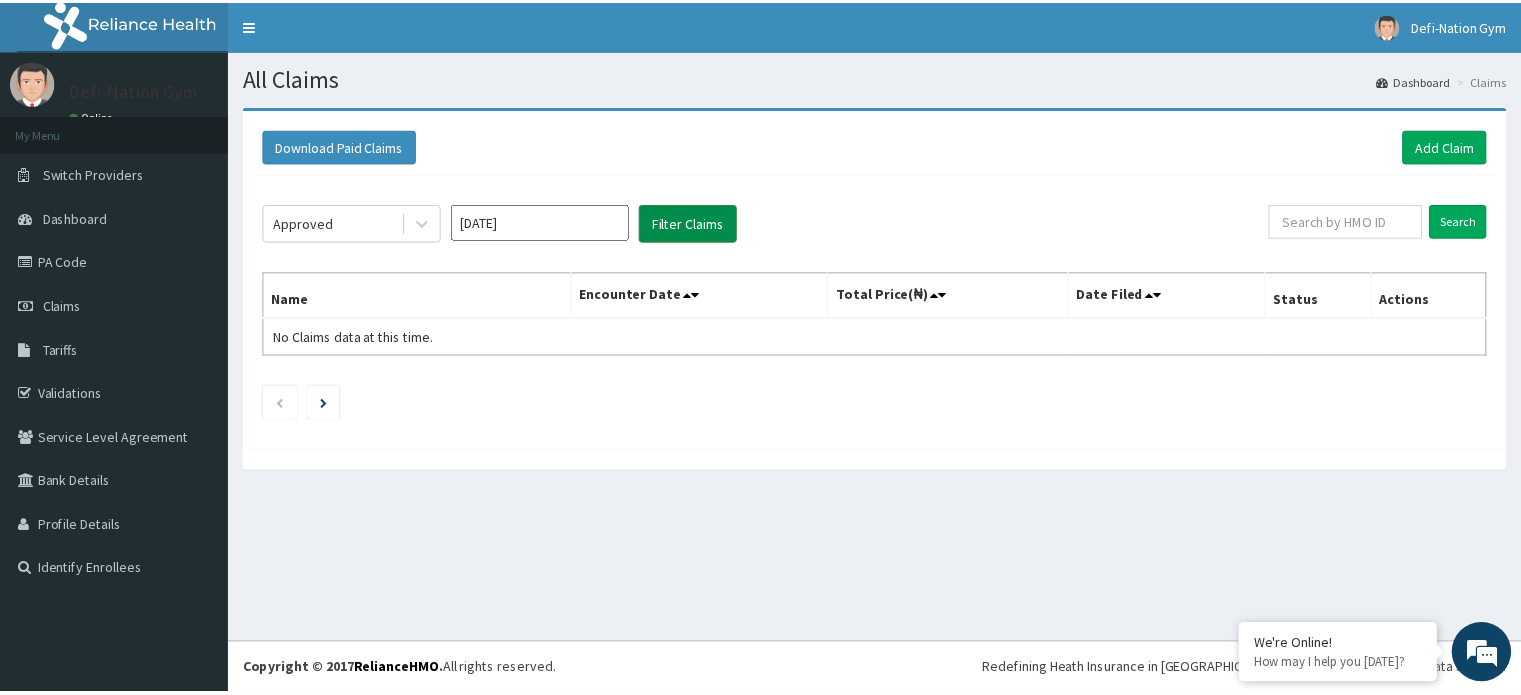 scroll, scrollTop: 0, scrollLeft: 0, axis: both 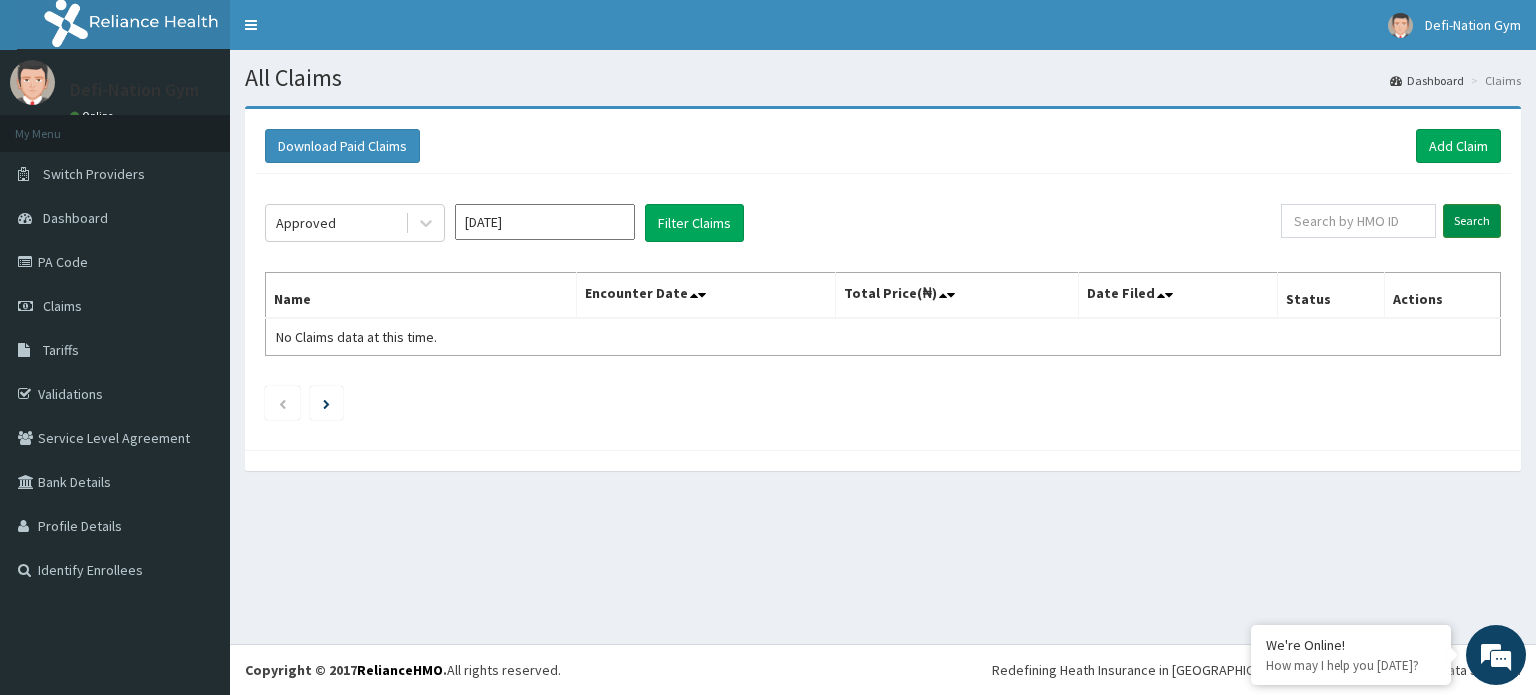 click on "Search" at bounding box center (1472, 221) 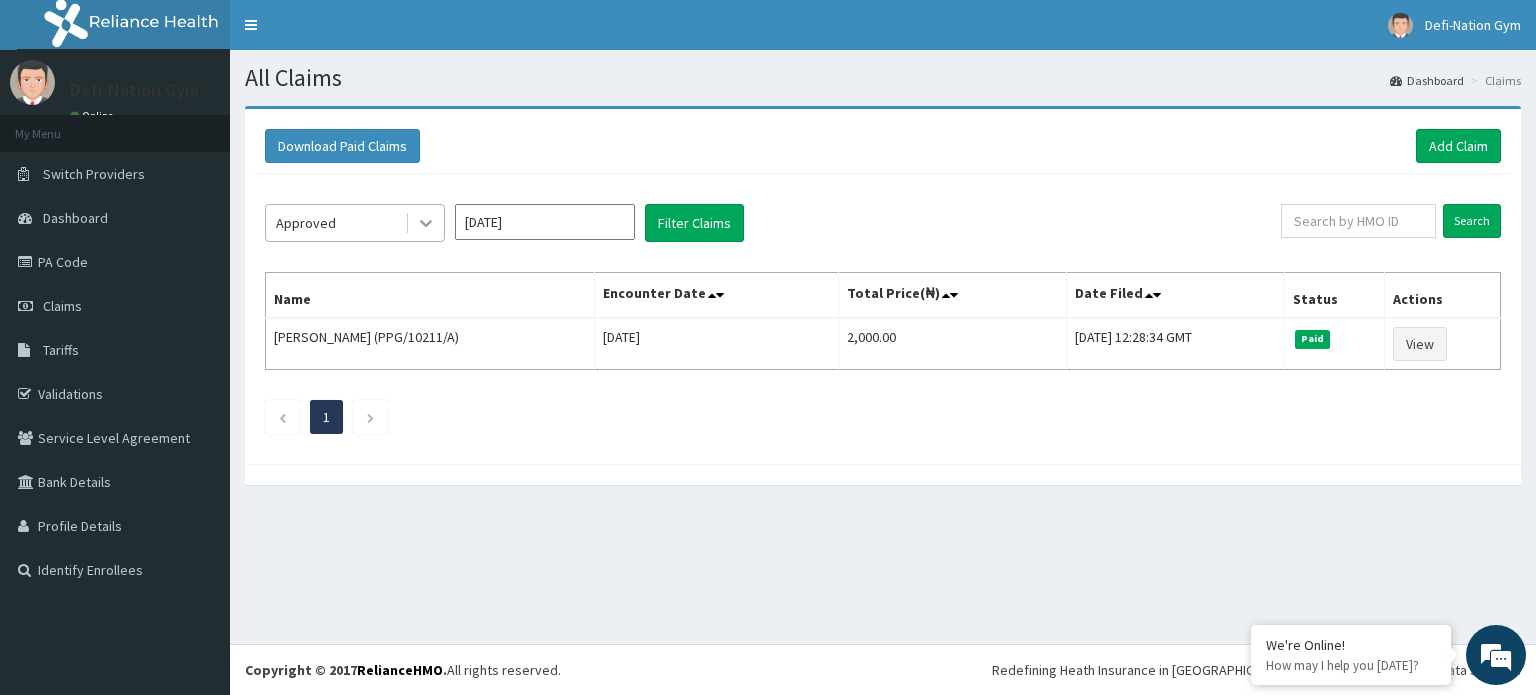 click at bounding box center [426, 223] 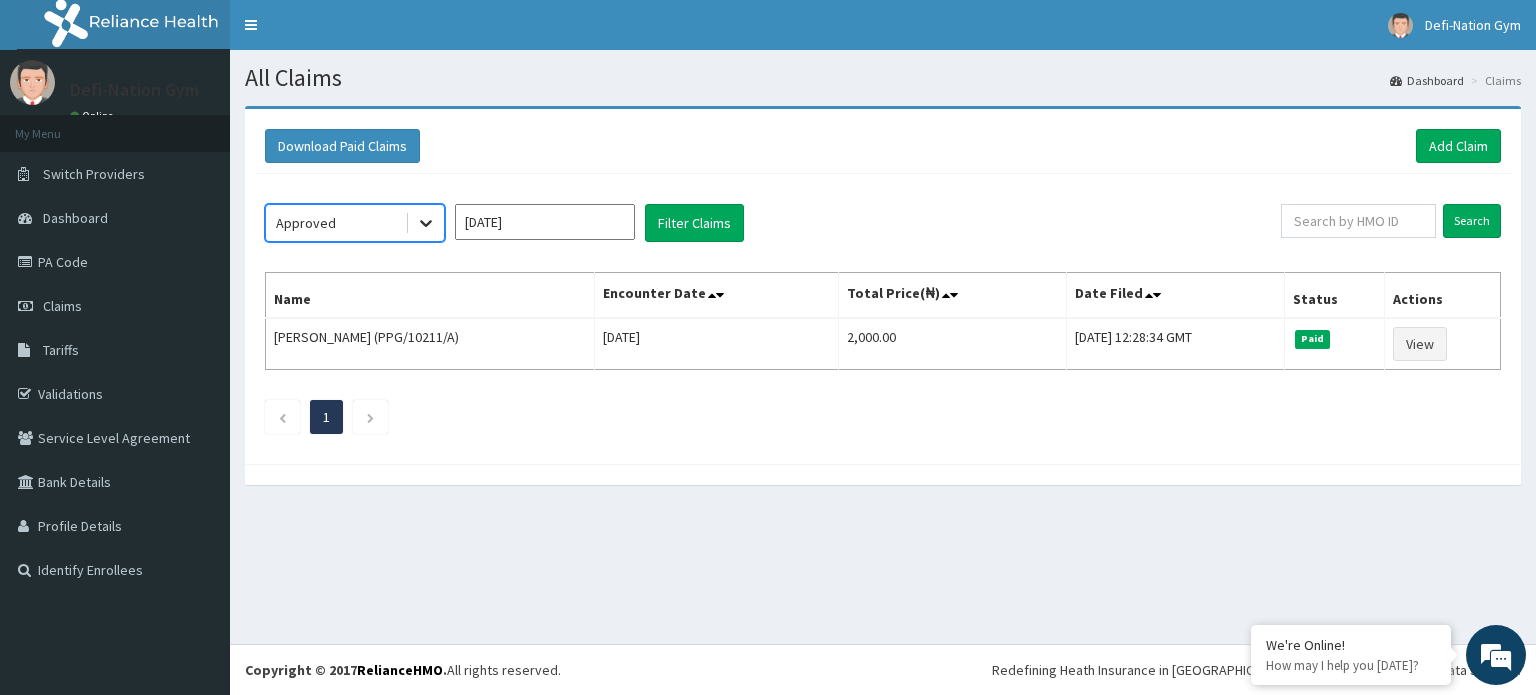 click at bounding box center (426, 223) 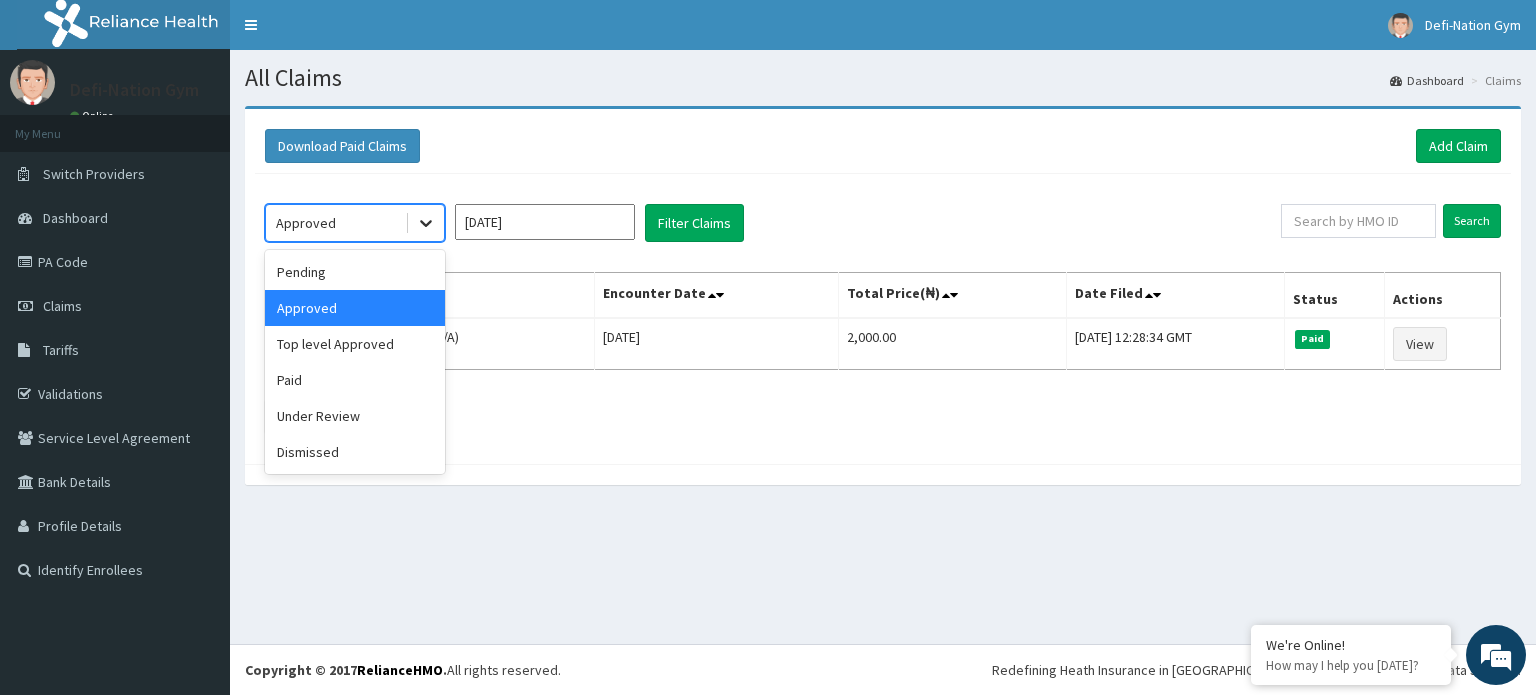 click at bounding box center (426, 223) 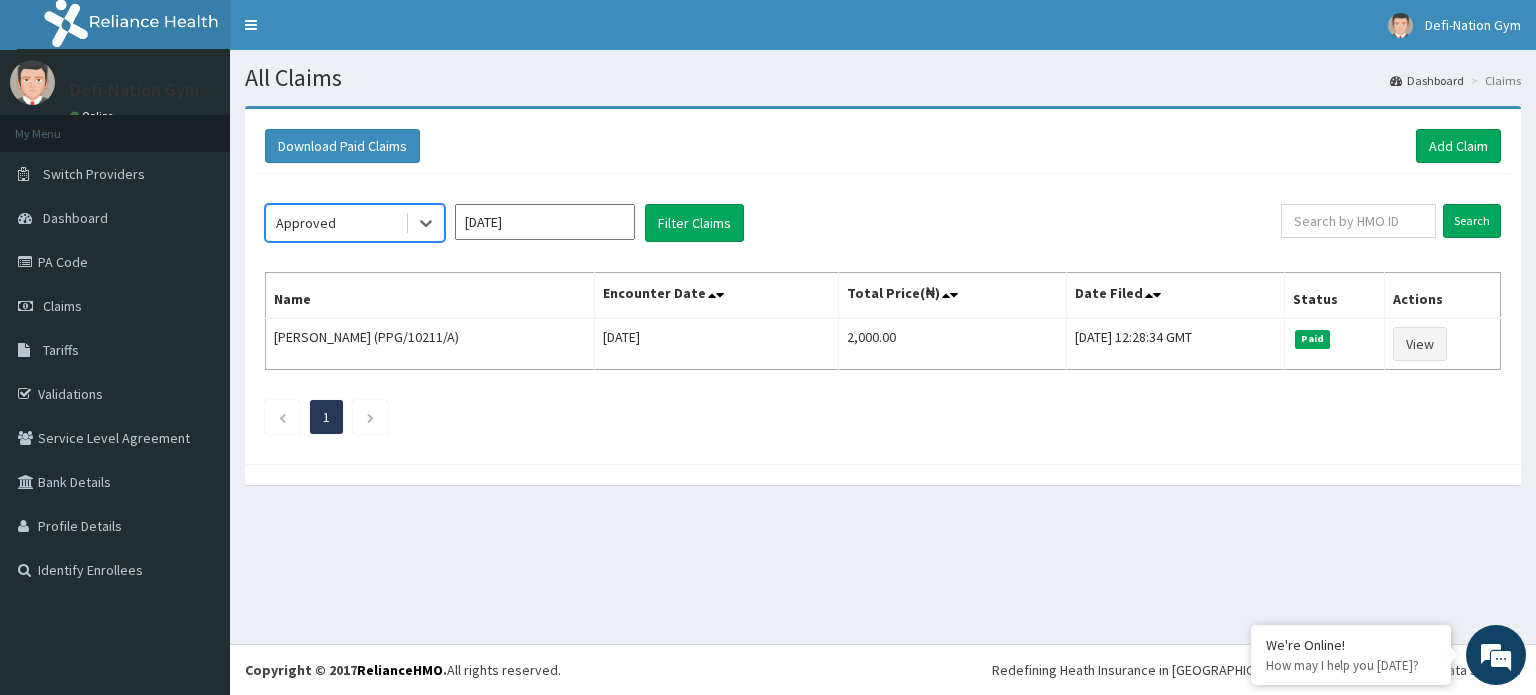 click on "option Approved, selected.   Select is focused ,type to refine list, press Down to open the menu,  Approved Jun 2025 Filter Claims" at bounding box center (773, 223) 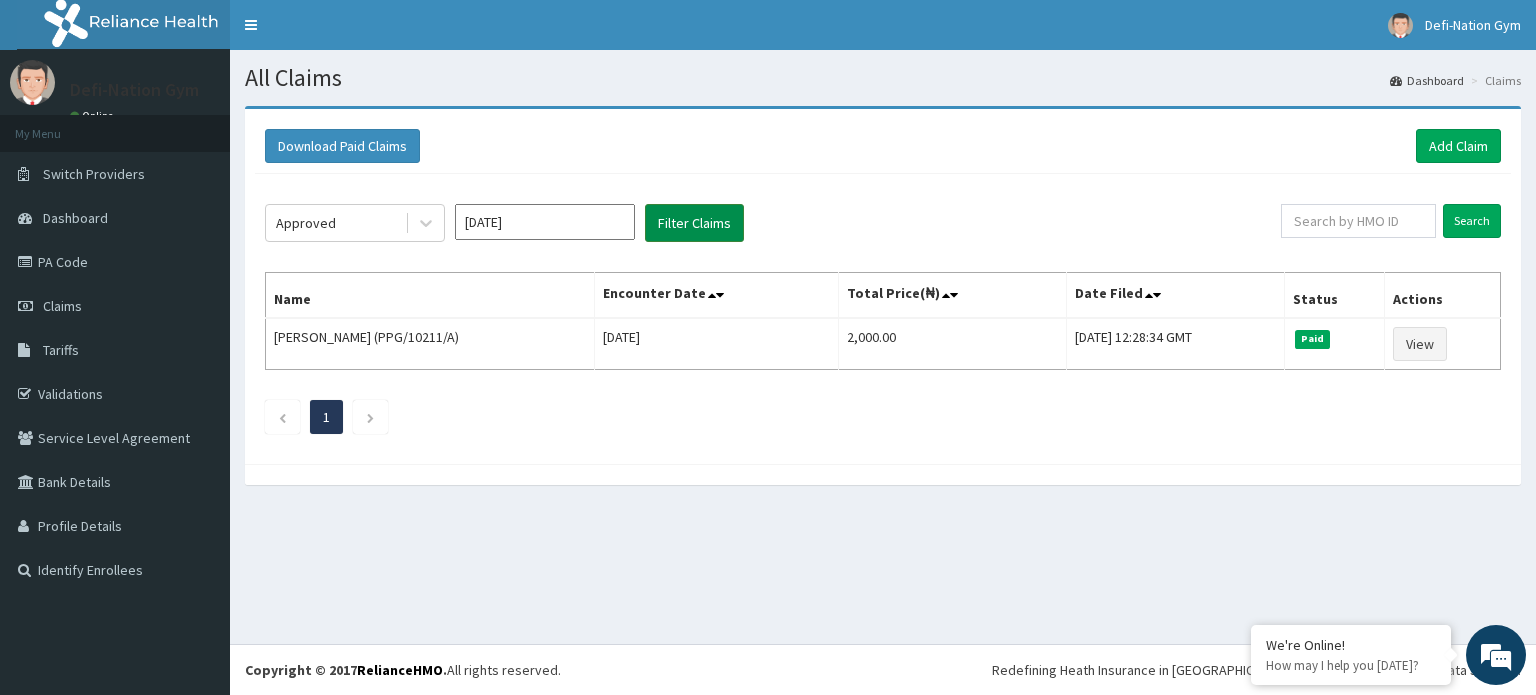 click on "Filter Claims" at bounding box center [694, 223] 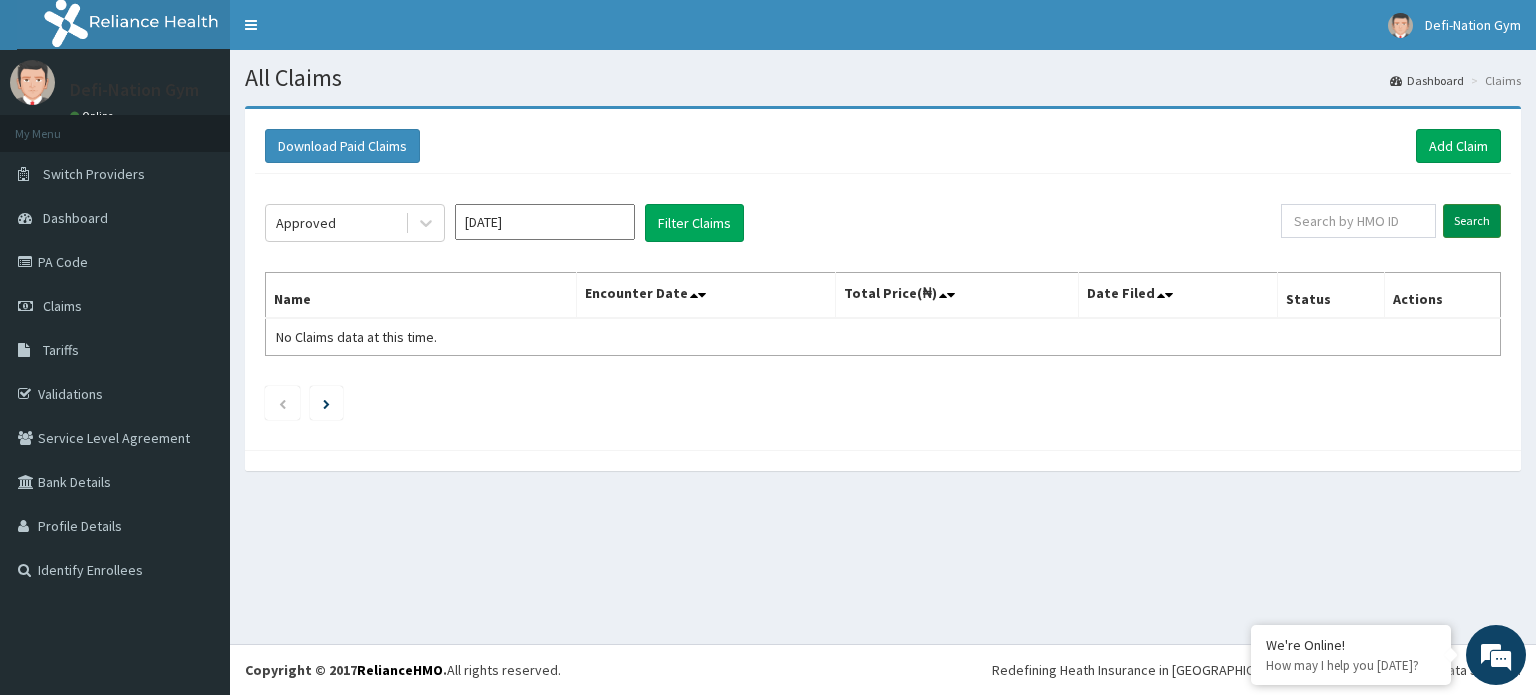 click on "Search" at bounding box center (1472, 221) 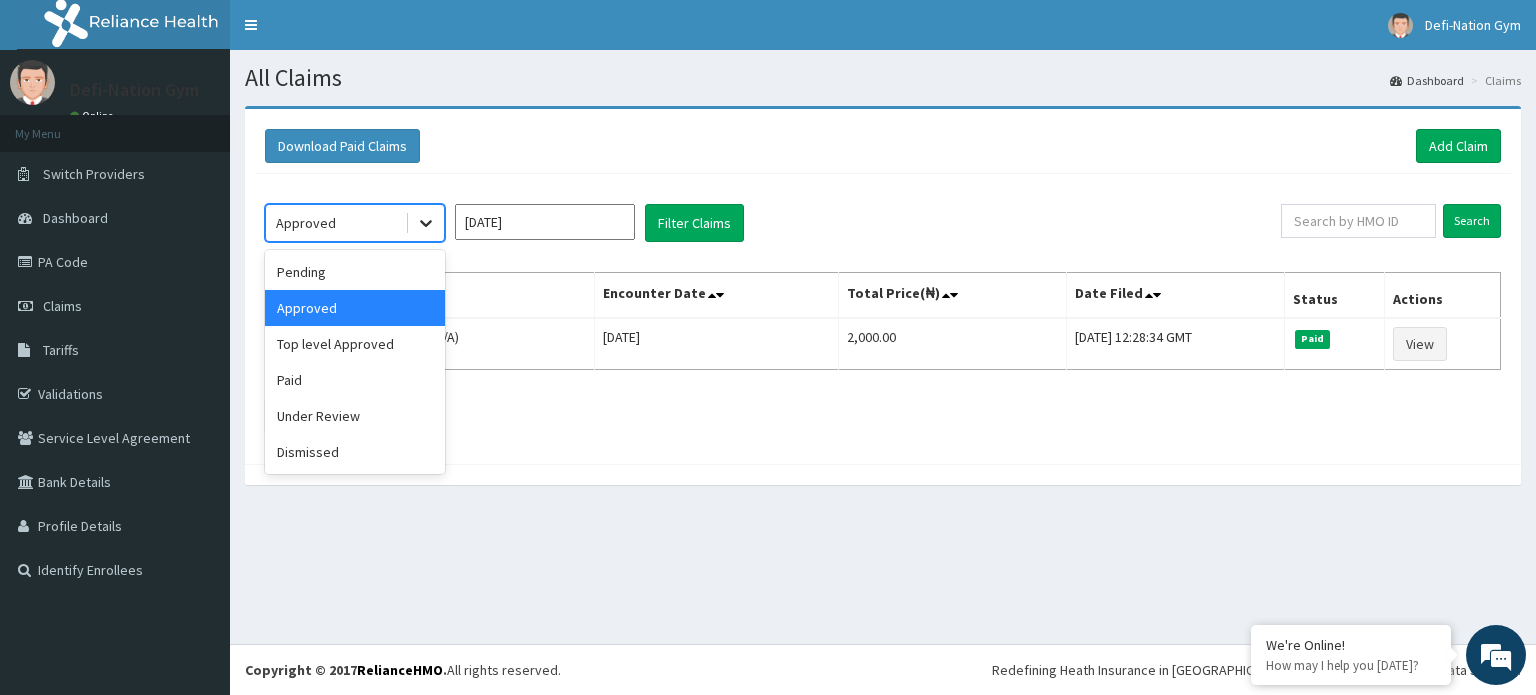 click 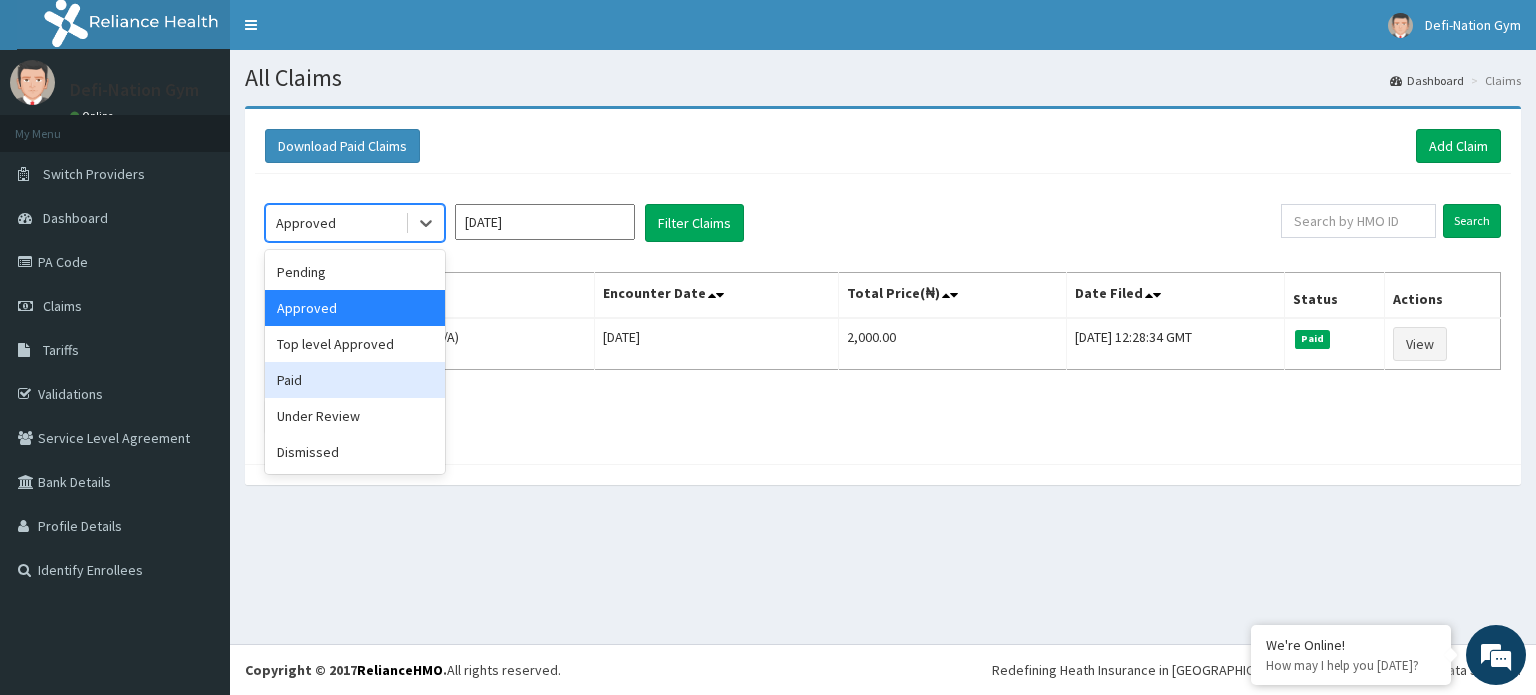 click on "Paid" at bounding box center (355, 380) 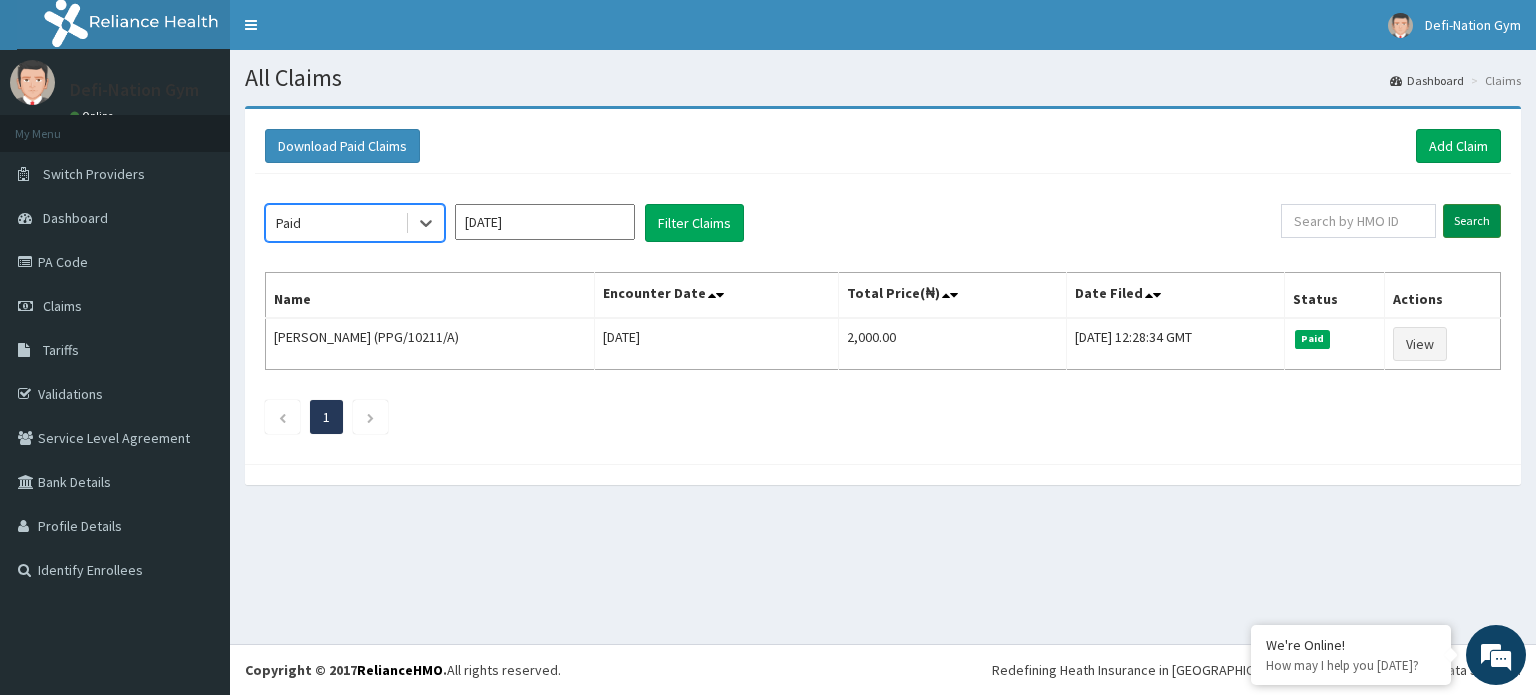 click on "Search" at bounding box center (1472, 221) 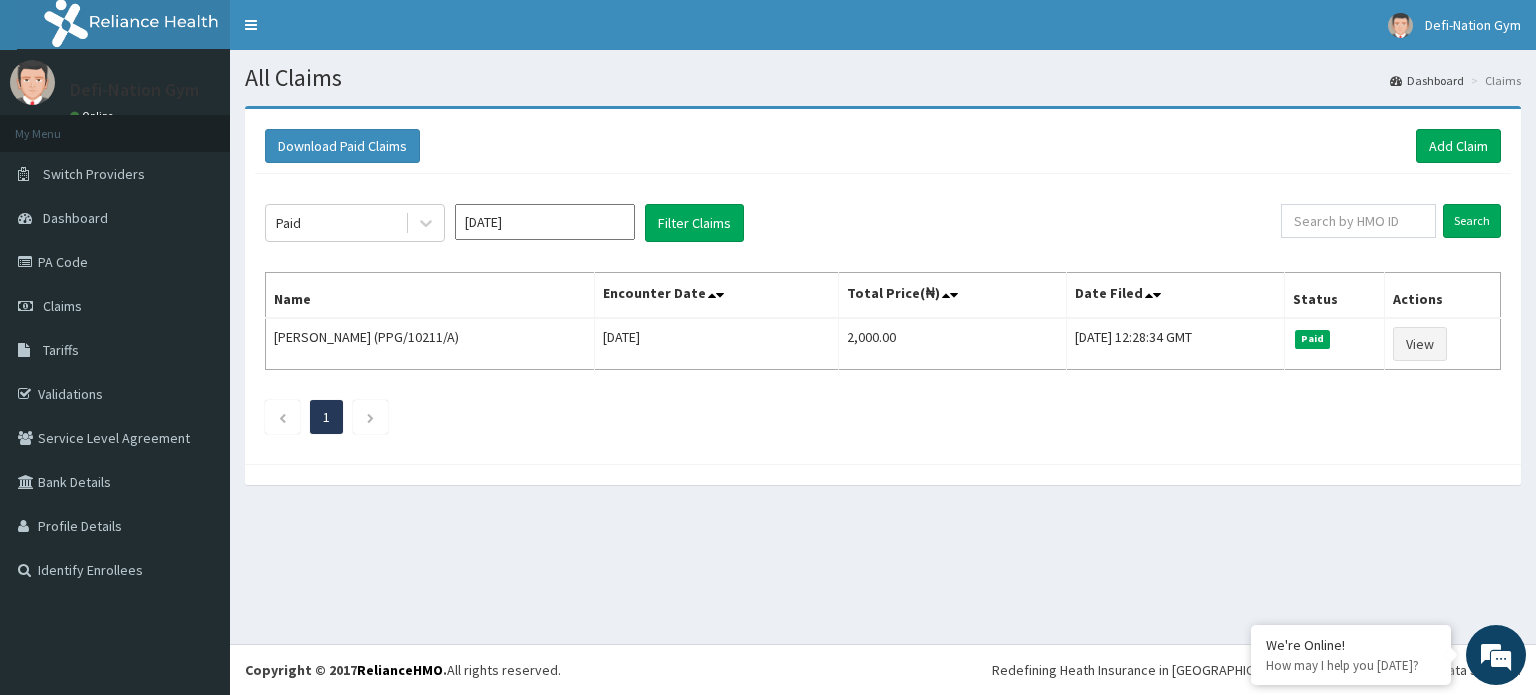 click on "Jun 2025" at bounding box center (545, 222) 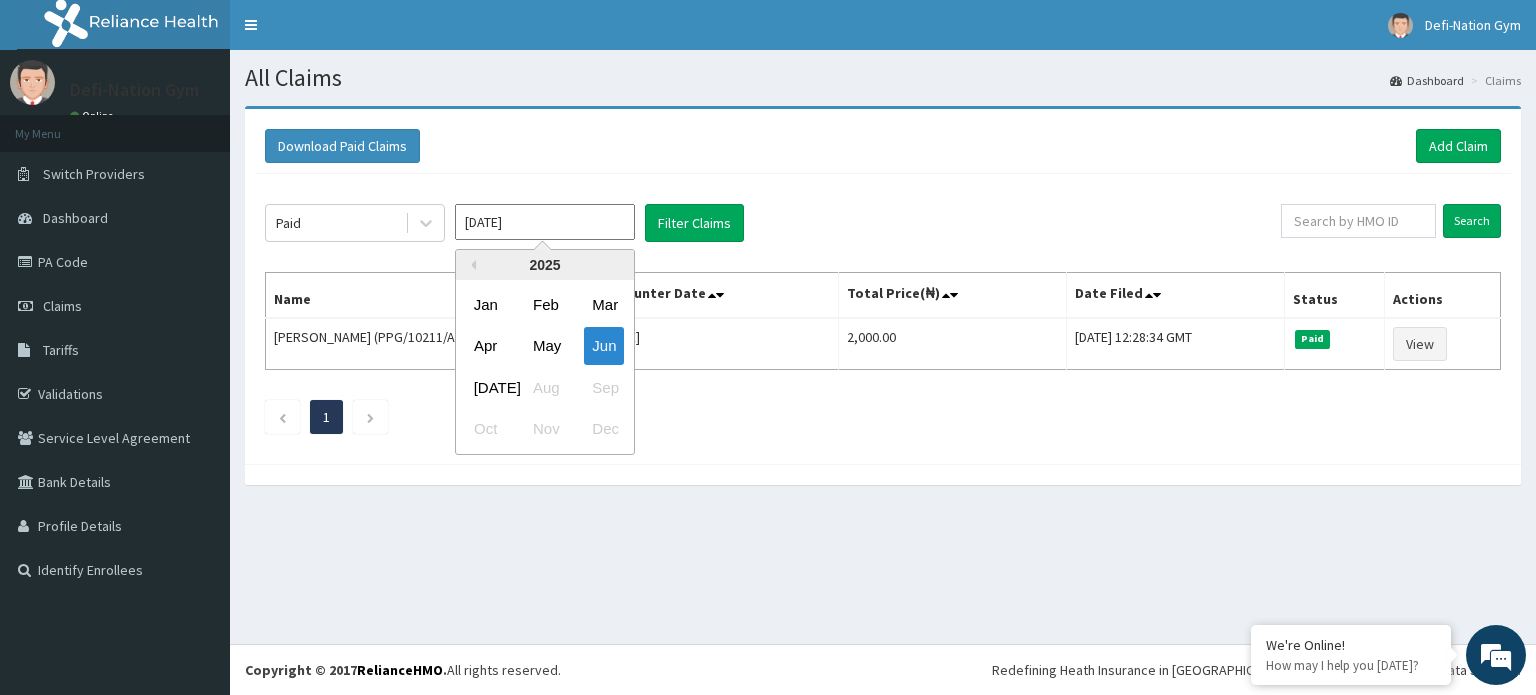 click on "Apr May Jun" at bounding box center (545, 346) 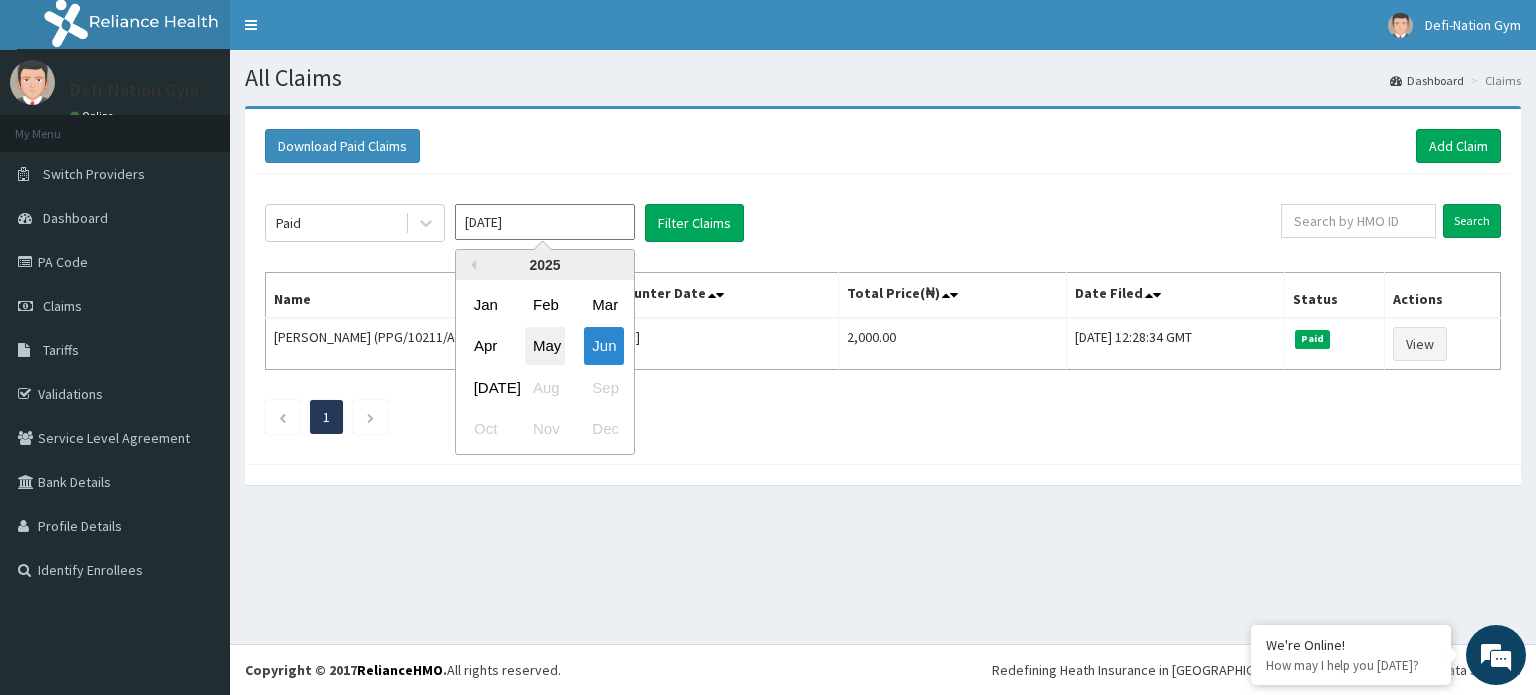 click on "May" at bounding box center [545, 346] 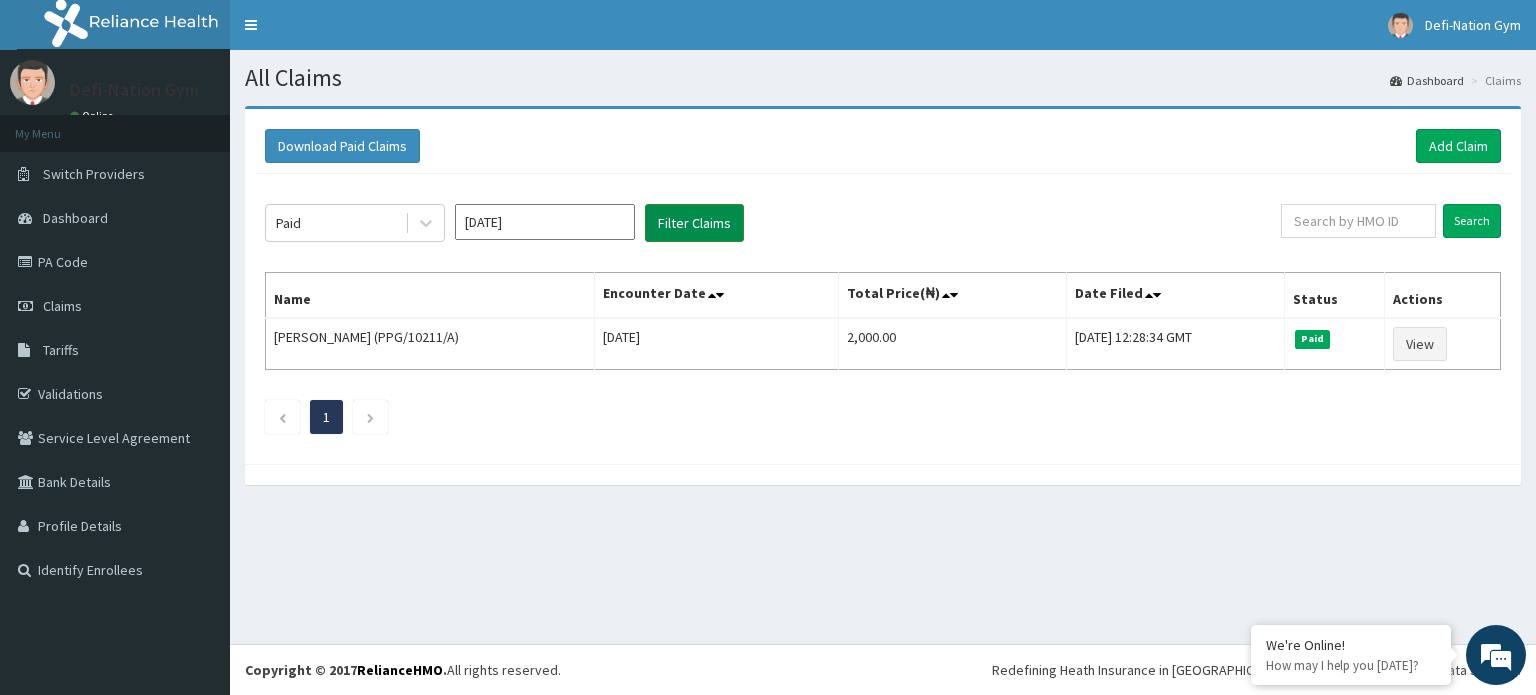 click on "Filter Claims" at bounding box center [694, 223] 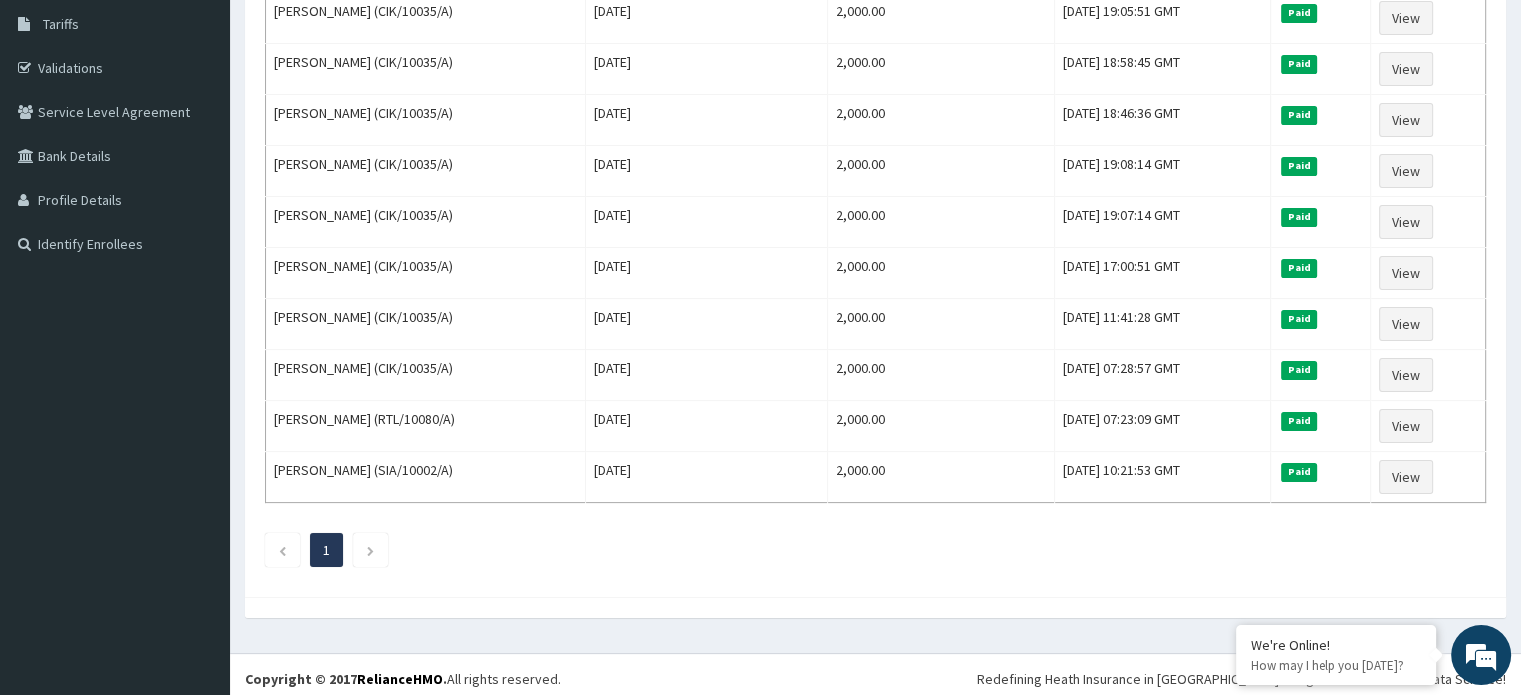 scroll, scrollTop: 0, scrollLeft: 0, axis: both 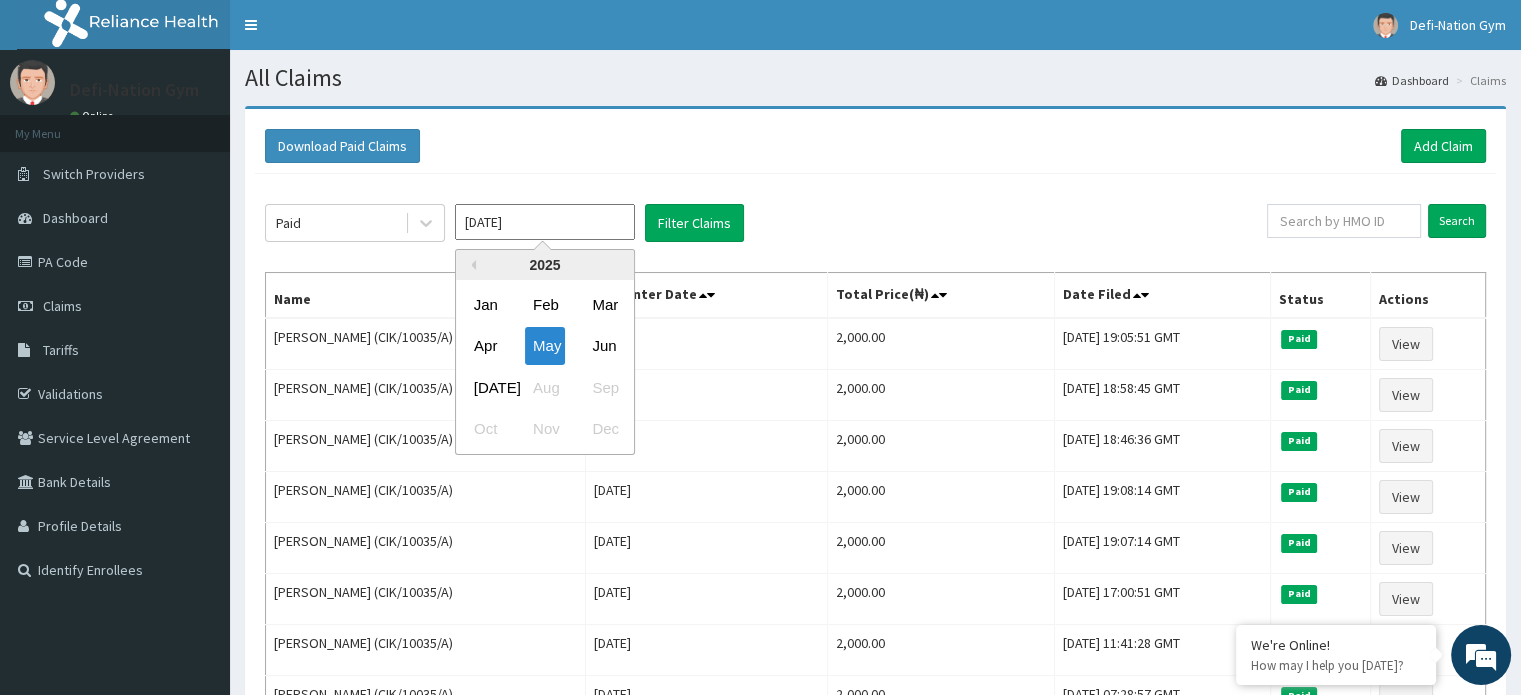 click on "May 2025" at bounding box center (545, 222) 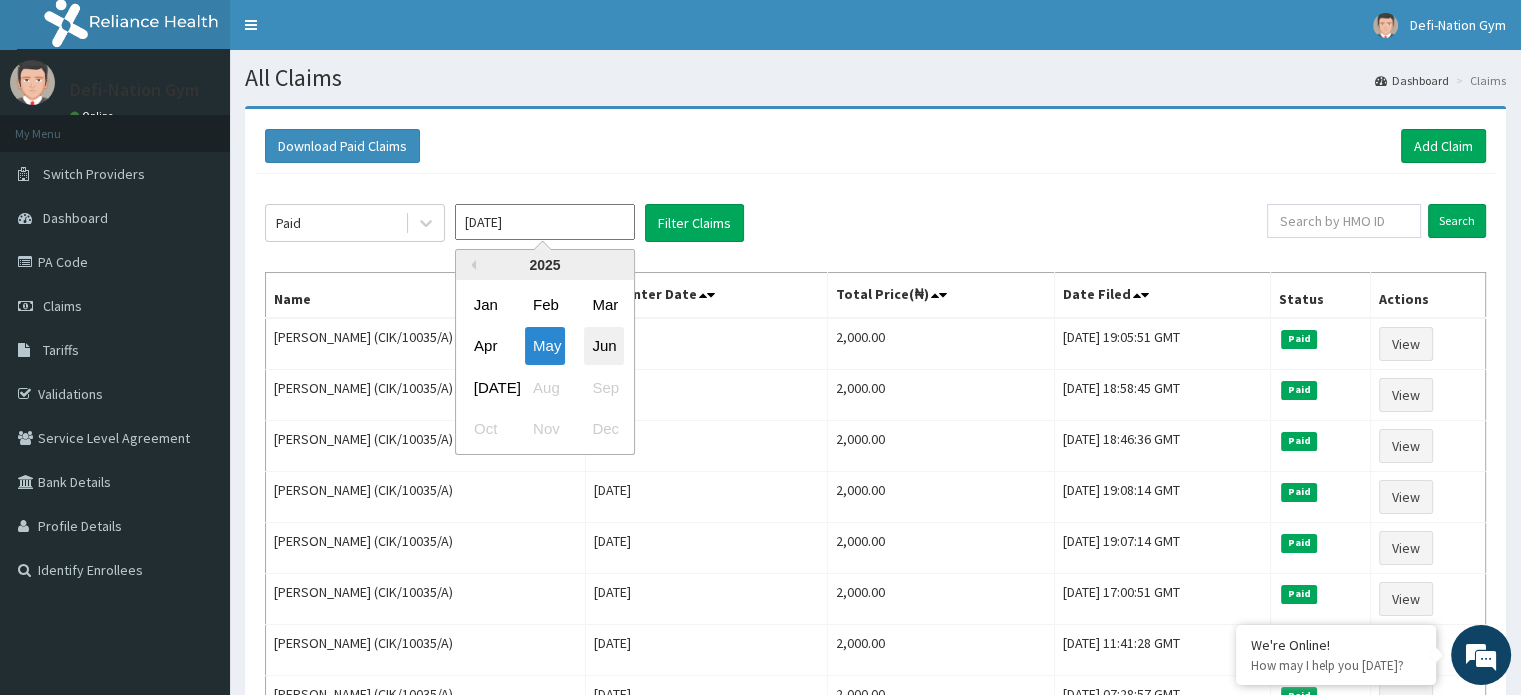 click on "Jun" at bounding box center [604, 346] 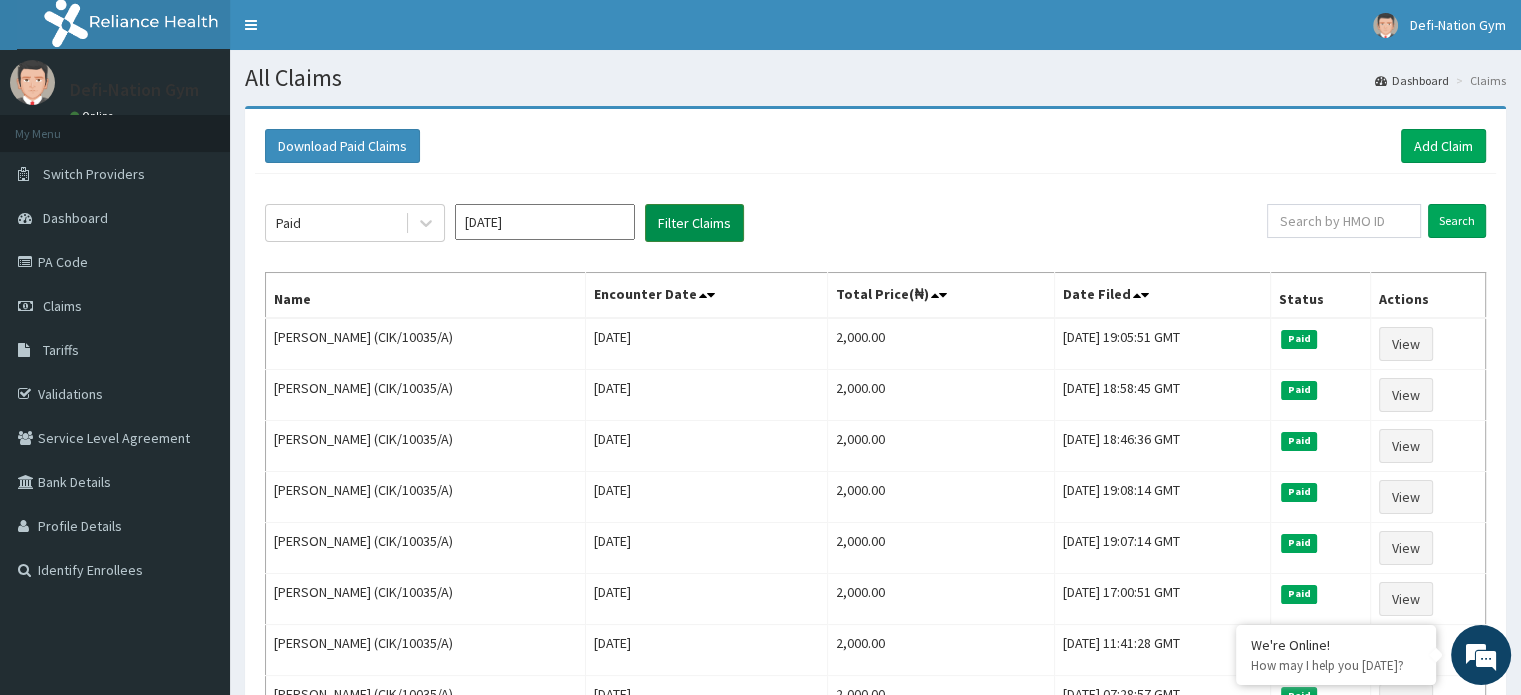 click on "Filter Claims" at bounding box center [694, 223] 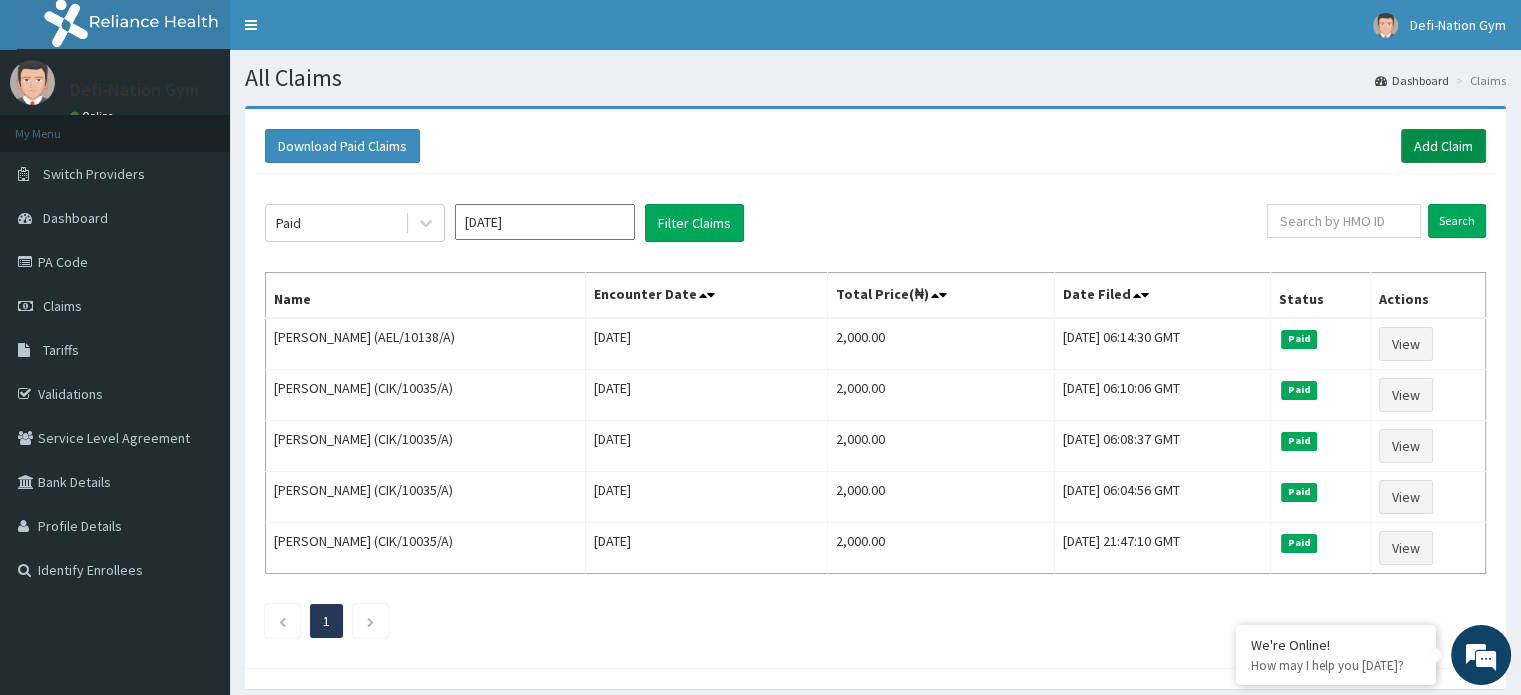 click on "Add Claim" at bounding box center [1443, 146] 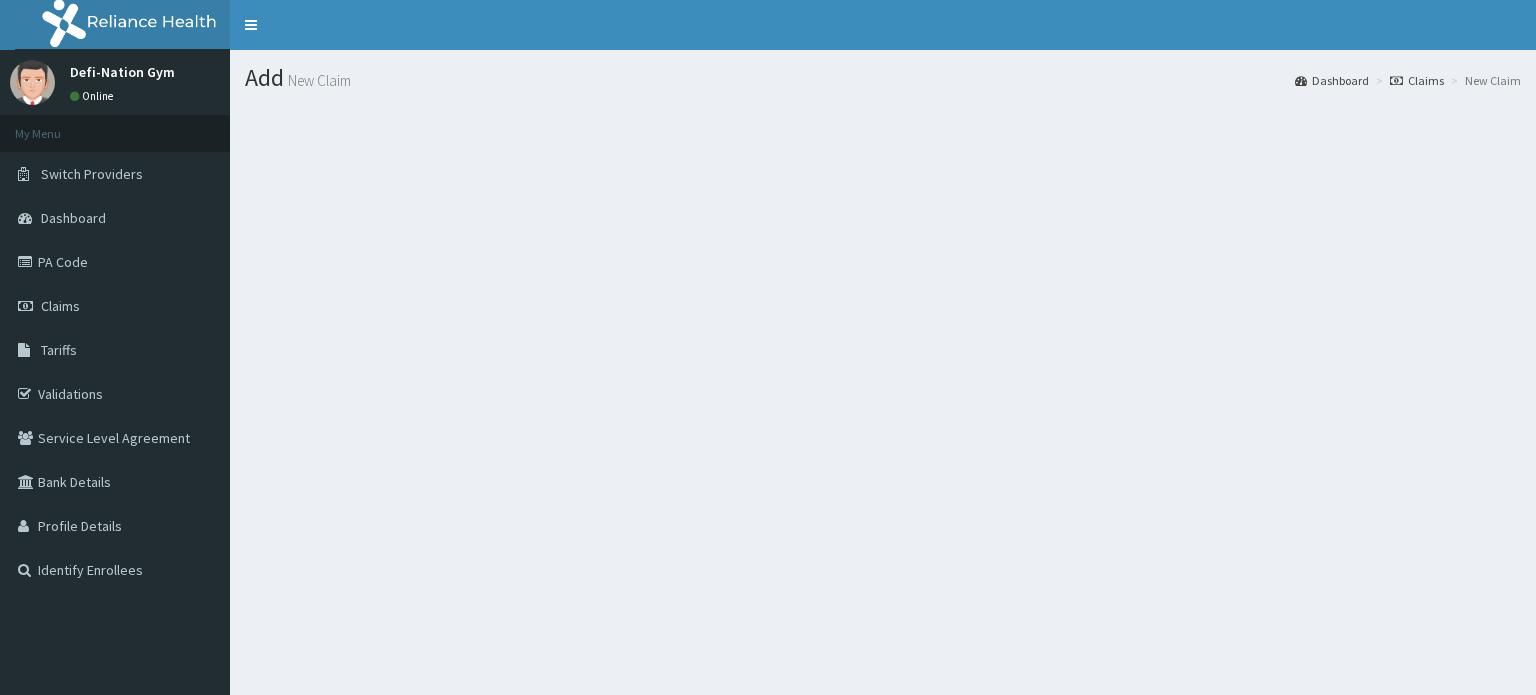 scroll, scrollTop: 0, scrollLeft: 0, axis: both 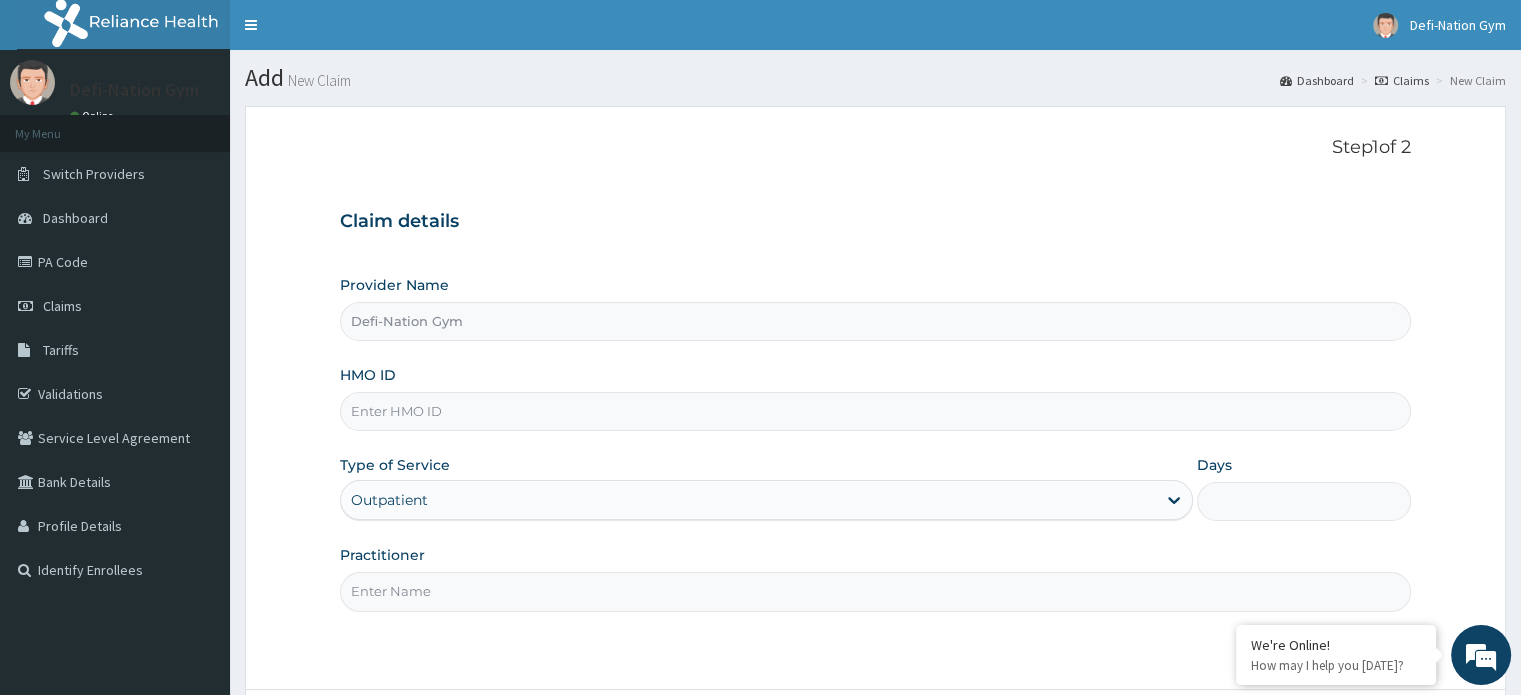 type on "Defi-Nation Gym" 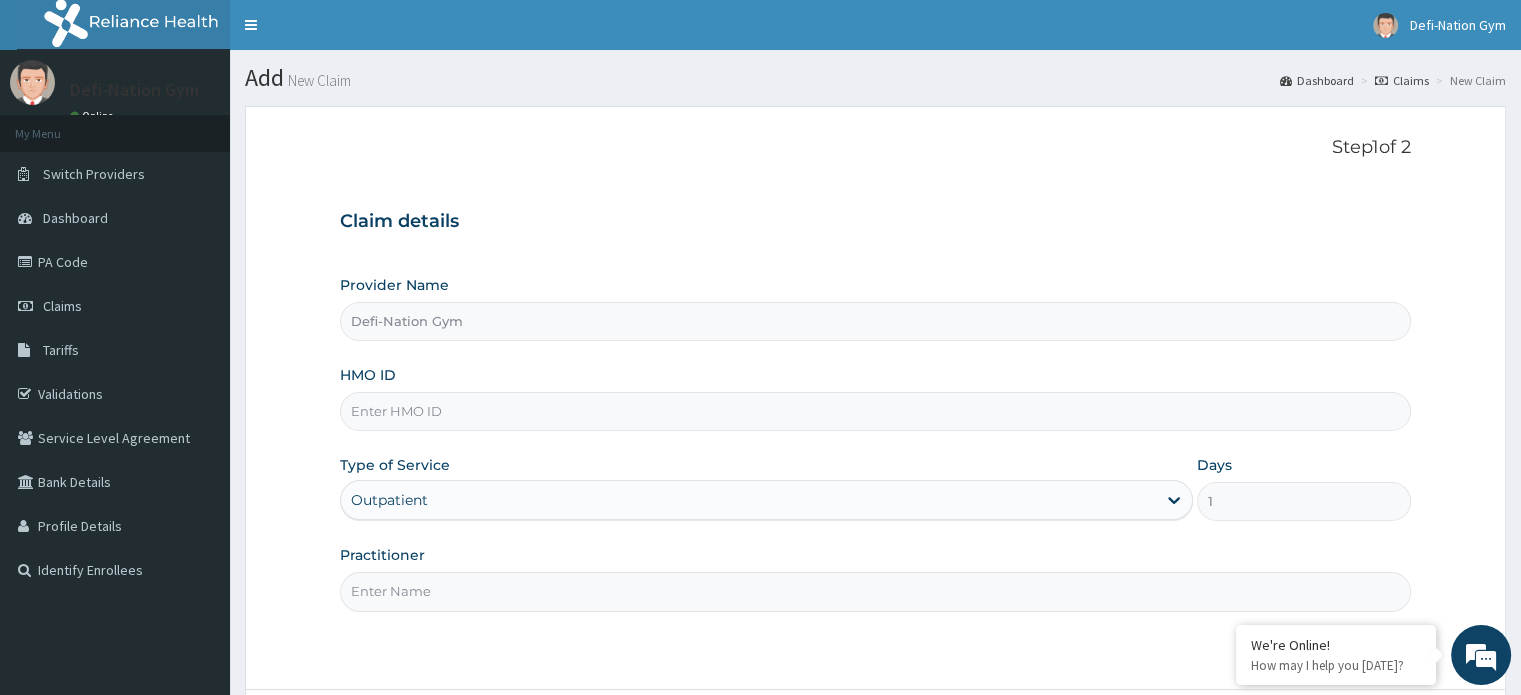 click on "HMO ID" at bounding box center (875, 411) 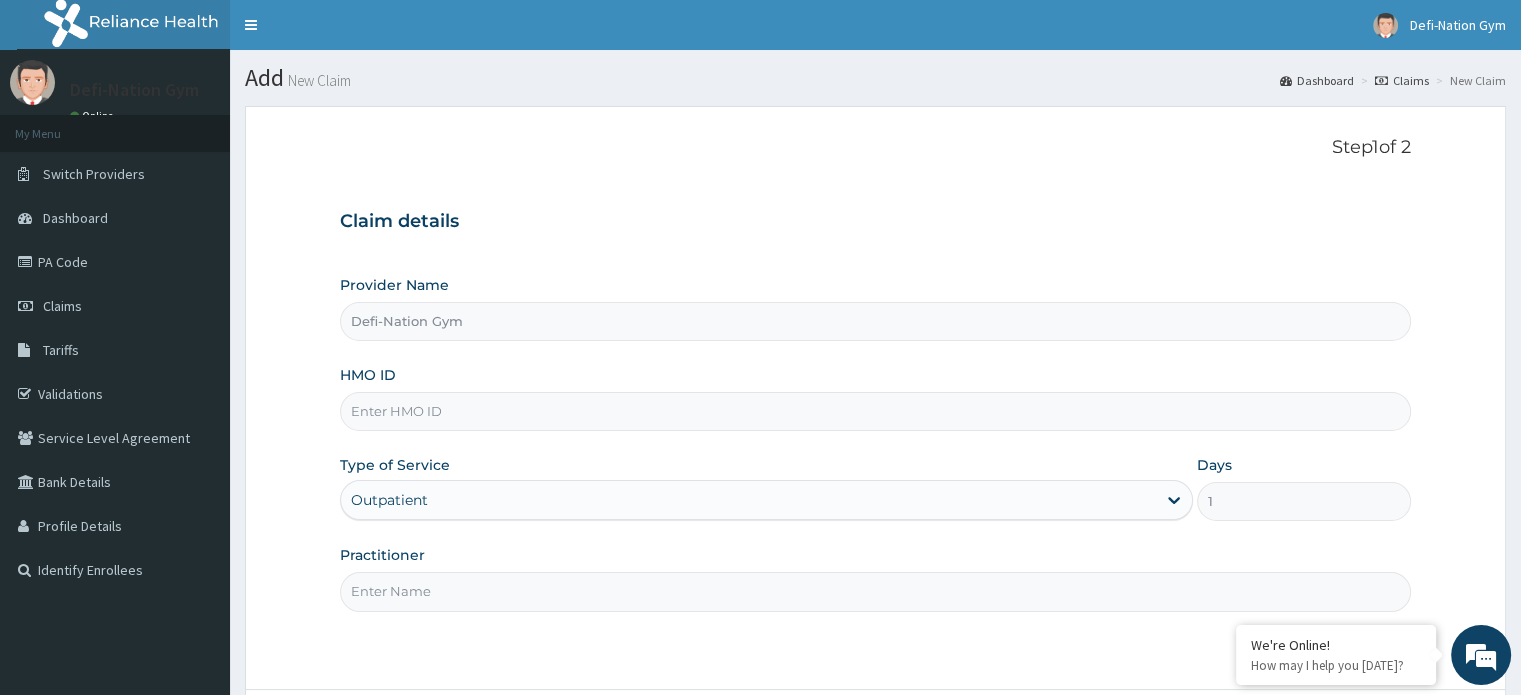type on "CIK/10035/A" 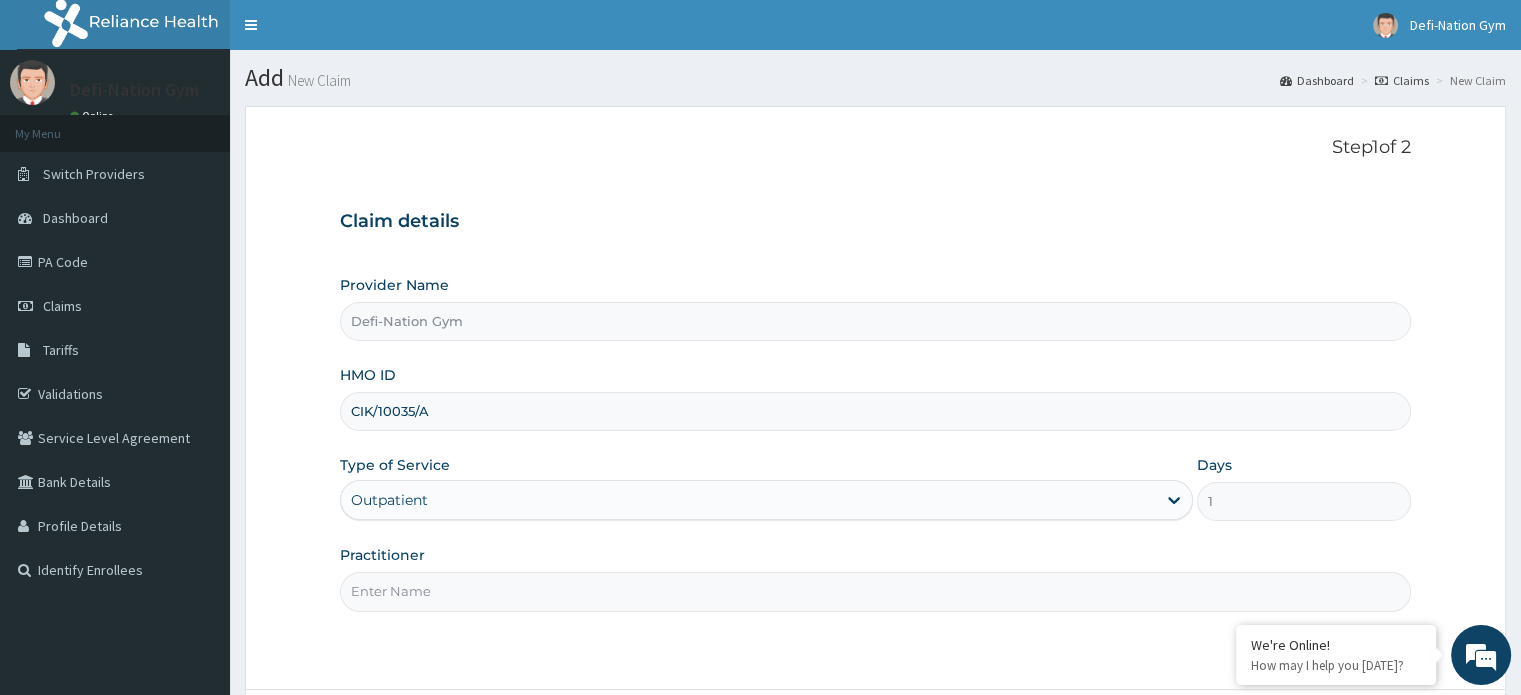 scroll, scrollTop: 0, scrollLeft: 0, axis: both 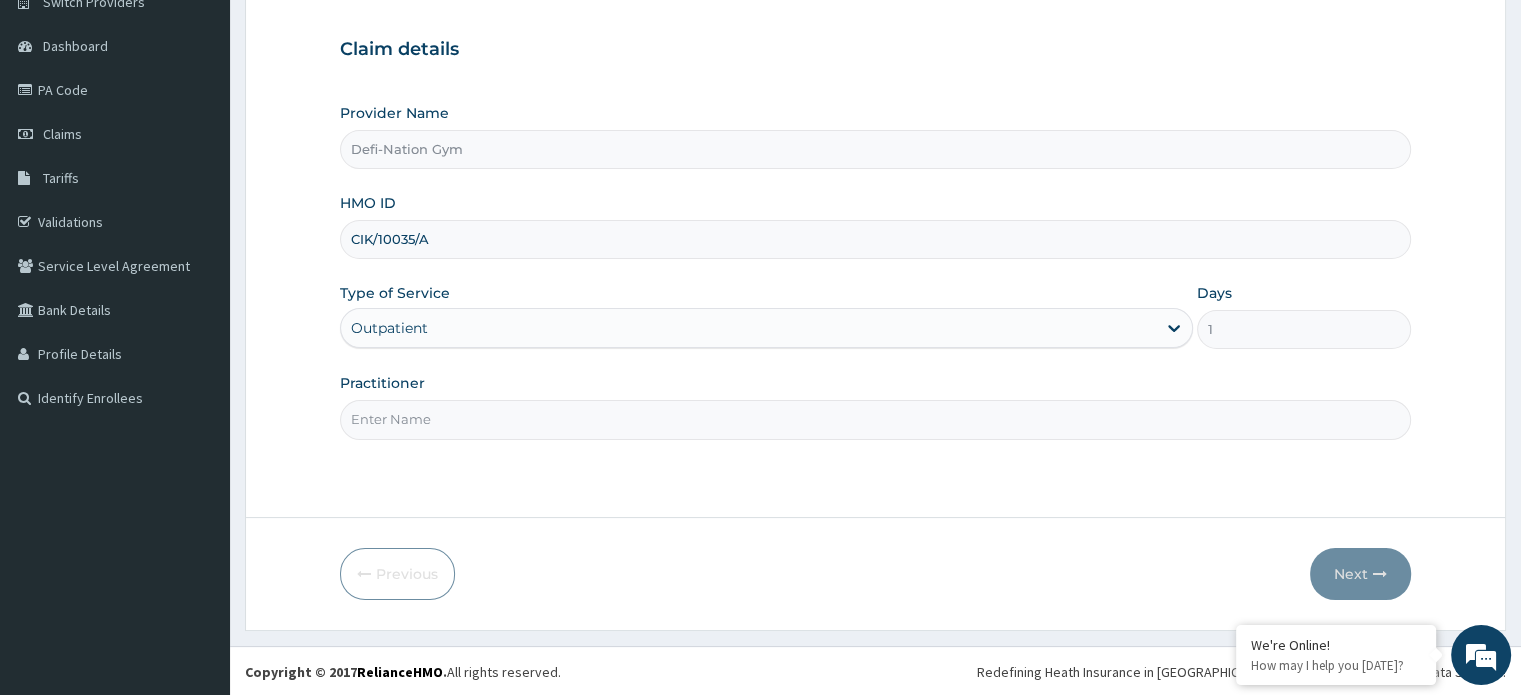 click on "Practitioner" at bounding box center [875, 419] 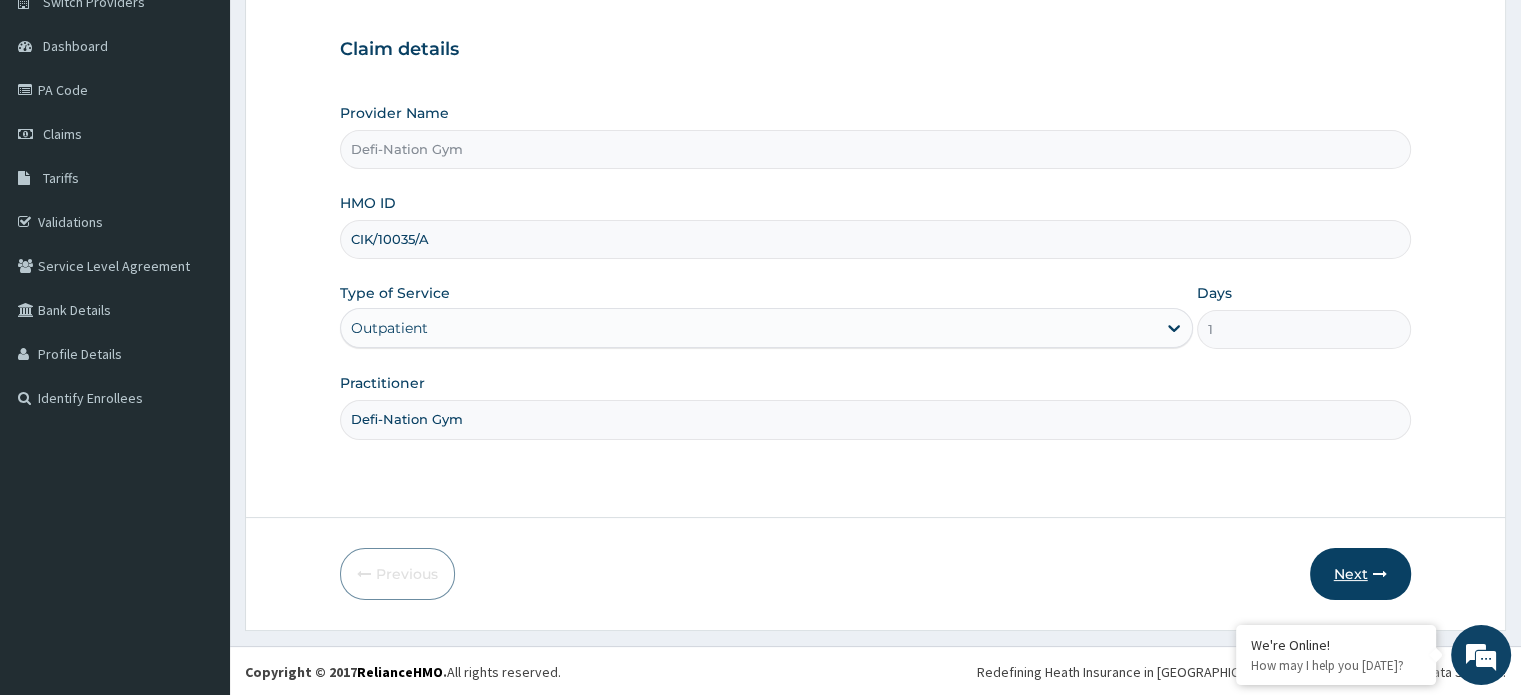 type on "Defi-Nation Gym" 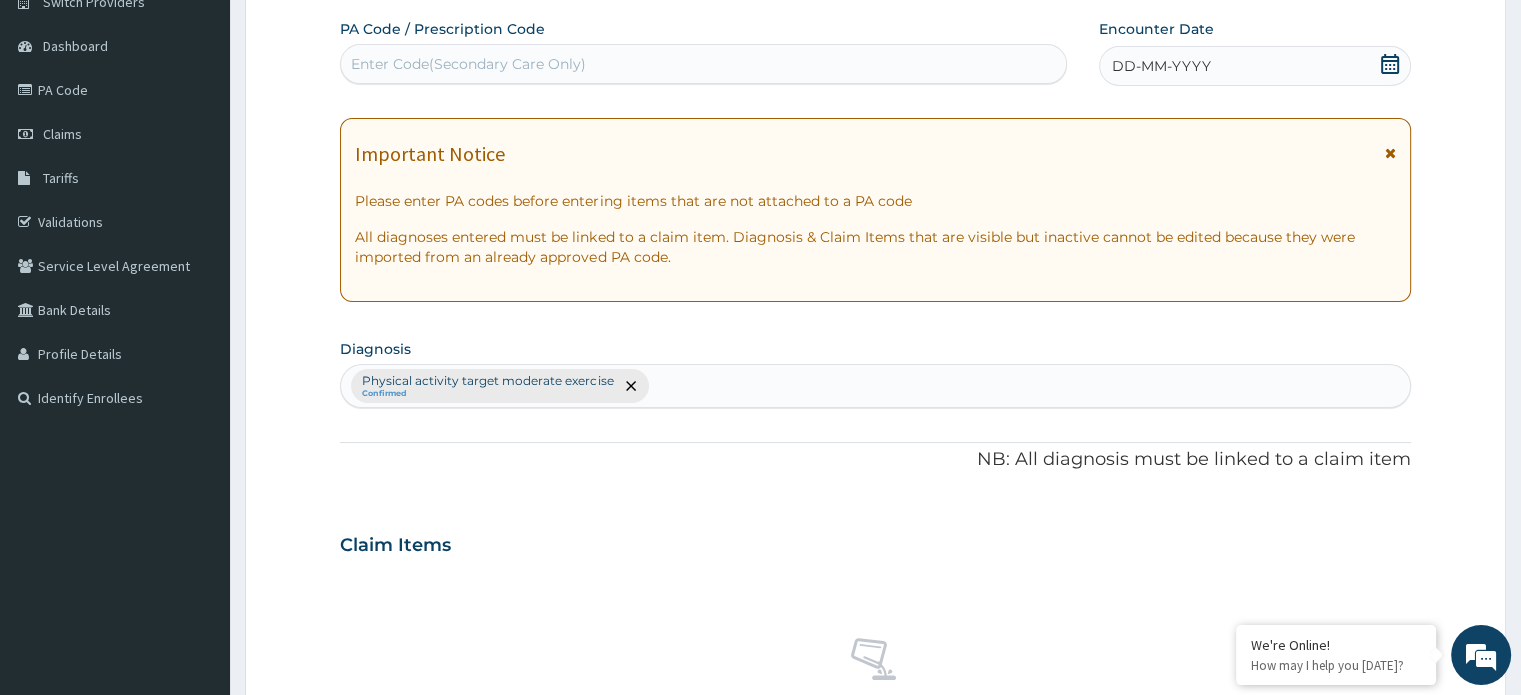 click on "DD-MM-YYYY" at bounding box center [1254, 66] 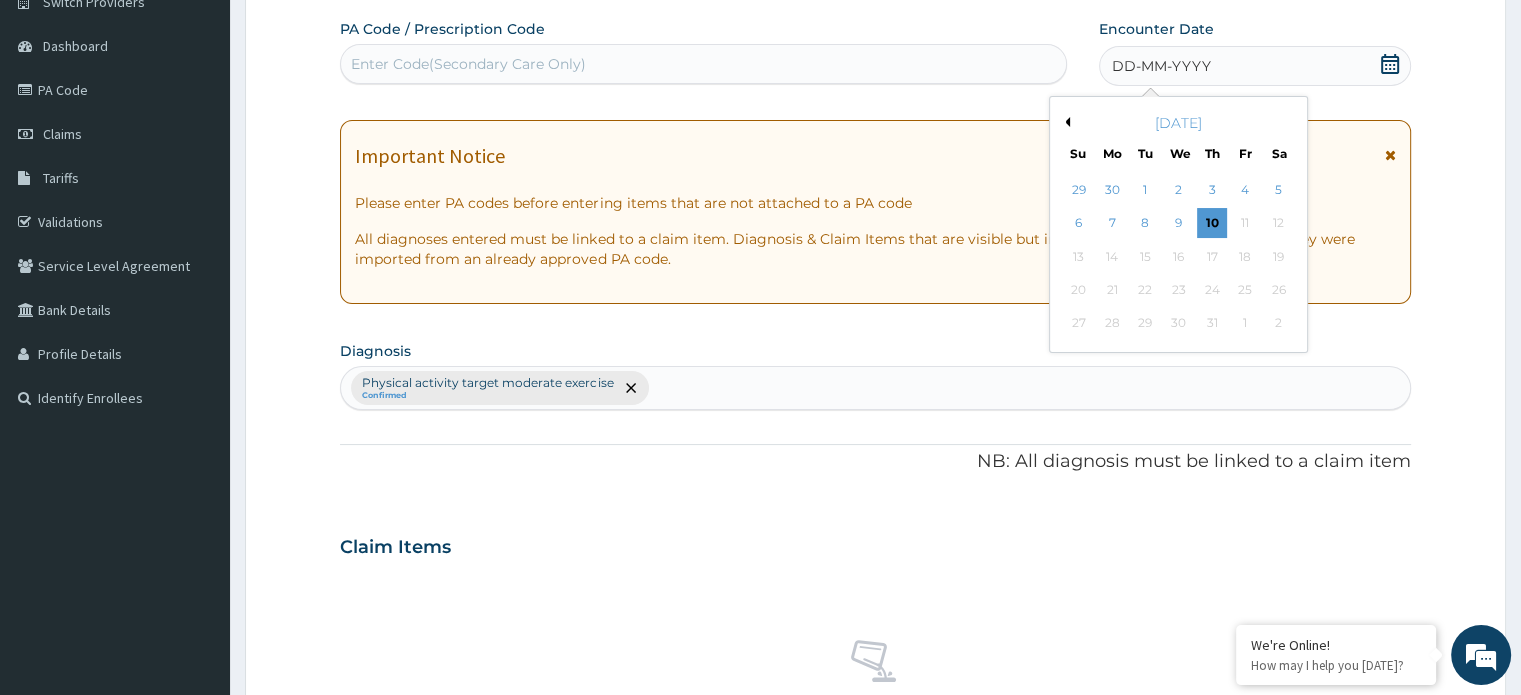 click on "[DATE]" at bounding box center [1178, 123] 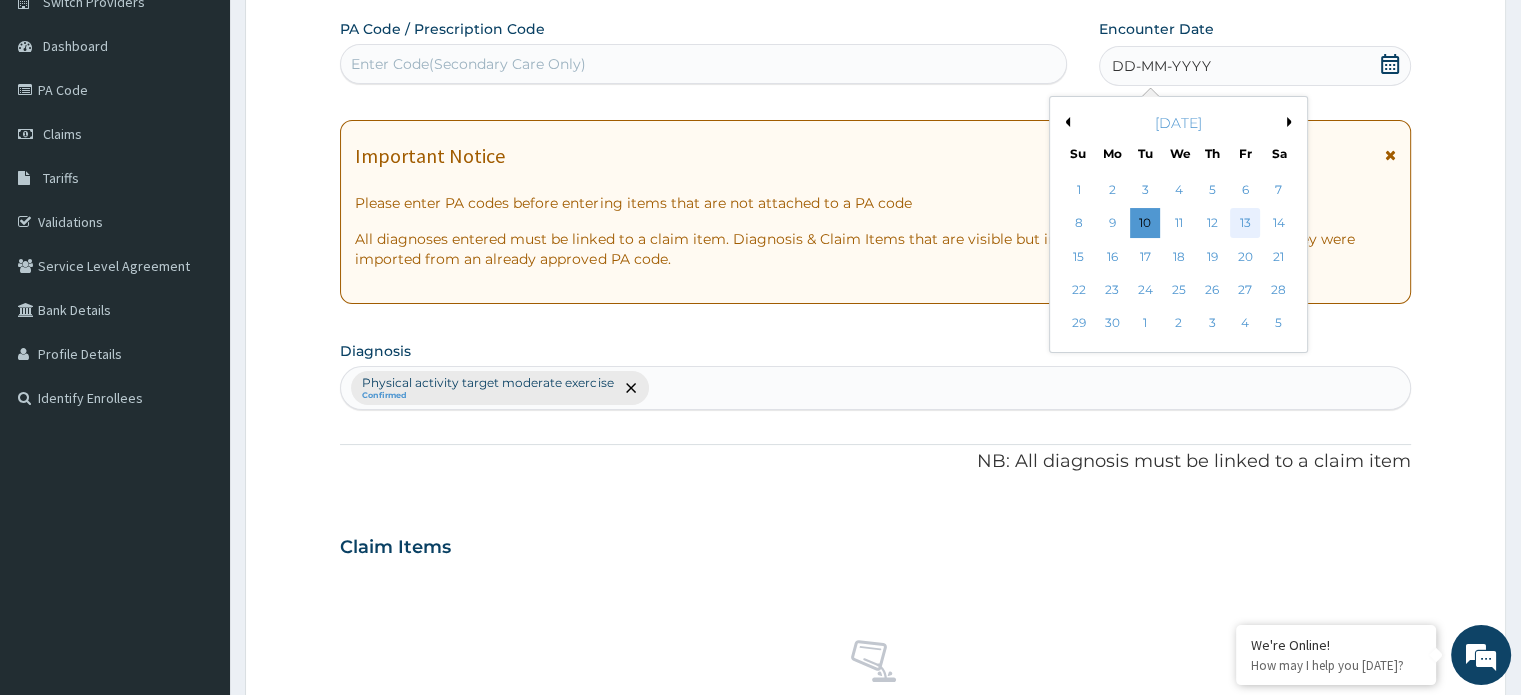 click on "13" at bounding box center (1245, 224) 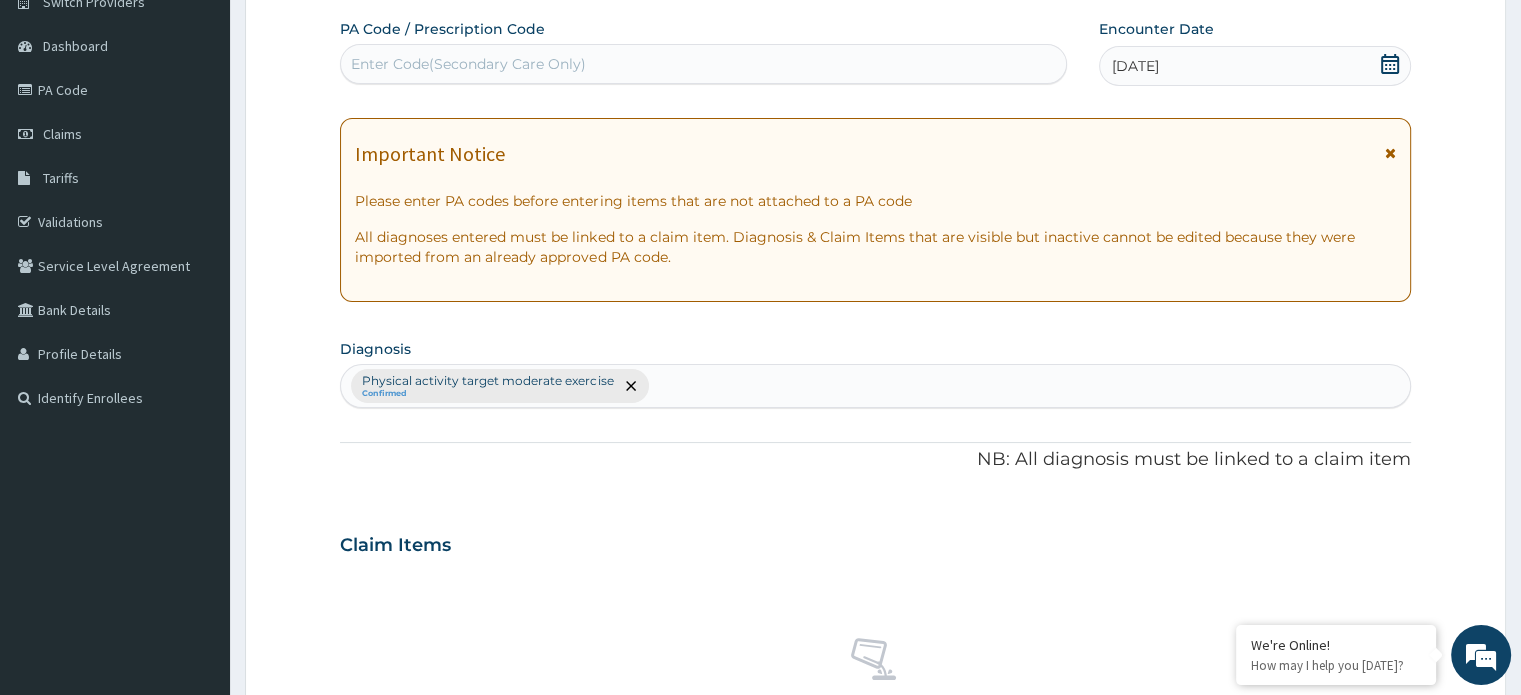 click on "Enter Code(Secondary Care Only)" at bounding box center [703, 64] 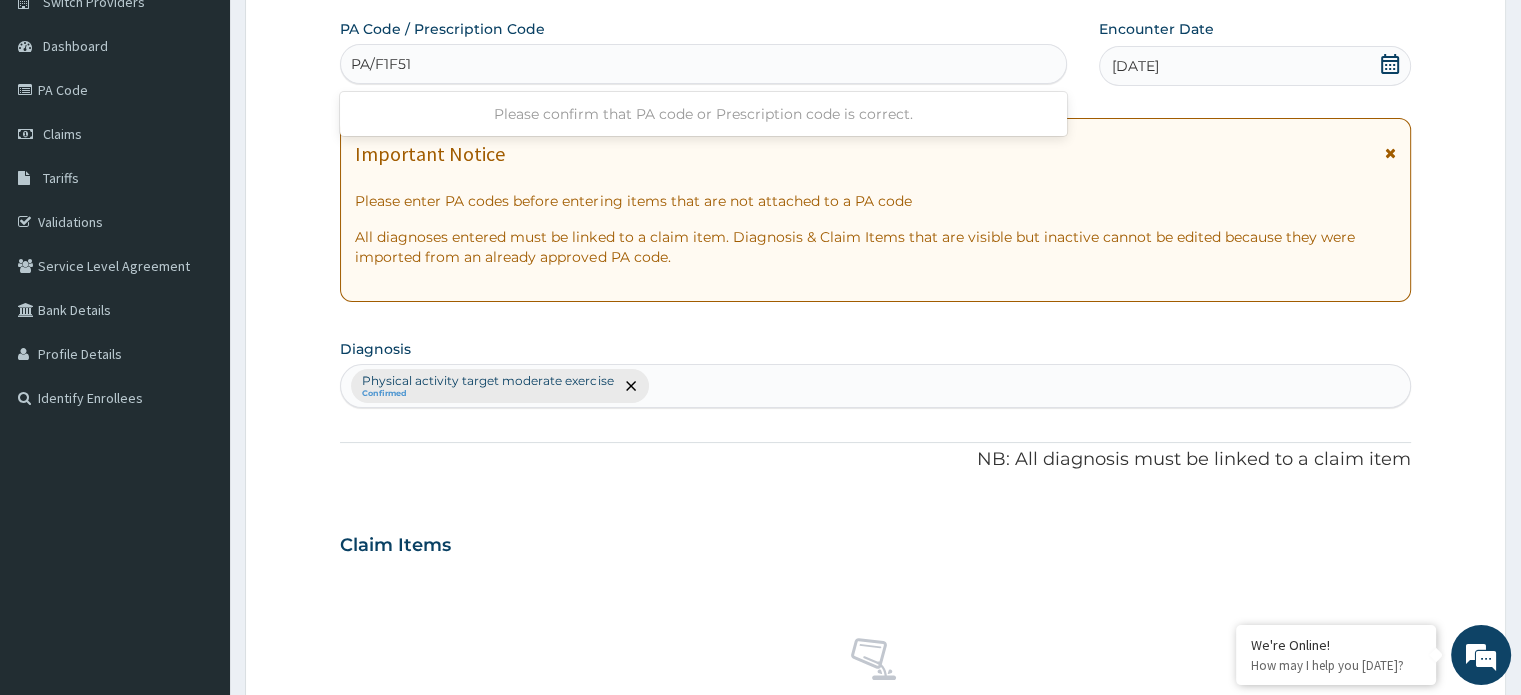 type on "PA/F1F516" 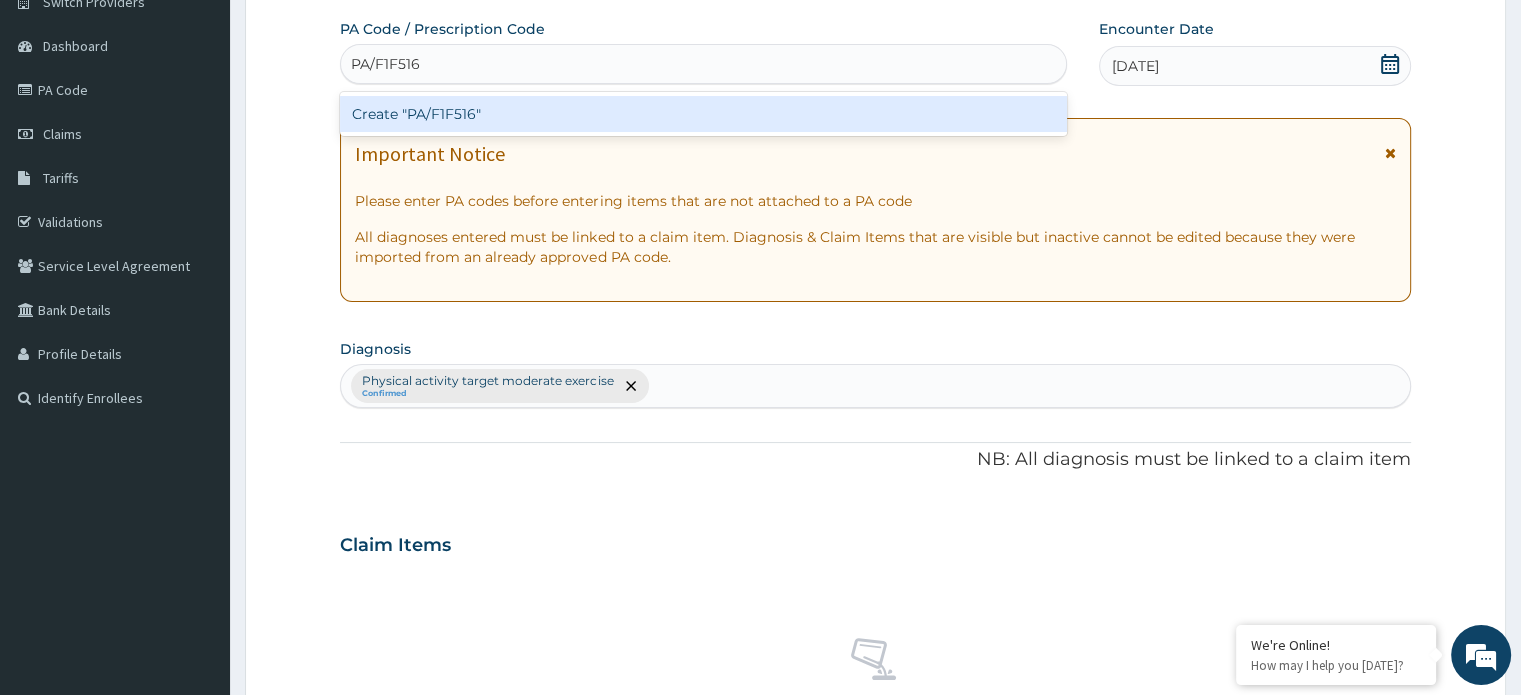 click on "Create "PA/F1F516"" at bounding box center [703, 114] 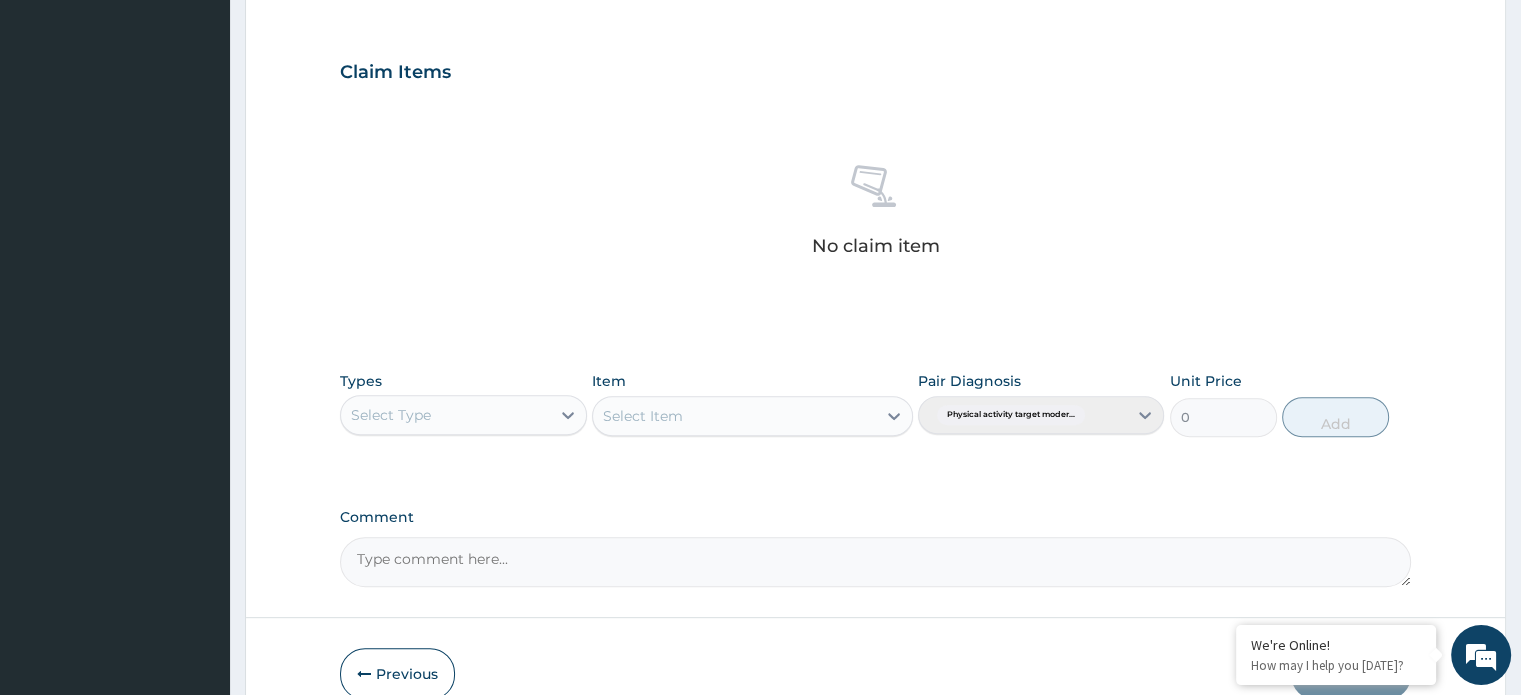 scroll, scrollTop: 629, scrollLeft: 0, axis: vertical 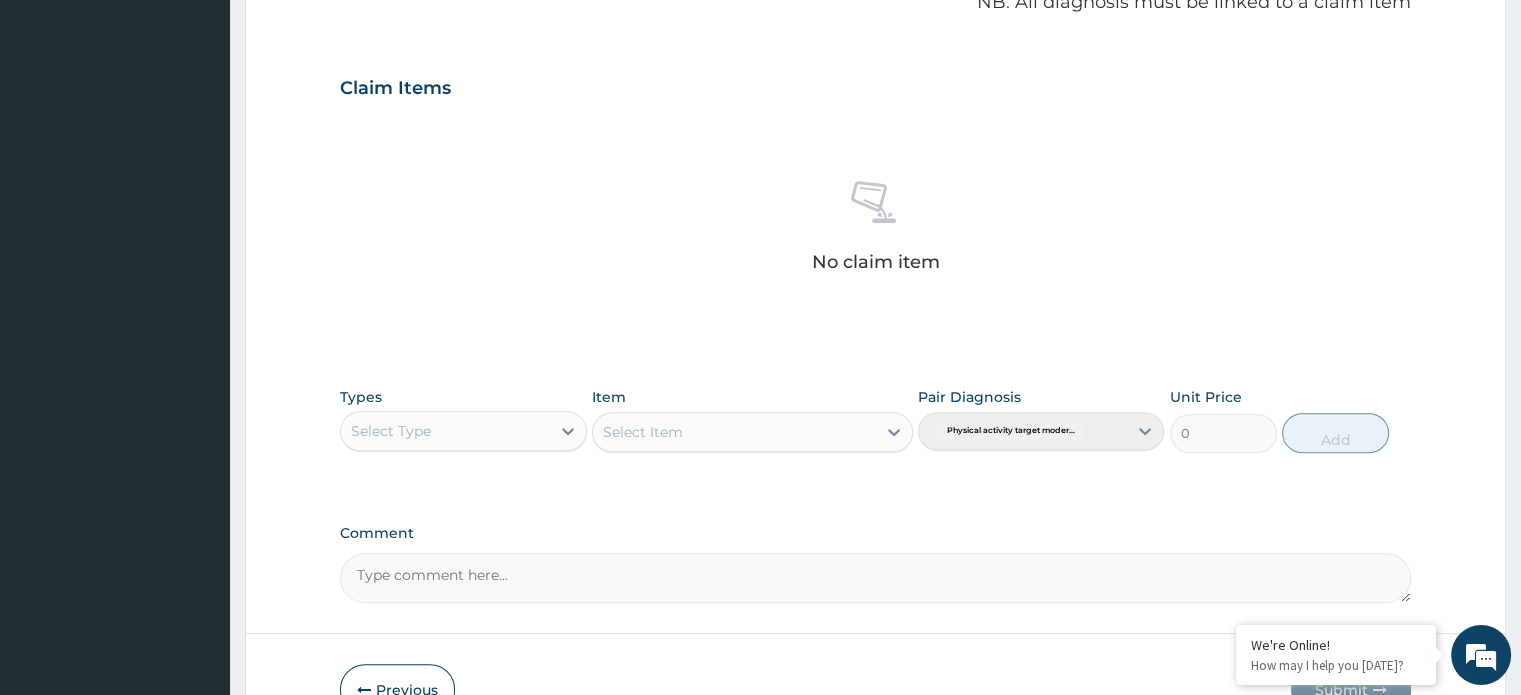 click on "Select Type" at bounding box center (445, 431) 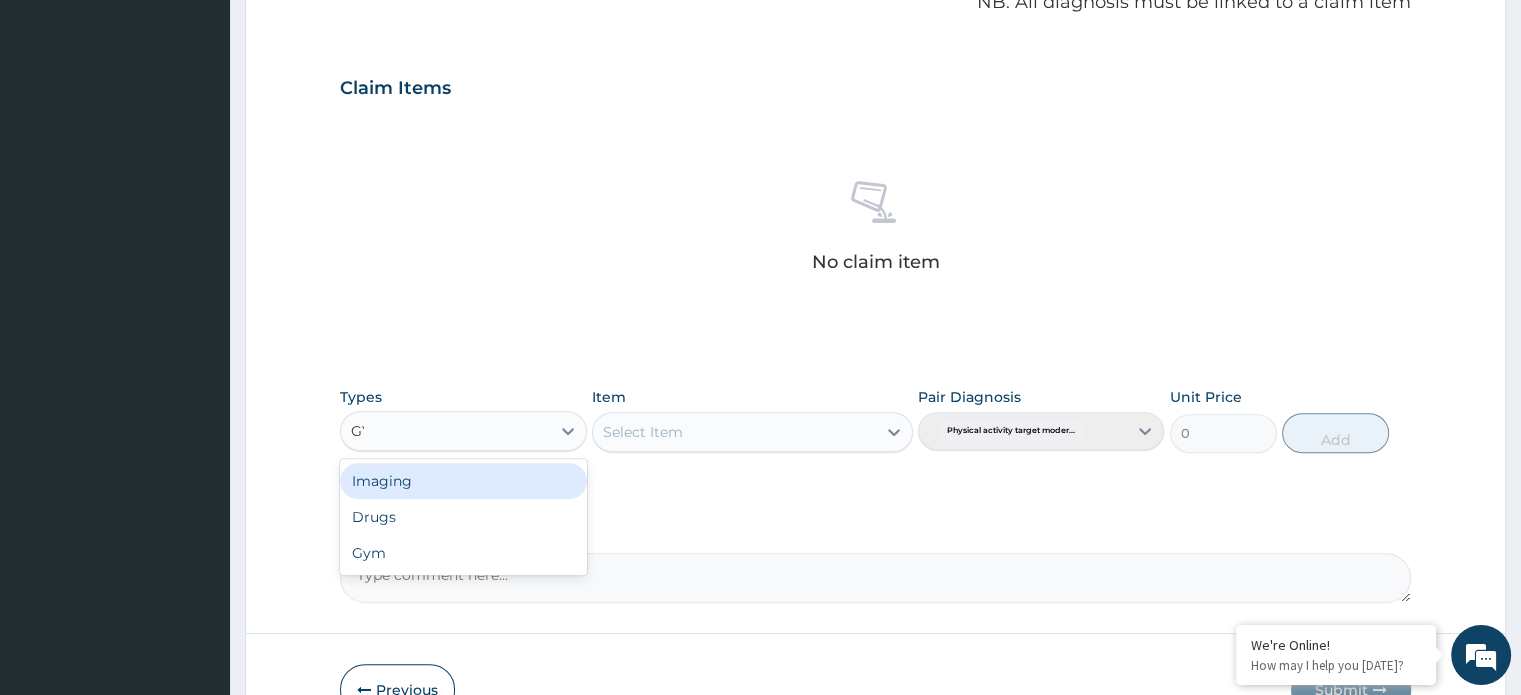 type on "GYM" 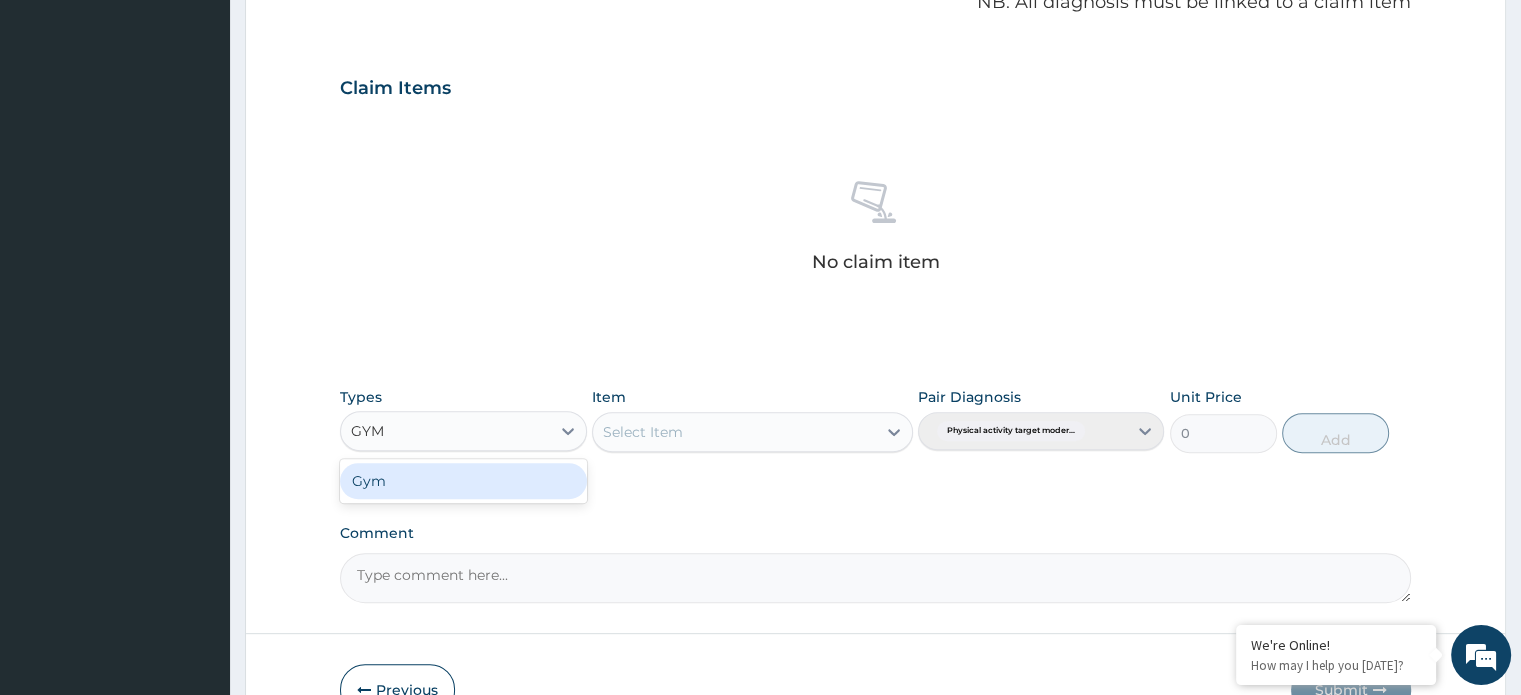 type 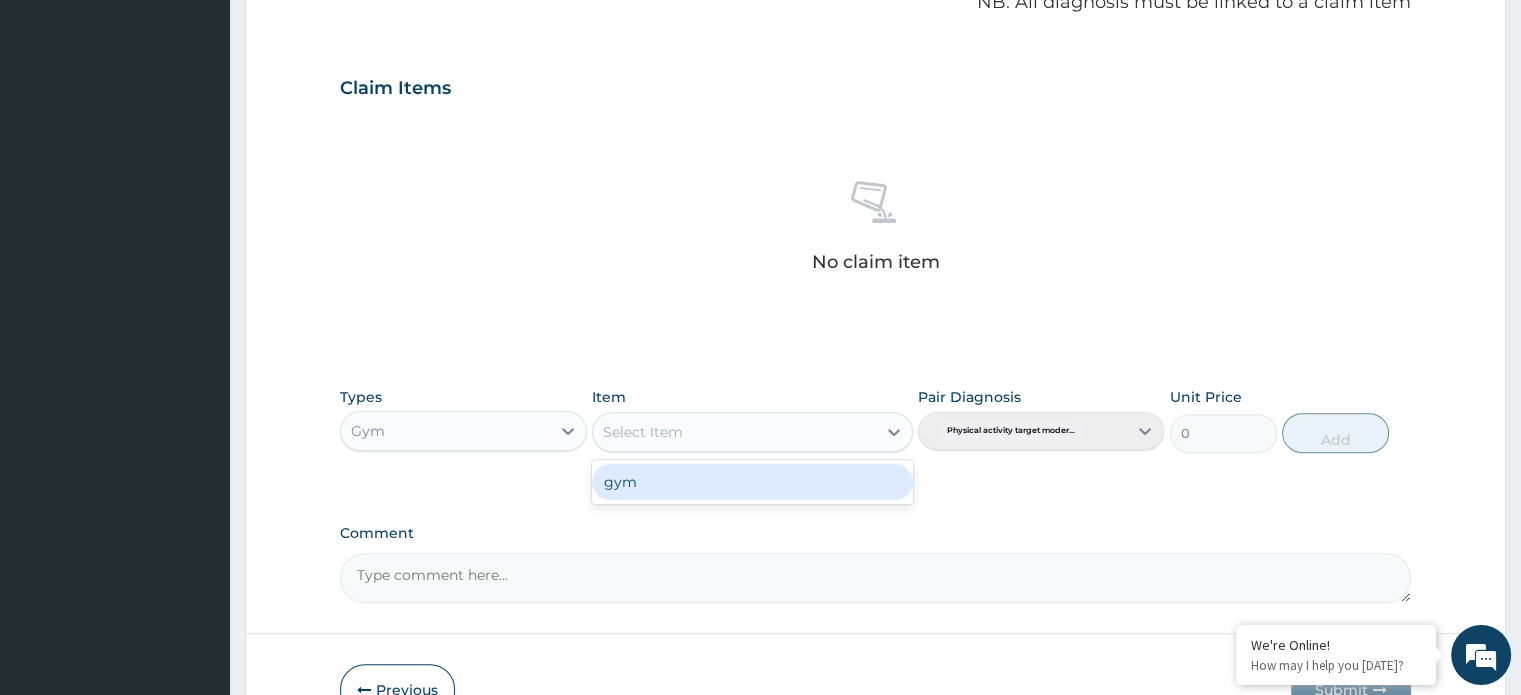 click on "Select Item" at bounding box center [734, 432] 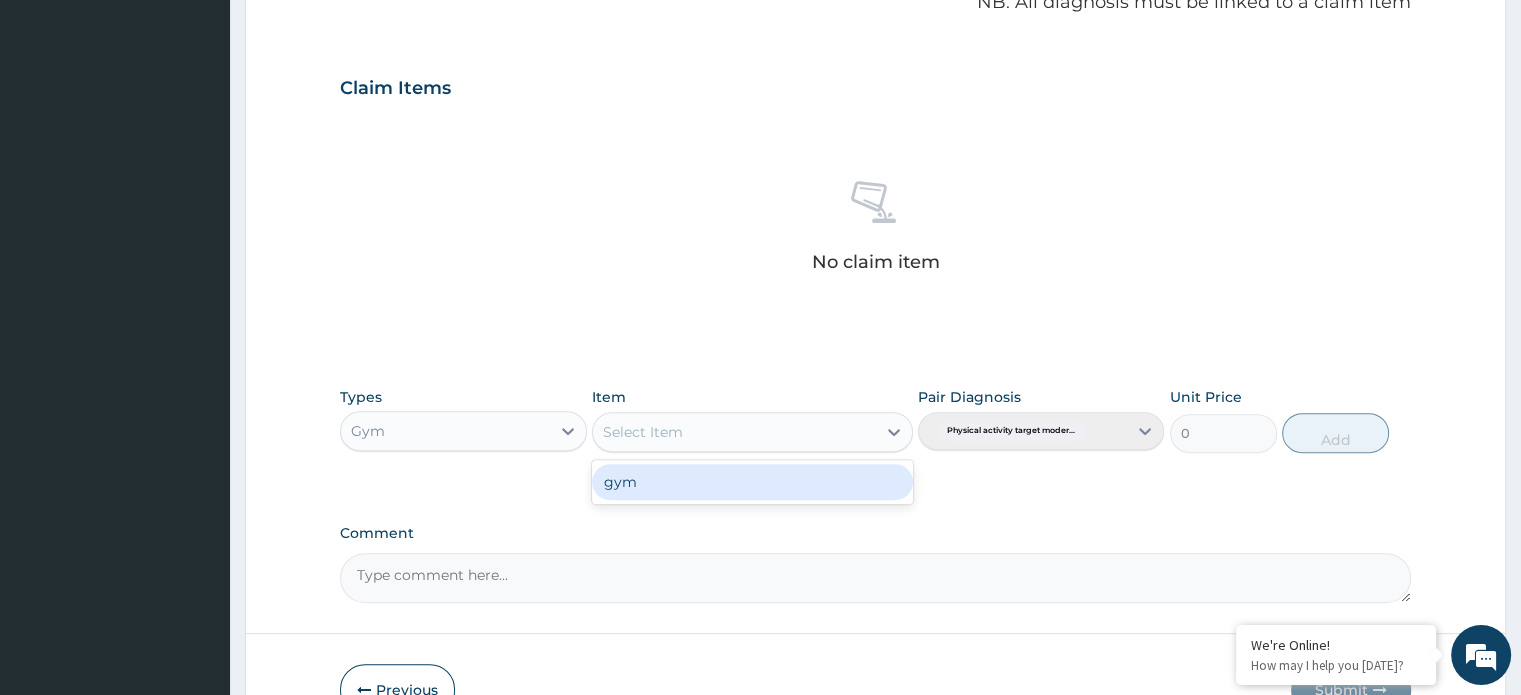 click on "gym" at bounding box center [752, 482] 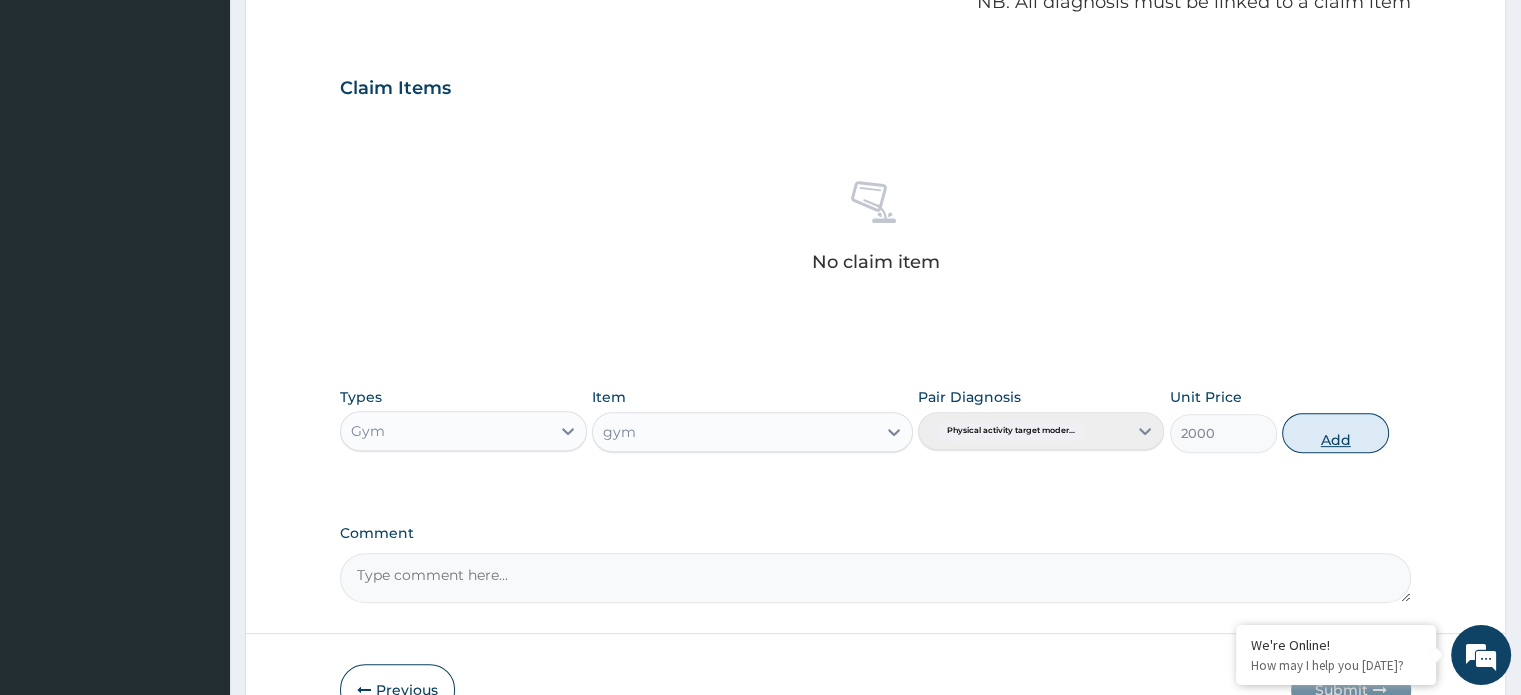 click on "Add" at bounding box center (1335, 433) 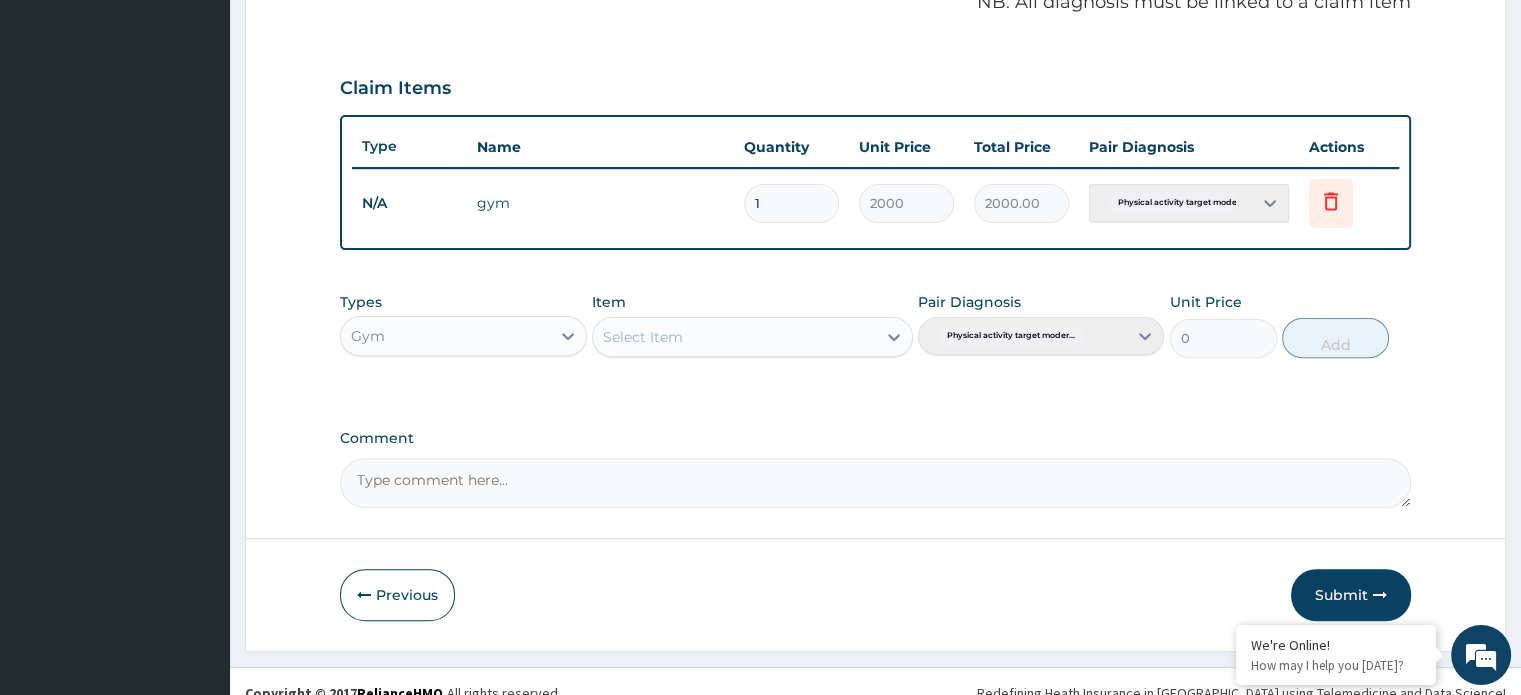 scroll, scrollTop: 648, scrollLeft: 0, axis: vertical 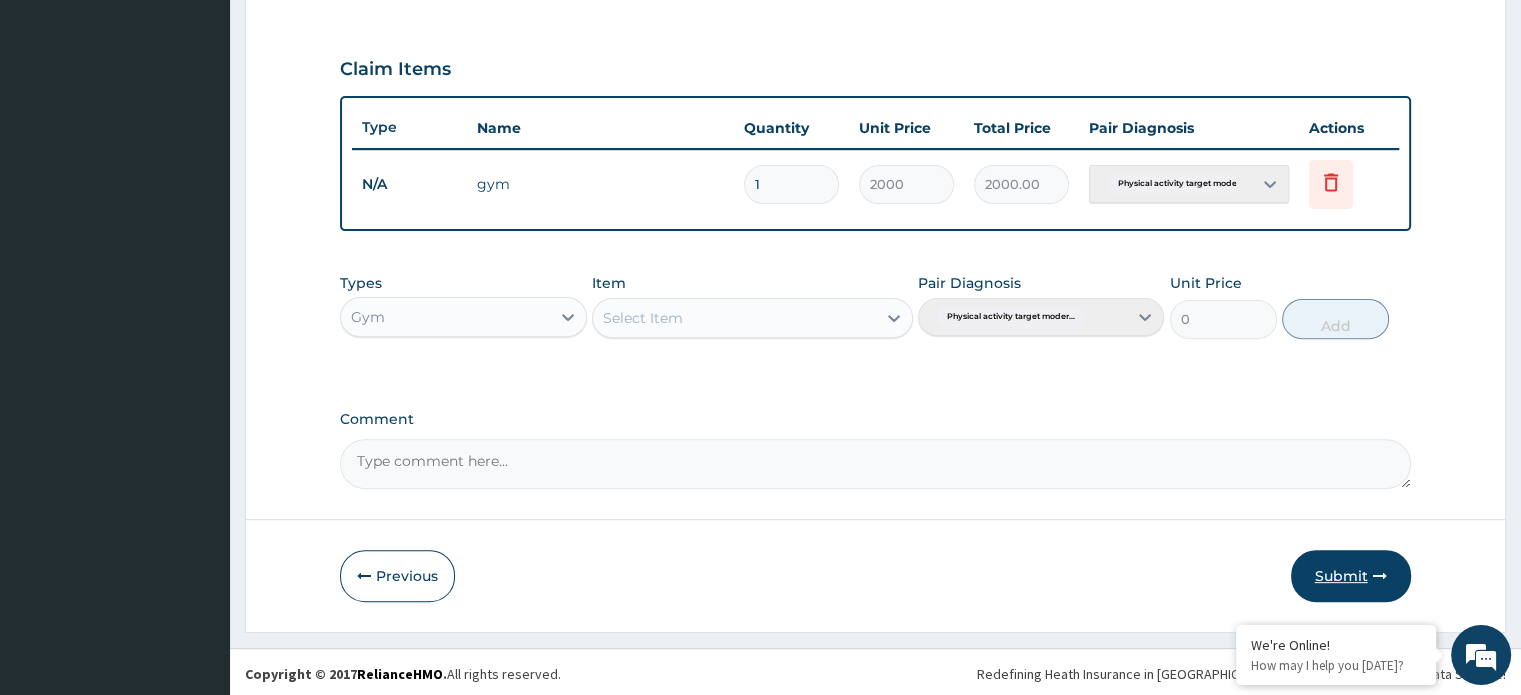click on "Submit" at bounding box center (1351, 576) 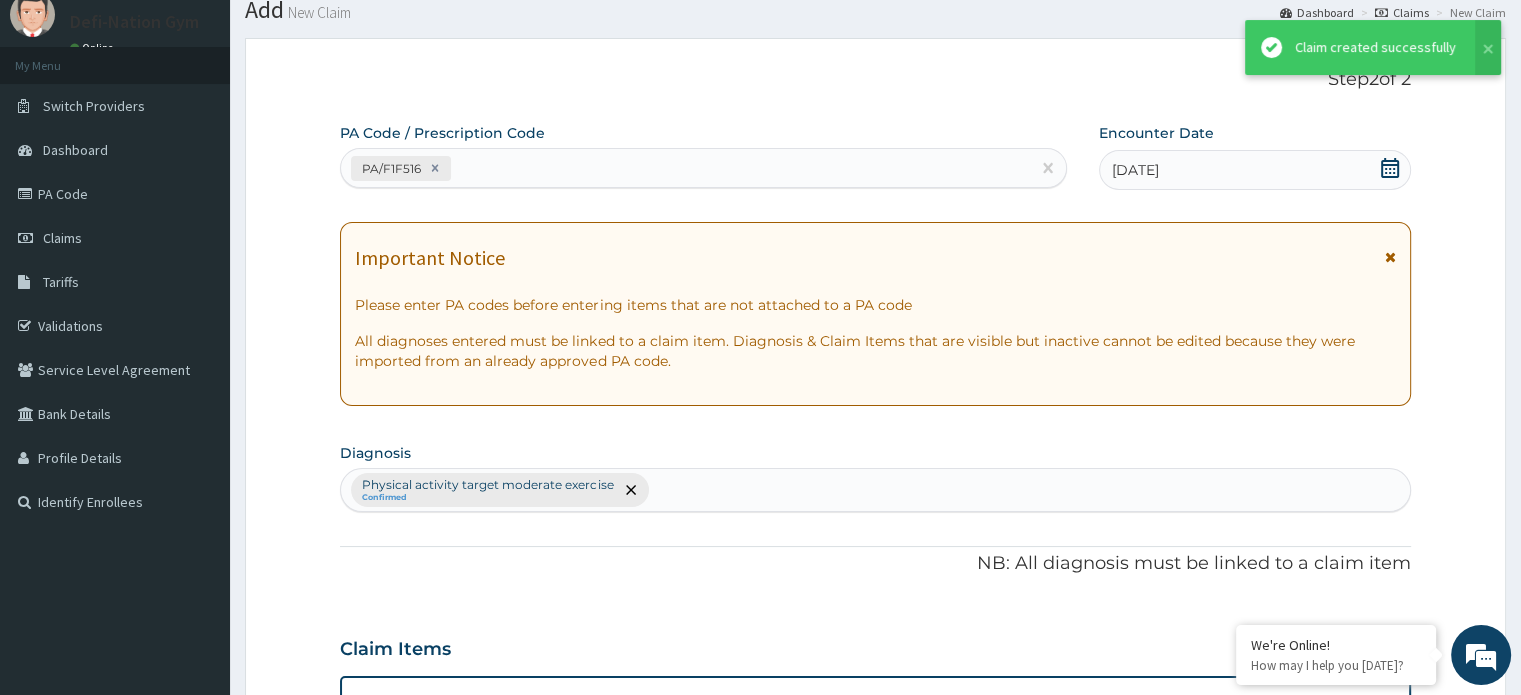 scroll, scrollTop: 648, scrollLeft: 0, axis: vertical 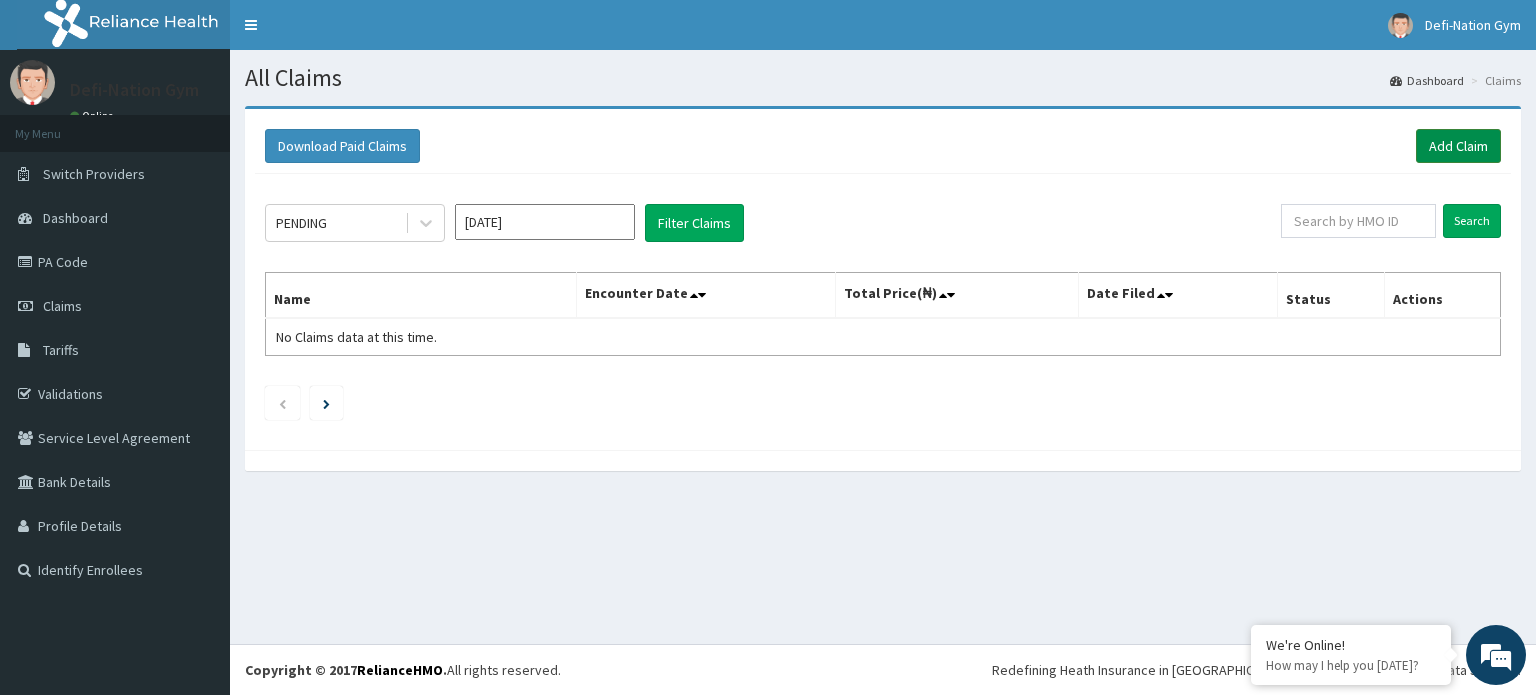 click on "Add Claim" at bounding box center (1458, 146) 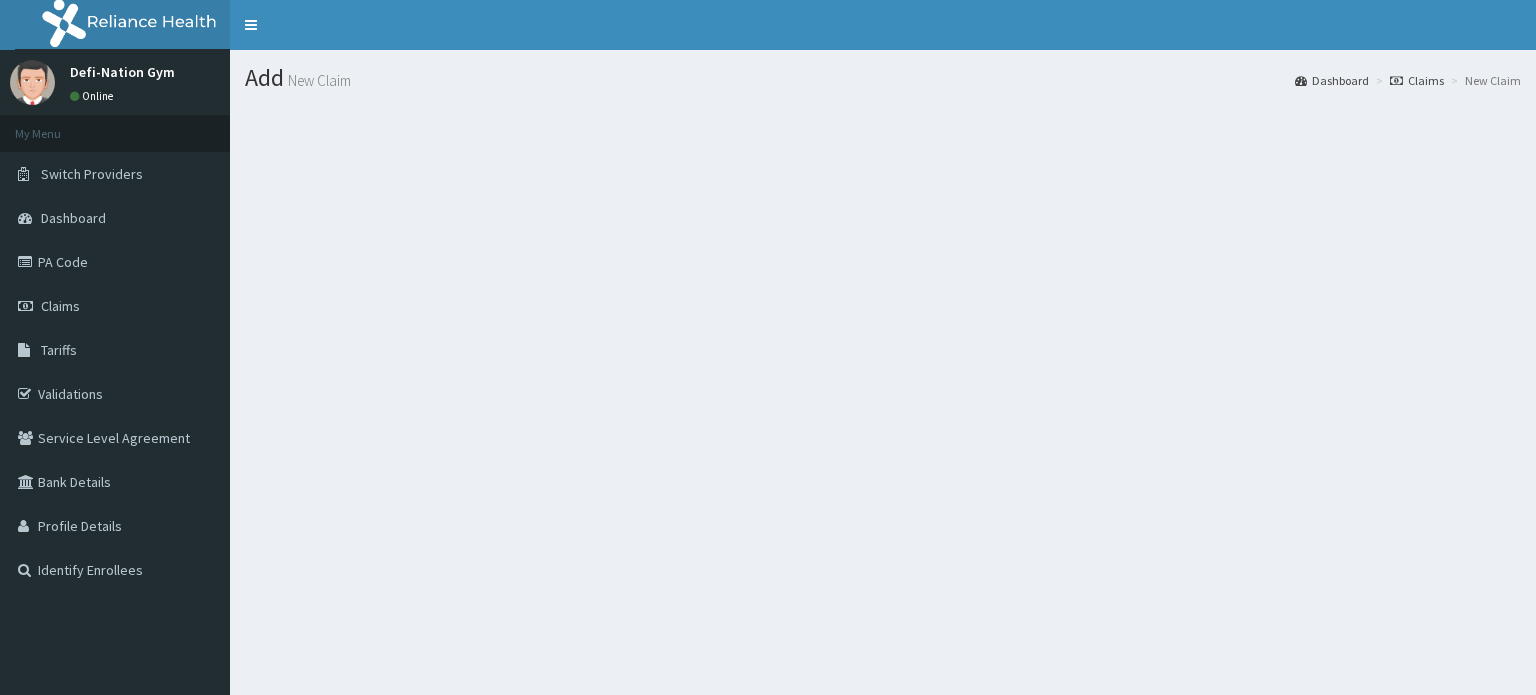 scroll, scrollTop: 0, scrollLeft: 0, axis: both 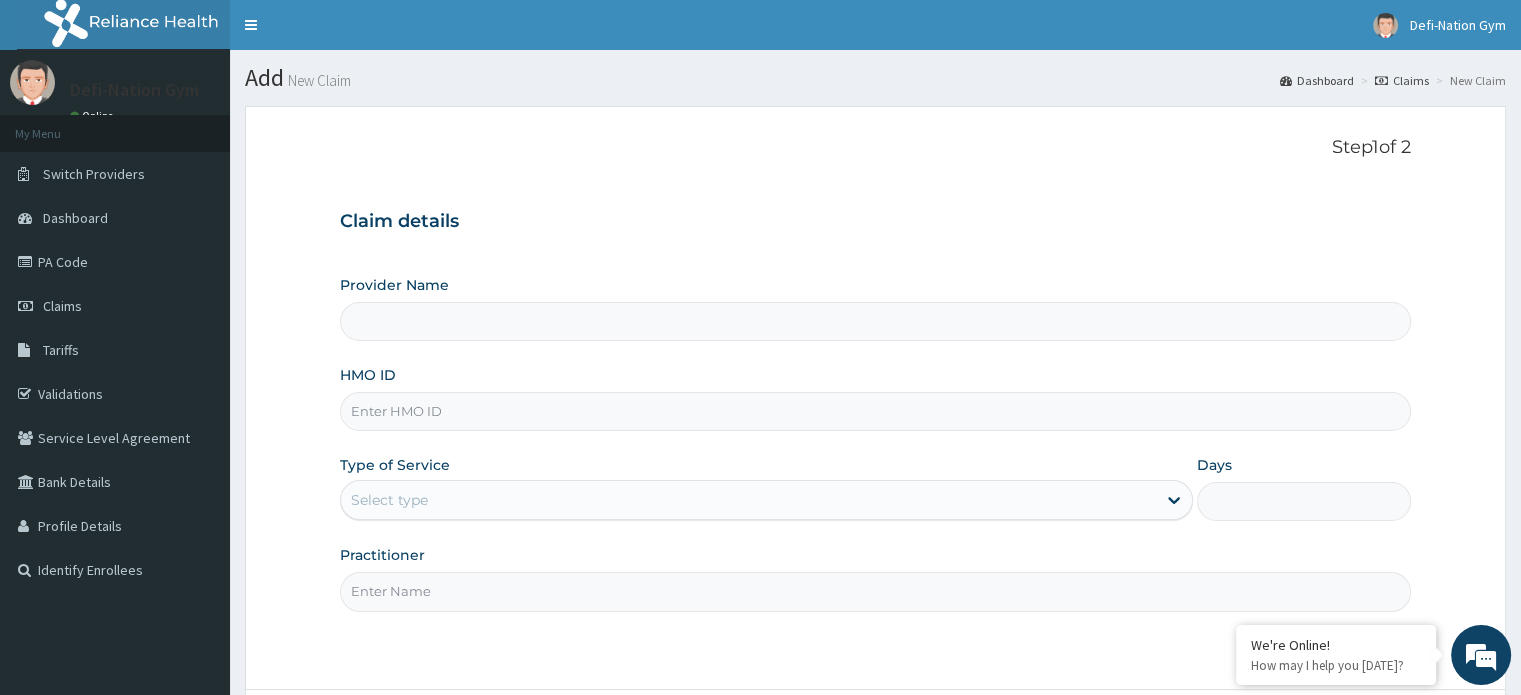 type on "Defi-Nation Gym" 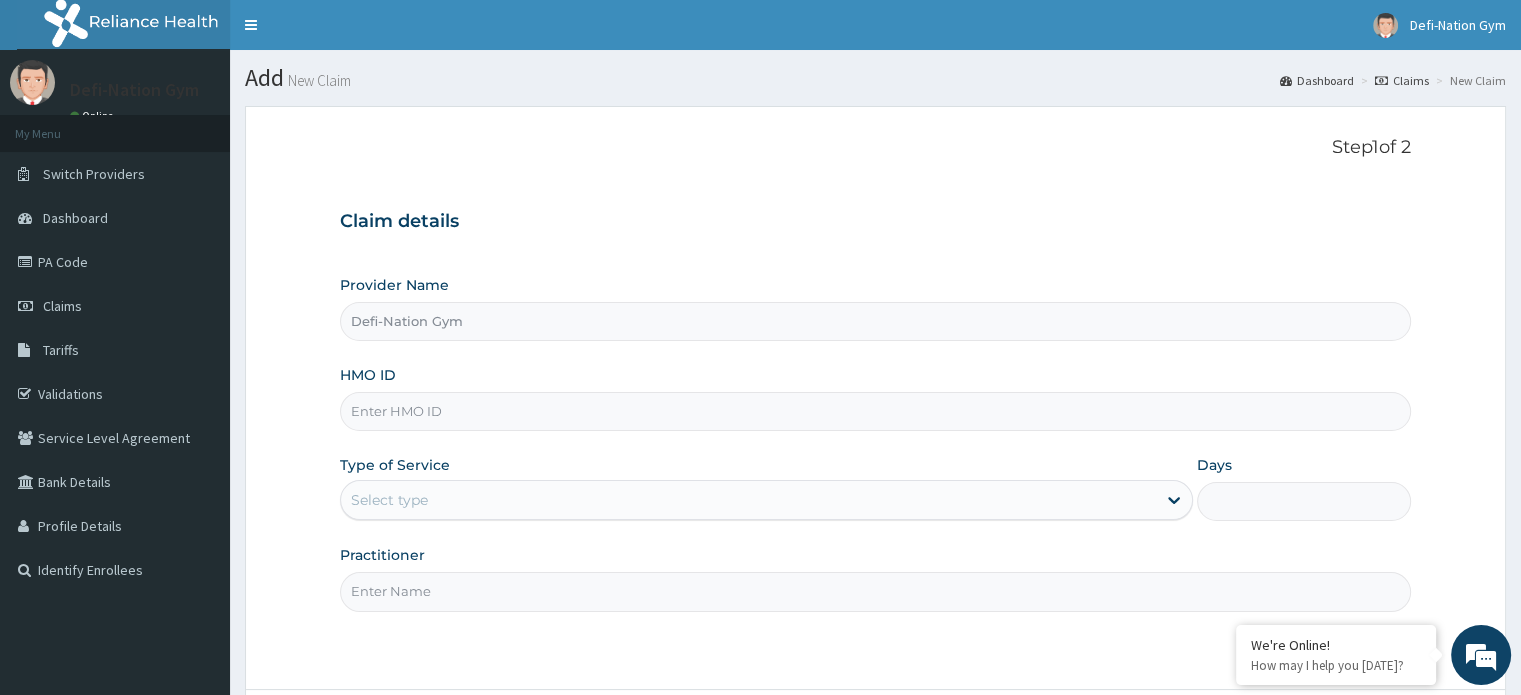 type on "1" 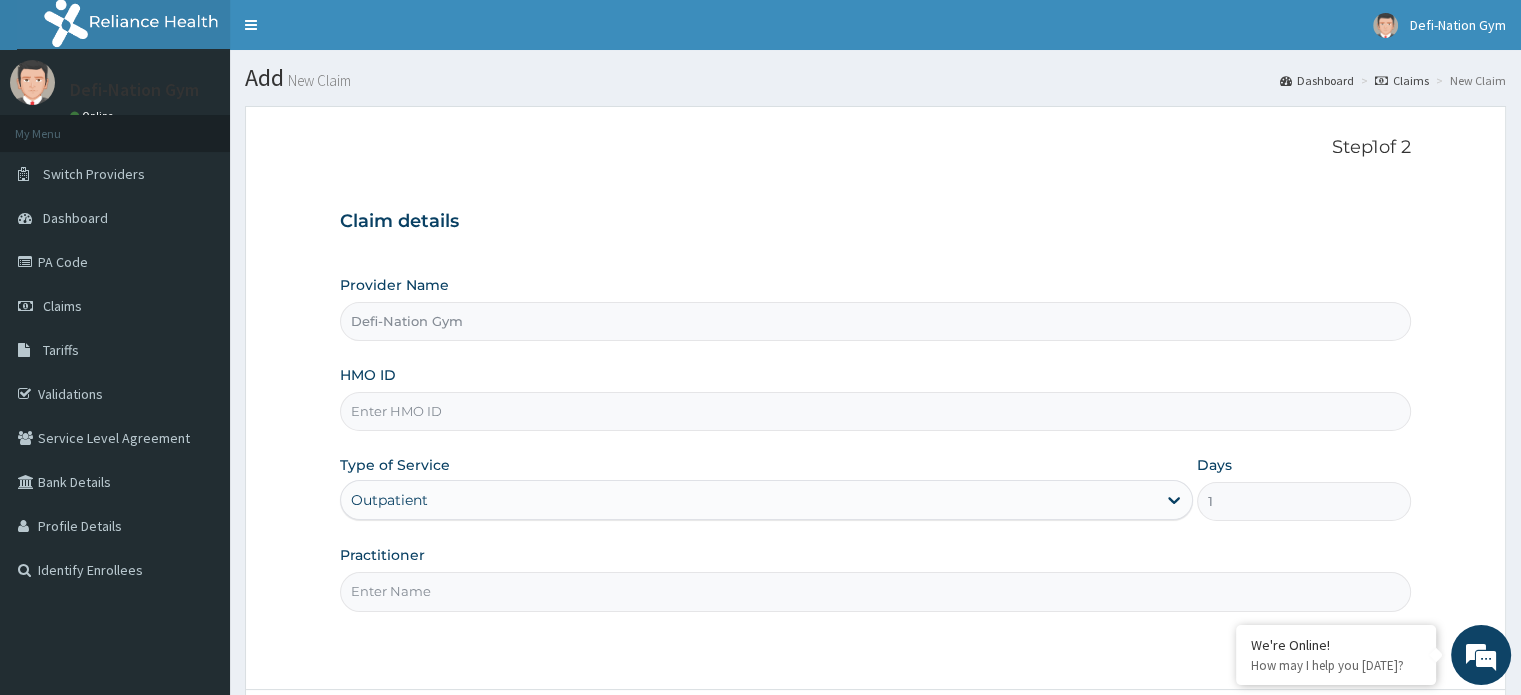 click on "HMO ID" at bounding box center [875, 411] 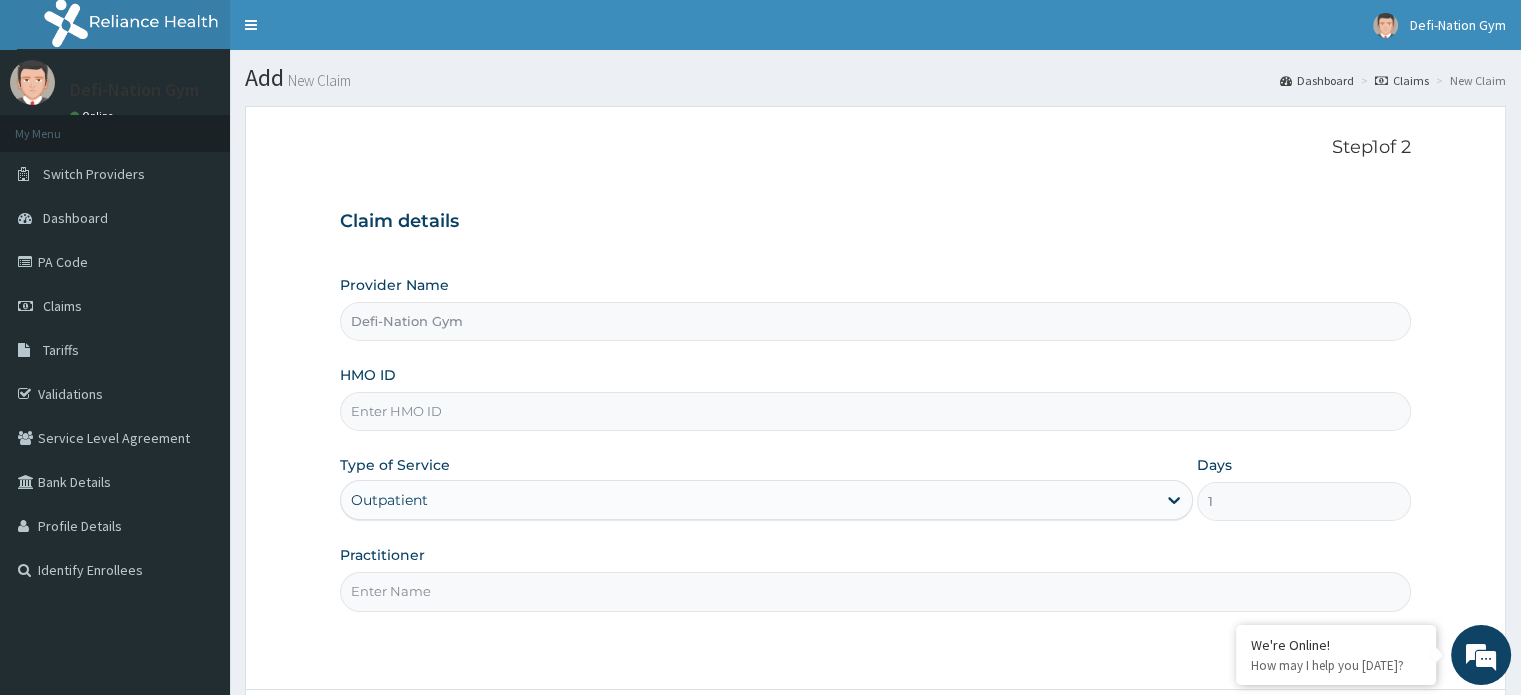 type on "CIK/10035/A" 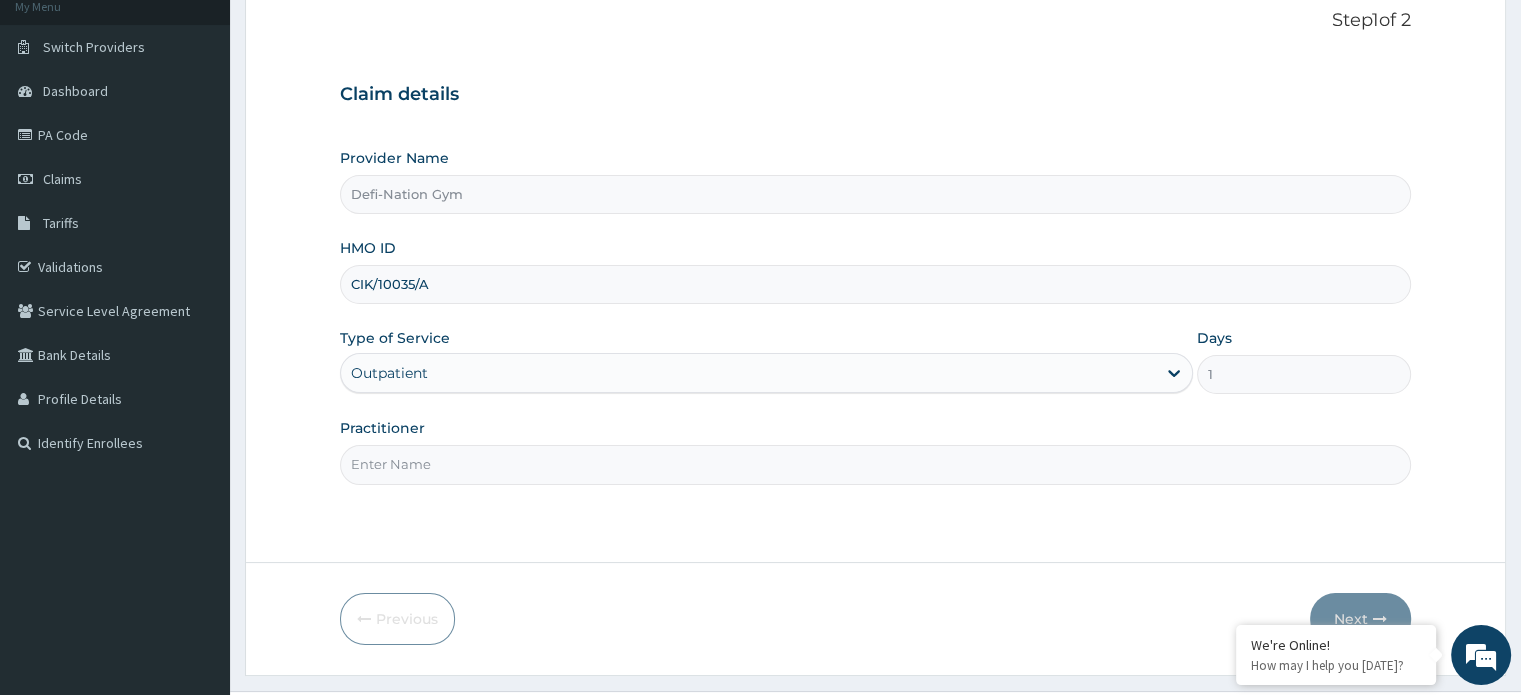 scroll, scrollTop: 128, scrollLeft: 0, axis: vertical 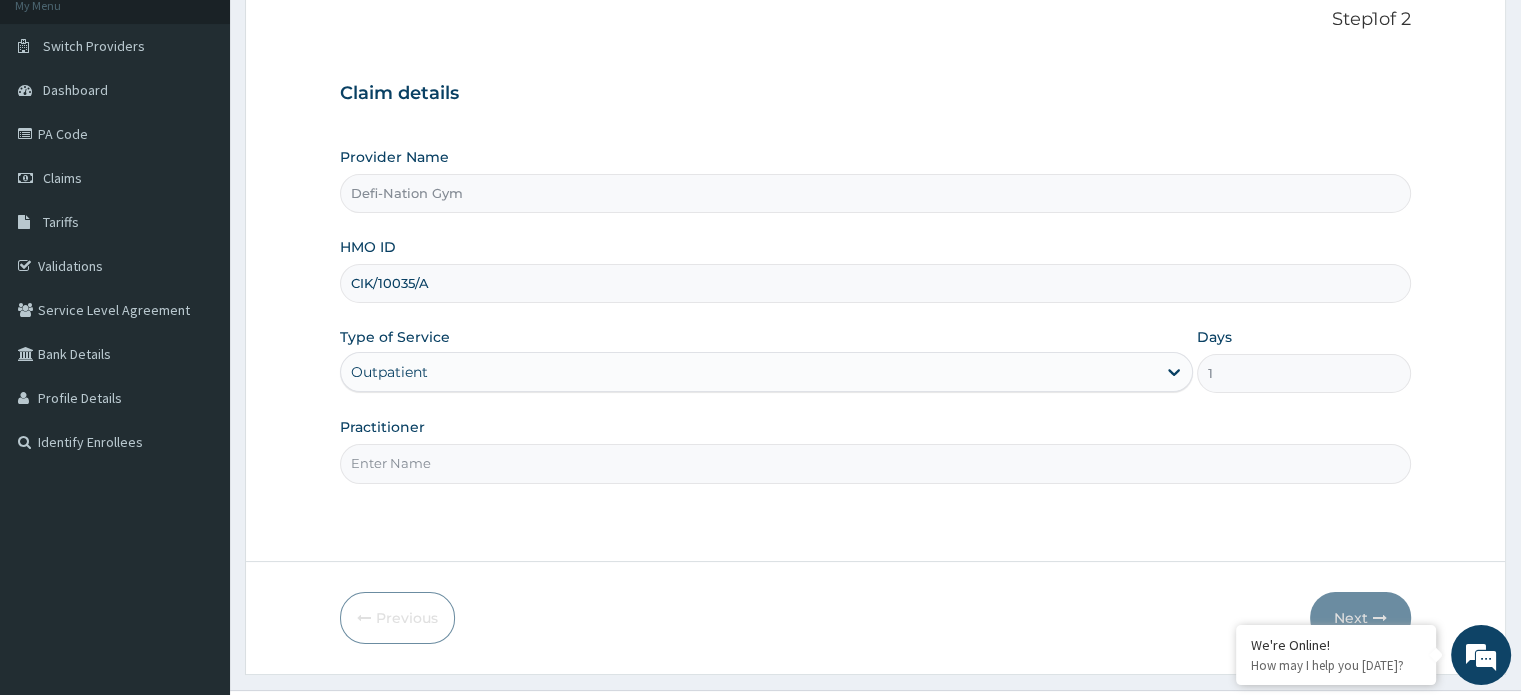 click on "Practitioner" at bounding box center [875, 463] 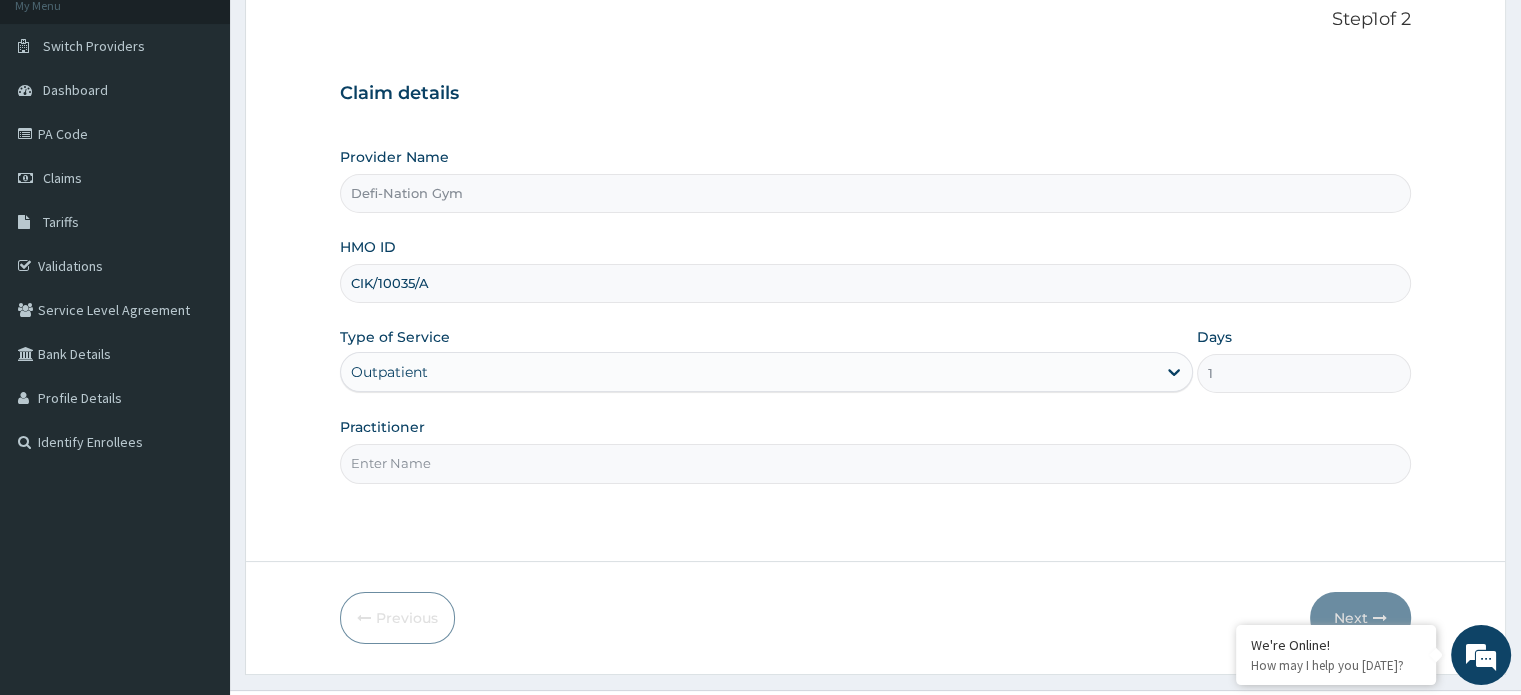 scroll, scrollTop: 0, scrollLeft: 0, axis: both 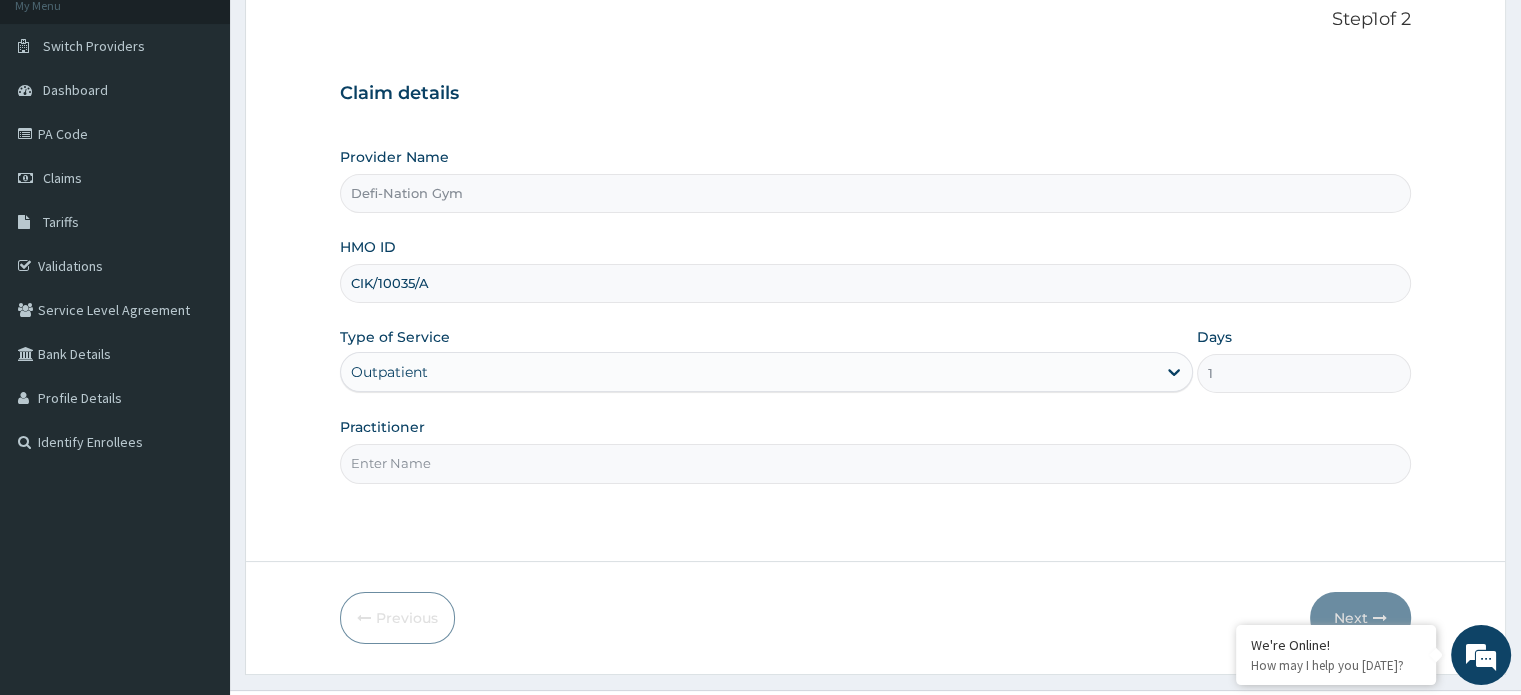 paste on "Defi-Nation Gym" 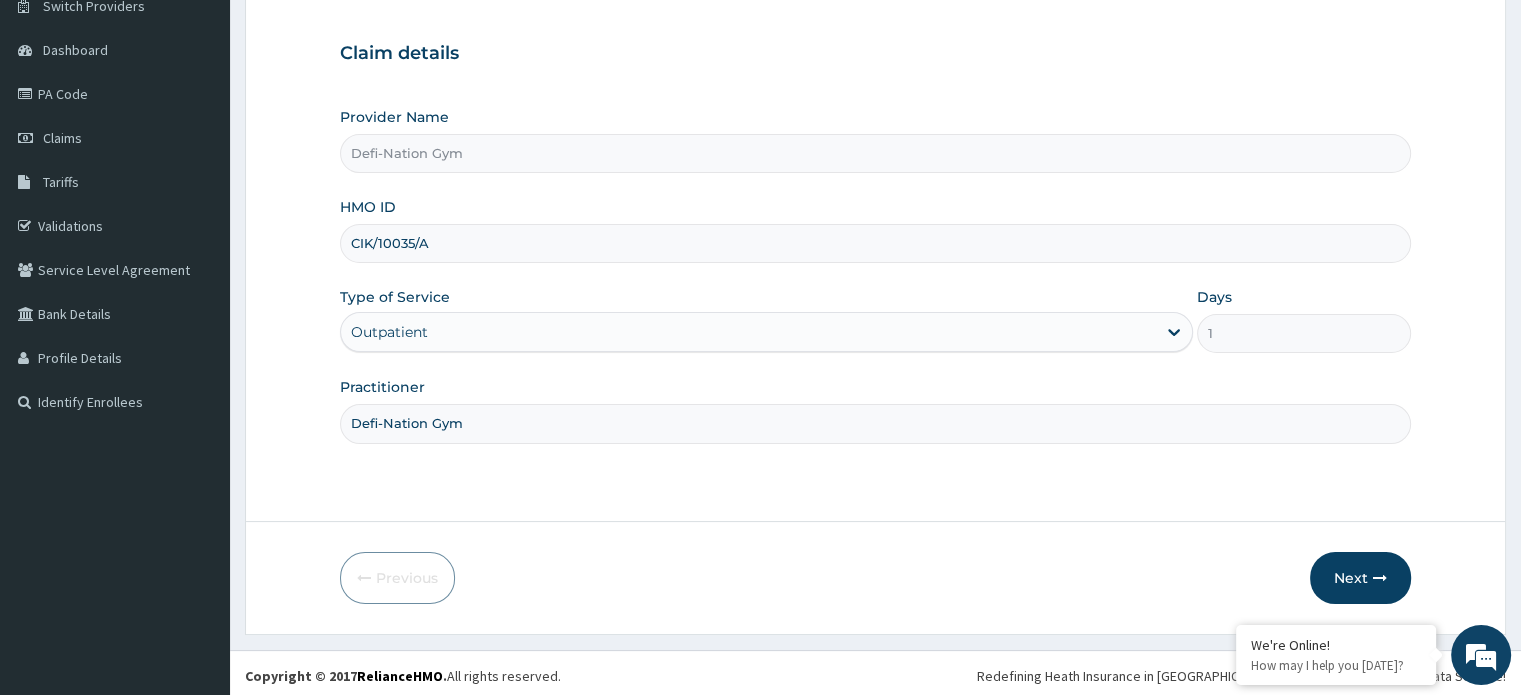 scroll, scrollTop: 172, scrollLeft: 0, axis: vertical 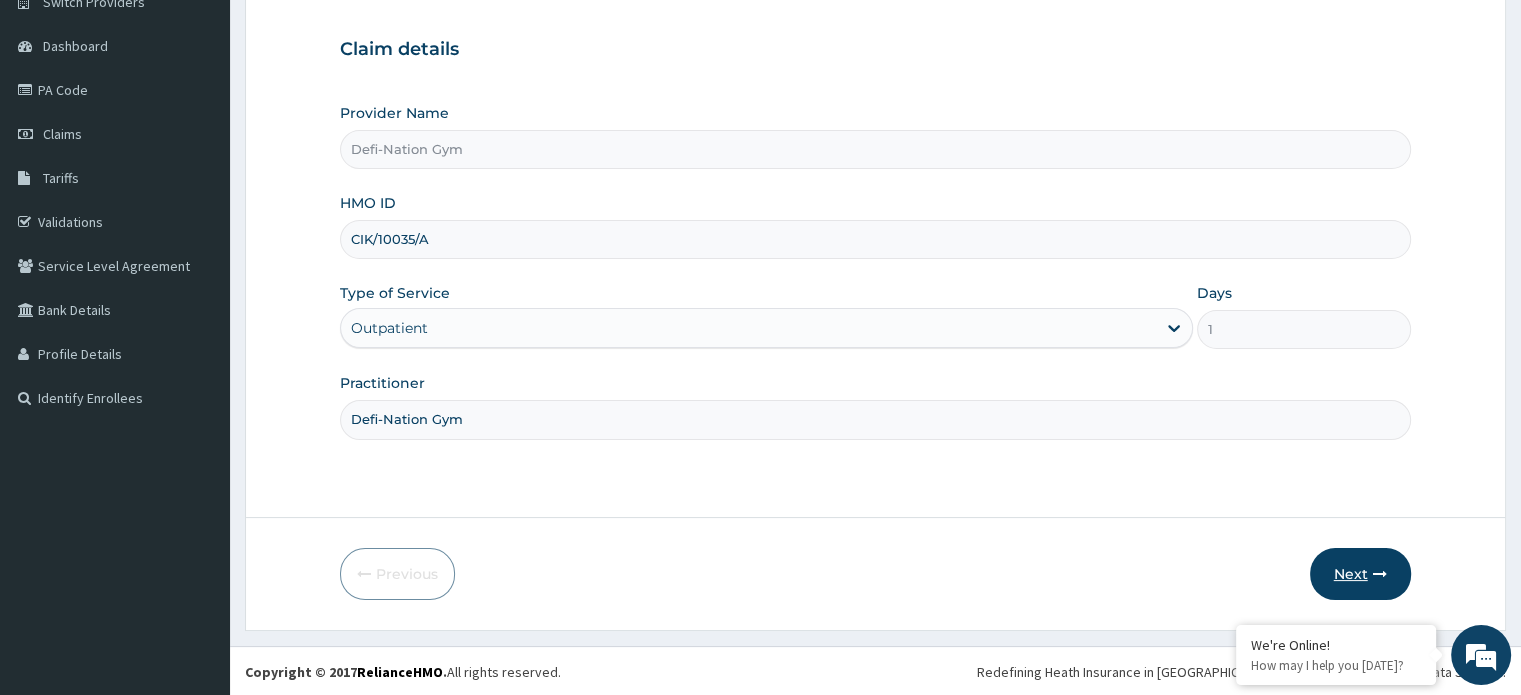 type on "Defi-Nation Gym" 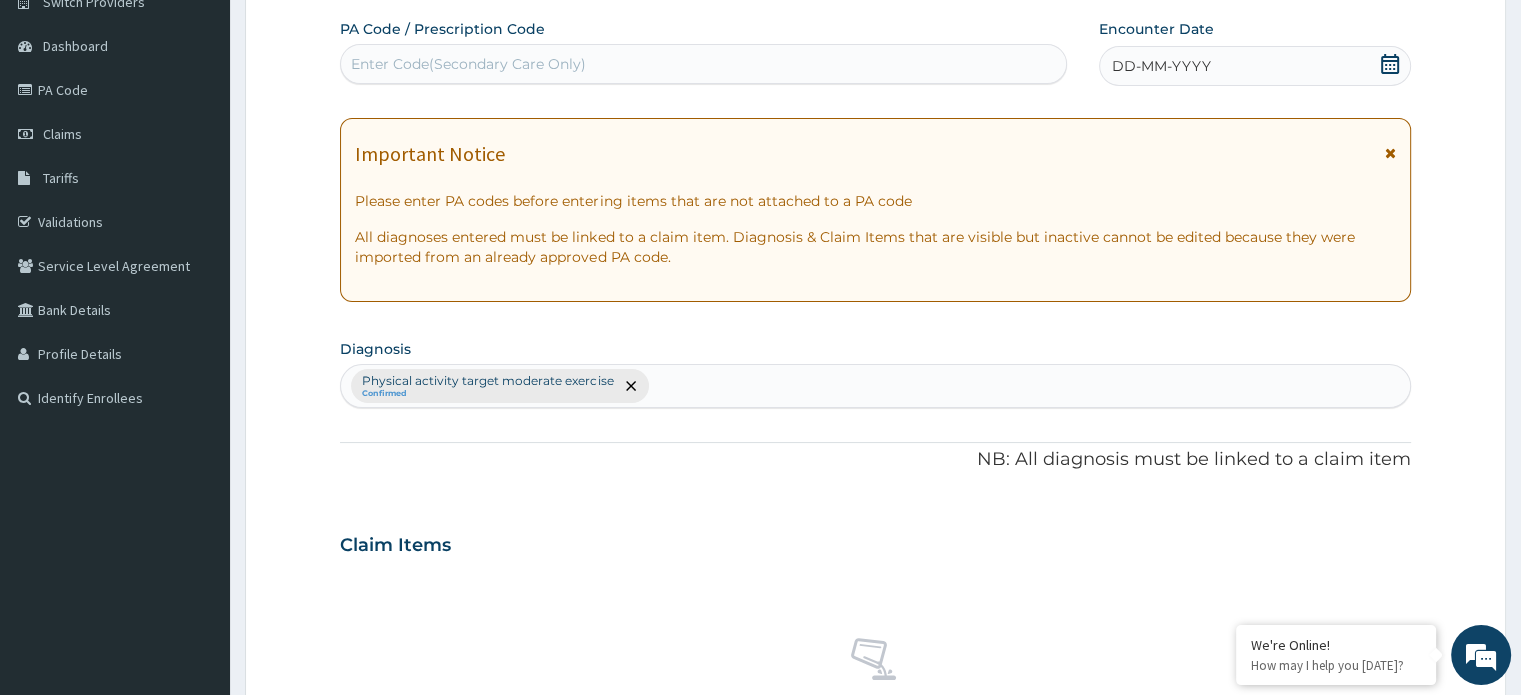 click on "Enter Code(Secondary Care Only)" at bounding box center [468, 64] 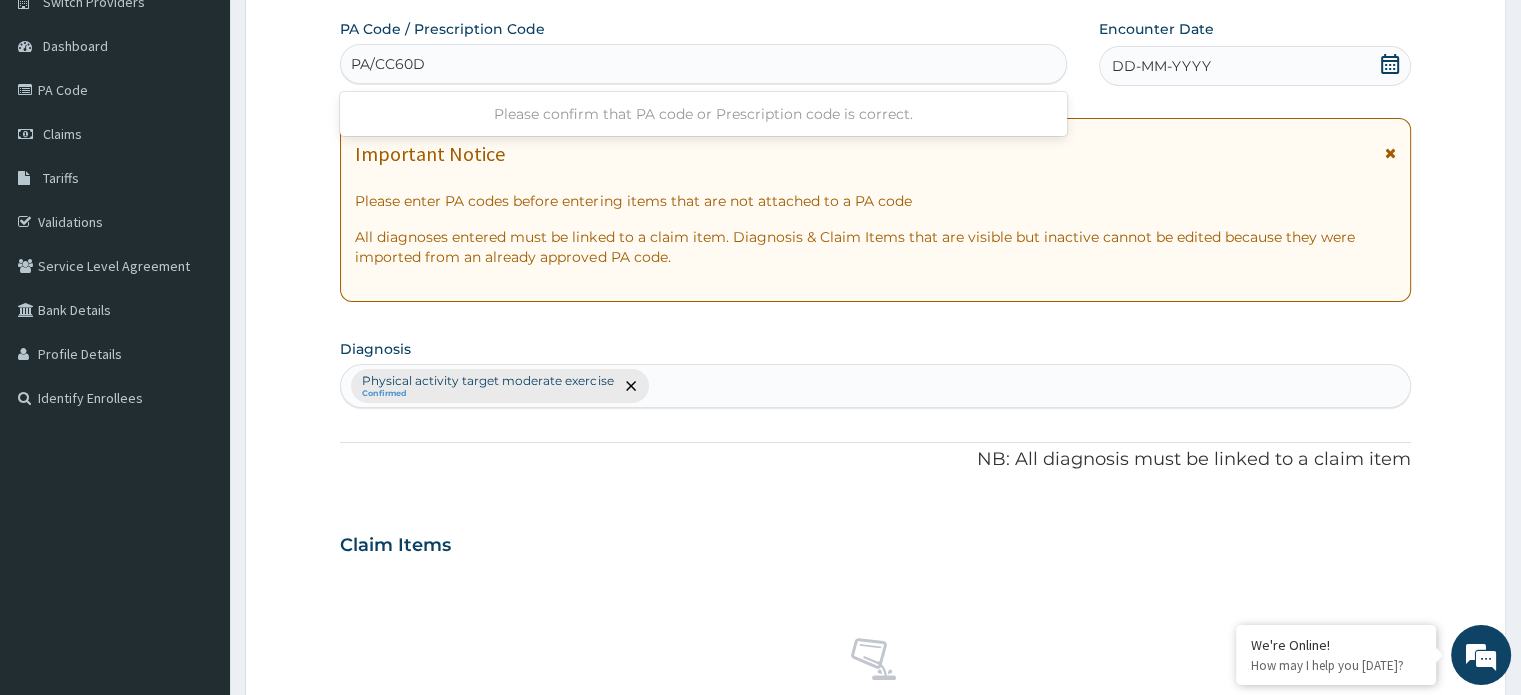 type on "PA/CC60D4" 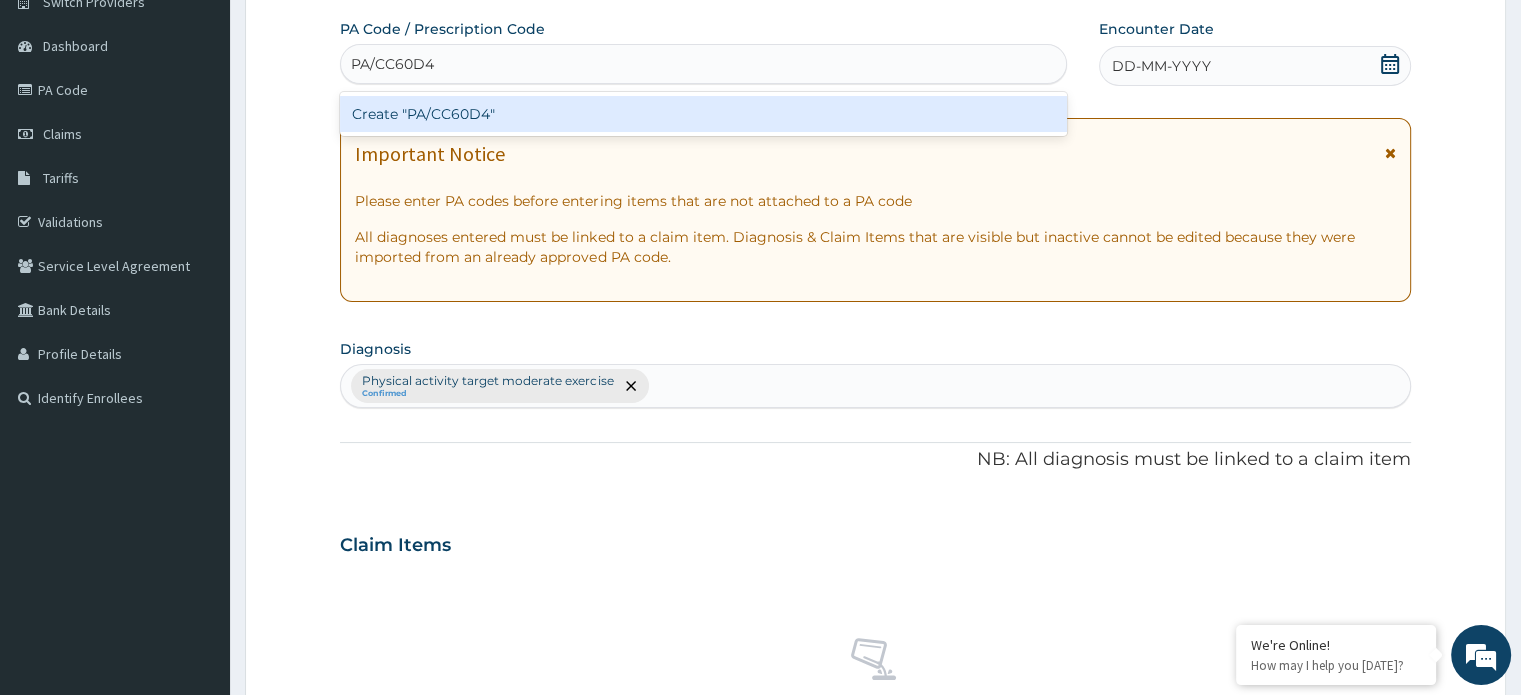 click on "Create "PA/CC60D4"" at bounding box center [703, 114] 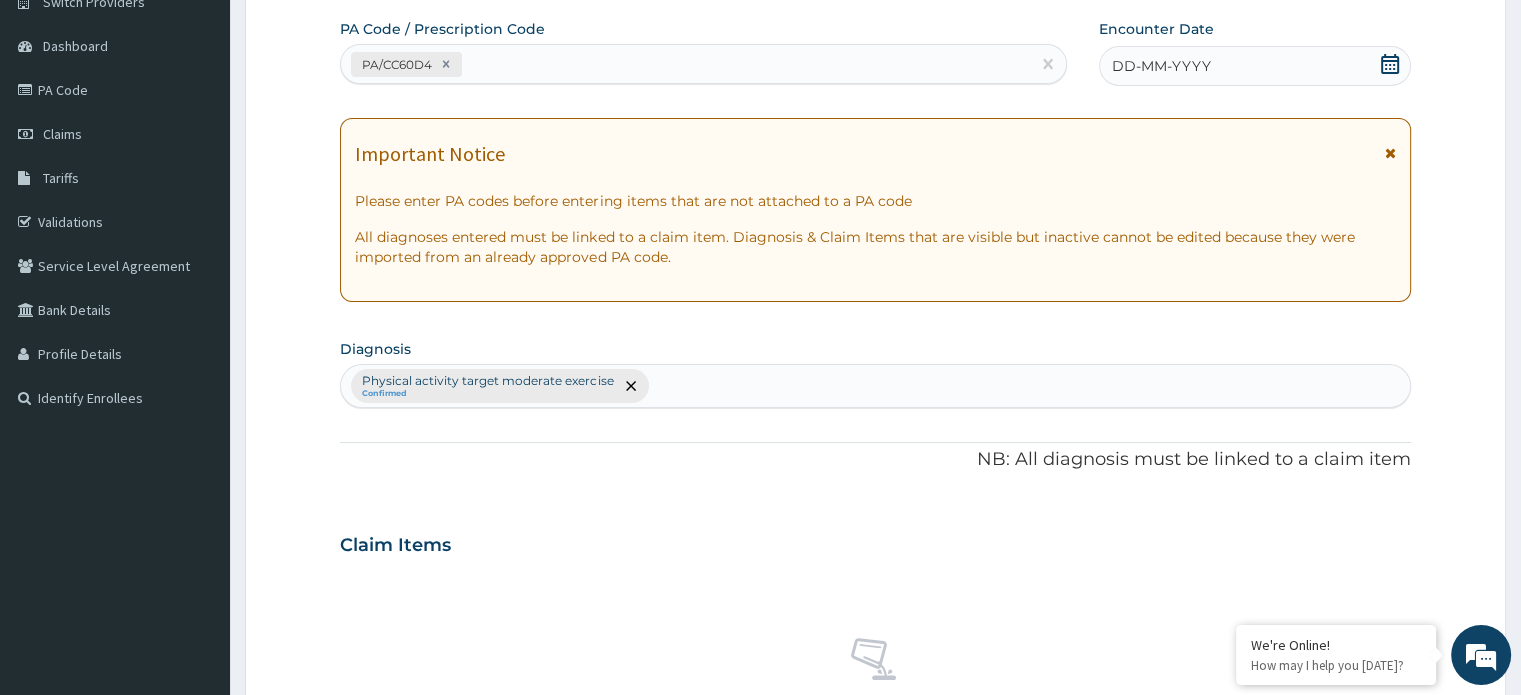 click 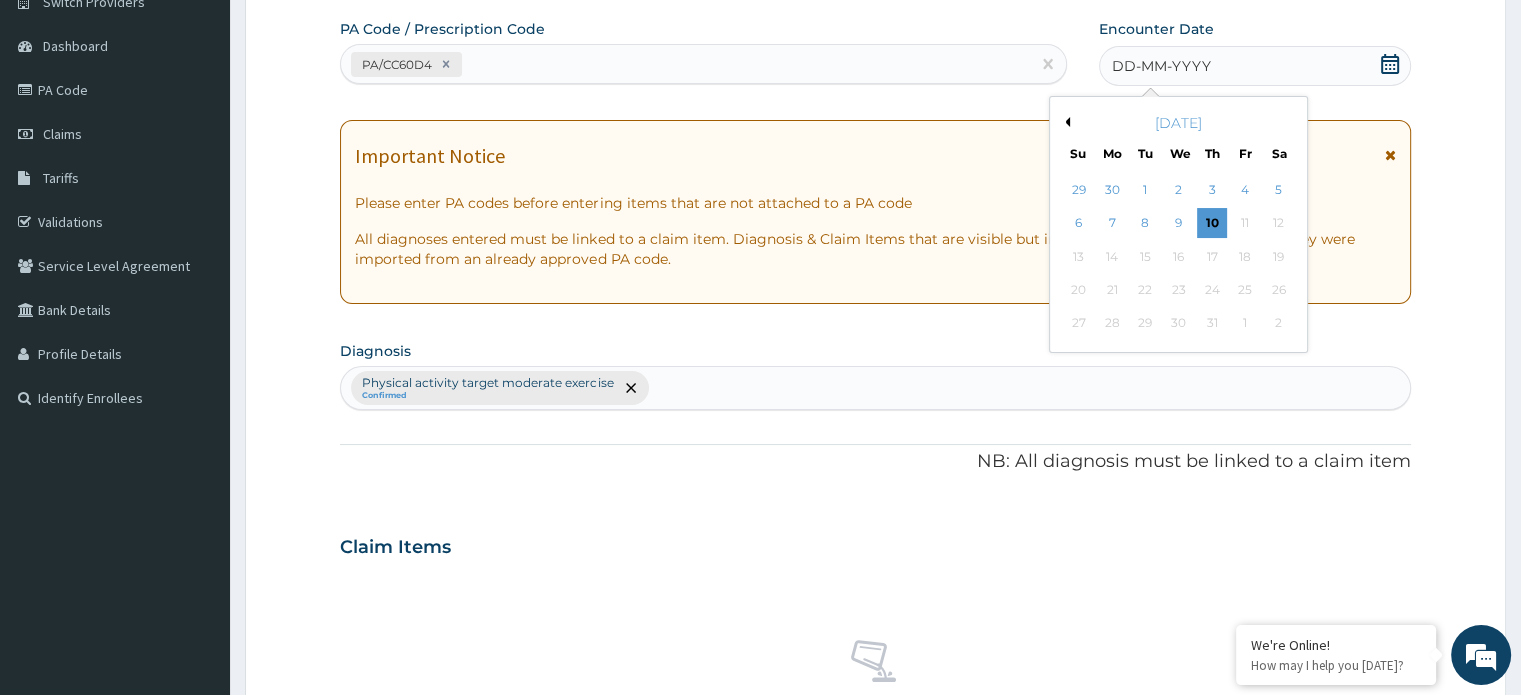 click on "[DATE]" at bounding box center (1178, 123) 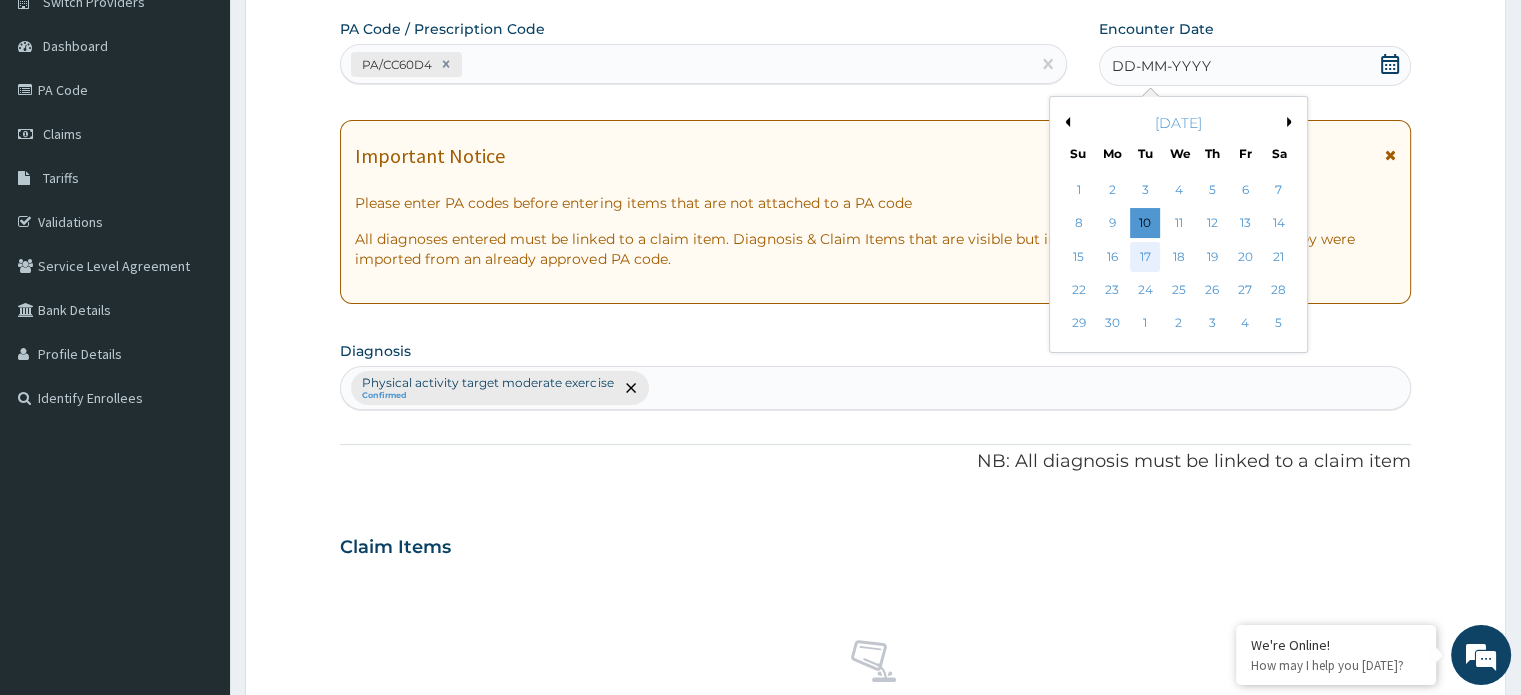 click on "17" at bounding box center [1145, 257] 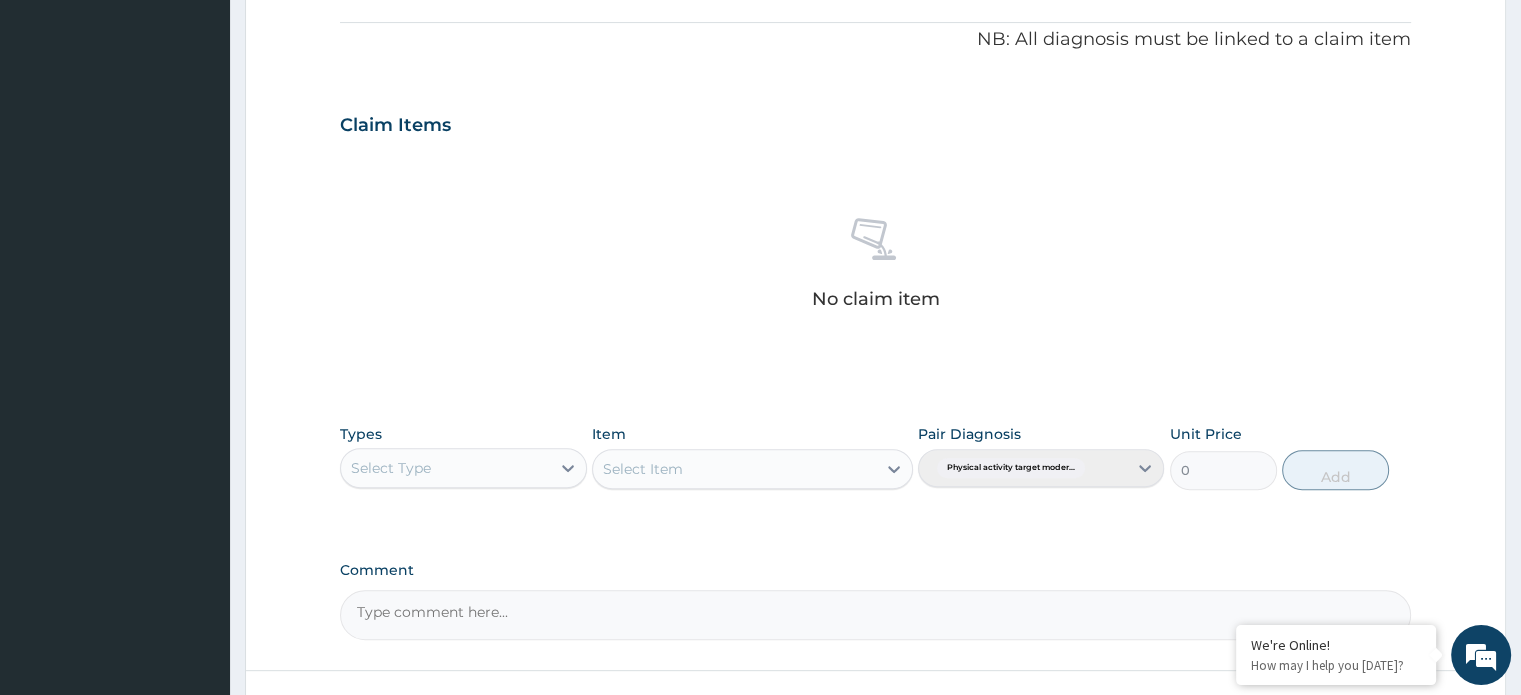 scroll, scrollTop: 618, scrollLeft: 0, axis: vertical 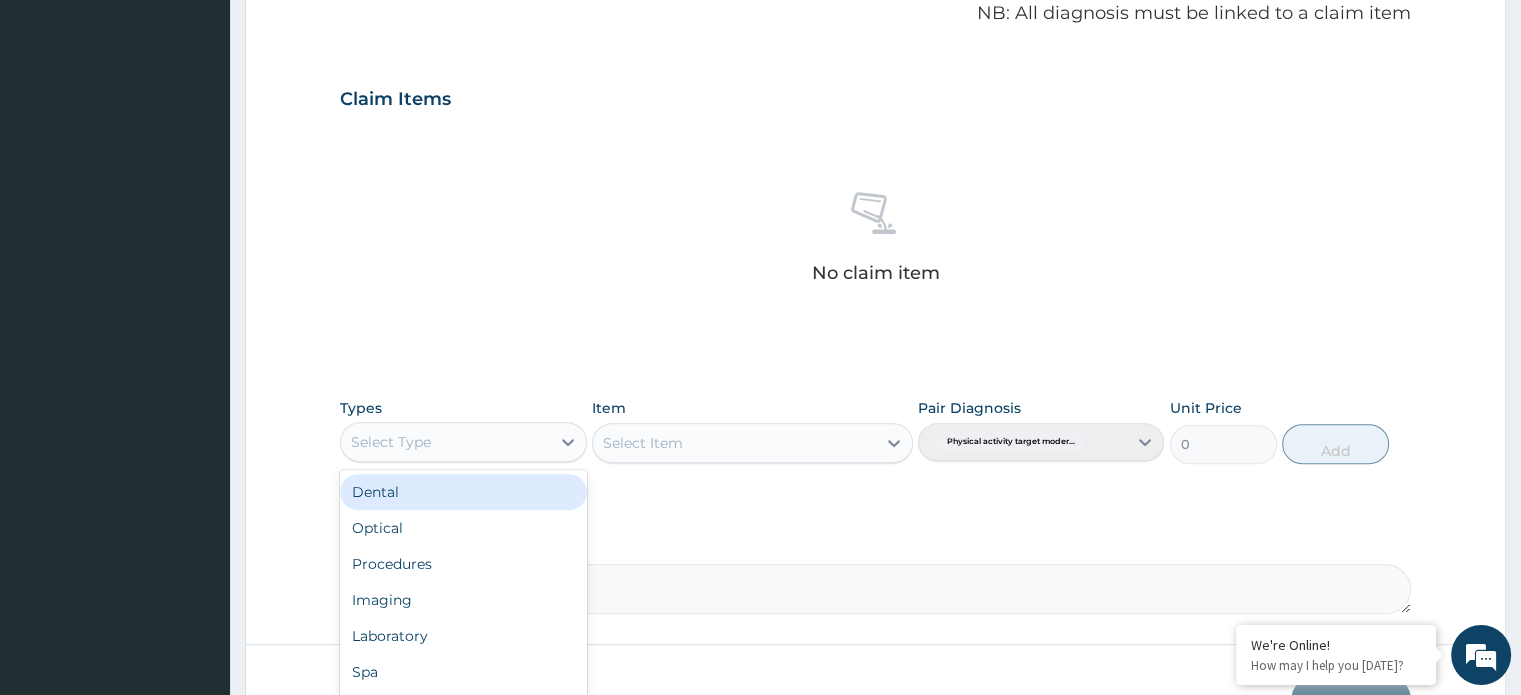 click on "Select Type" at bounding box center (445, 442) 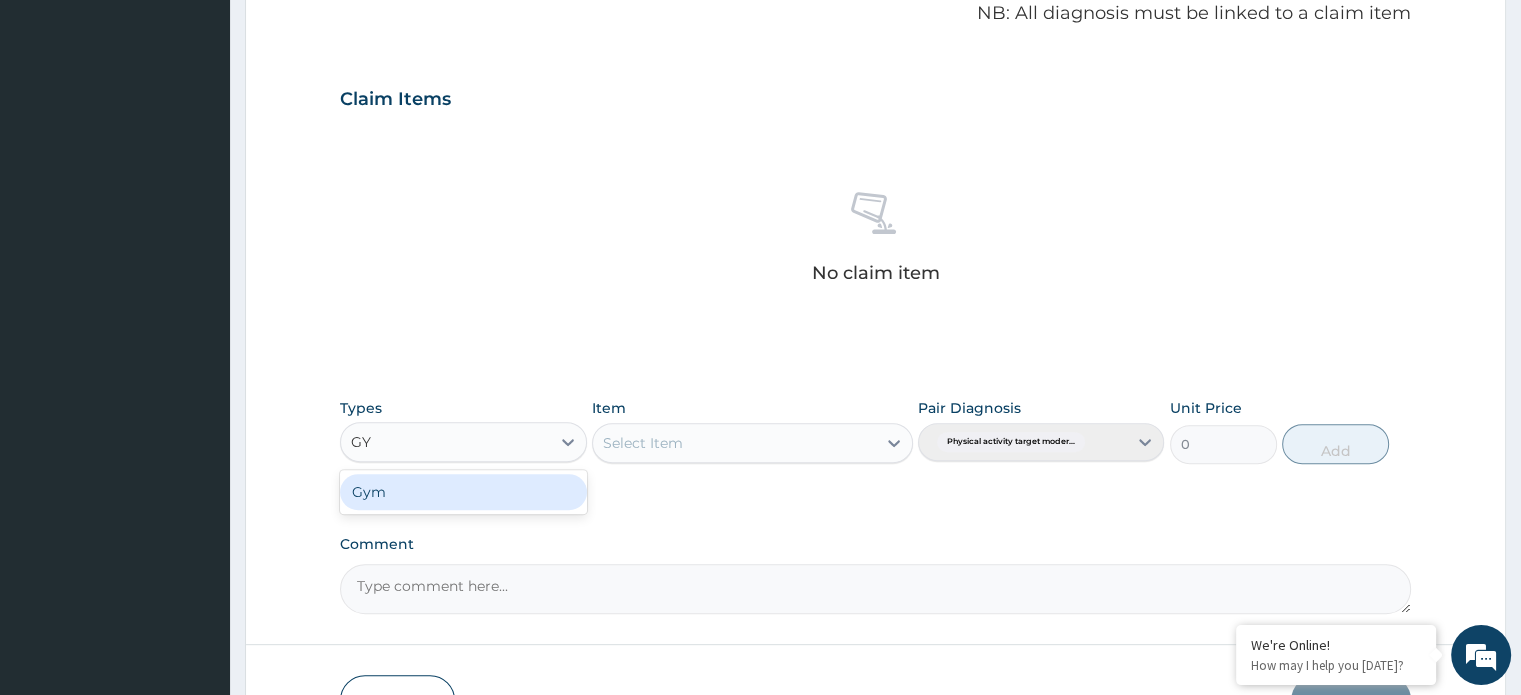type on "GYM" 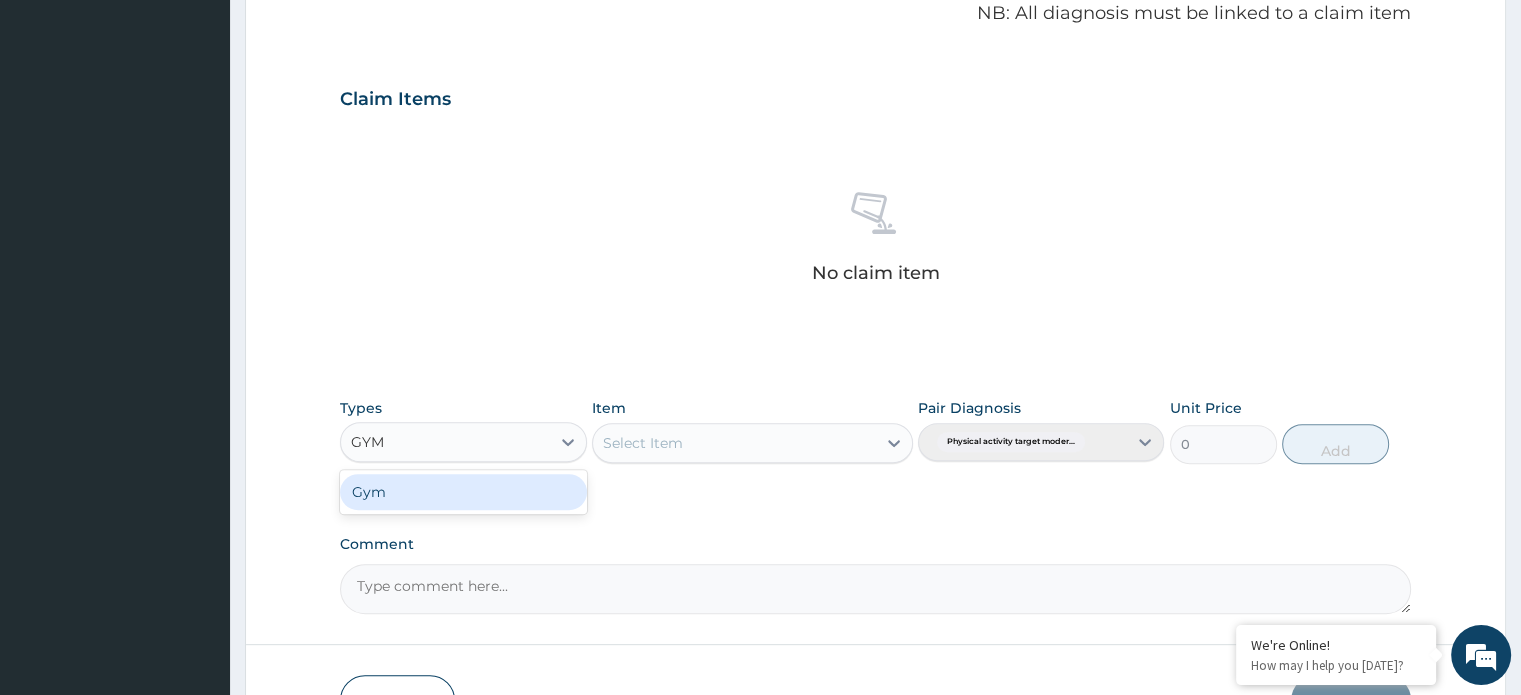 type 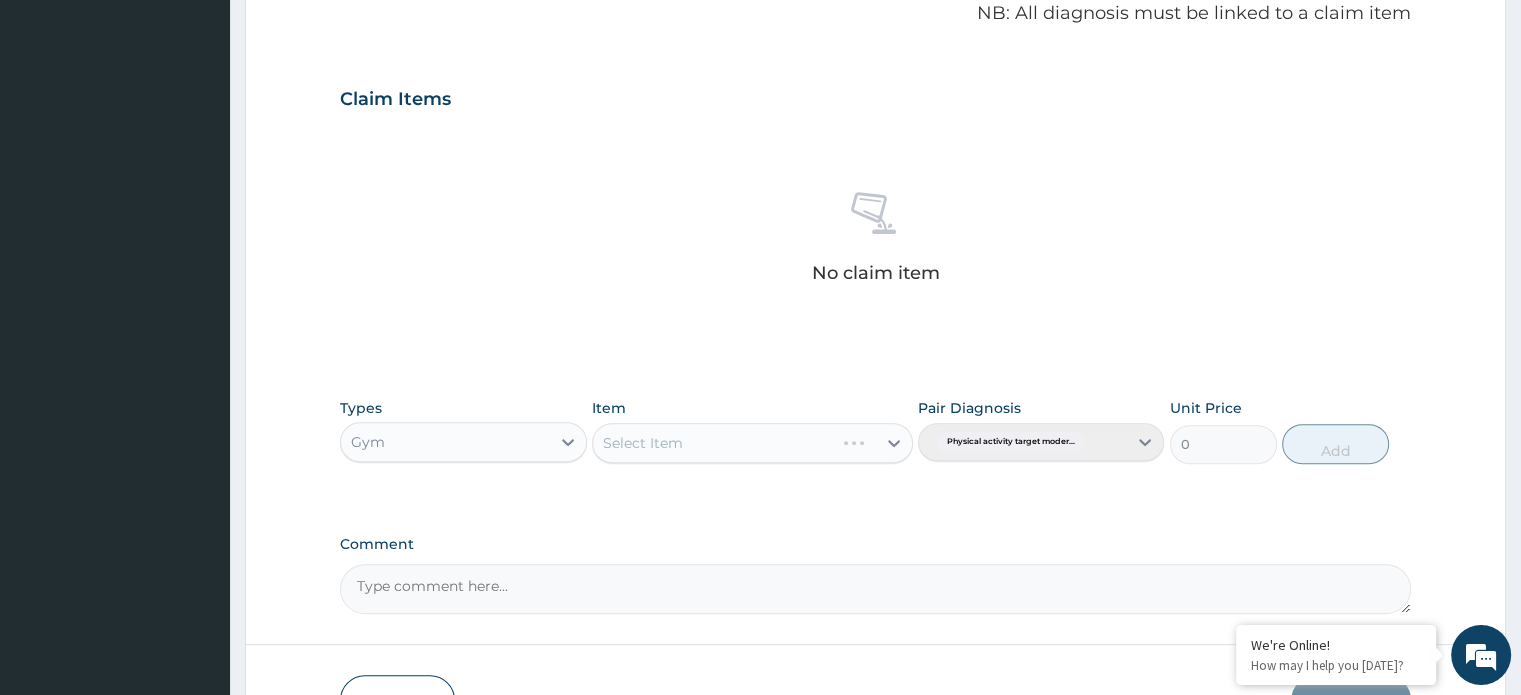 click on "Select Item" at bounding box center [713, 443] 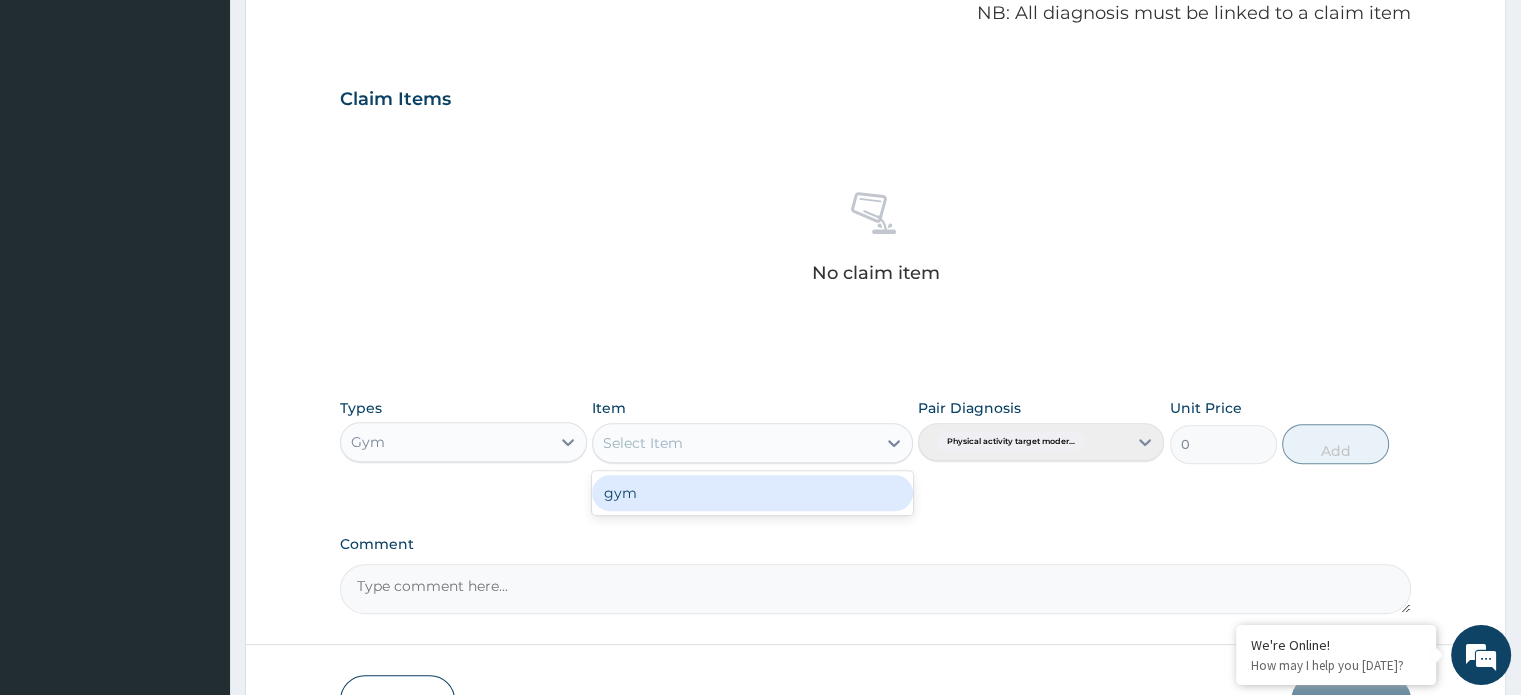 click on "gym" at bounding box center [752, 493] 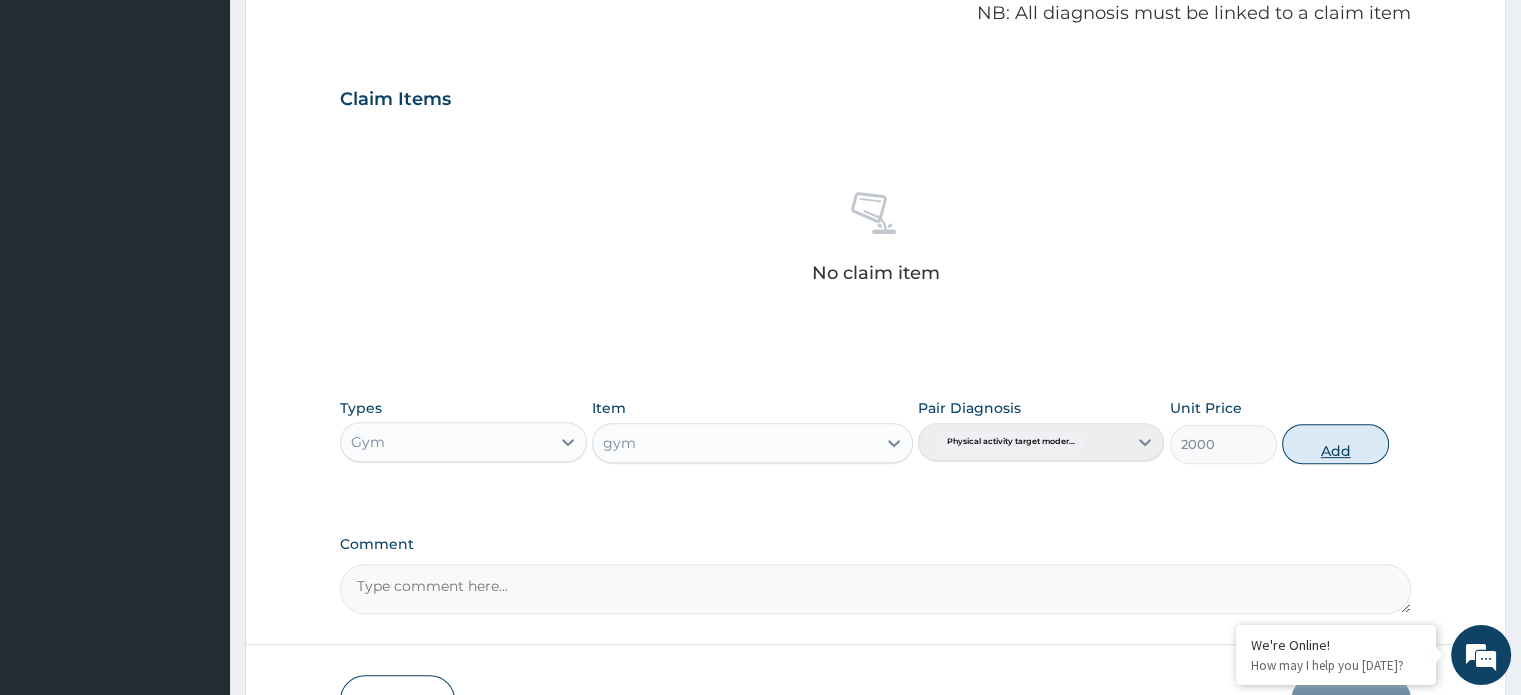 click on "Add" at bounding box center [1335, 444] 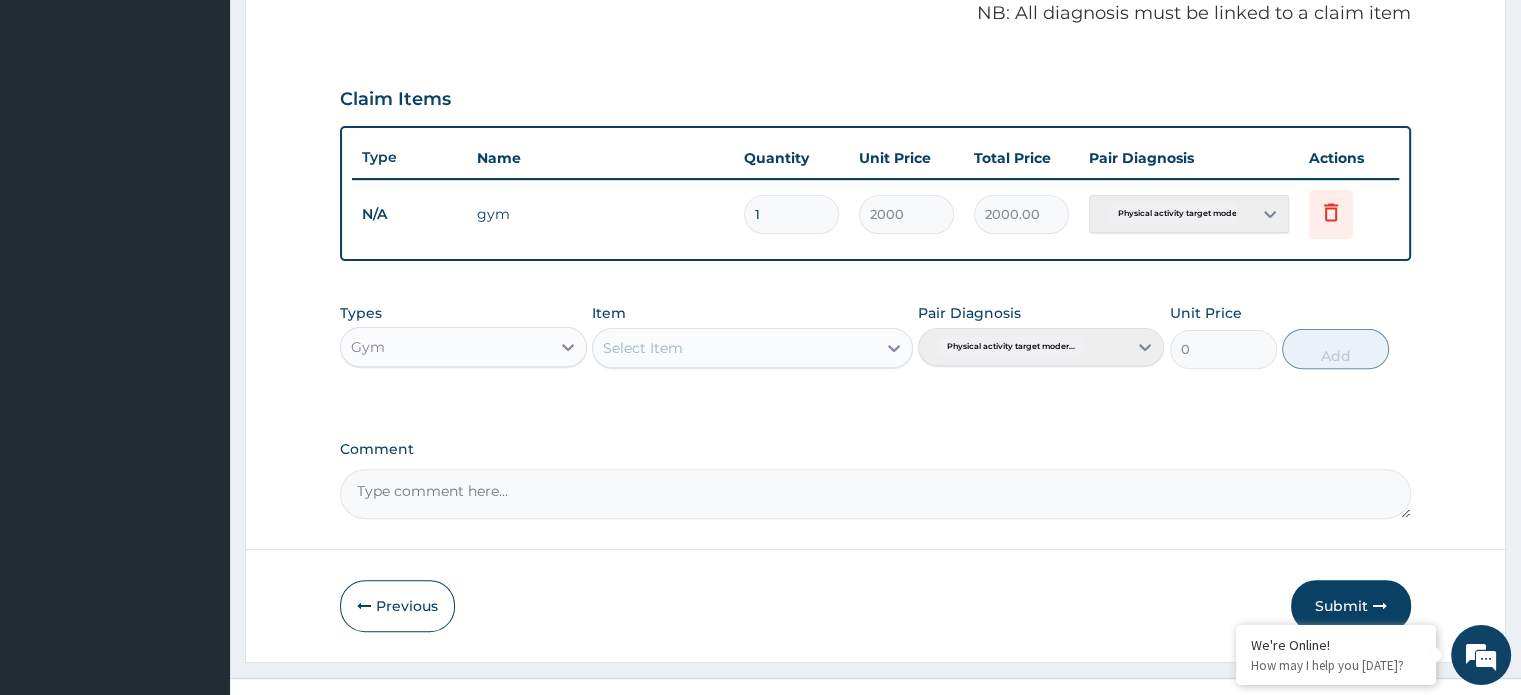 scroll, scrollTop: 648, scrollLeft: 0, axis: vertical 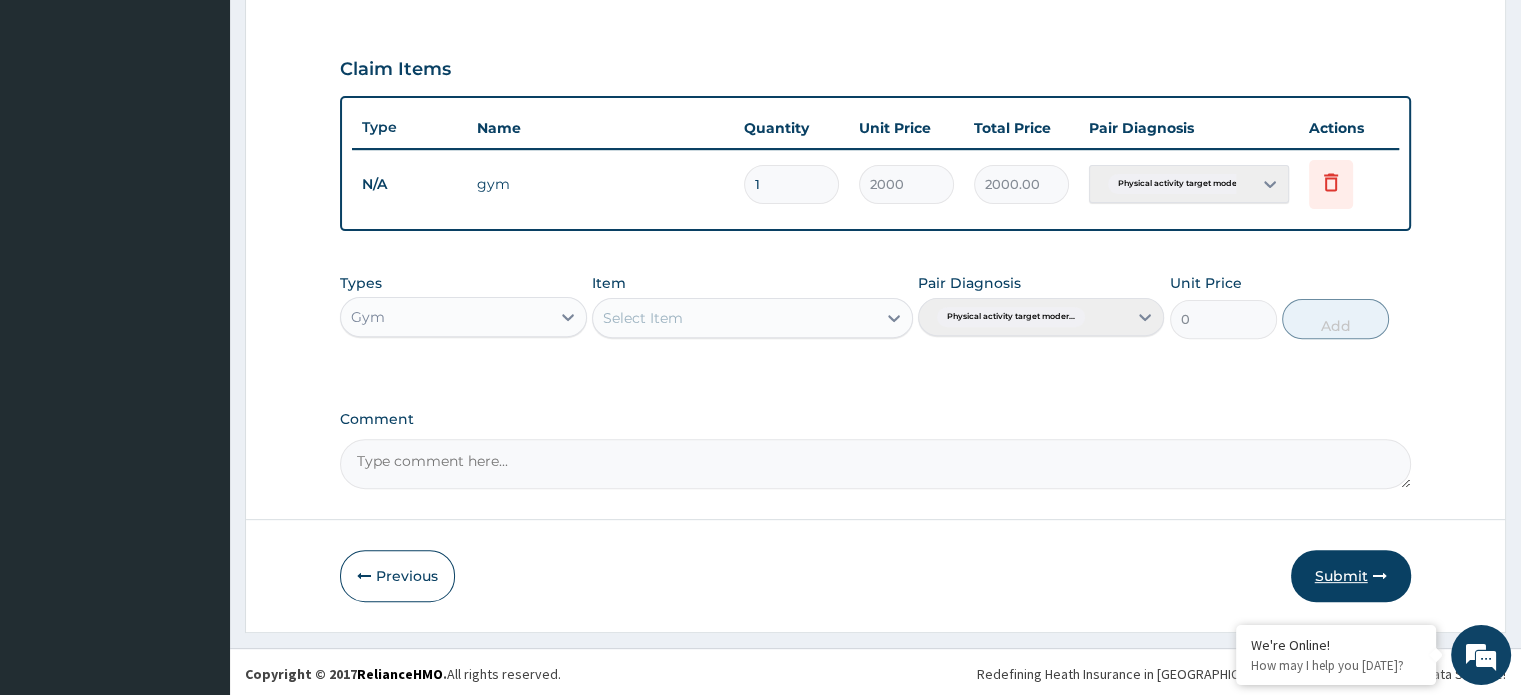 click on "Submit" at bounding box center [1351, 576] 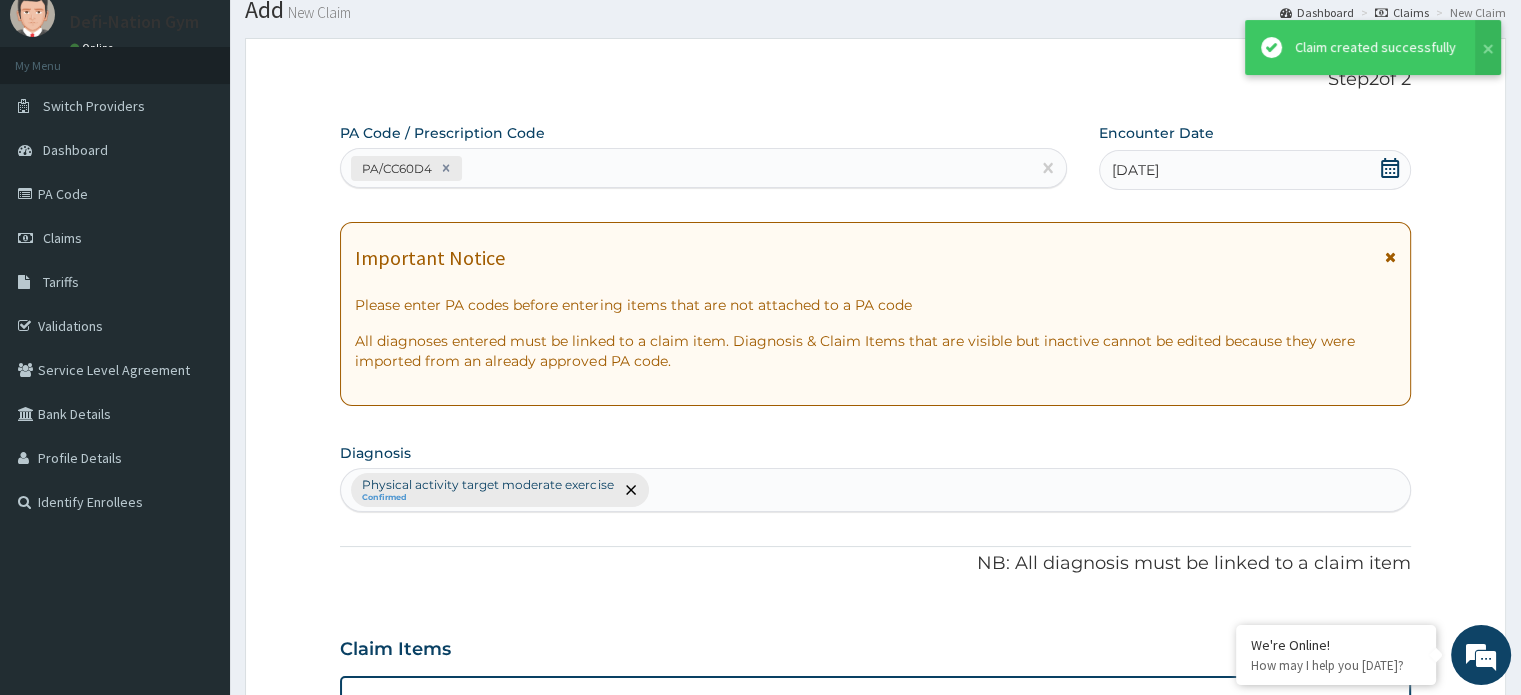 scroll, scrollTop: 648, scrollLeft: 0, axis: vertical 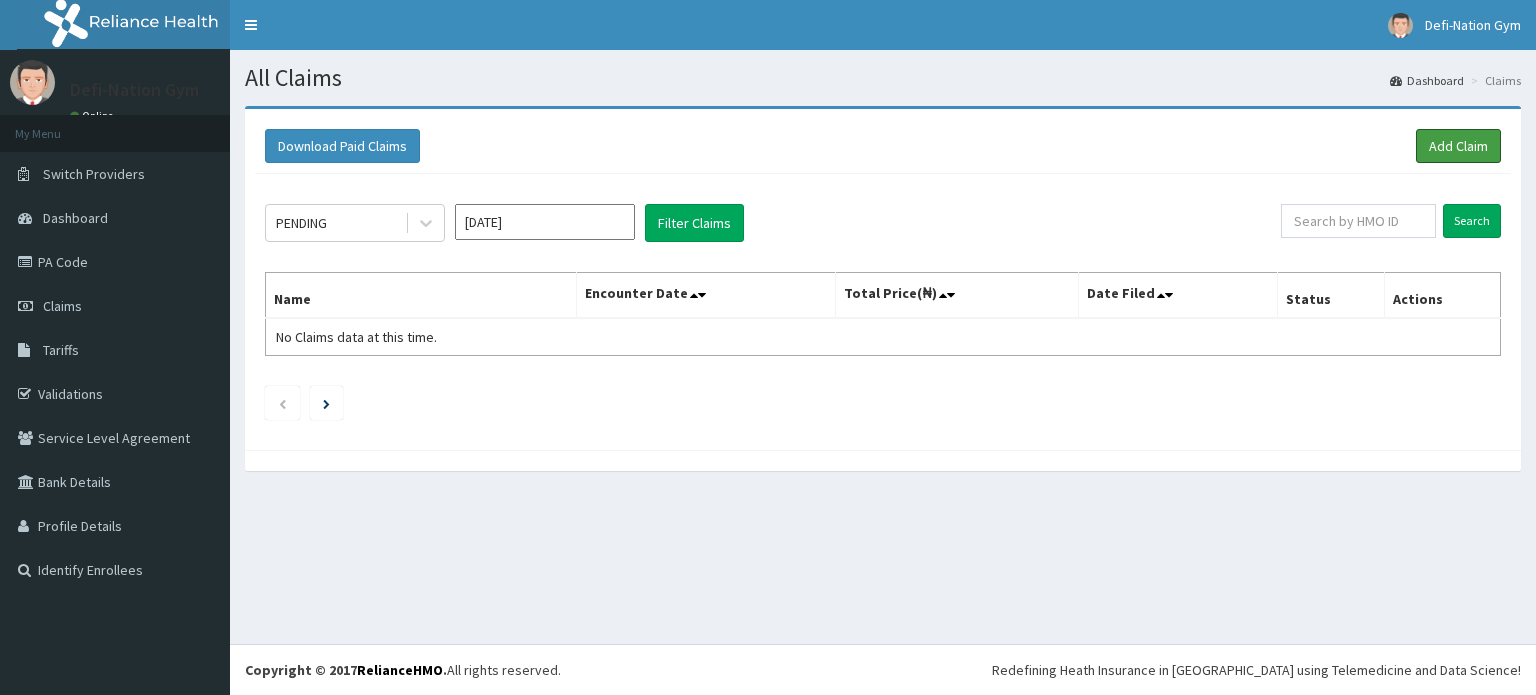 click on "Add Claim" at bounding box center [1458, 146] 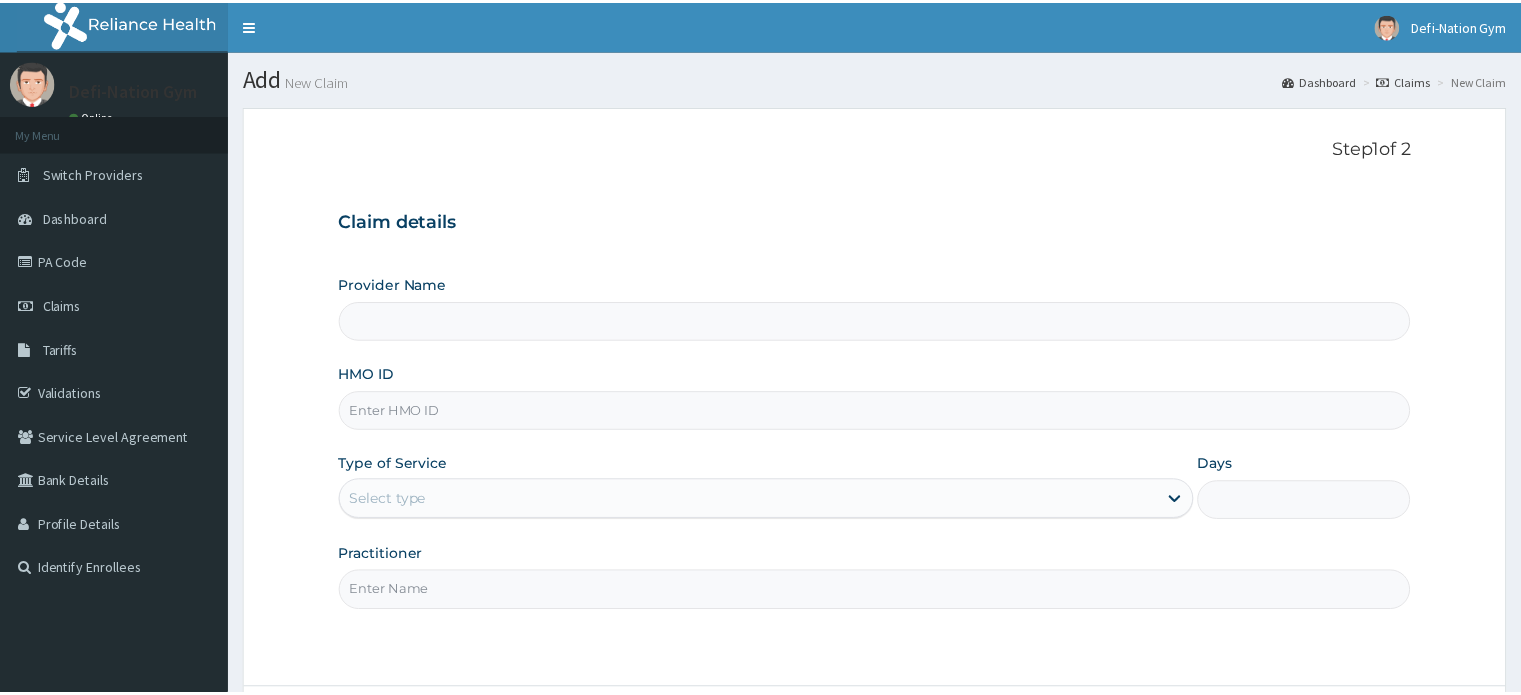 scroll, scrollTop: 0, scrollLeft: 0, axis: both 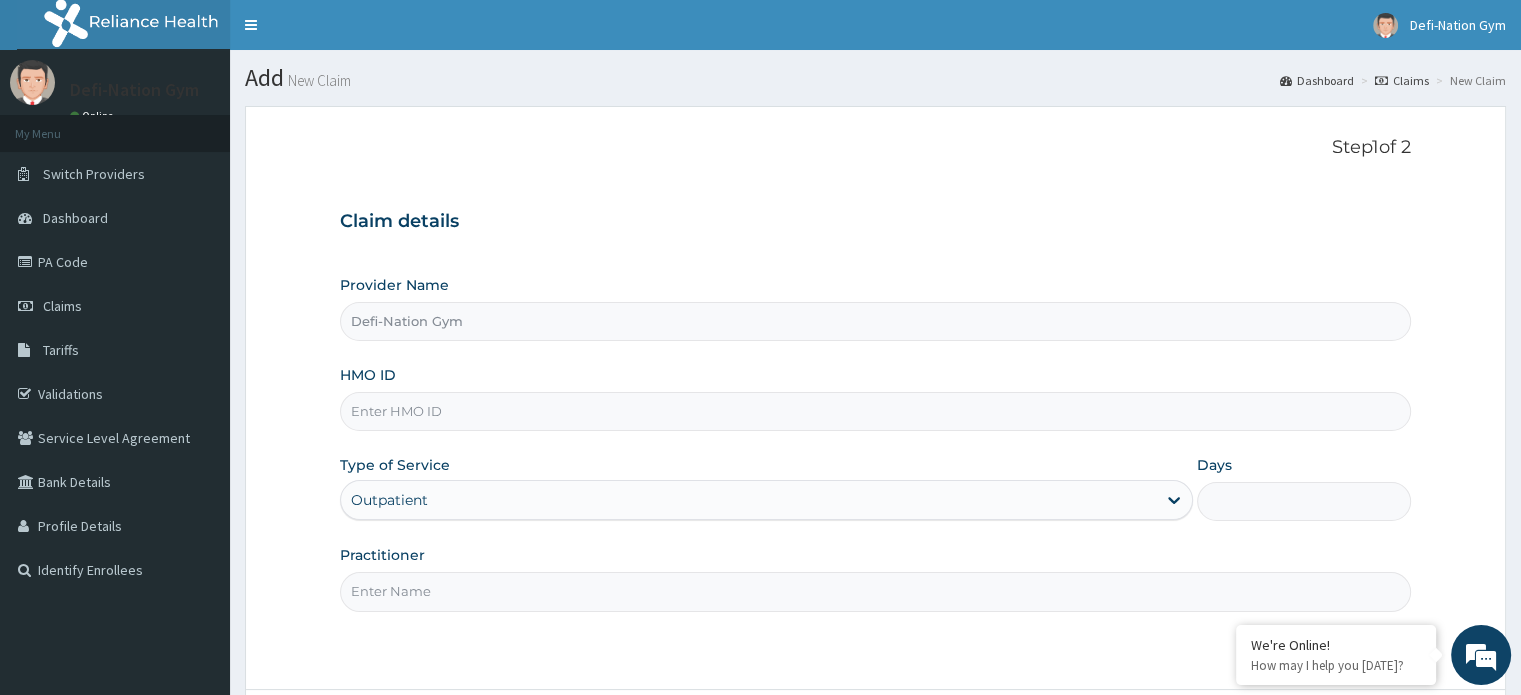 type on "Defi-Nation Gym" 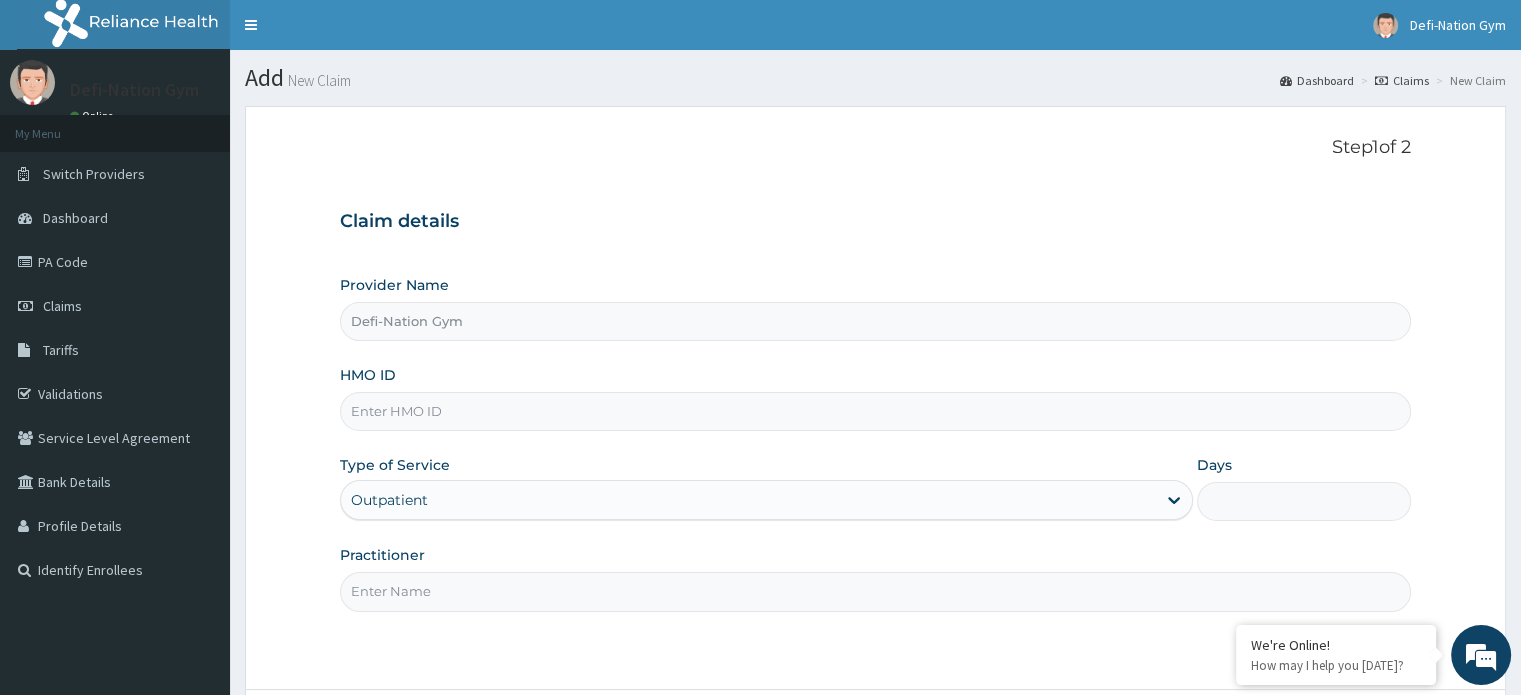 type on "1" 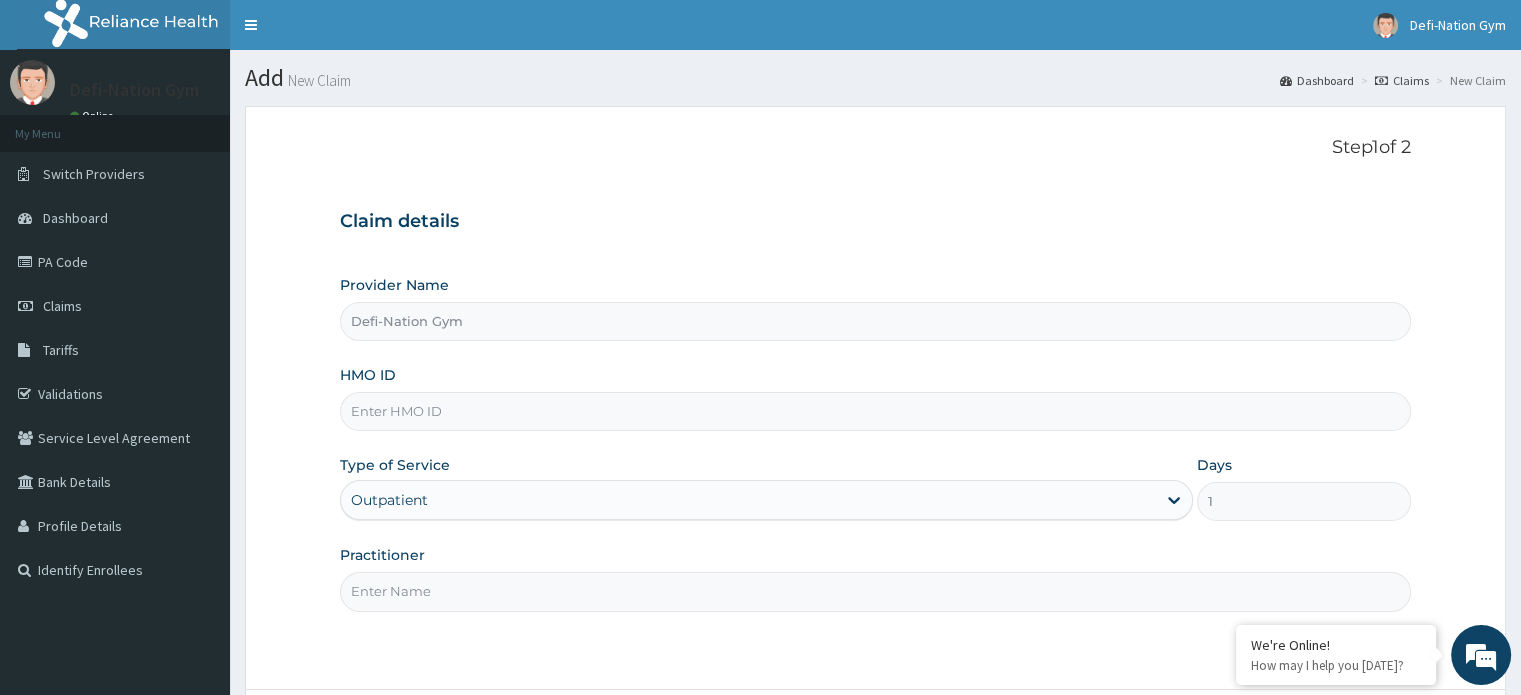 click on "HMO ID" at bounding box center [875, 411] 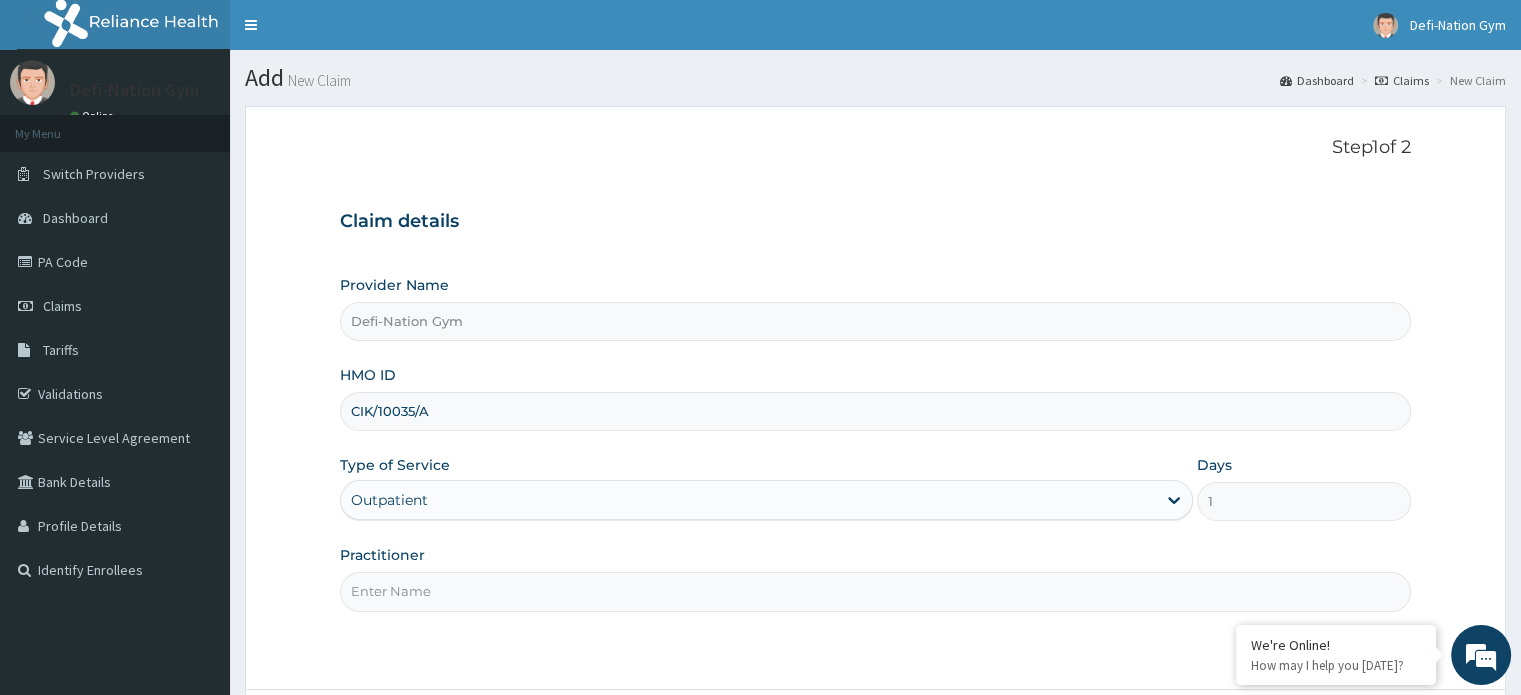 click on "Practitioner" at bounding box center (875, 591) 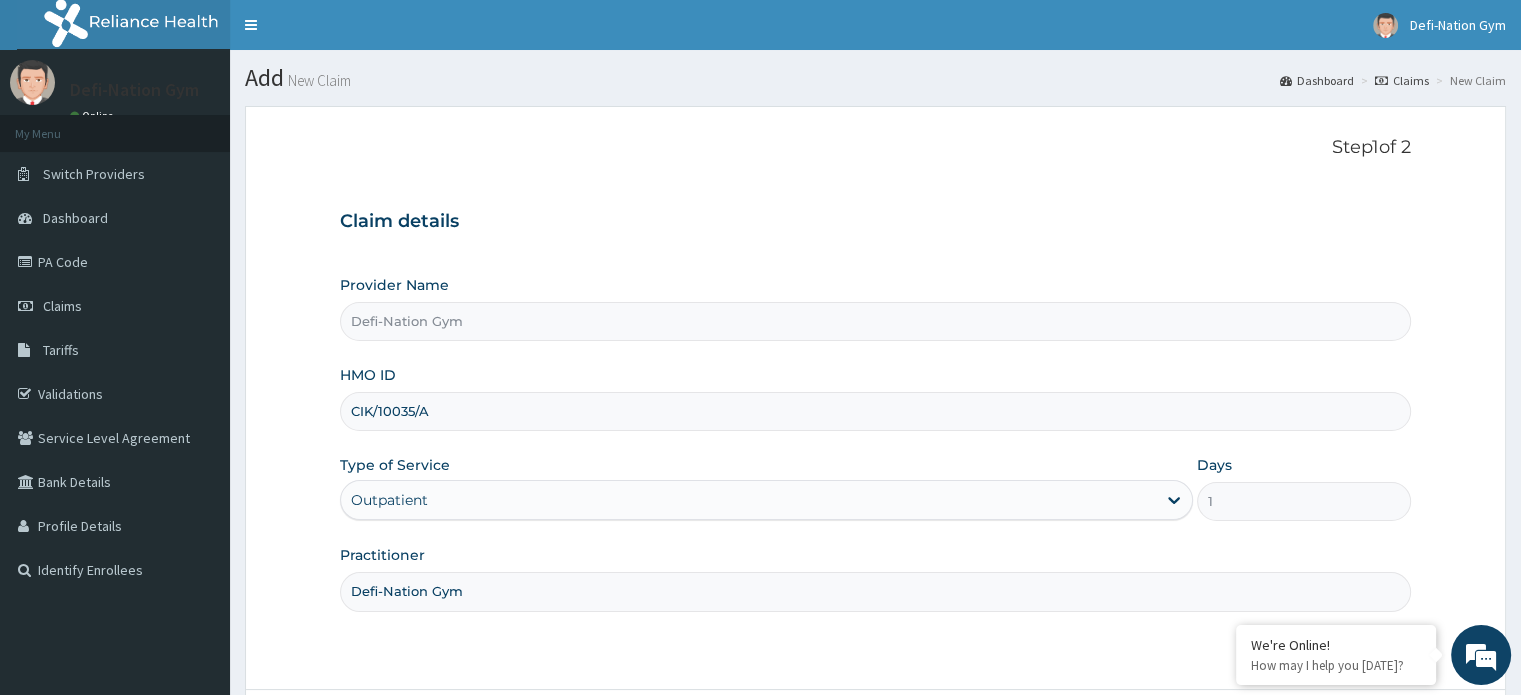 type on "Defi-Nation Gym" 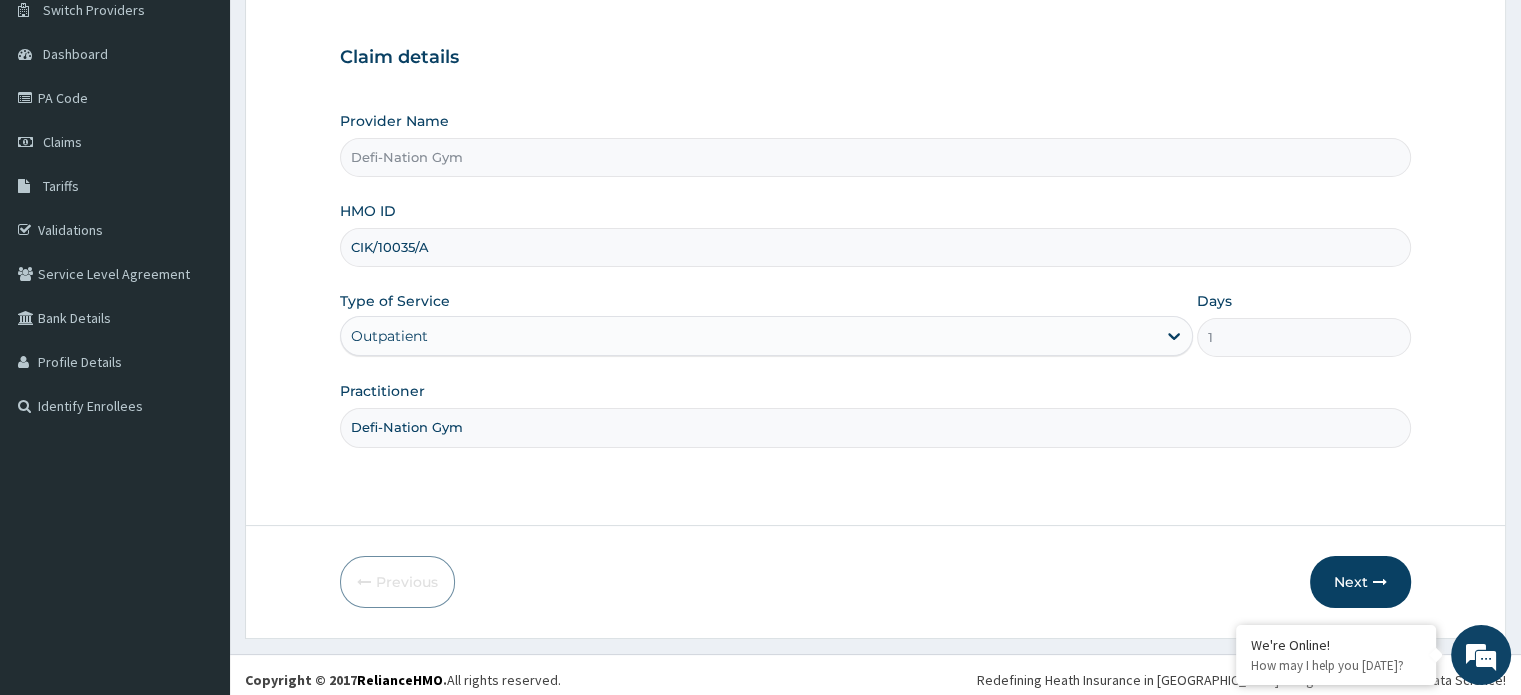scroll, scrollTop: 172, scrollLeft: 0, axis: vertical 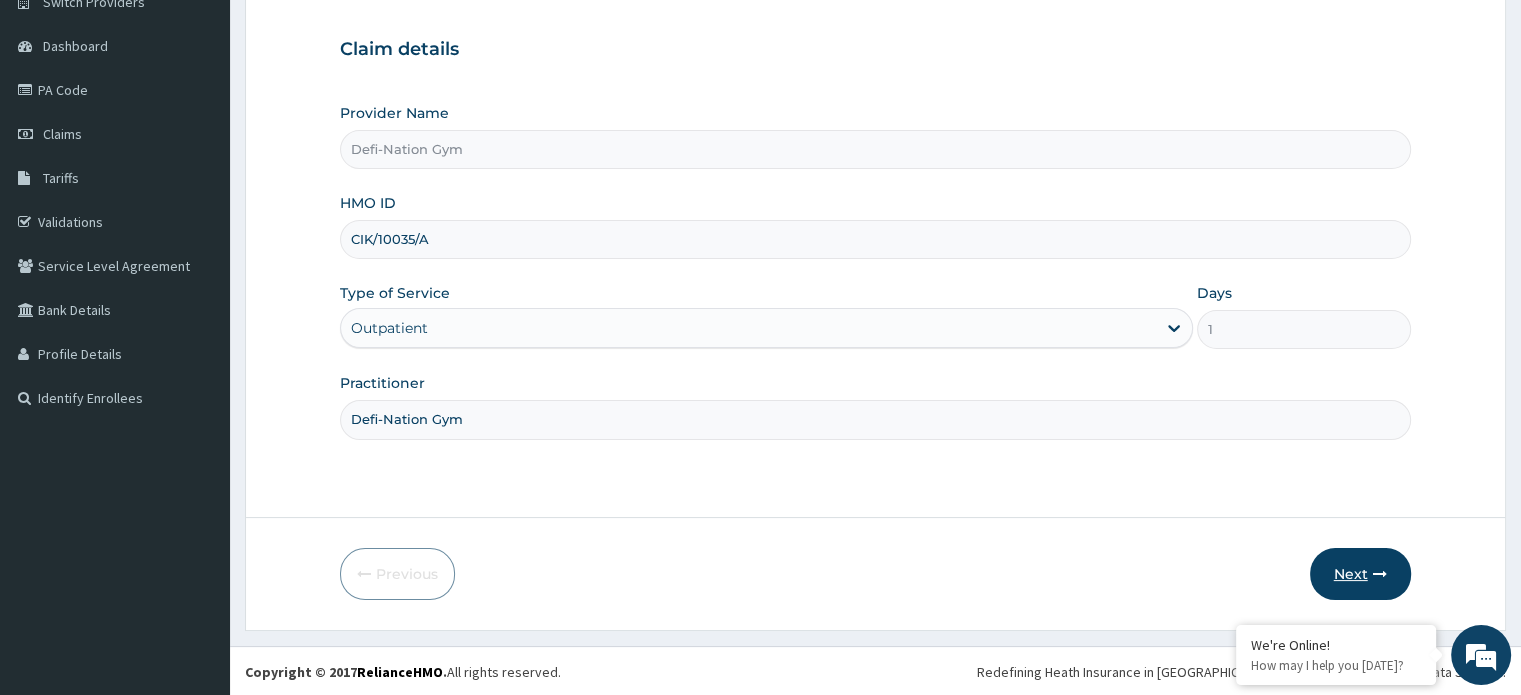 click on "Next" at bounding box center (1360, 574) 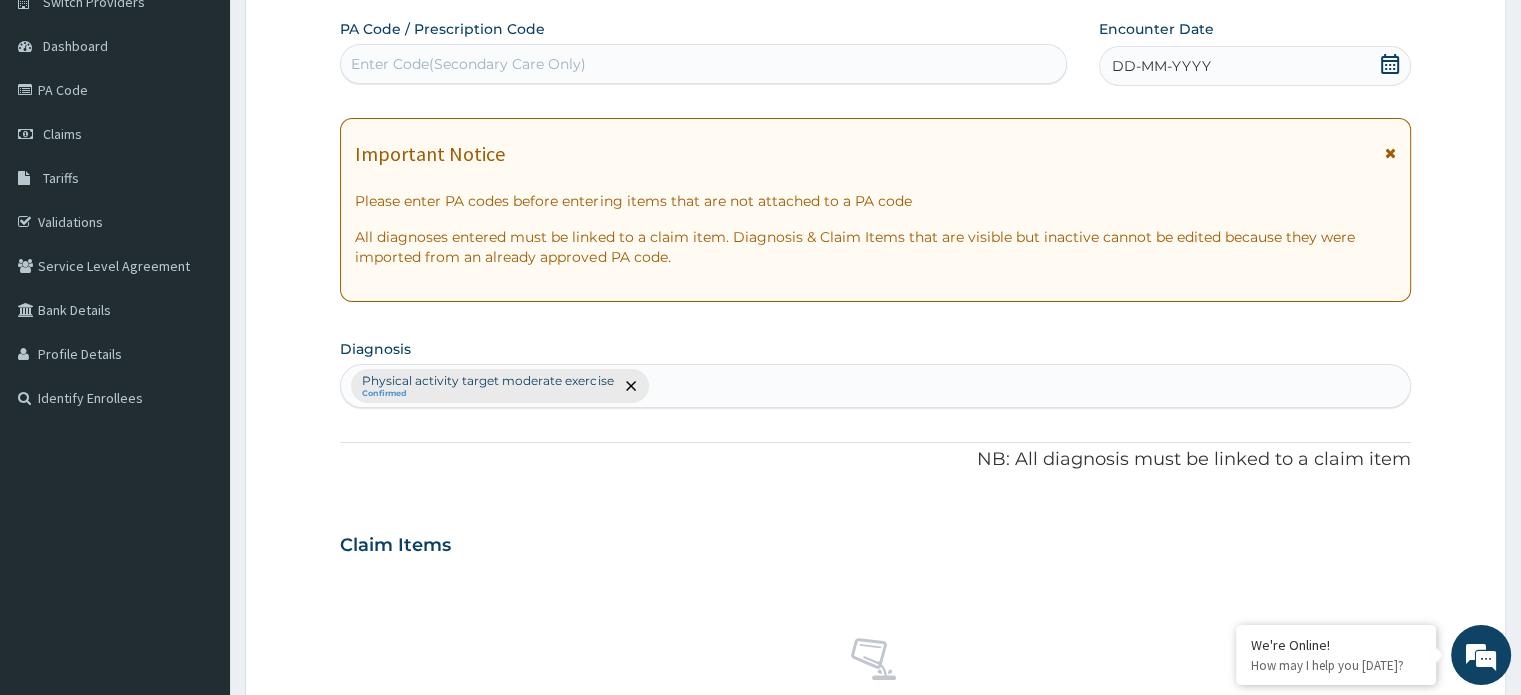 click on "Enter Code(Secondary Care Only)" at bounding box center (468, 64) 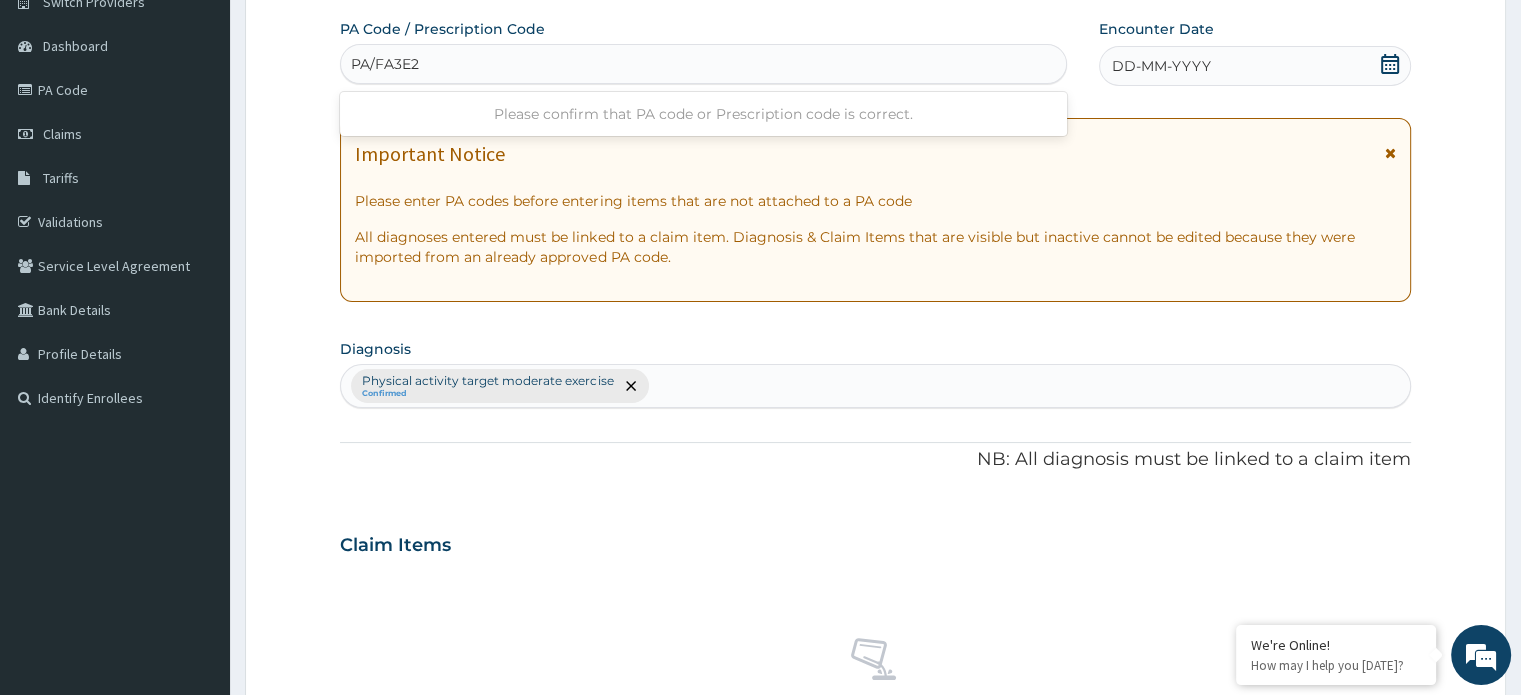 type on "PA/FA3E2F" 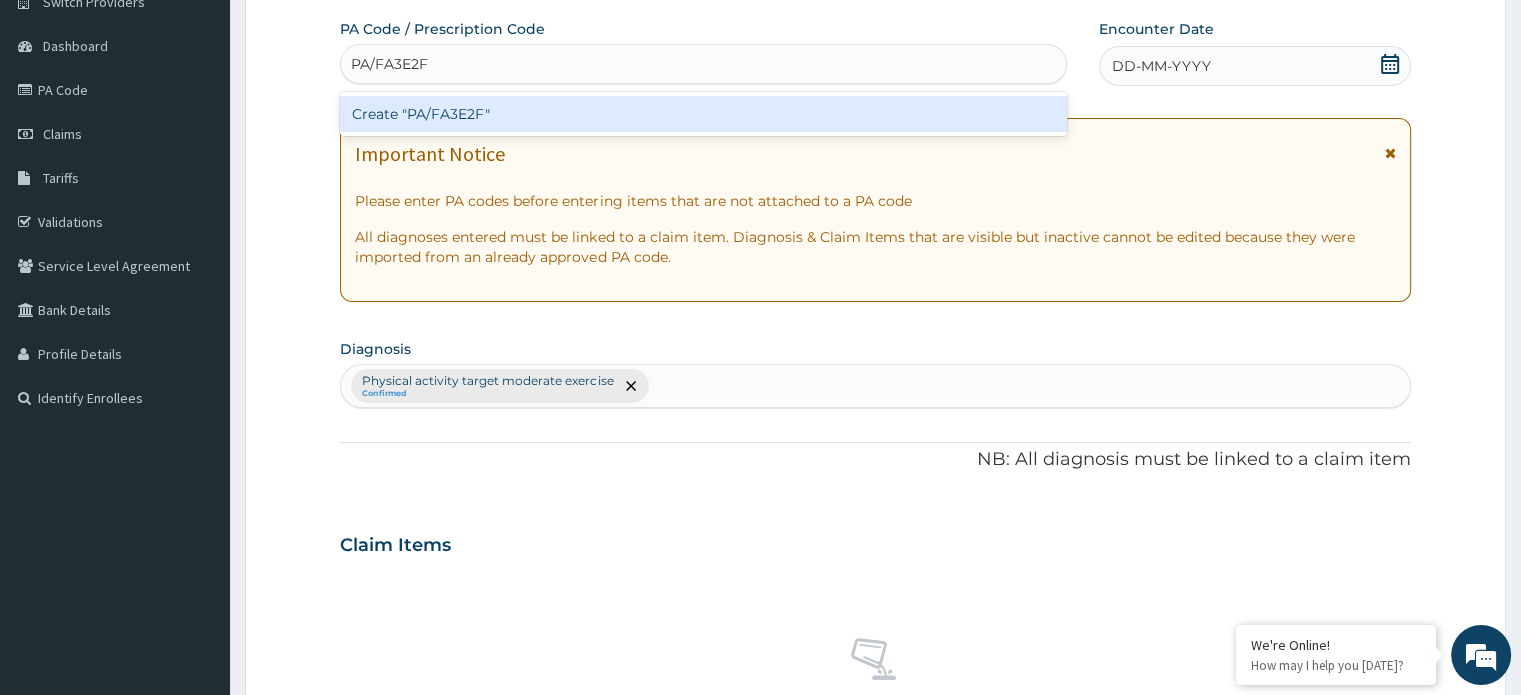 click on "Create "PA/FA3E2F"" at bounding box center (703, 114) 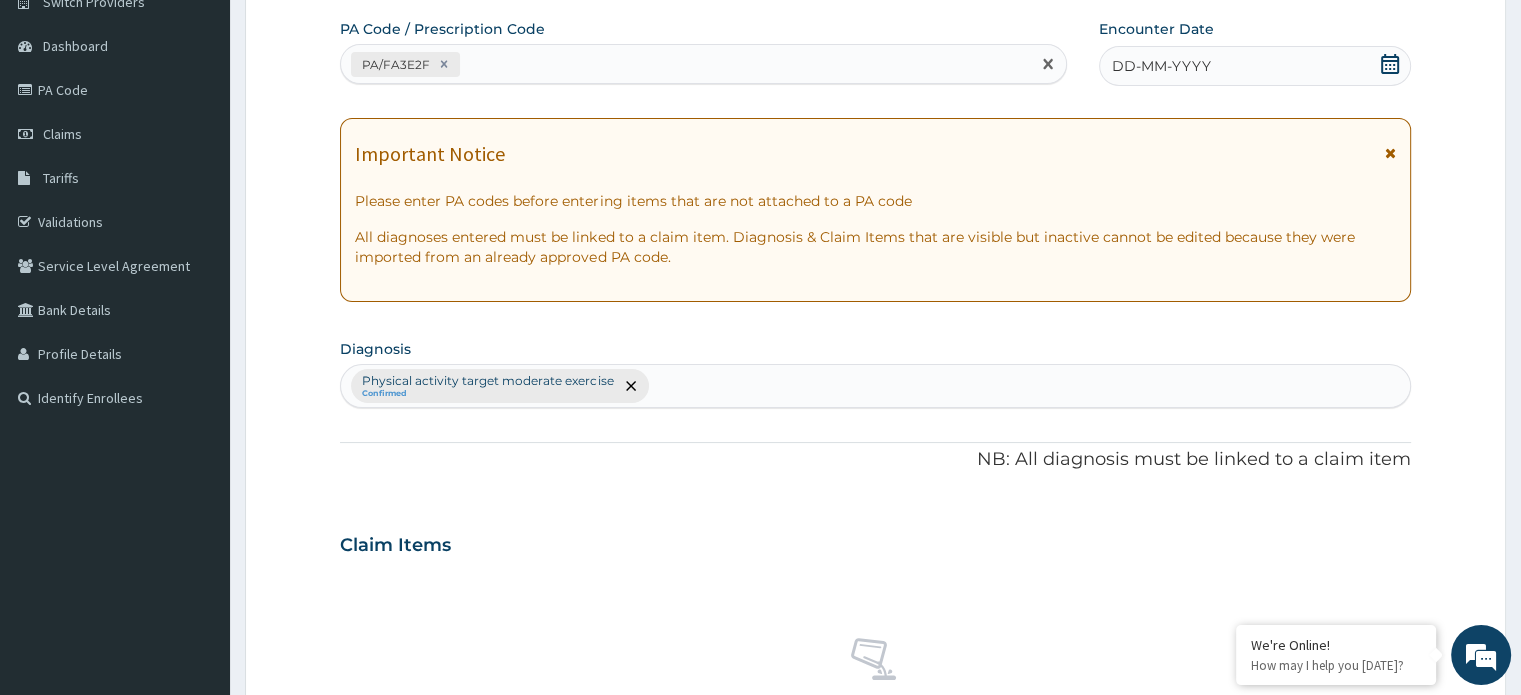 click 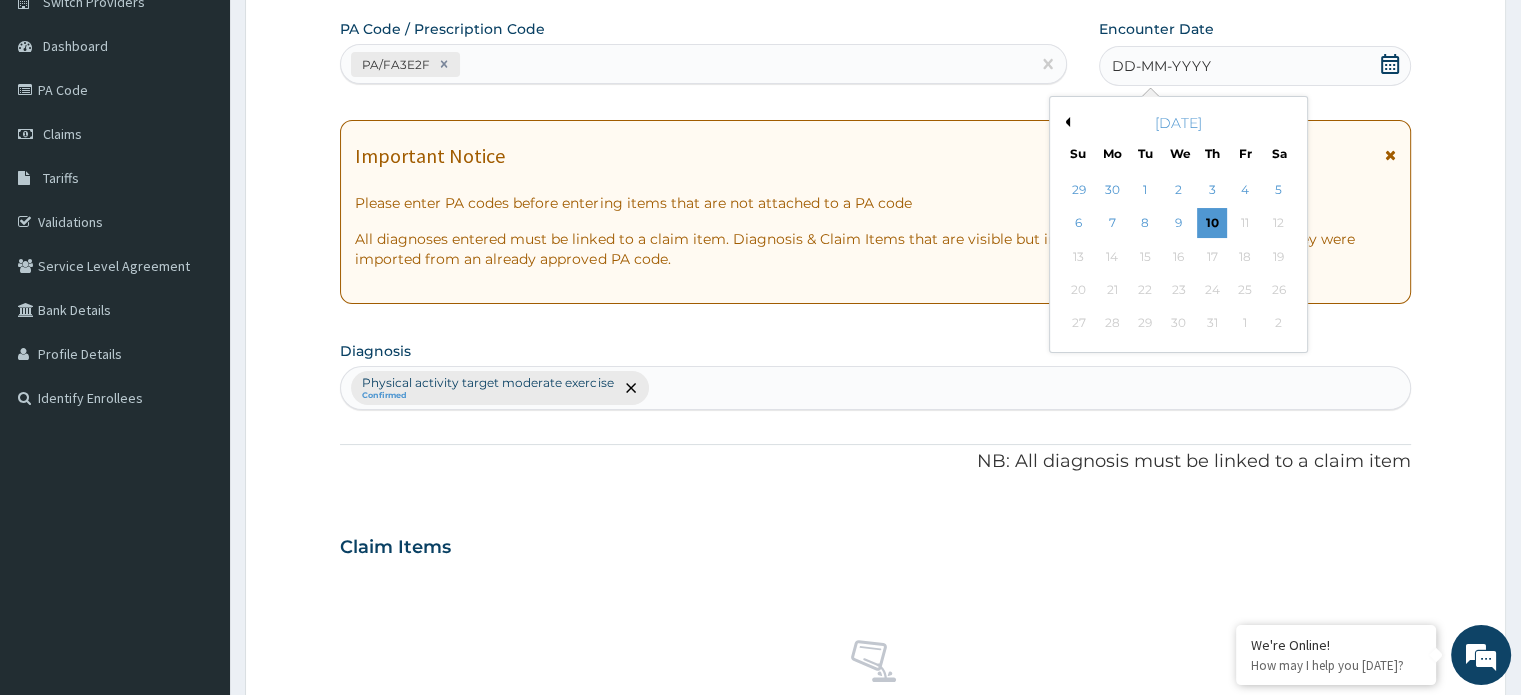 click on "Previous Month" at bounding box center [1065, 122] 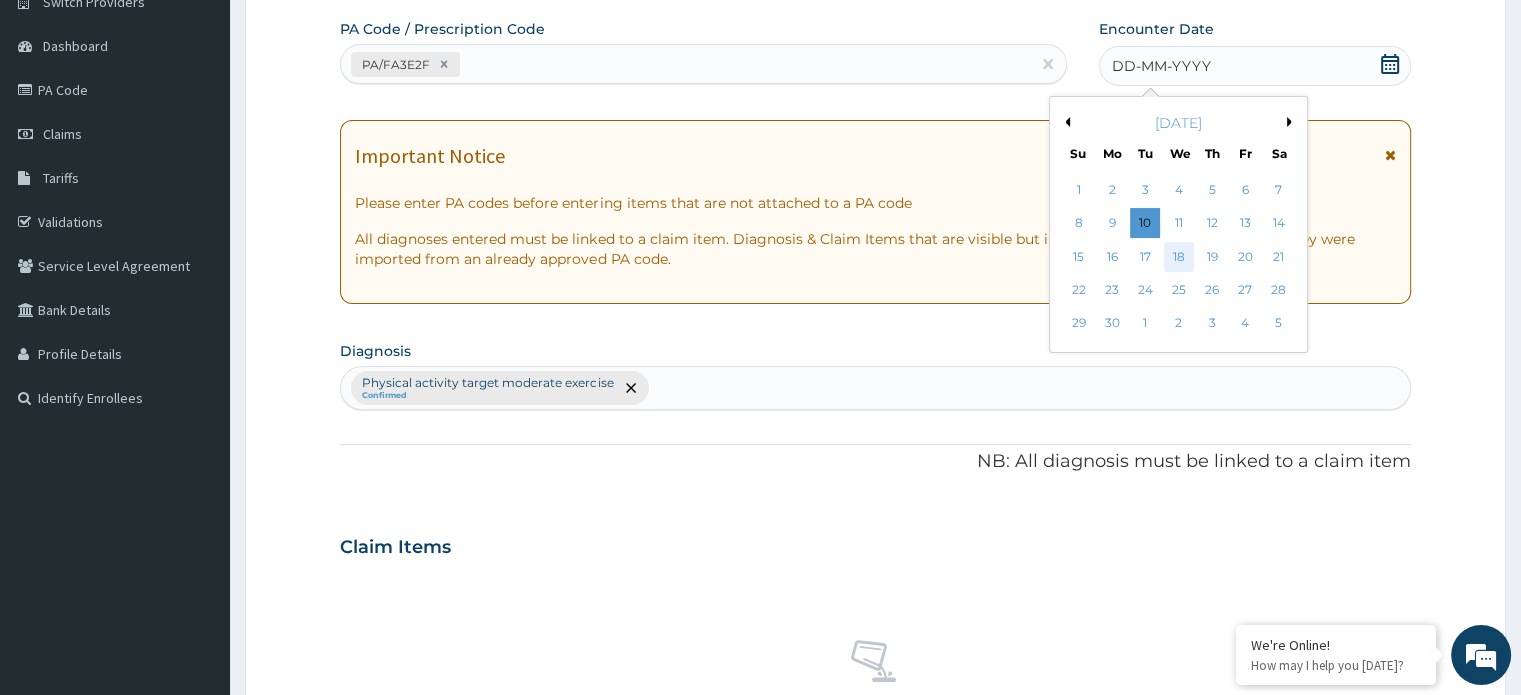 click on "18" at bounding box center [1179, 257] 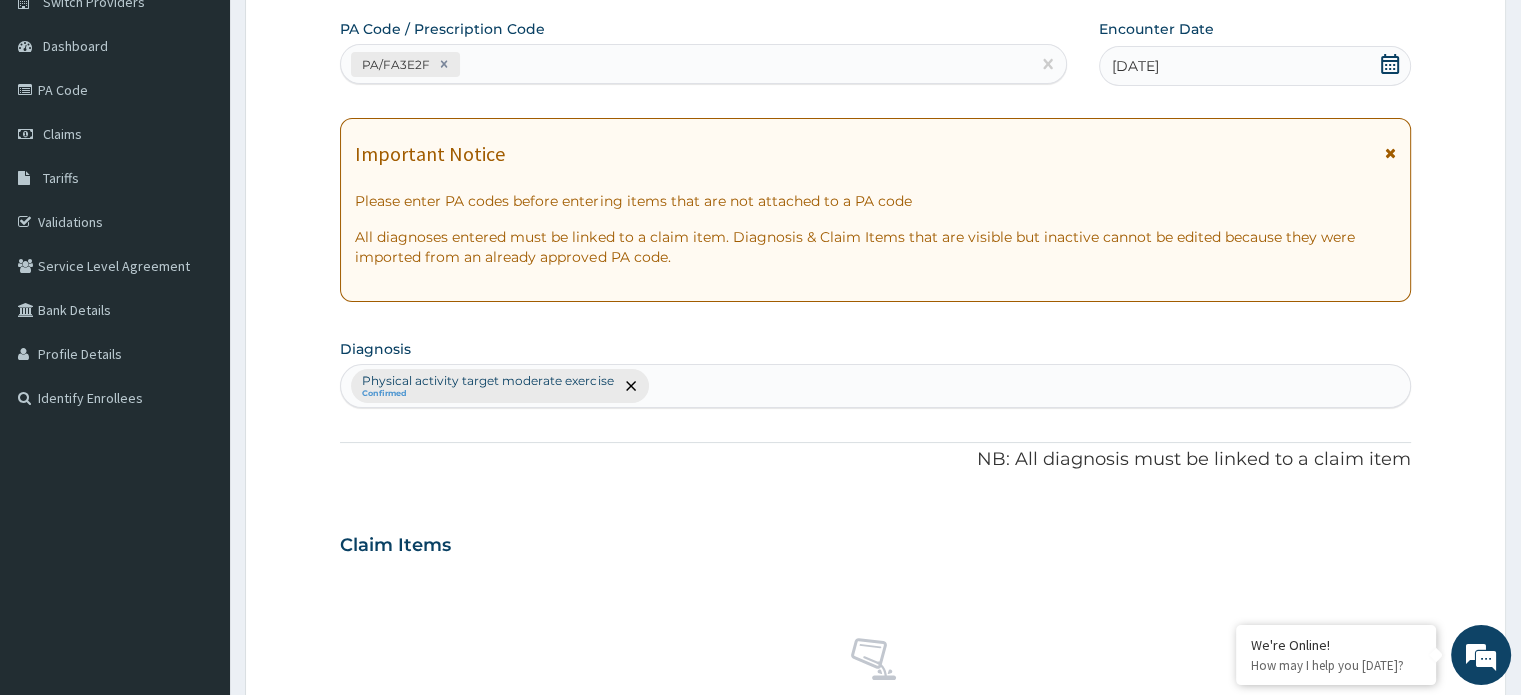 click on "PA Code / Prescription Code PA/FA3E2F Encounter Date 18-06-2025 Important Notice Please enter PA codes before entering items that are not attached to a PA code   All diagnoses entered must be linked to a claim item. Diagnosis & Claim Items that are visible but inactive cannot be edited because they were imported from an already approved PA code. Diagnosis Physical activity target moderate exercise Confirmed NB: All diagnosis must be linked to a claim item Claim Items No claim item Types Select Type Item Select Item Pair Diagnosis Physical activity target moder... Unit Price 0 Add Comment" at bounding box center [875, 539] 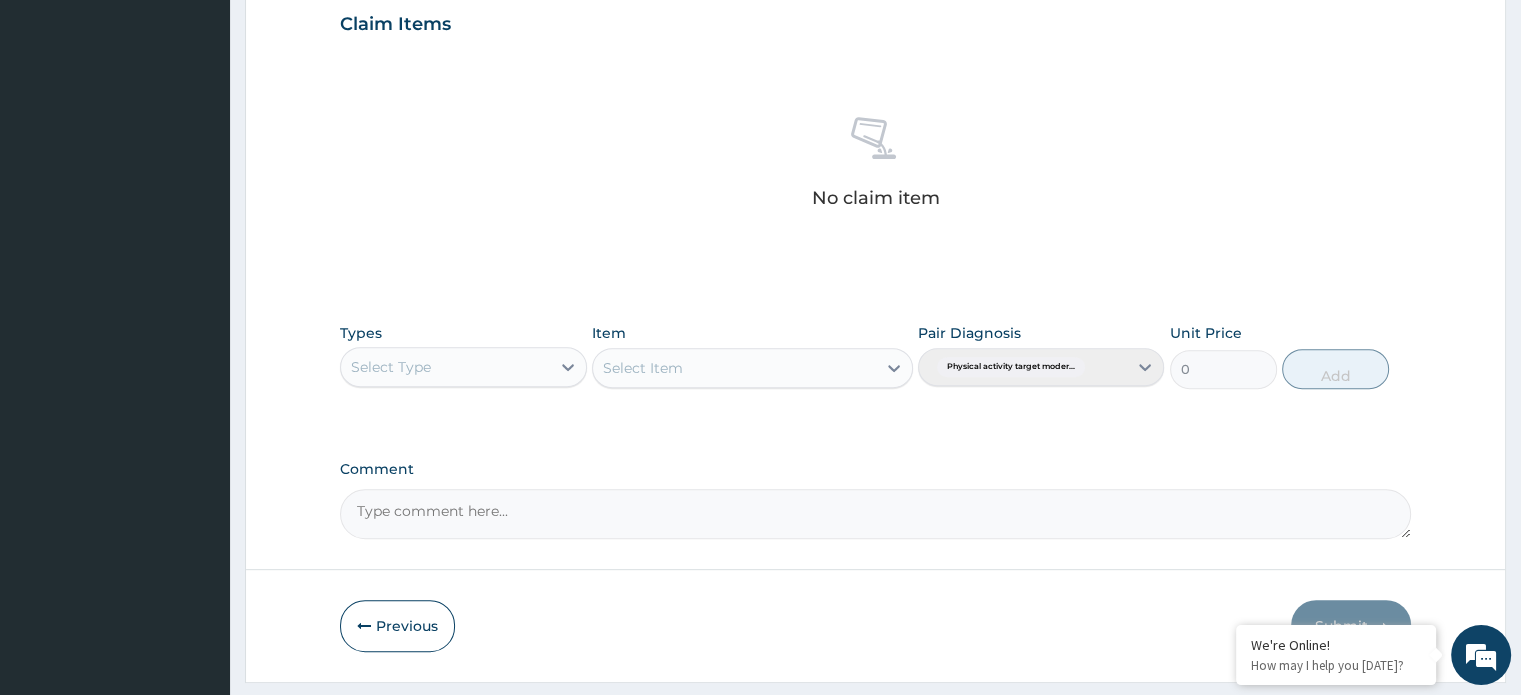 scroll, scrollTop: 744, scrollLeft: 0, axis: vertical 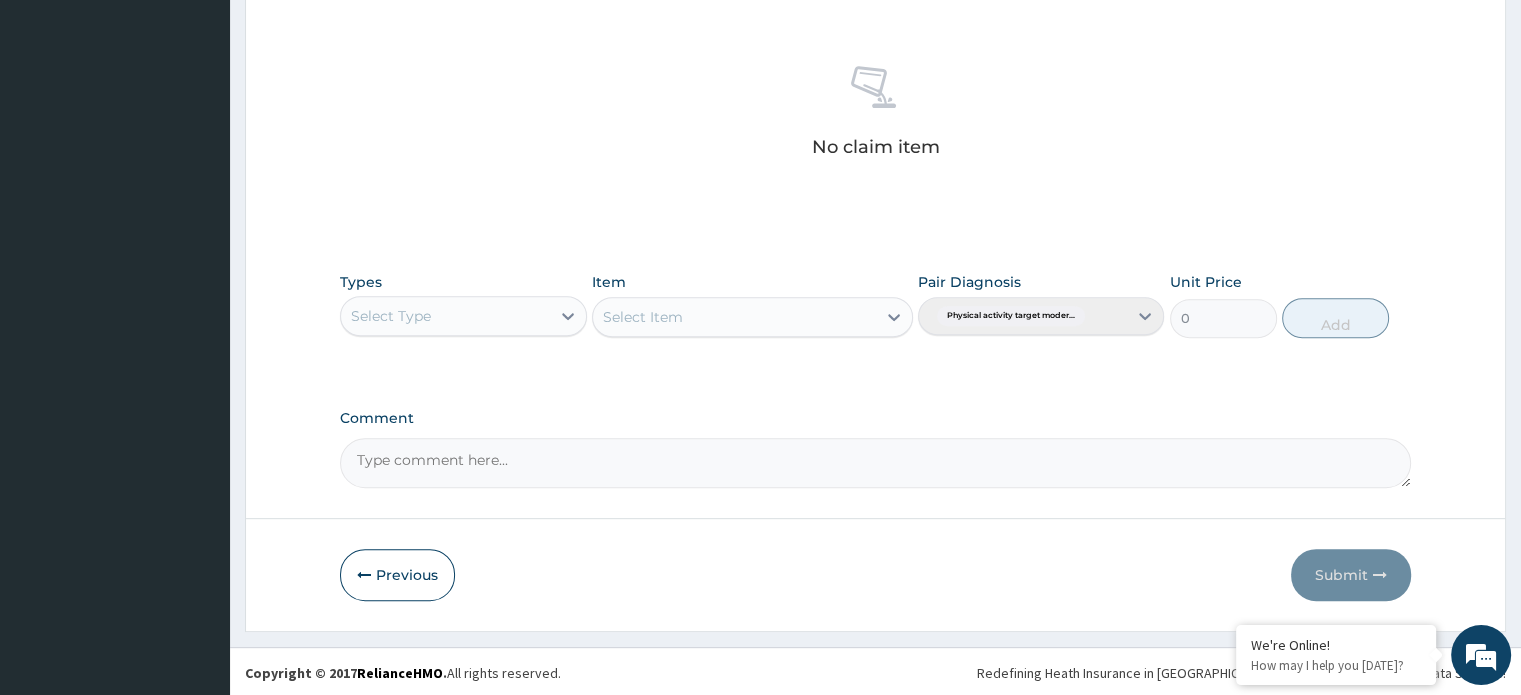 click on "Types Select Type Item Select Item Pair Diagnosis Physical activity target moder... Unit Price 0 Add" at bounding box center [875, 305] 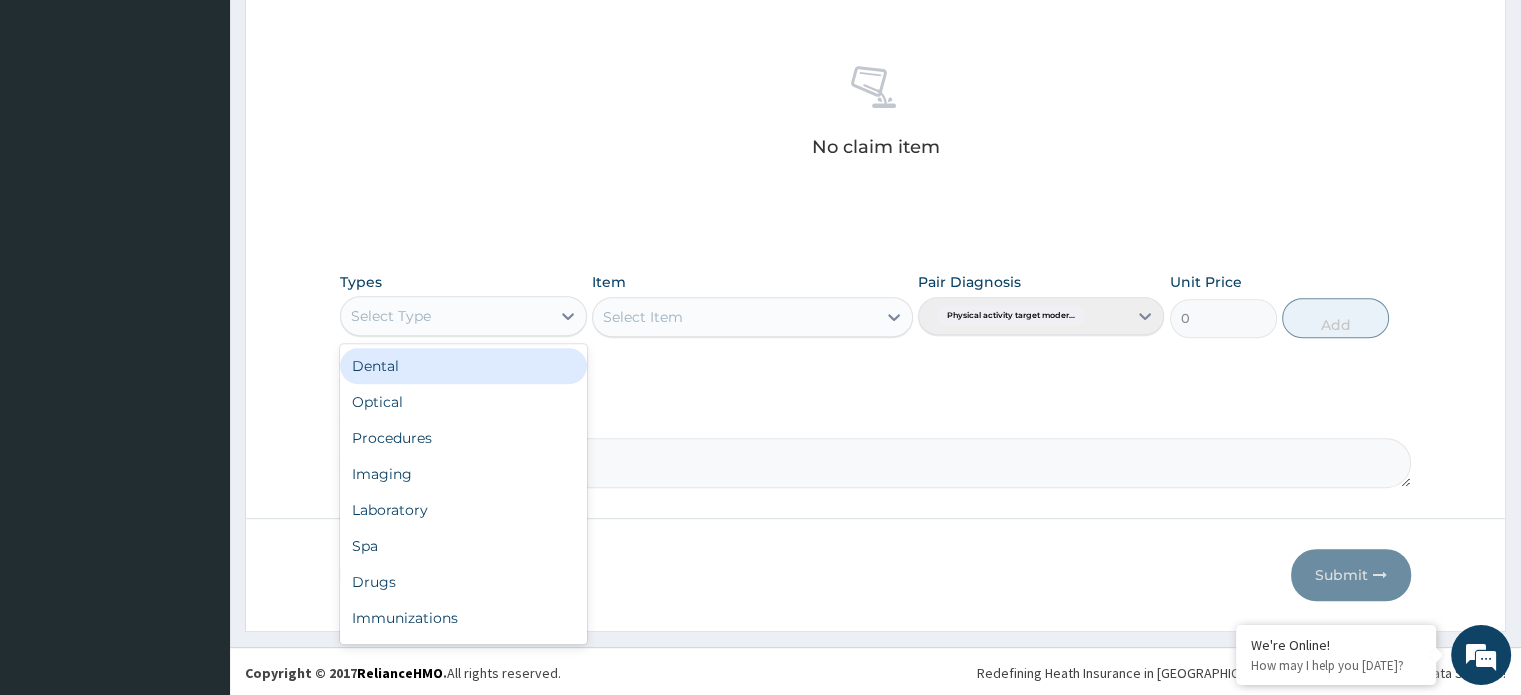 click on "Select Type" at bounding box center [391, 316] 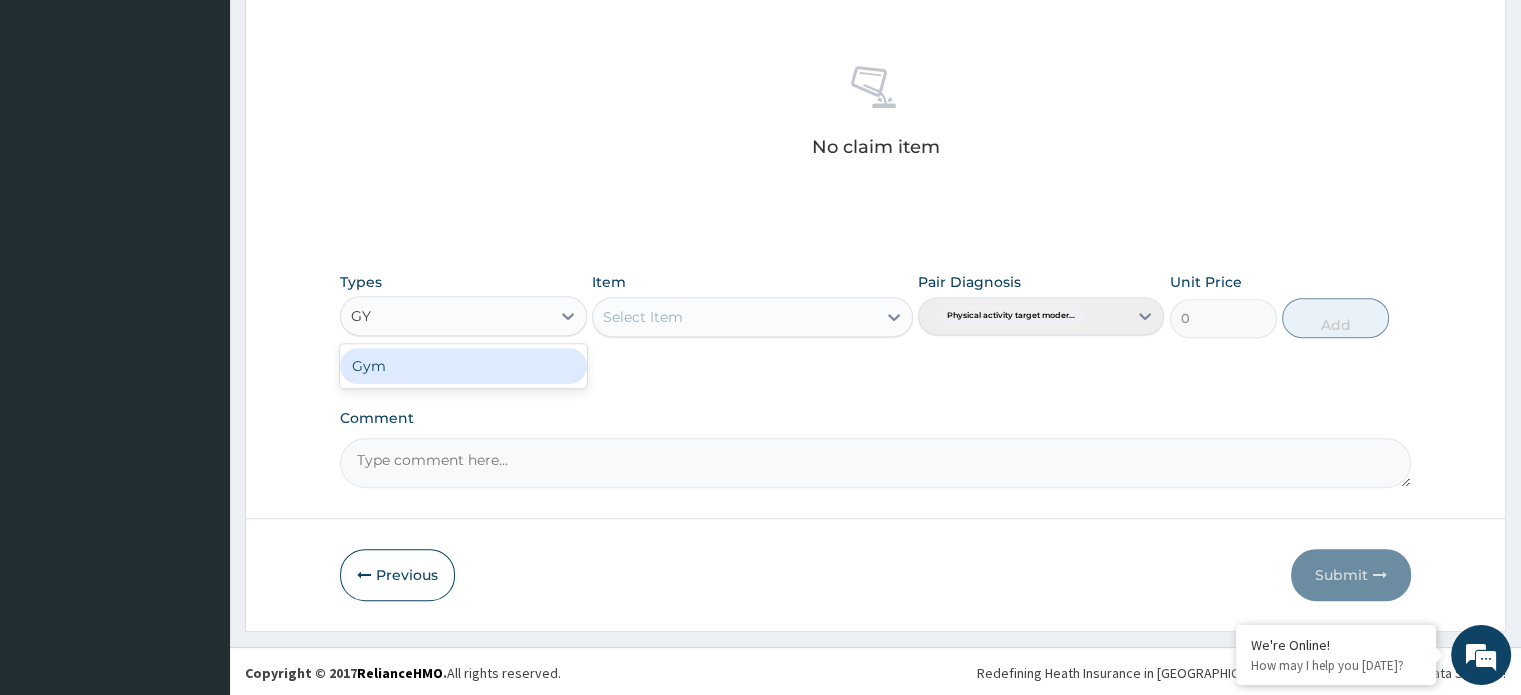 type on "GYM" 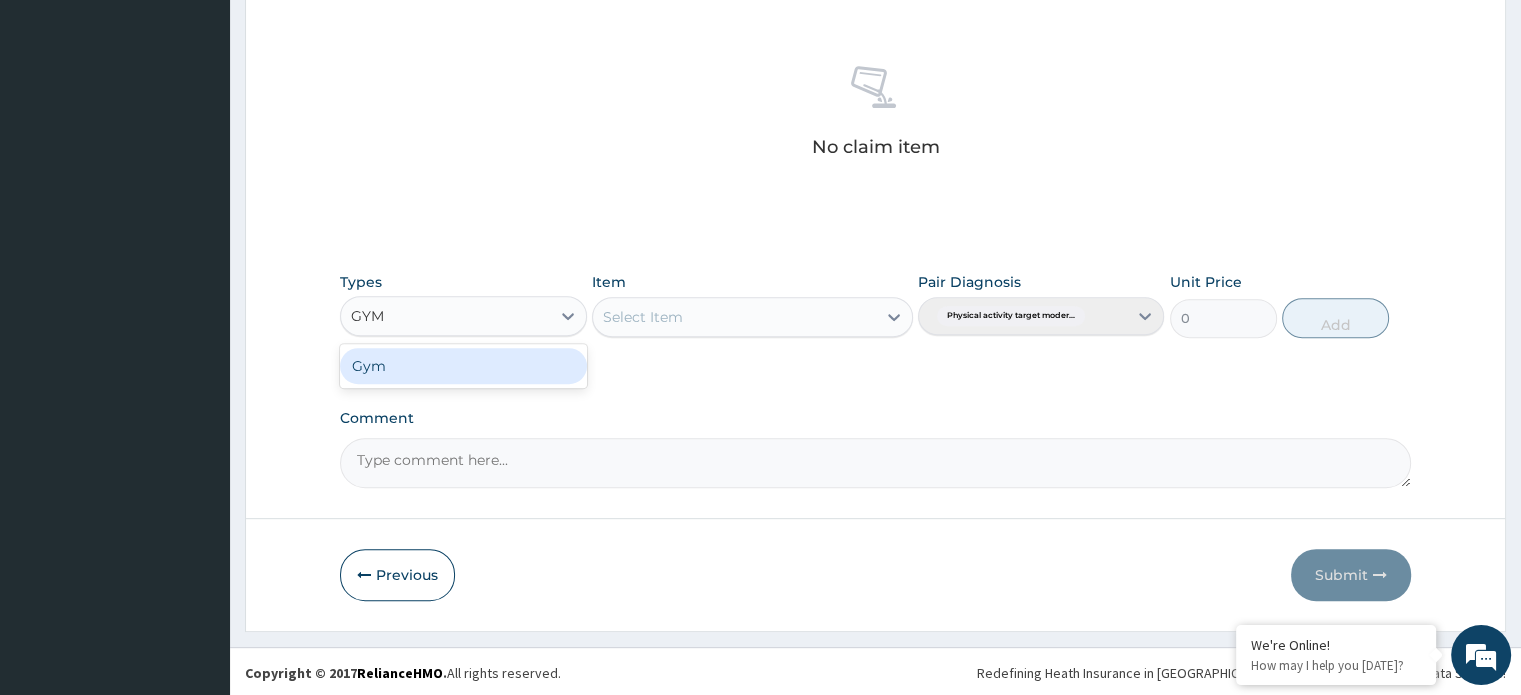 type 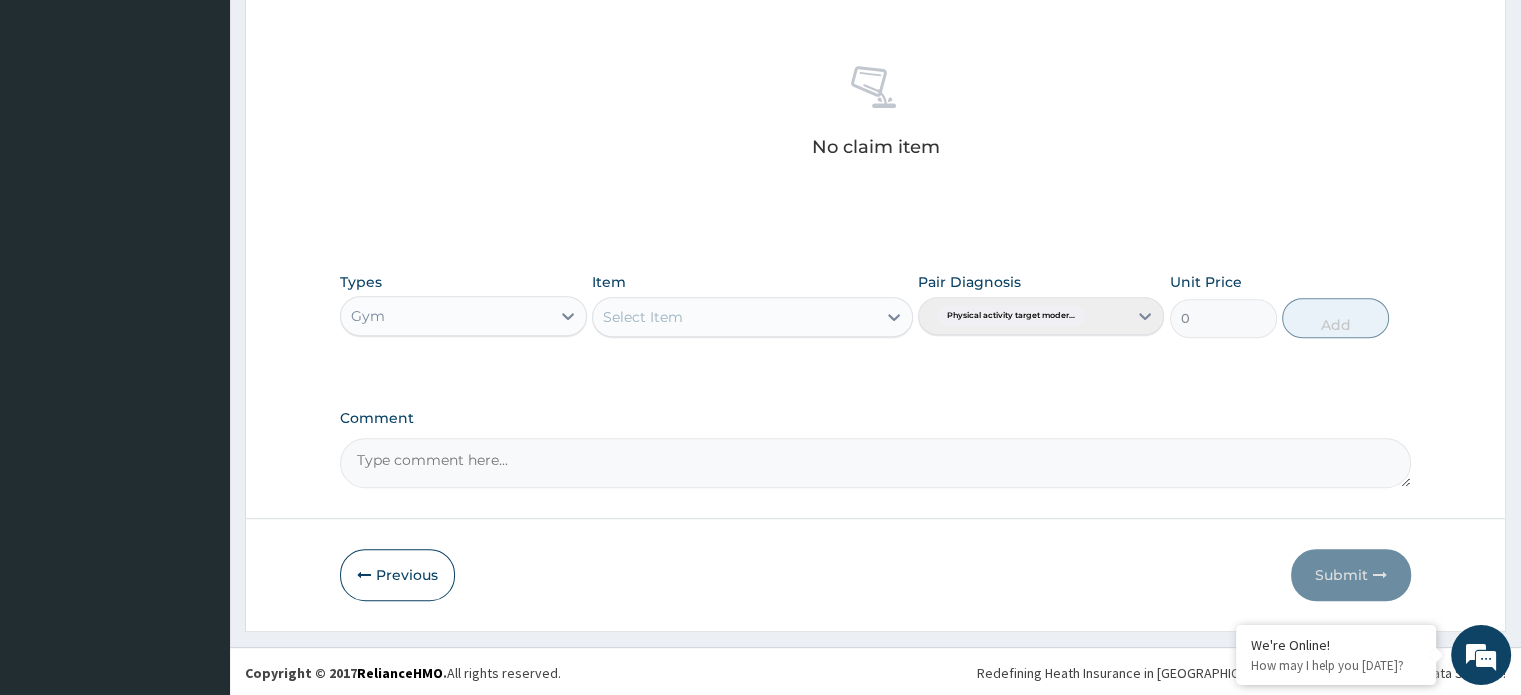 click on "Select Item" at bounding box center (734, 317) 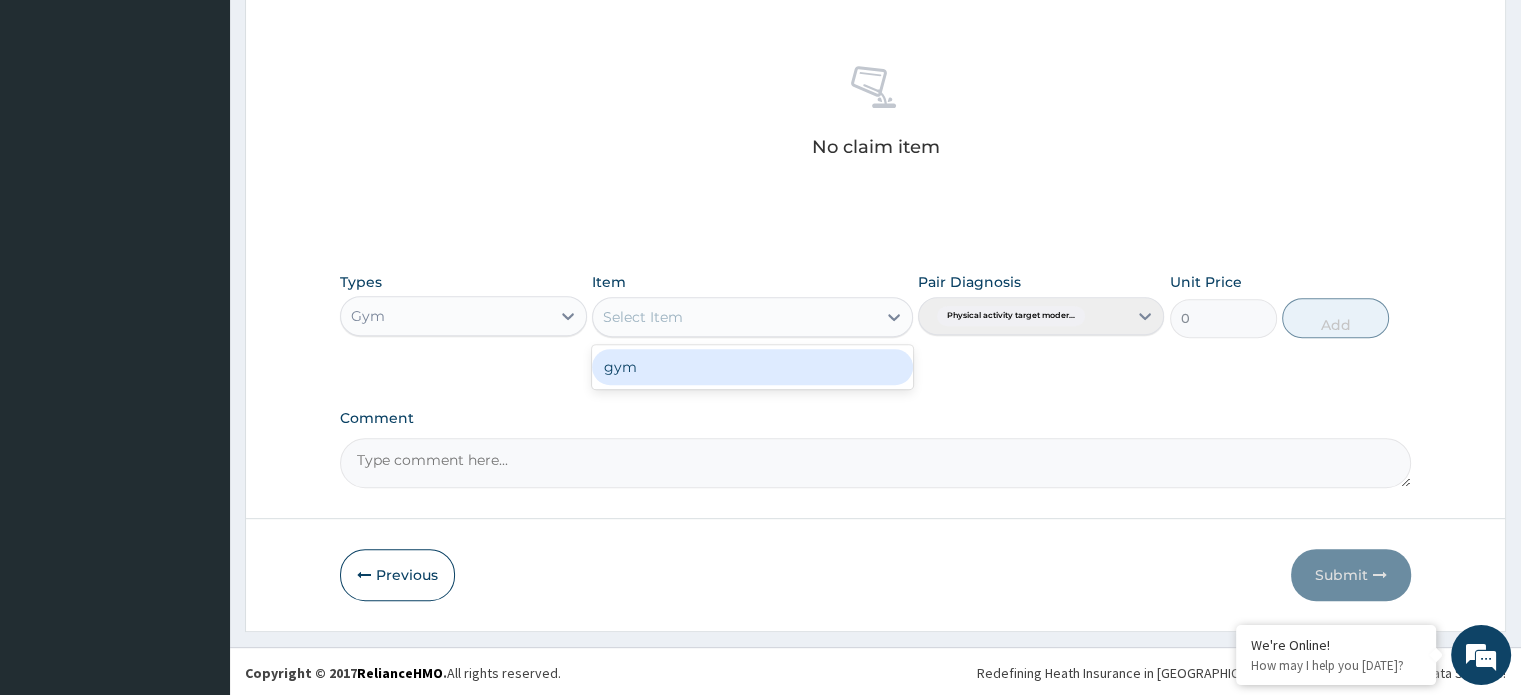 click on "gym" at bounding box center [752, 367] 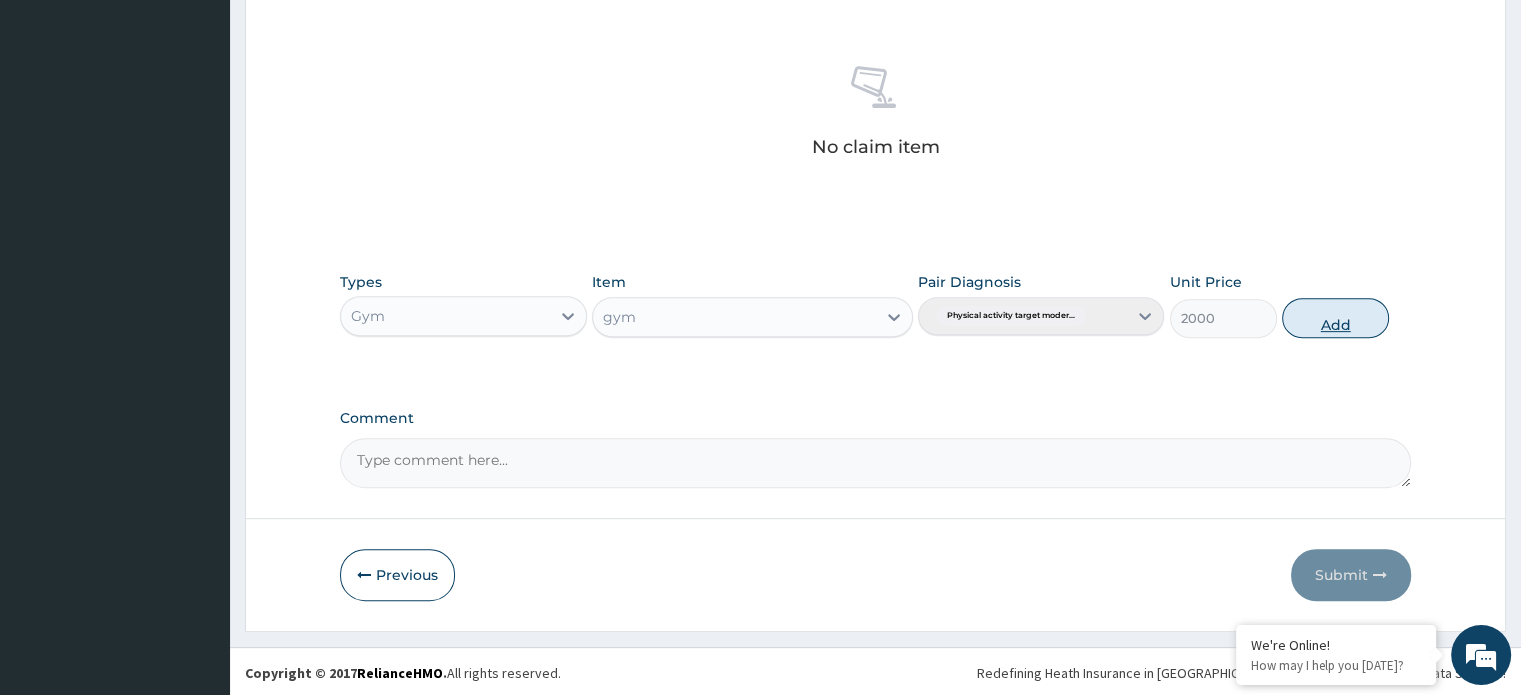 click on "Add" at bounding box center [1335, 318] 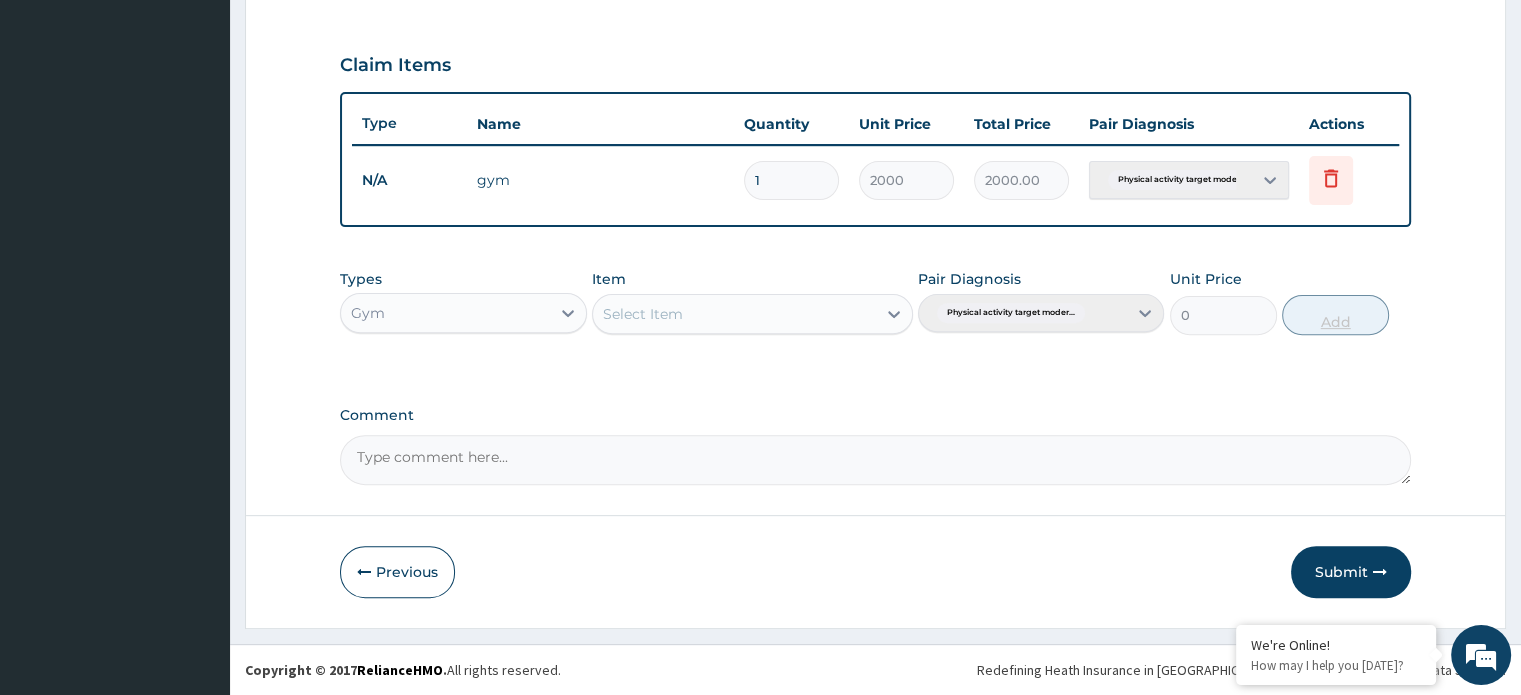 scroll, scrollTop: 648, scrollLeft: 0, axis: vertical 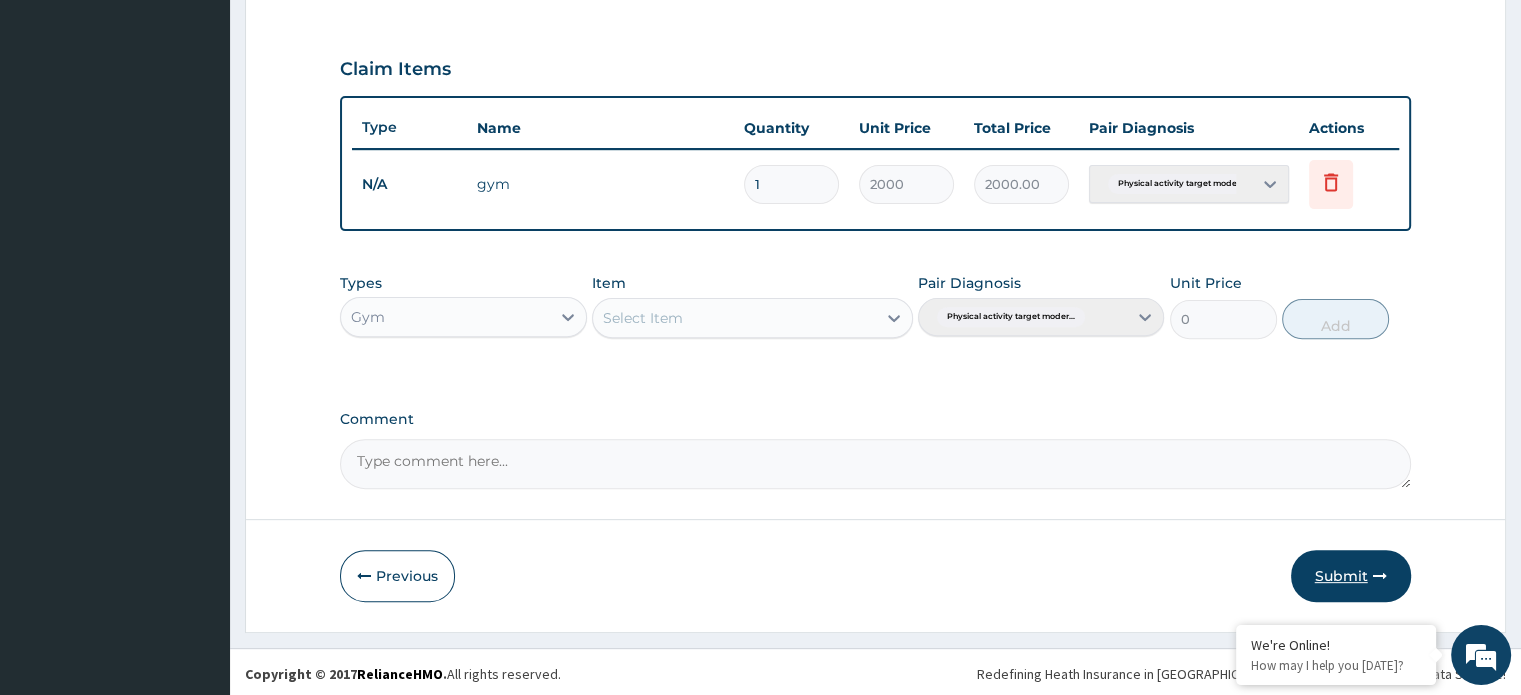 click on "Submit" at bounding box center [1351, 576] 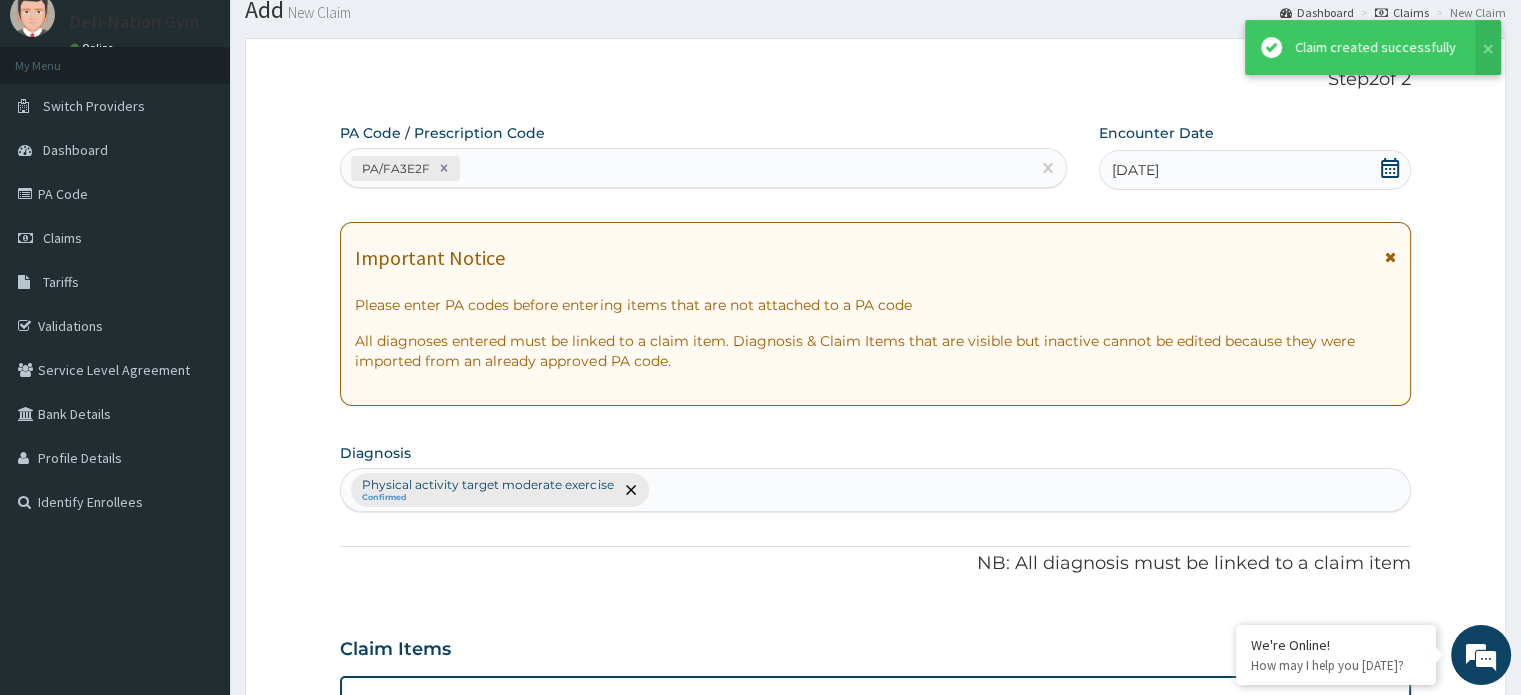 scroll, scrollTop: 648, scrollLeft: 0, axis: vertical 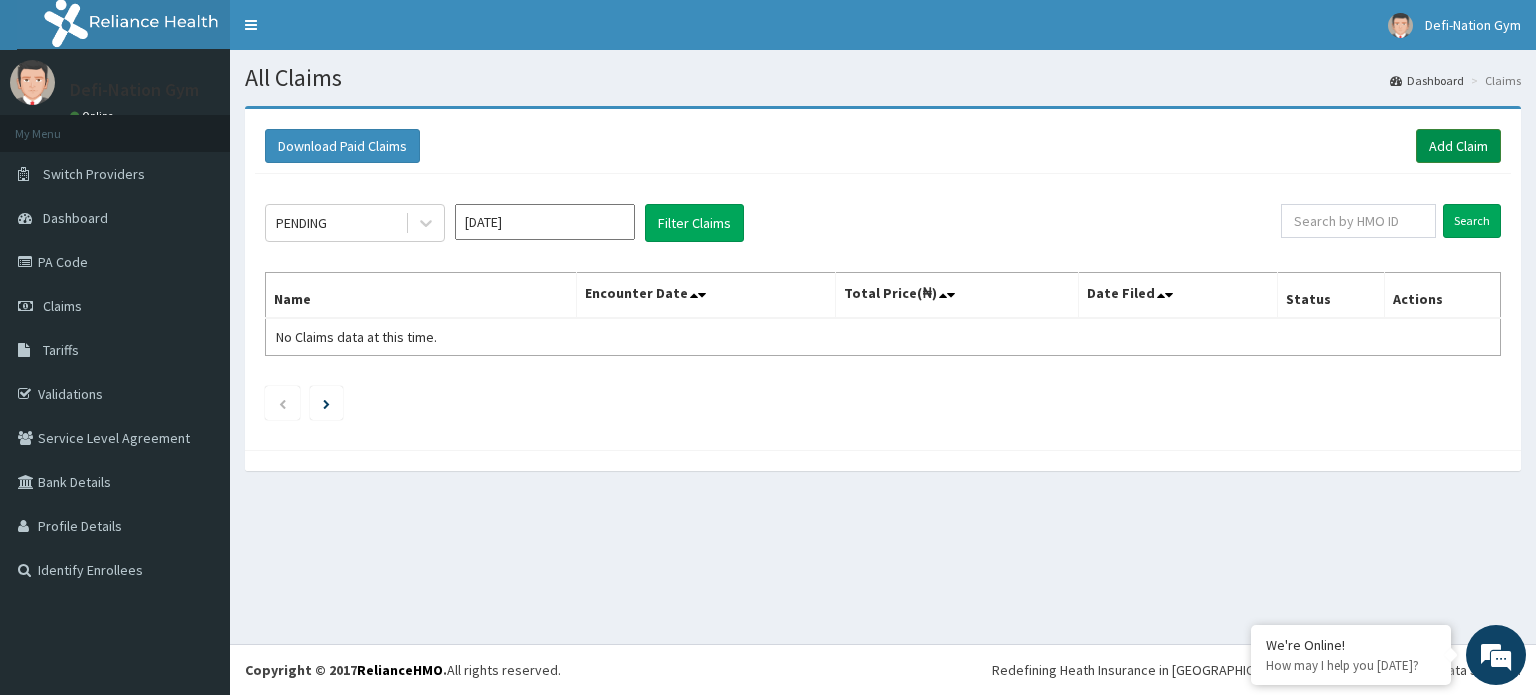 click on "Add Claim" at bounding box center [1458, 146] 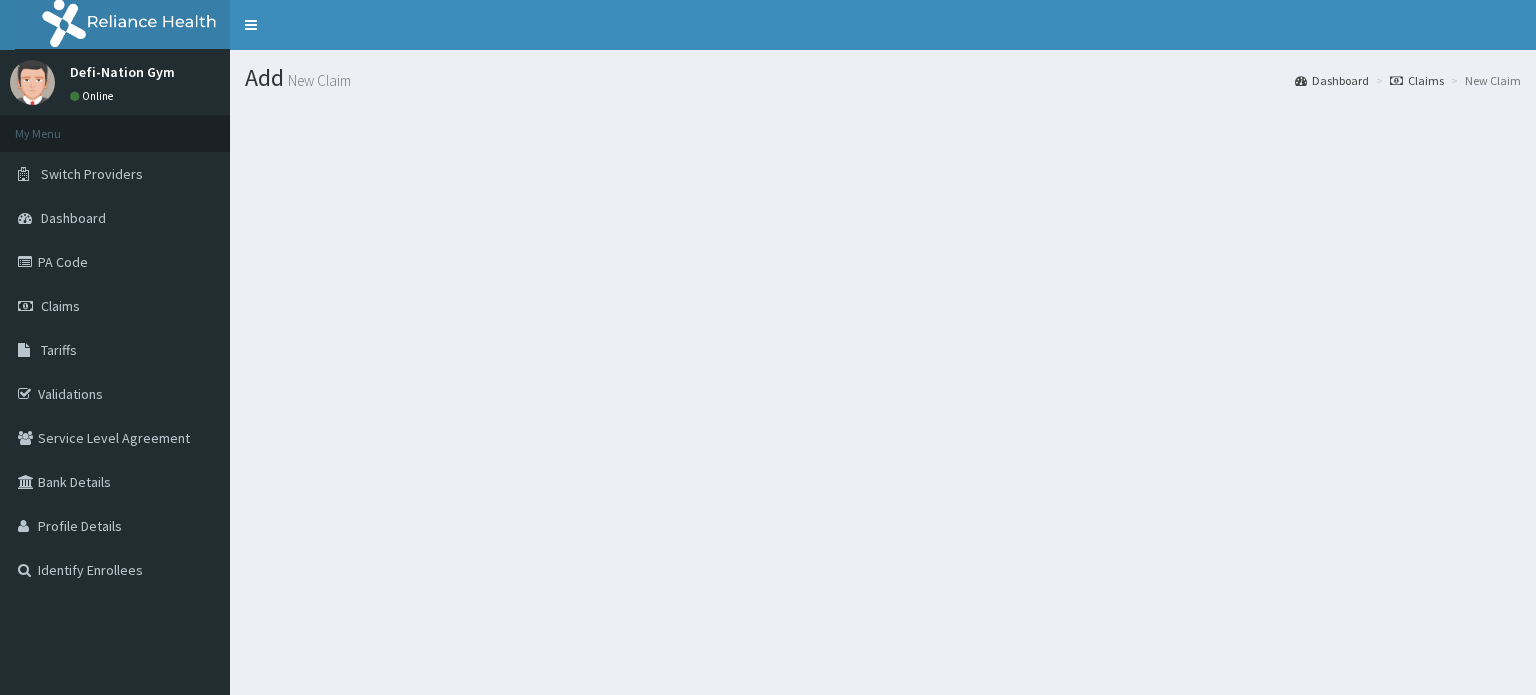 scroll, scrollTop: 0, scrollLeft: 0, axis: both 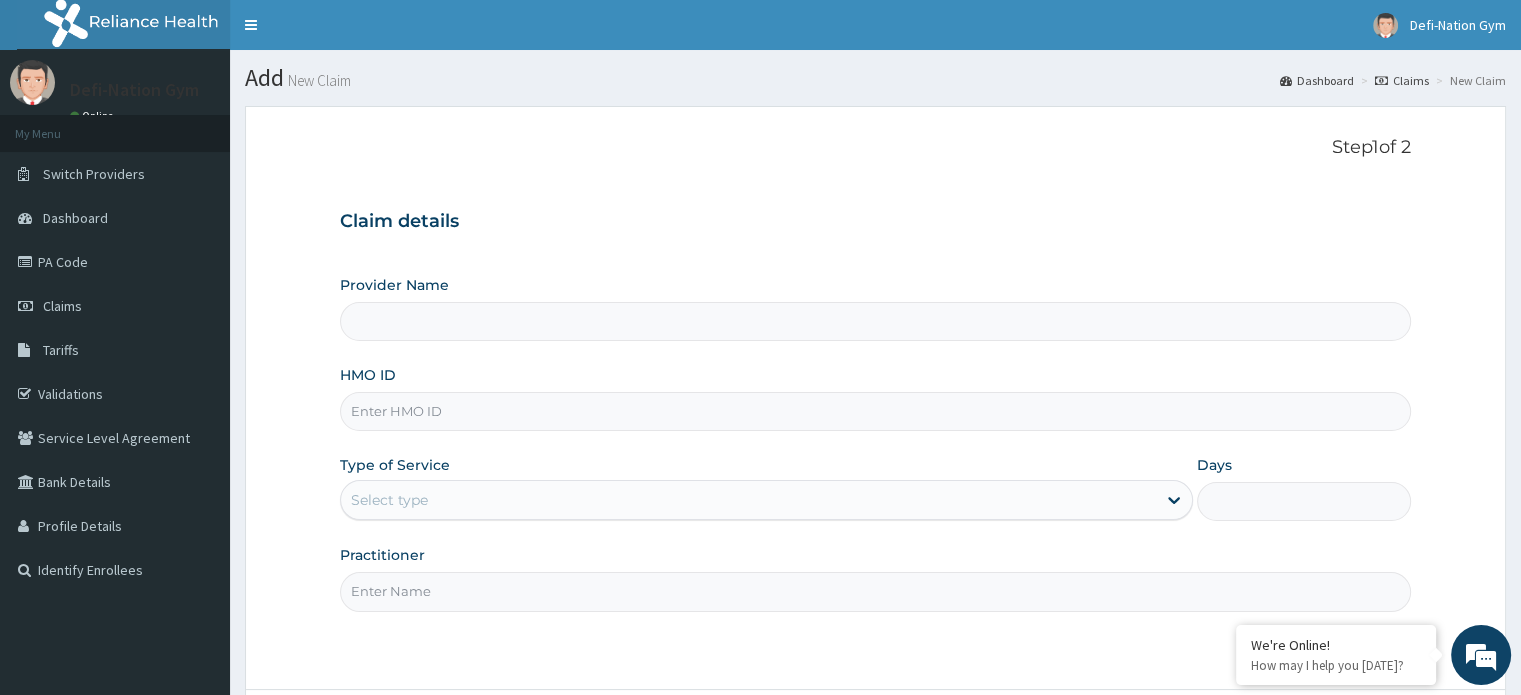 type on "Defi-Nation Gym" 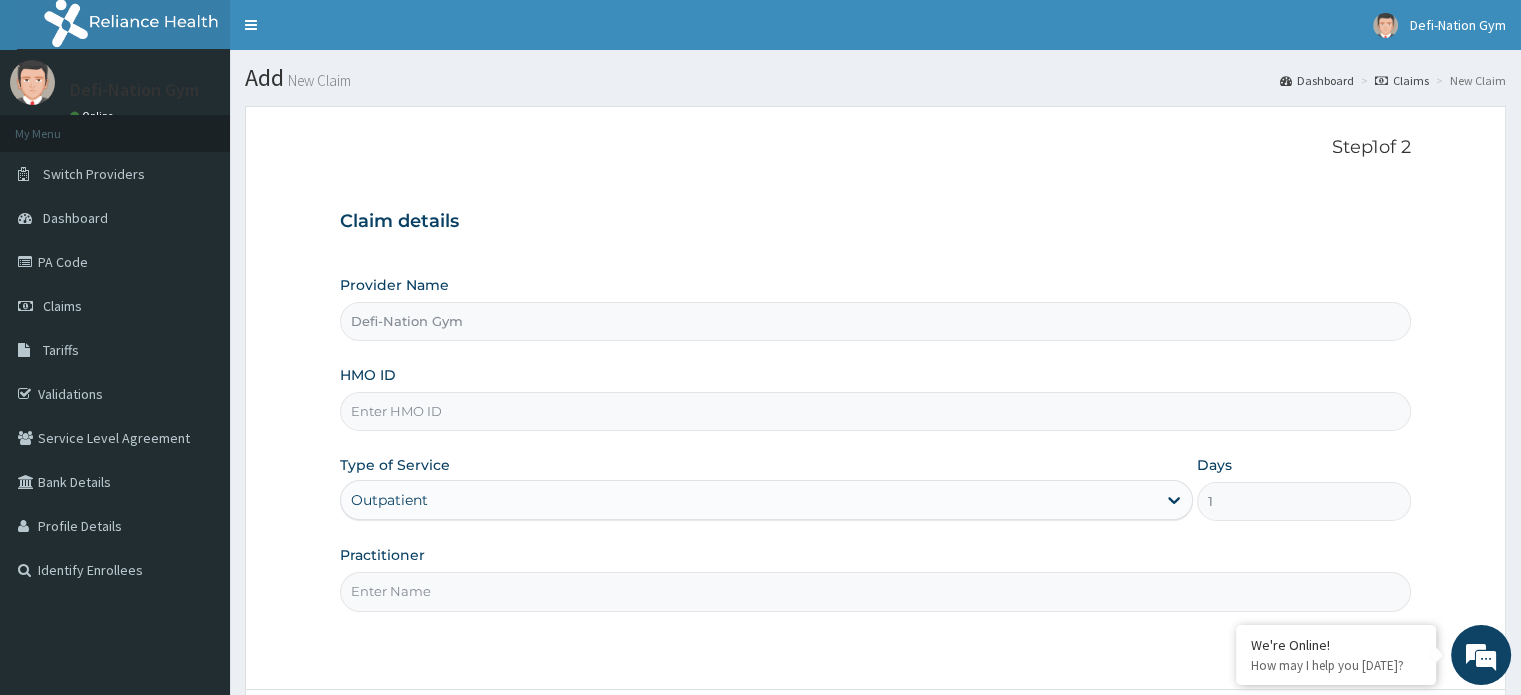 click on "HMO ID" at bounding box center [875, 411] 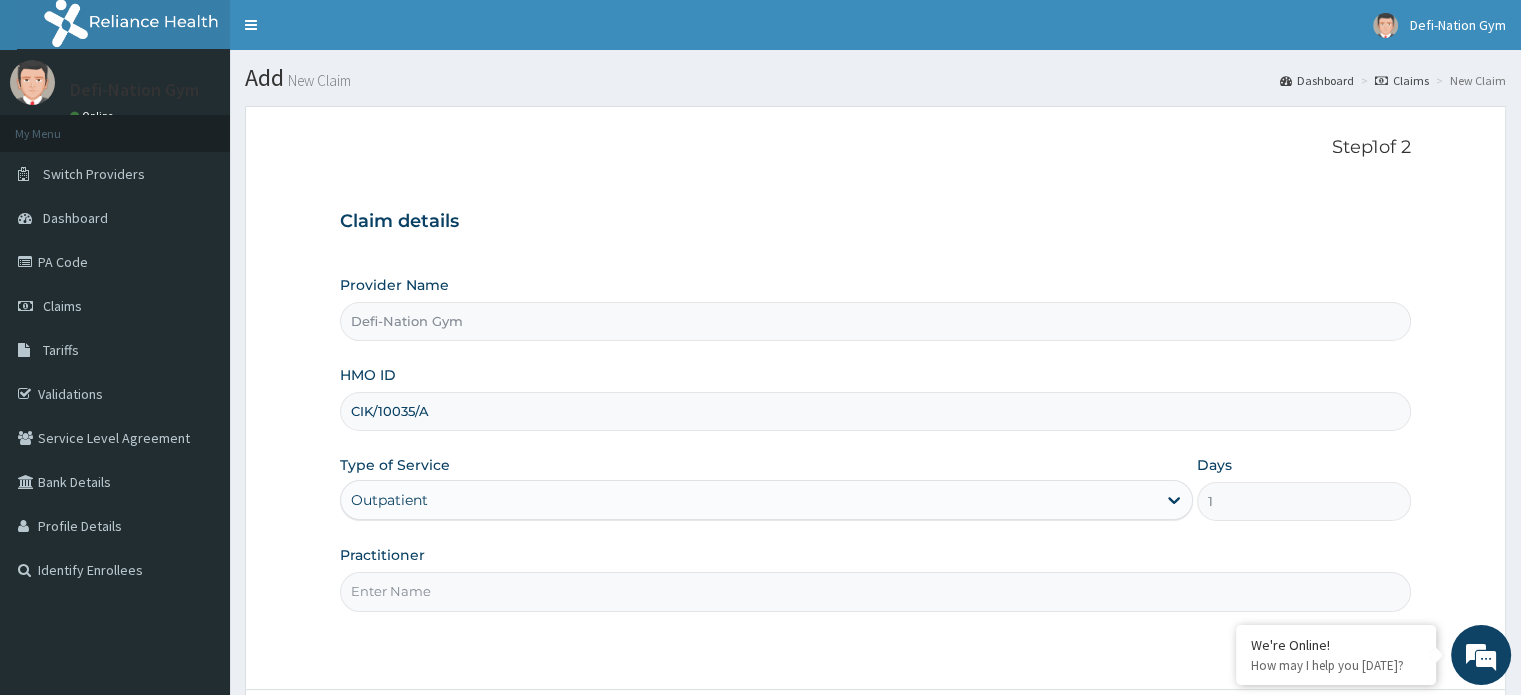 click on "Practitioner" at bounding box center (875, 591) 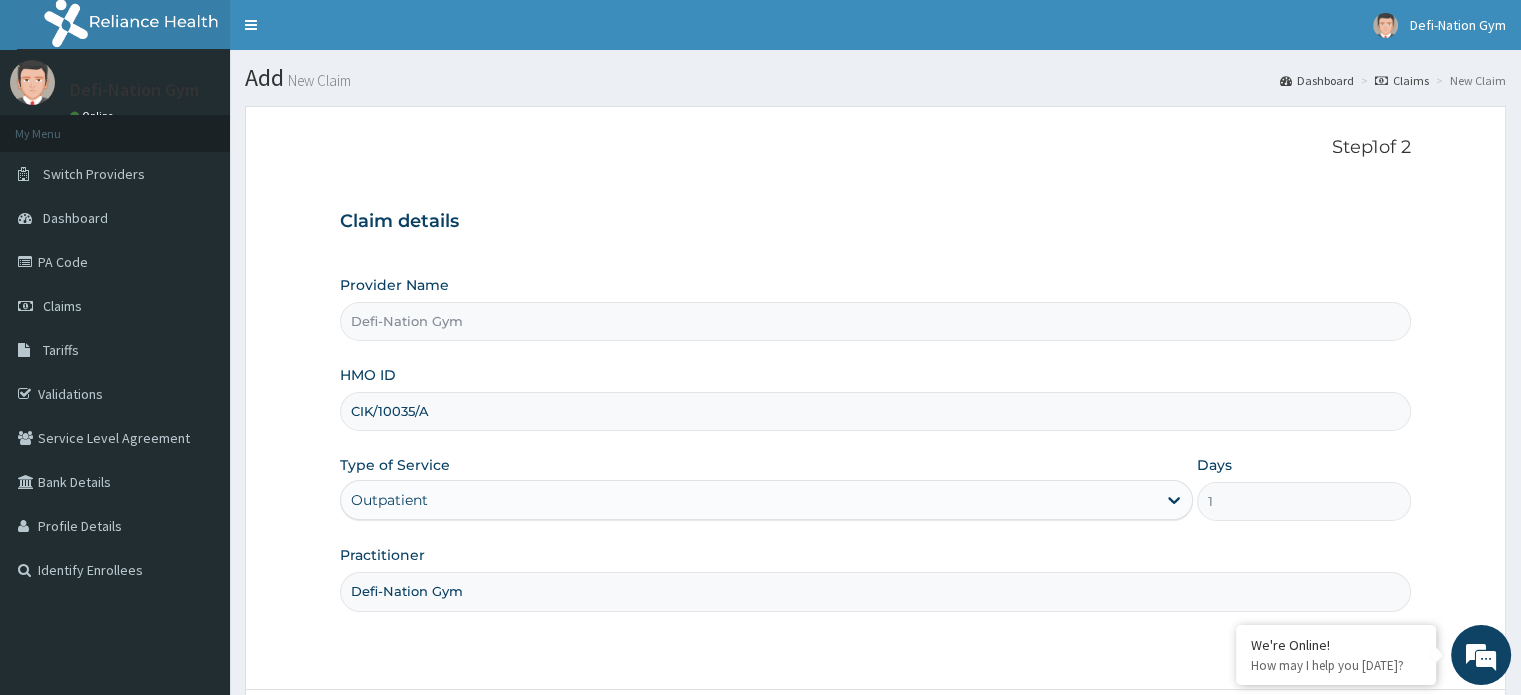type on "Defi-Nation Gym" 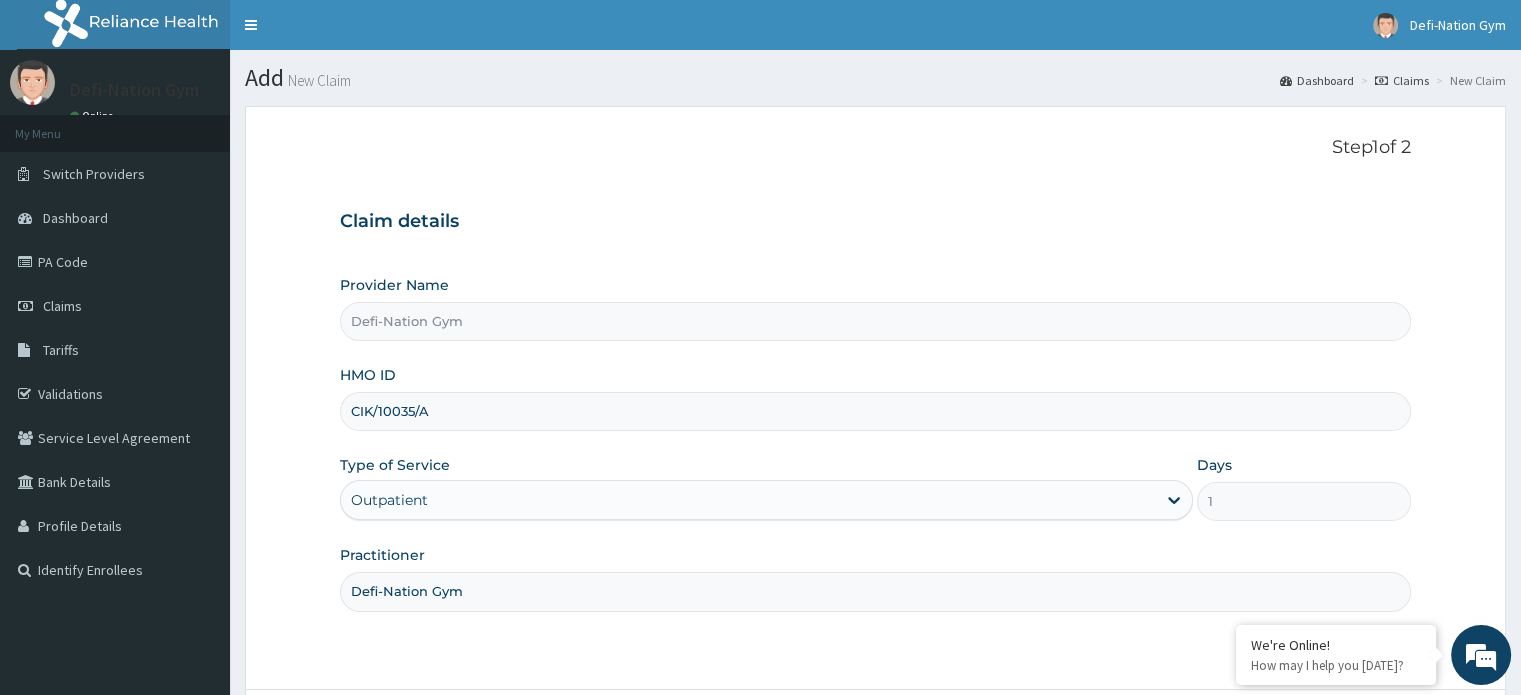 click on "Step  1  of 2 Claim details Provider Name Defi-Nation Gym HMO ID CIK/10035/A Type of Service Outpatient Days 1 Practitioner Defi-Nation Gym     Previous   Next" at bounding box center (875, 454) 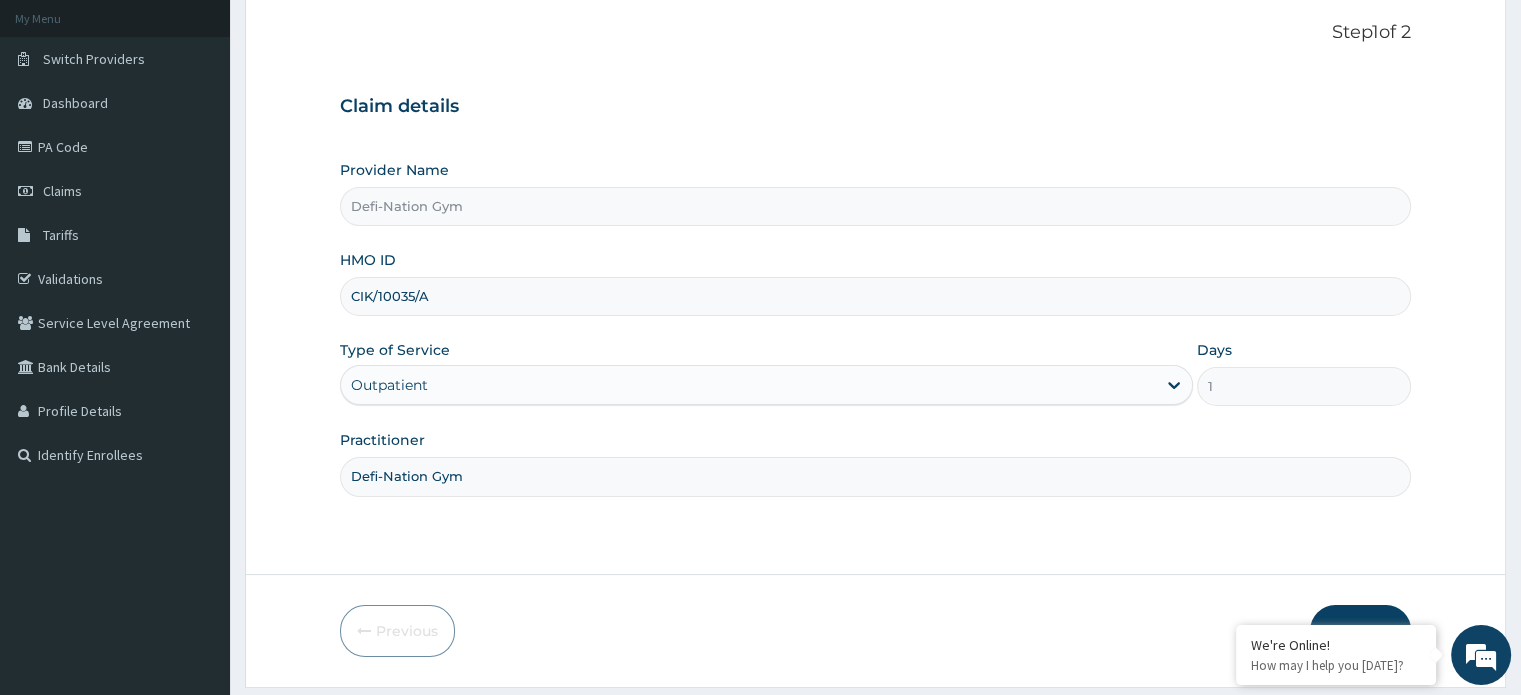 scroll, scrollTop: 172, scrollLeft: 0, axis: vertical 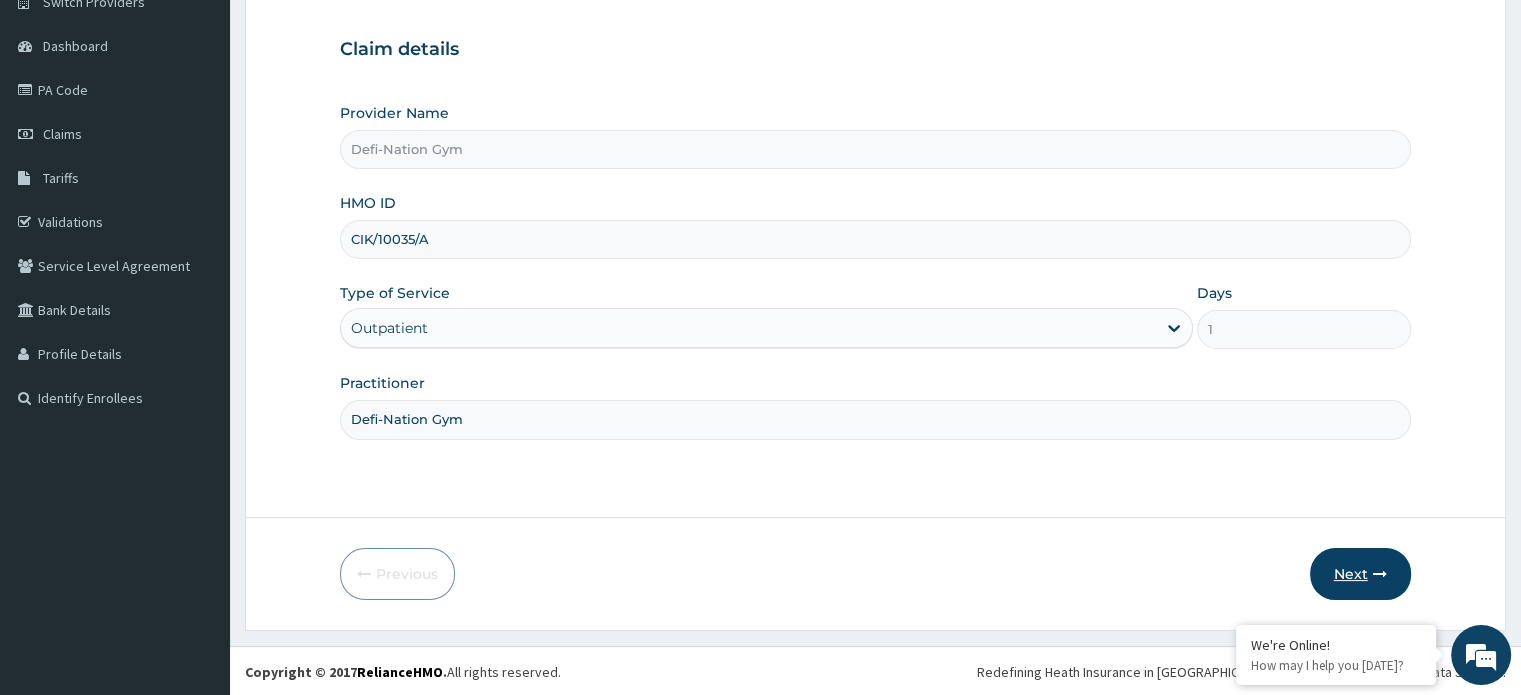 click on "Next" at bounding box center [1360, 574] 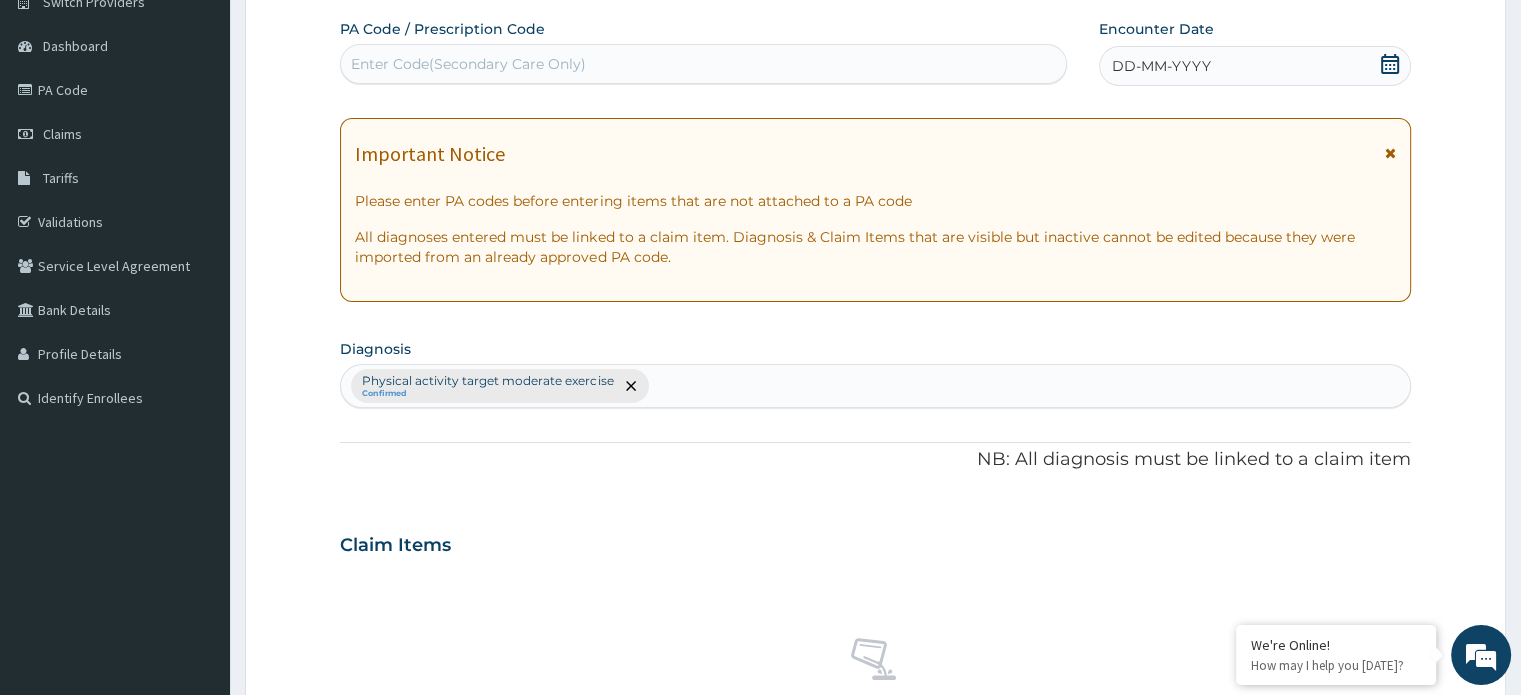 click on "Enter Code(Secondary Care Only)" at bounding box center [468, 64] 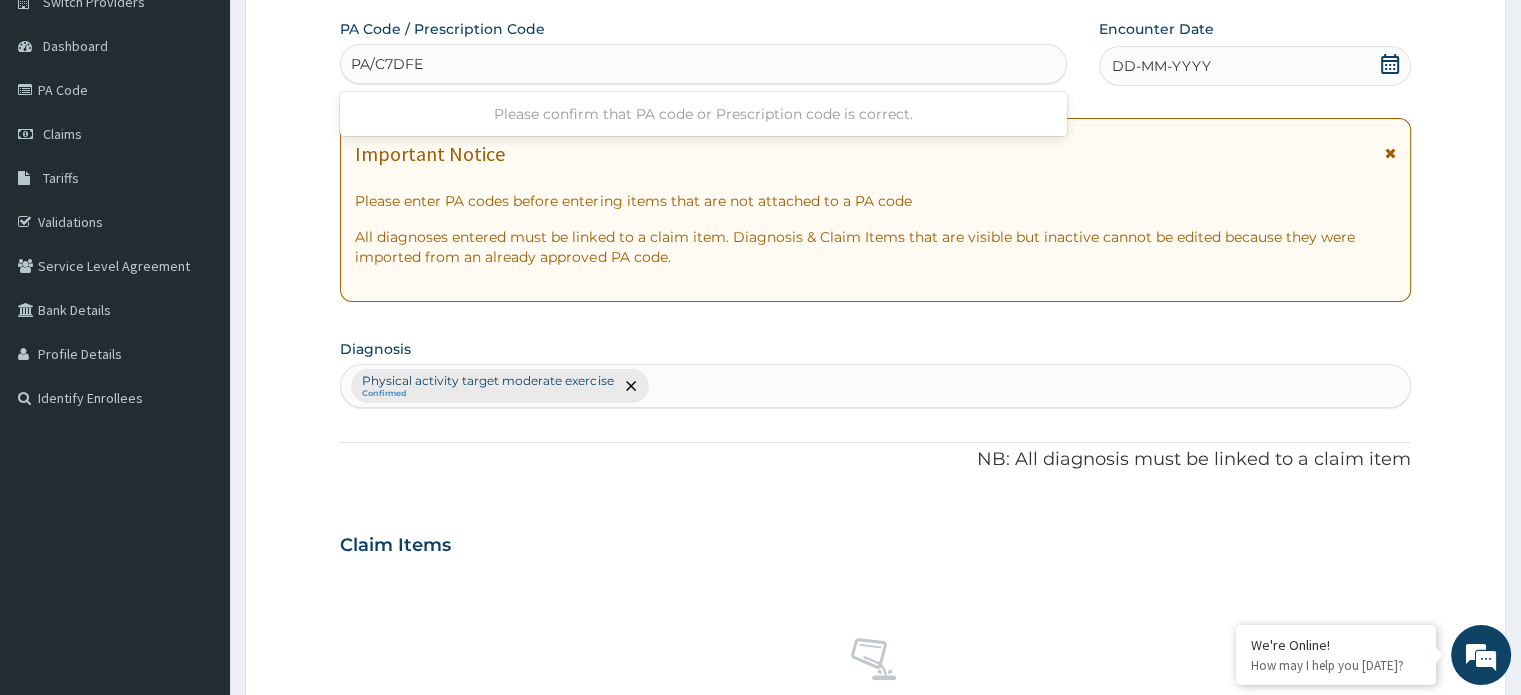 type on "PA/C7DFE4" 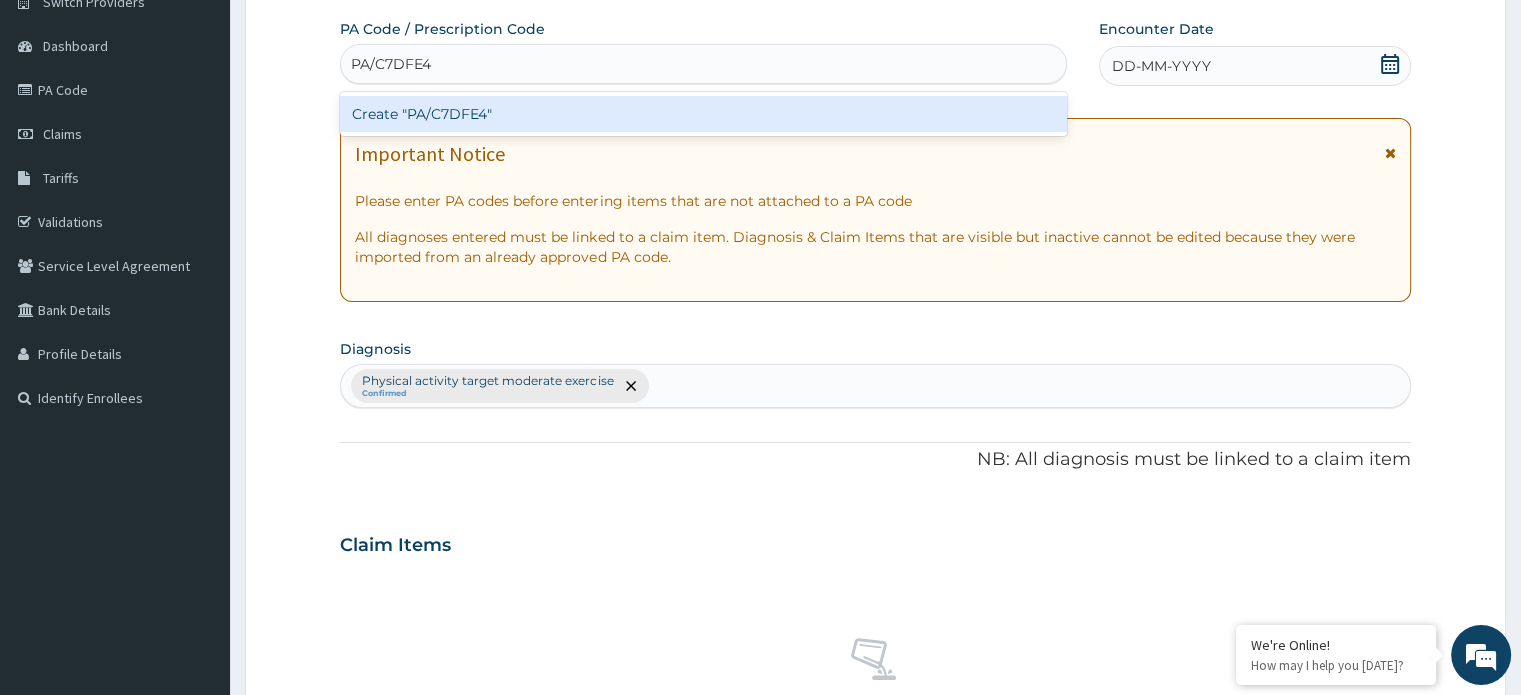 click on "Create "PA/C7DFE4"" at bounding box center [703, 114] 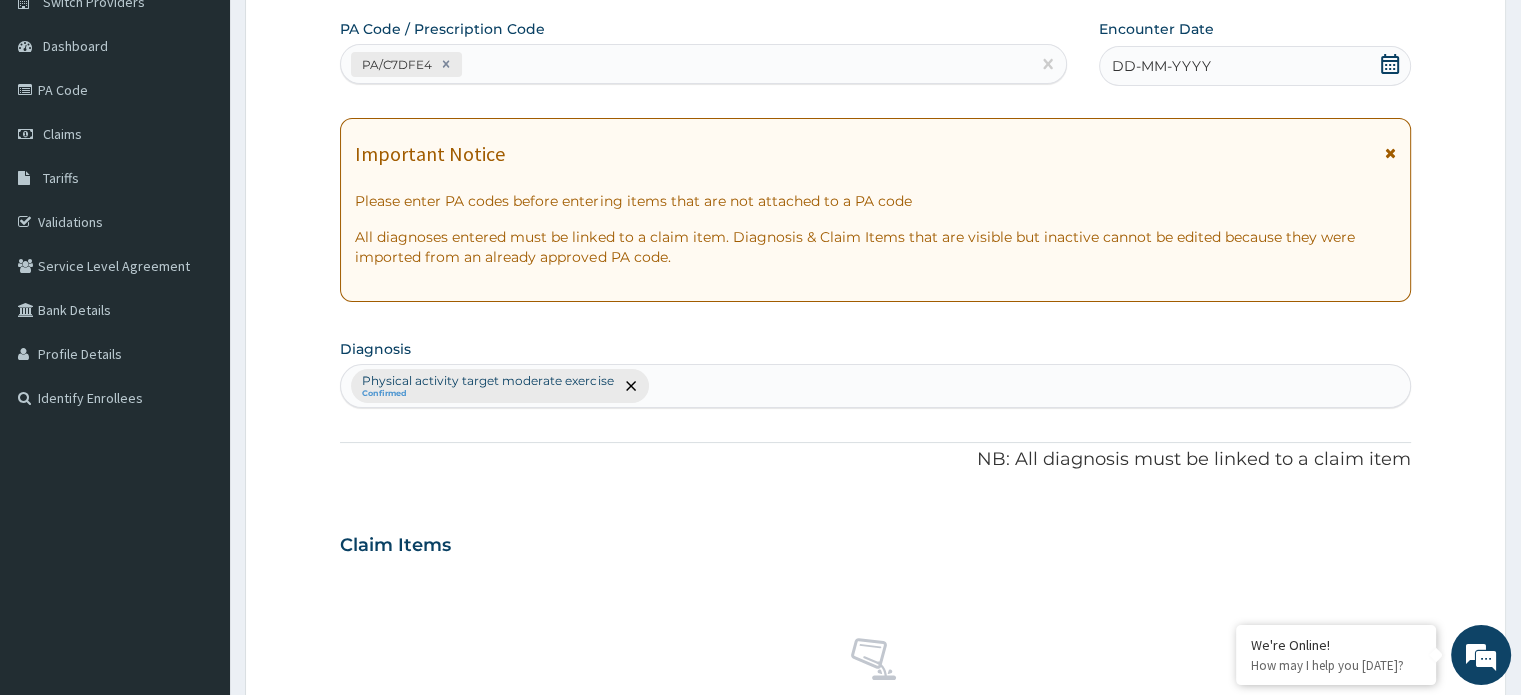 click 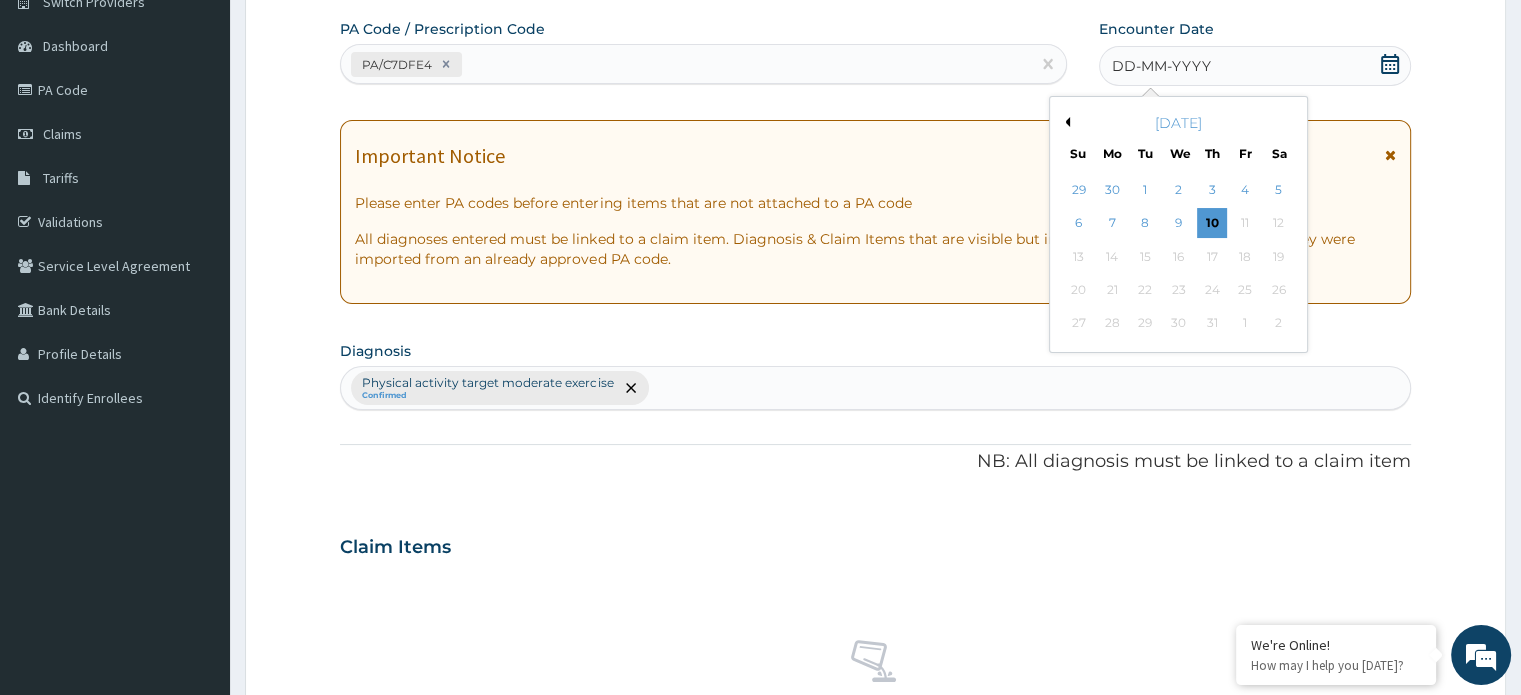 click on "July 2025" at bounding box center [1178, 123] 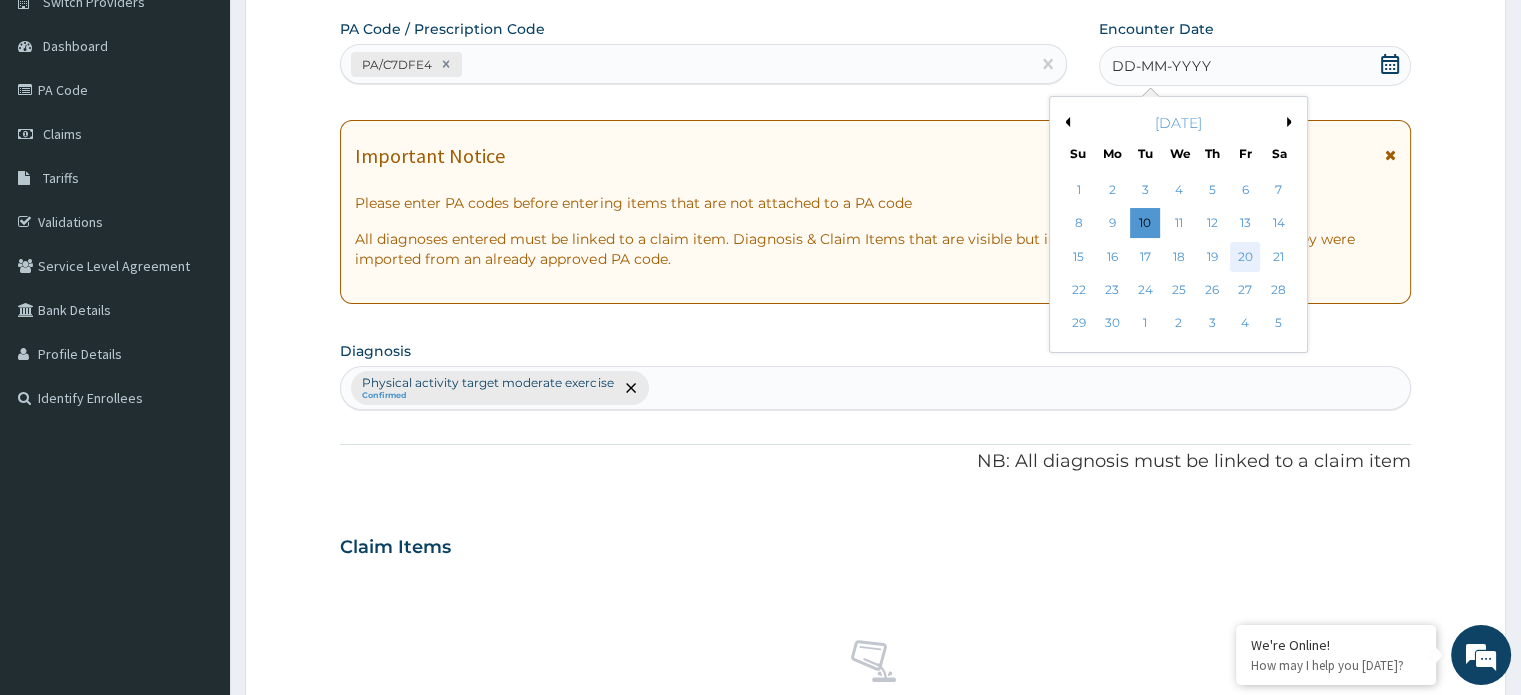 click on "20" at bounding box center [1245, 257] 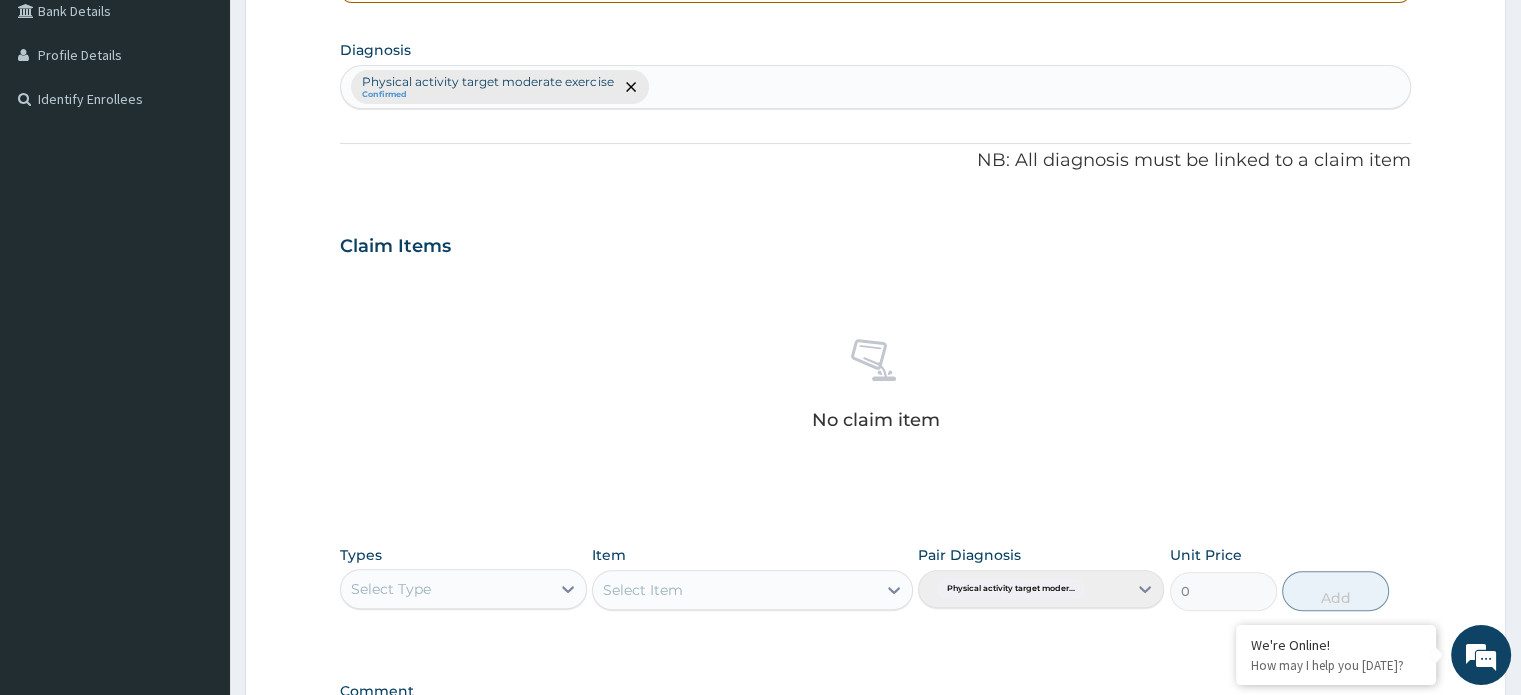 scroll, scrollTop: 543, scrollLeft: 0, axis: vertical 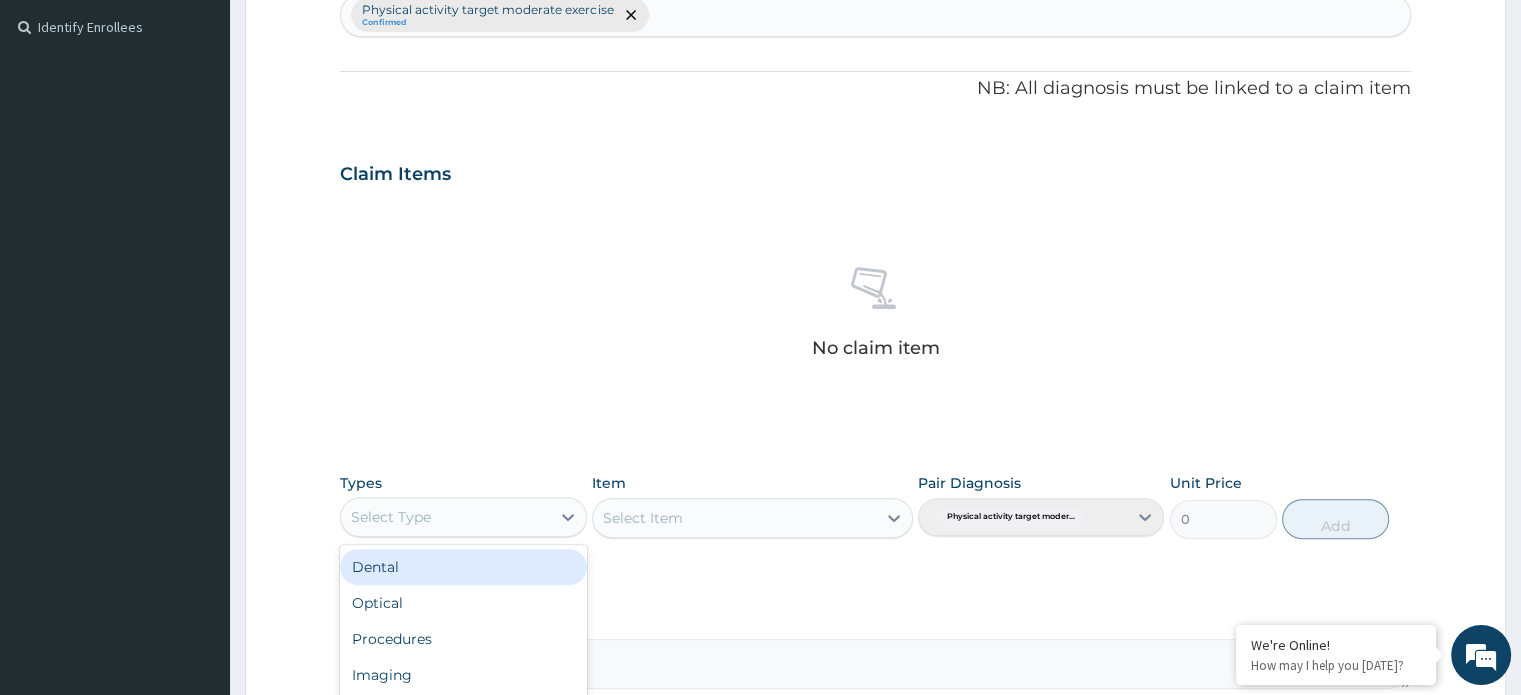 click on "Select Type" at bounding box center (445, 517) 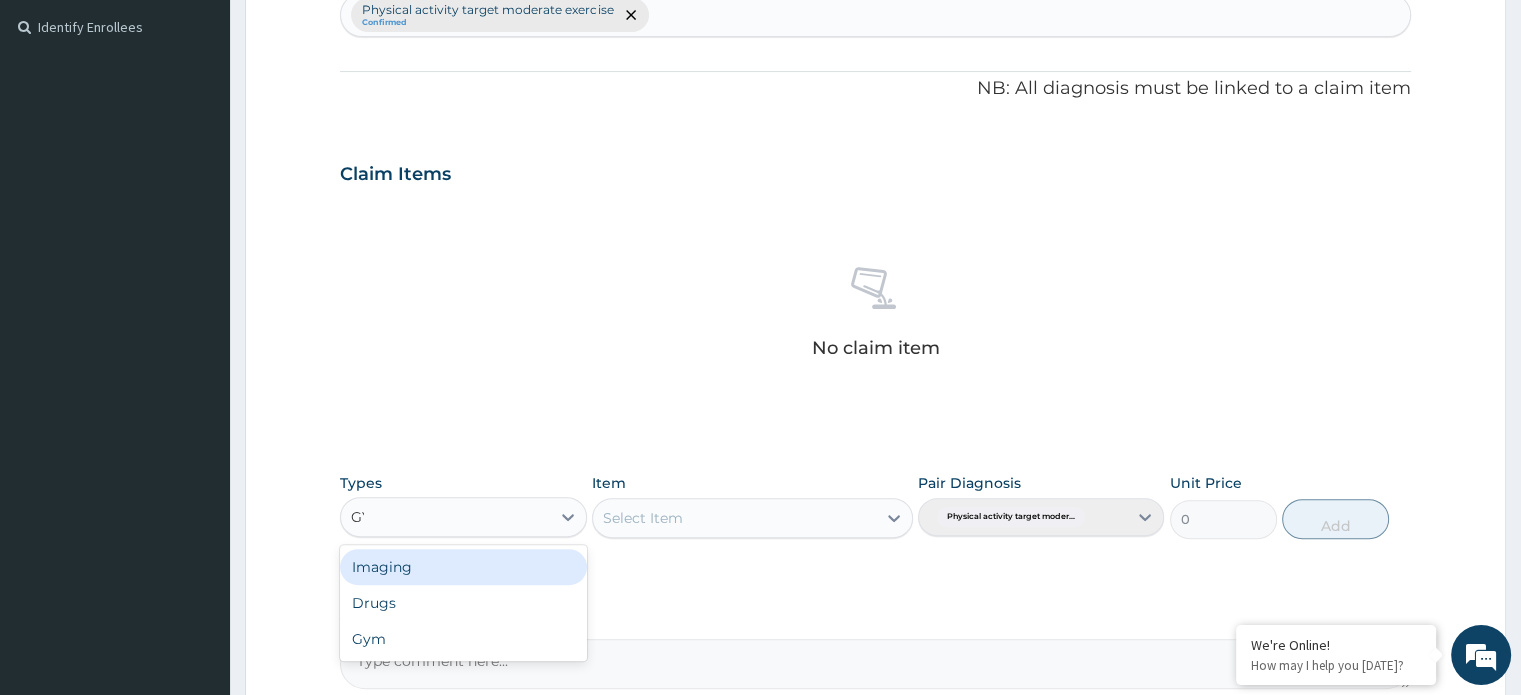 type on "GYM" 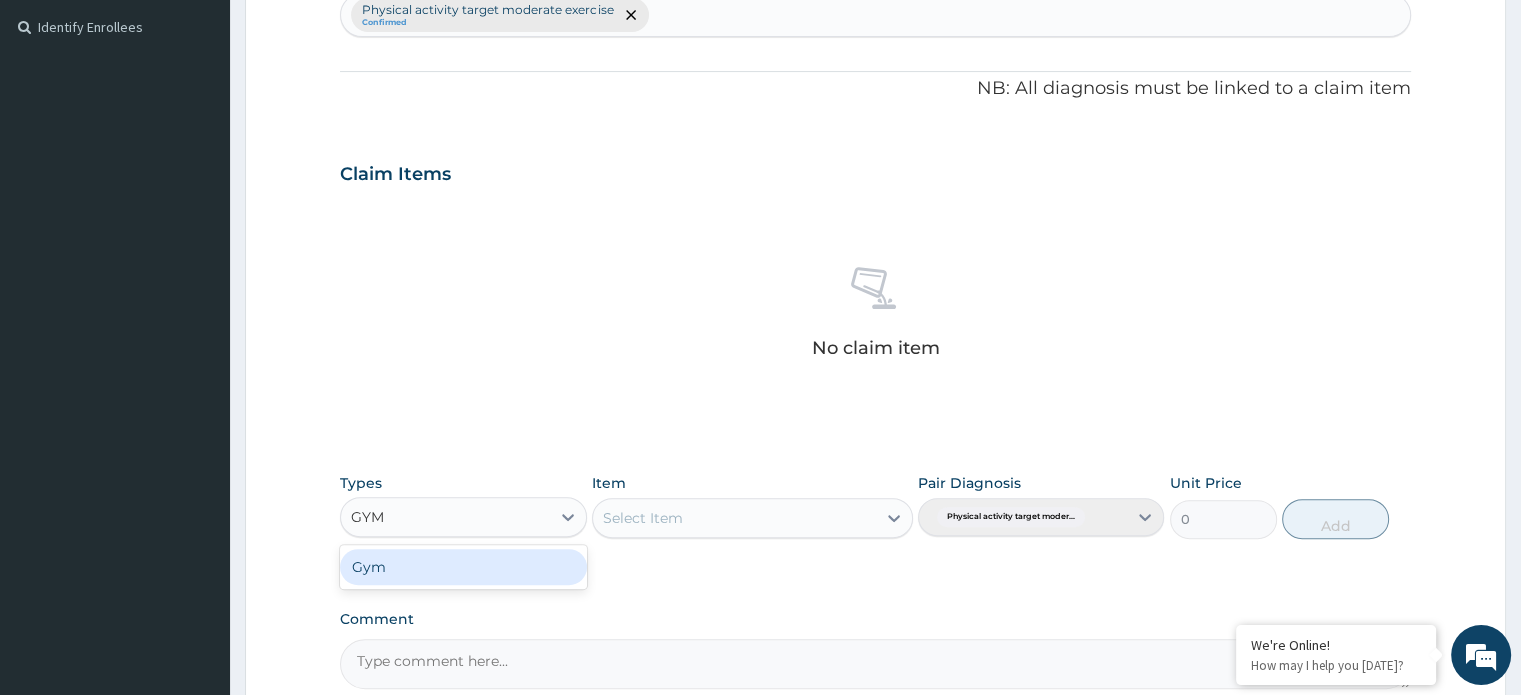 type 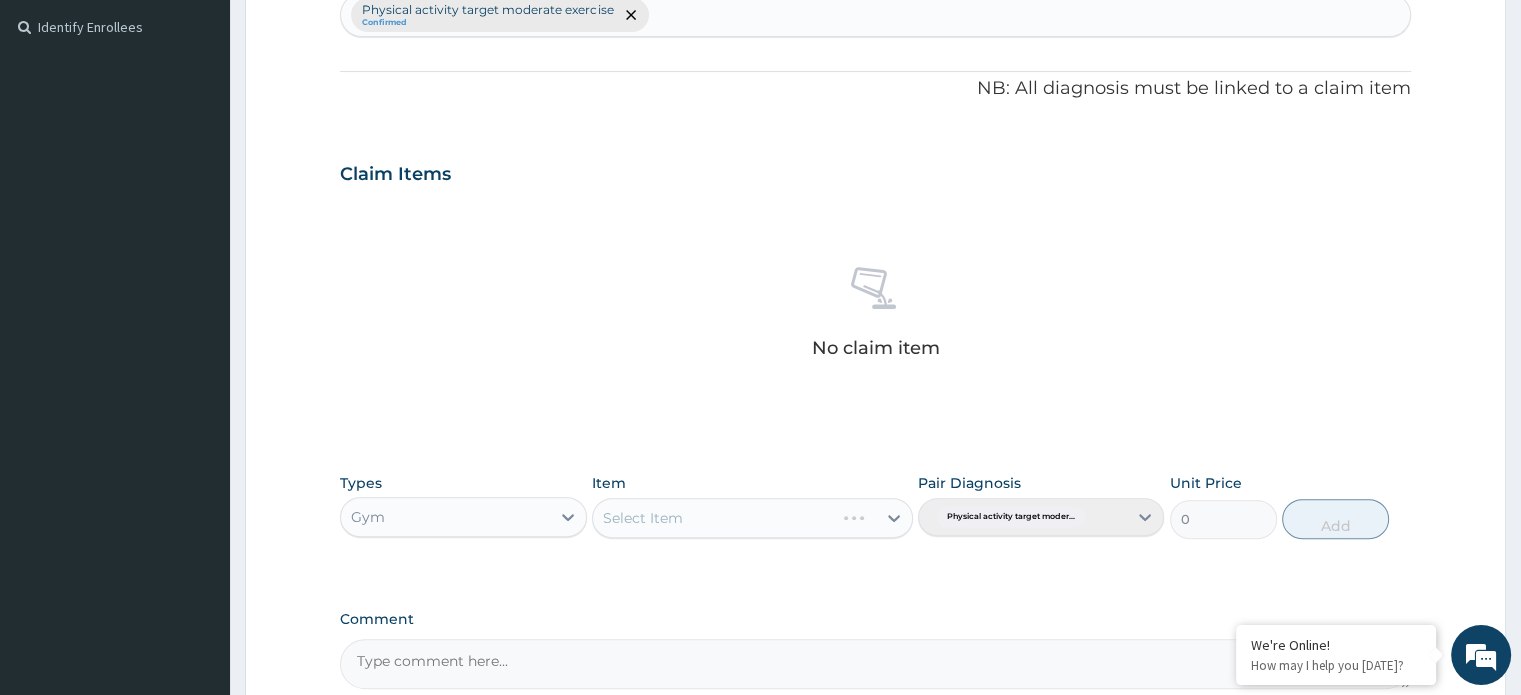 click on "Select Item" at bounding box center (713, 518) 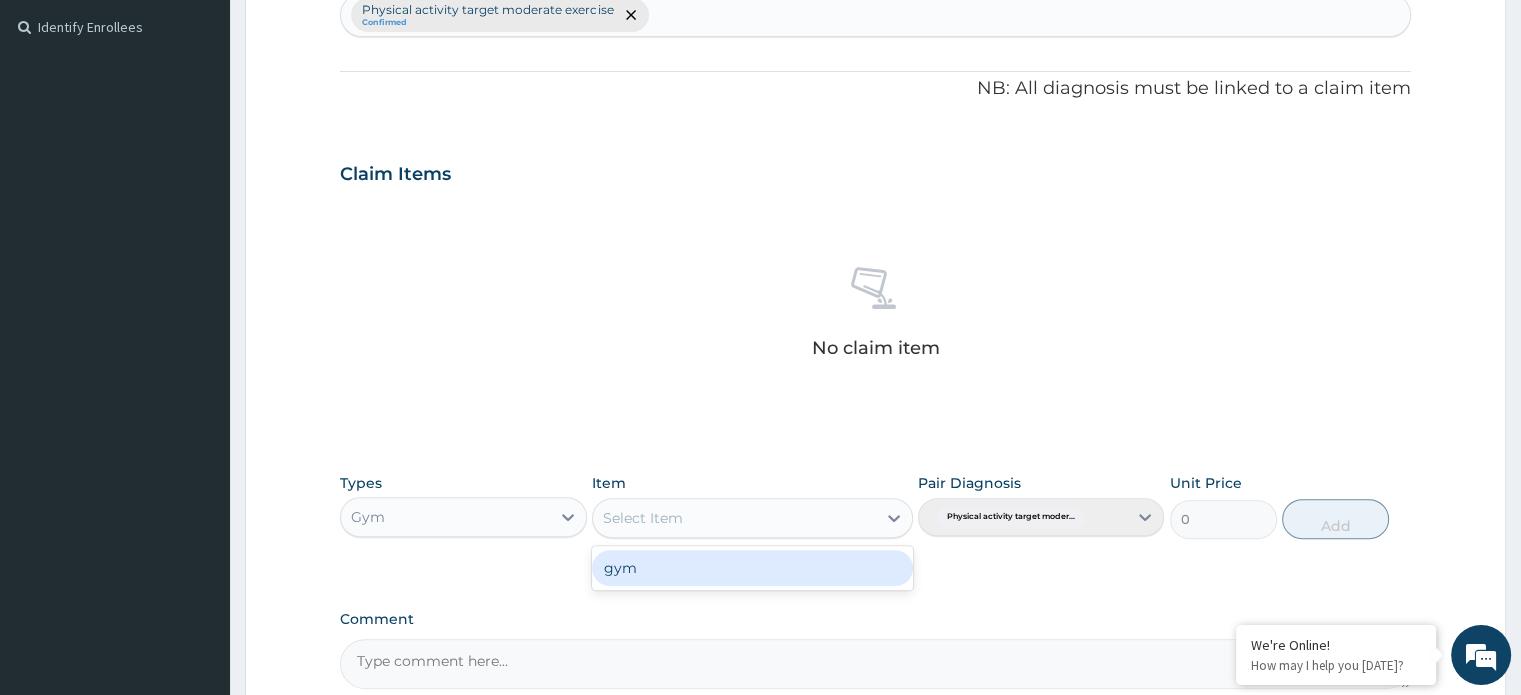 click on "gym" at bounding box center (752, 568) 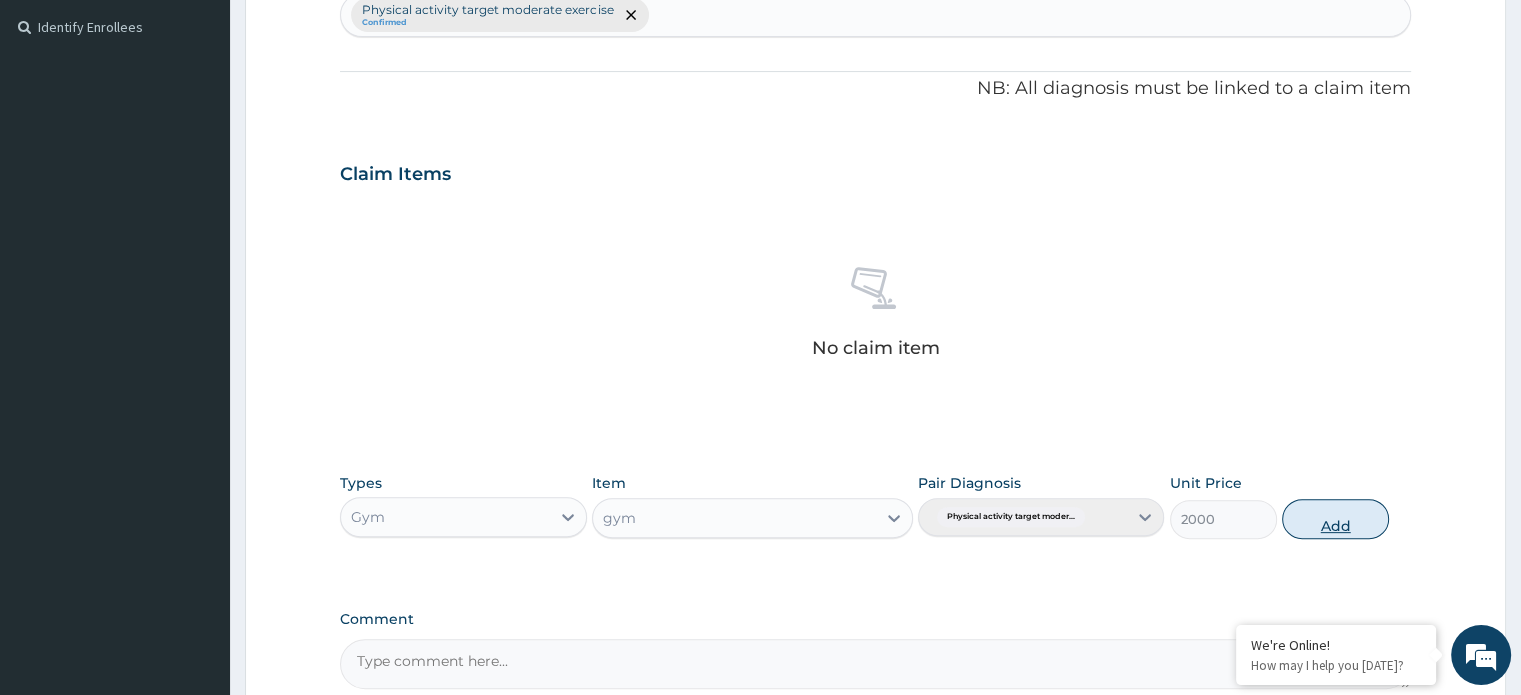click on "Add" at bounding box center [1335, 519] 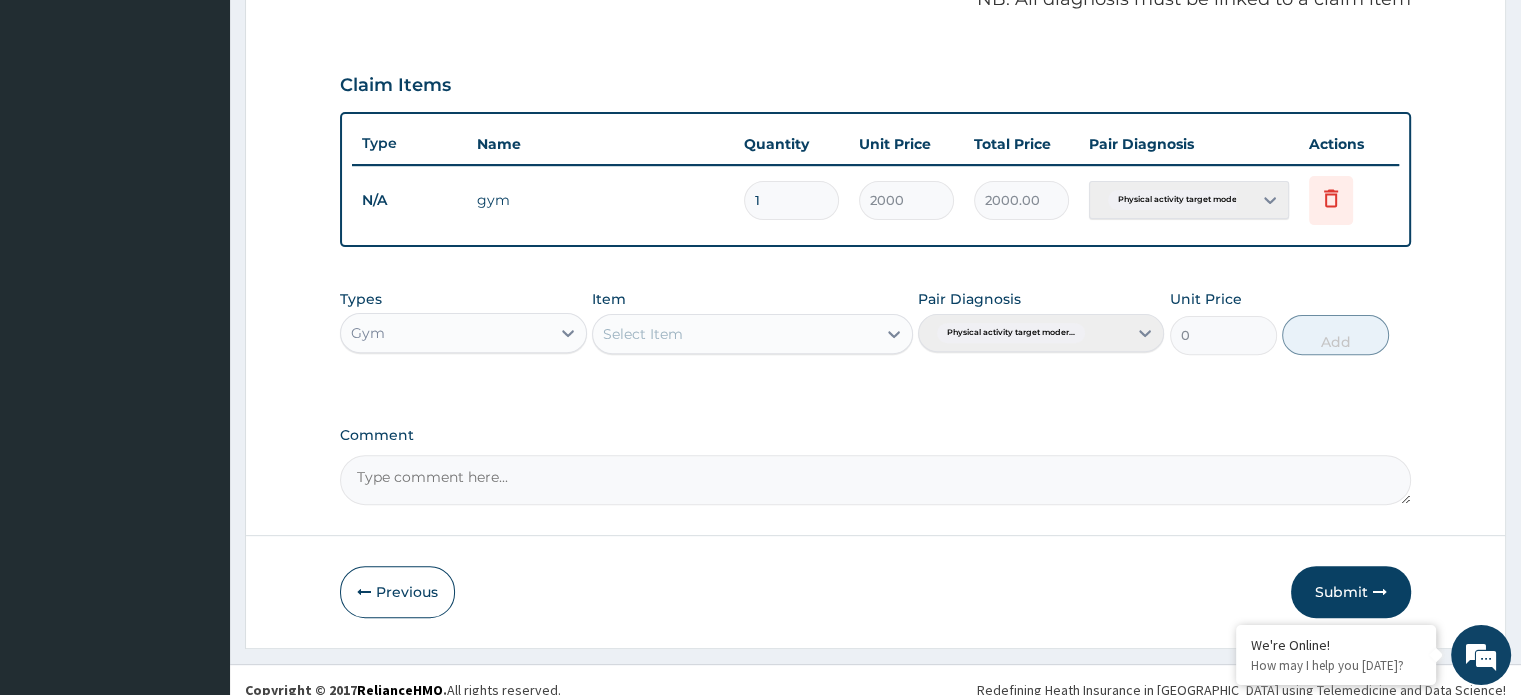 scroll, scrollTop: 648, scrollLeft: 0, axis: vertical 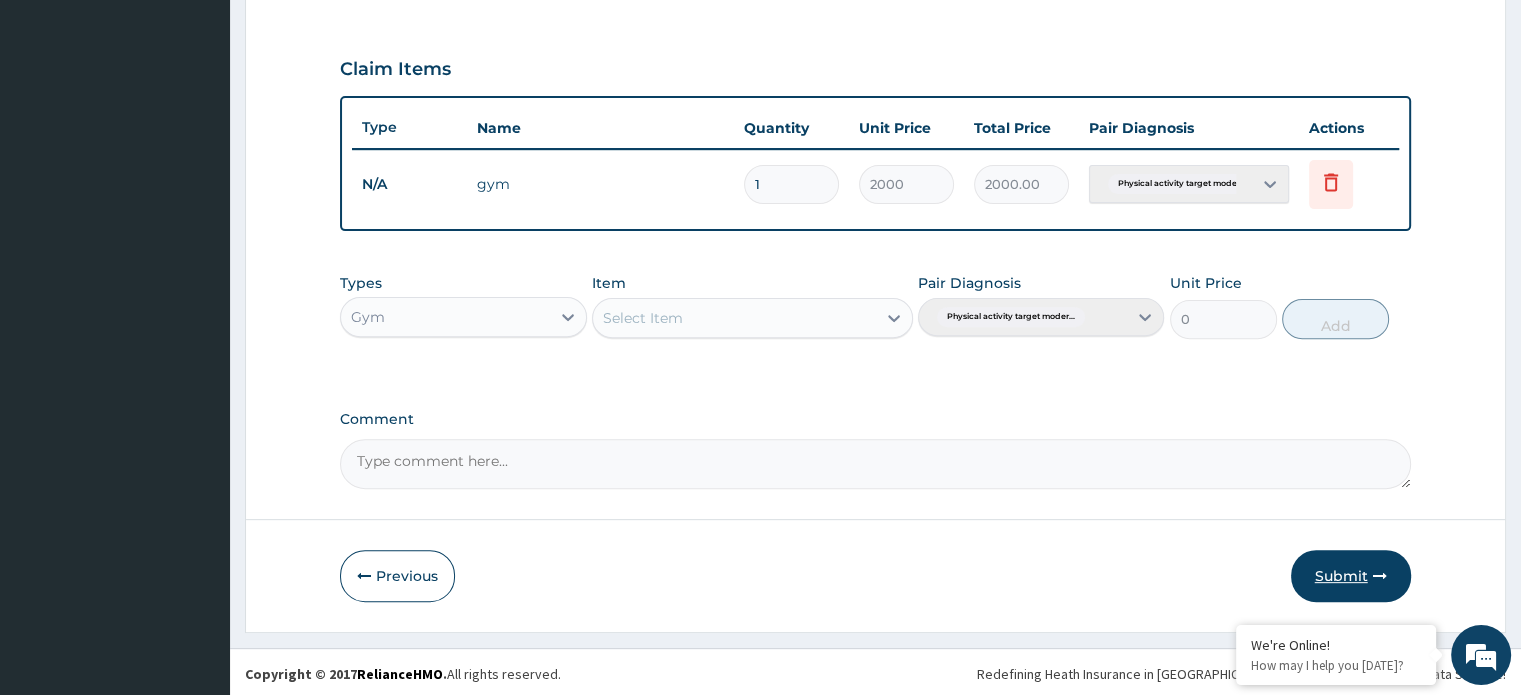 click on "Submit" at bounding box center [1351, 576] 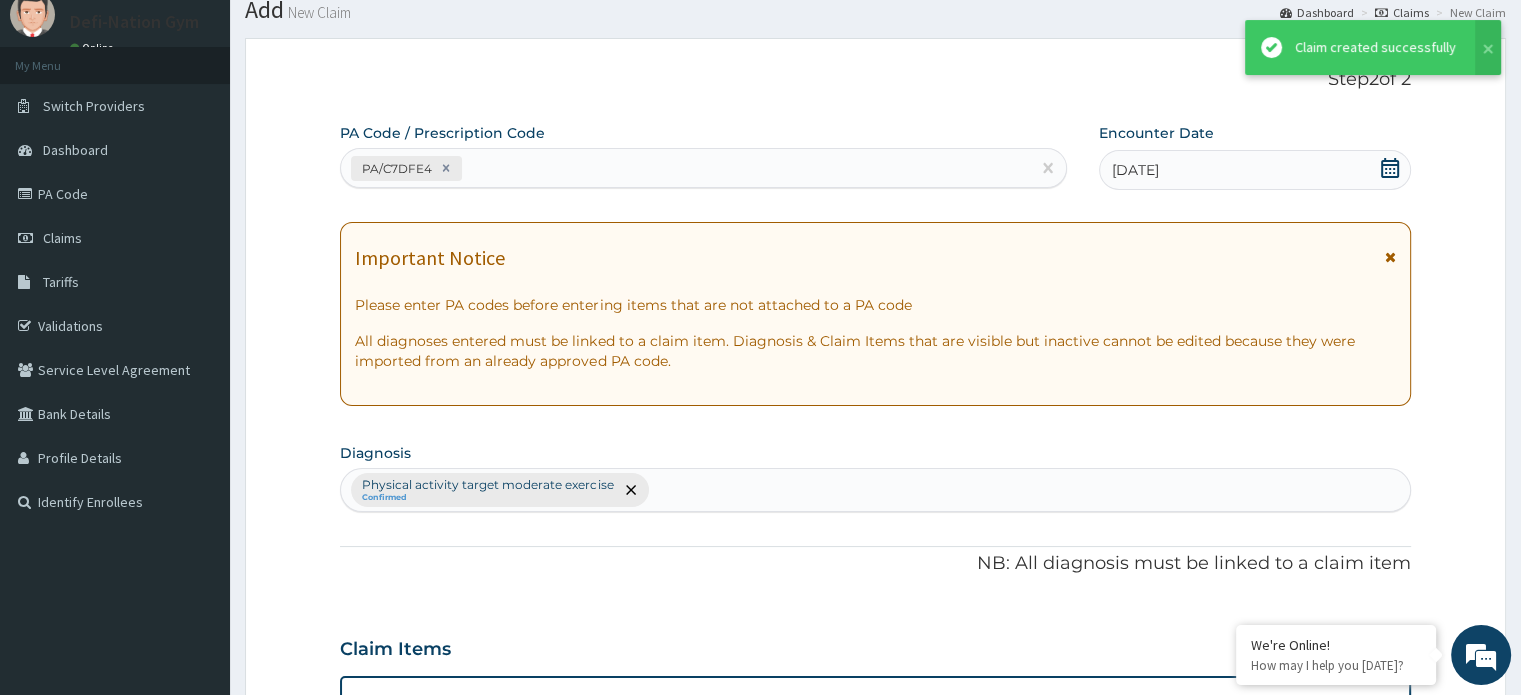 scroll, scrollTop: 648, scrollLeft: 0, axis: vertical 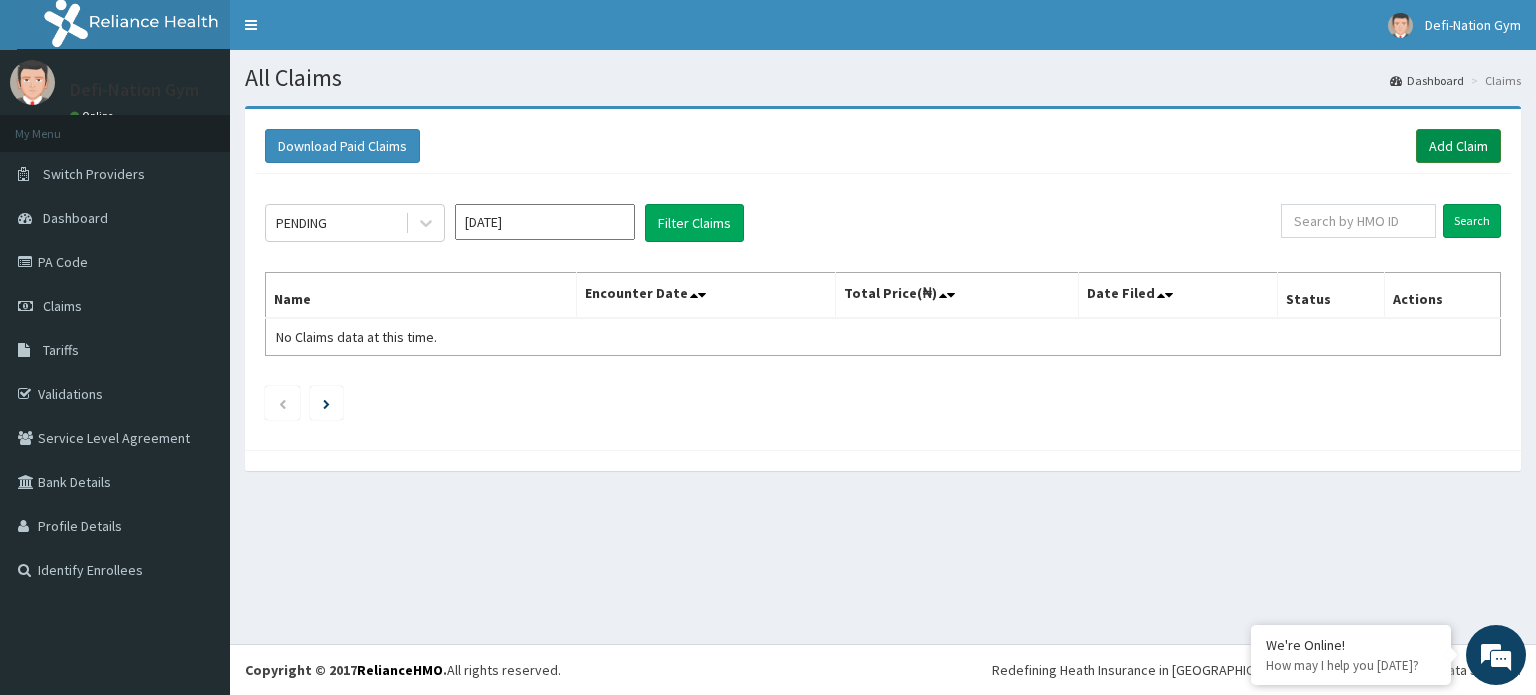 click on "Add Claim" at bounding box center (1458, 146) 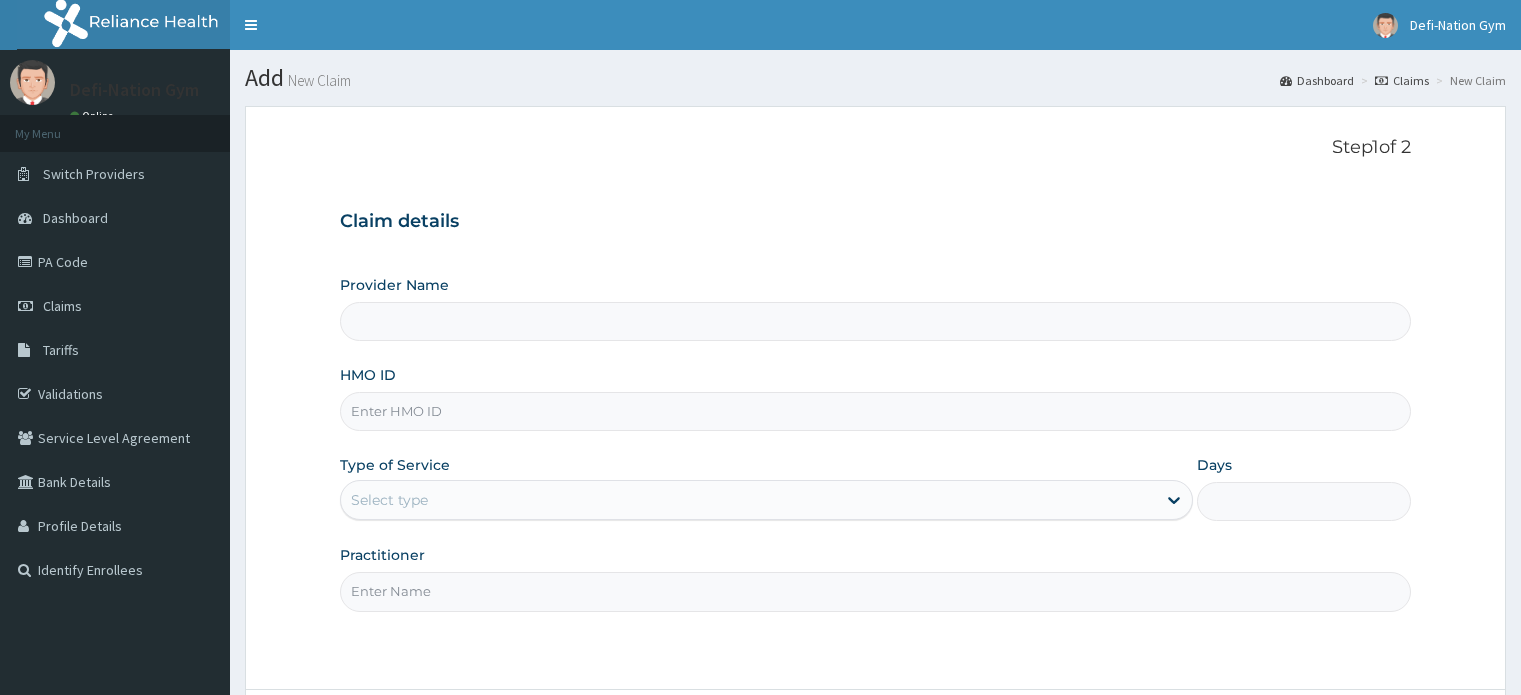 scroll, scrollTop: 0, scrollLeft: 0, axis: both 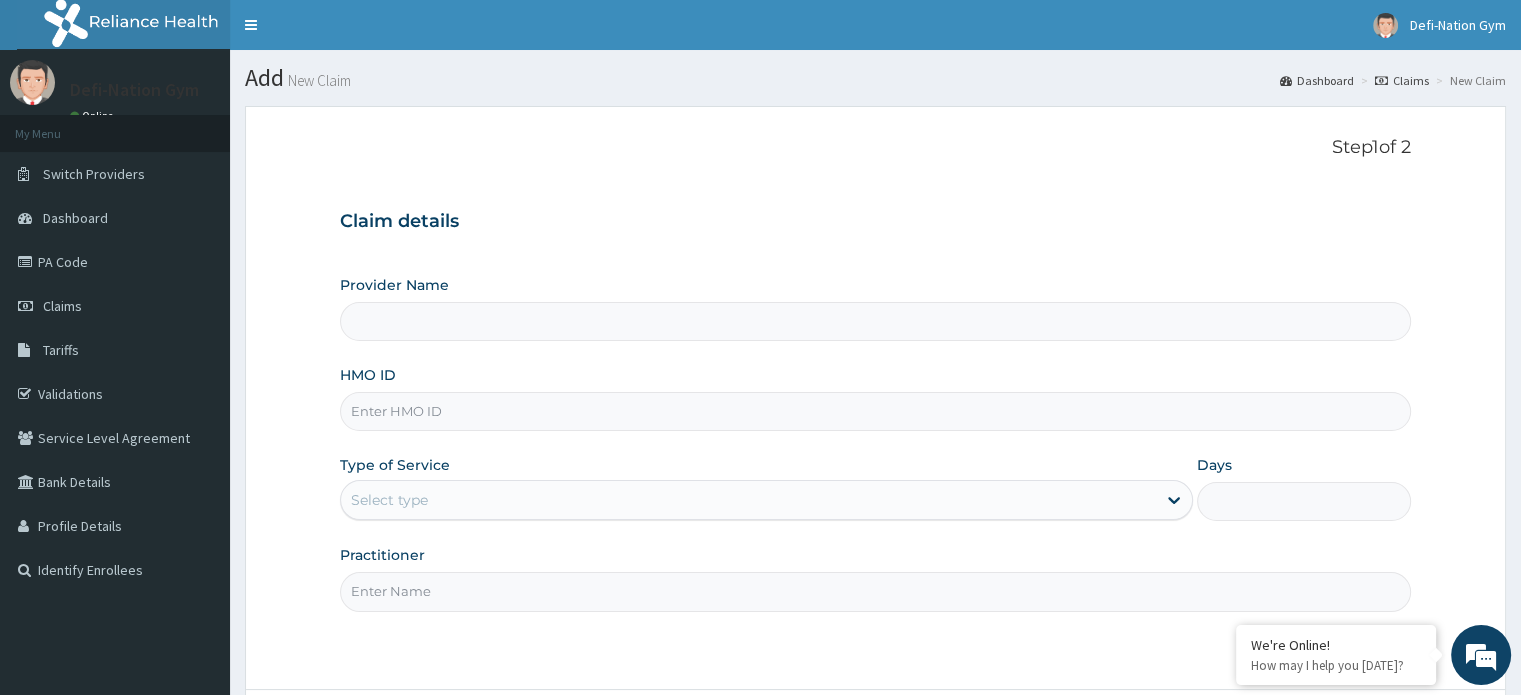 type on "Defi-Nation Gym" 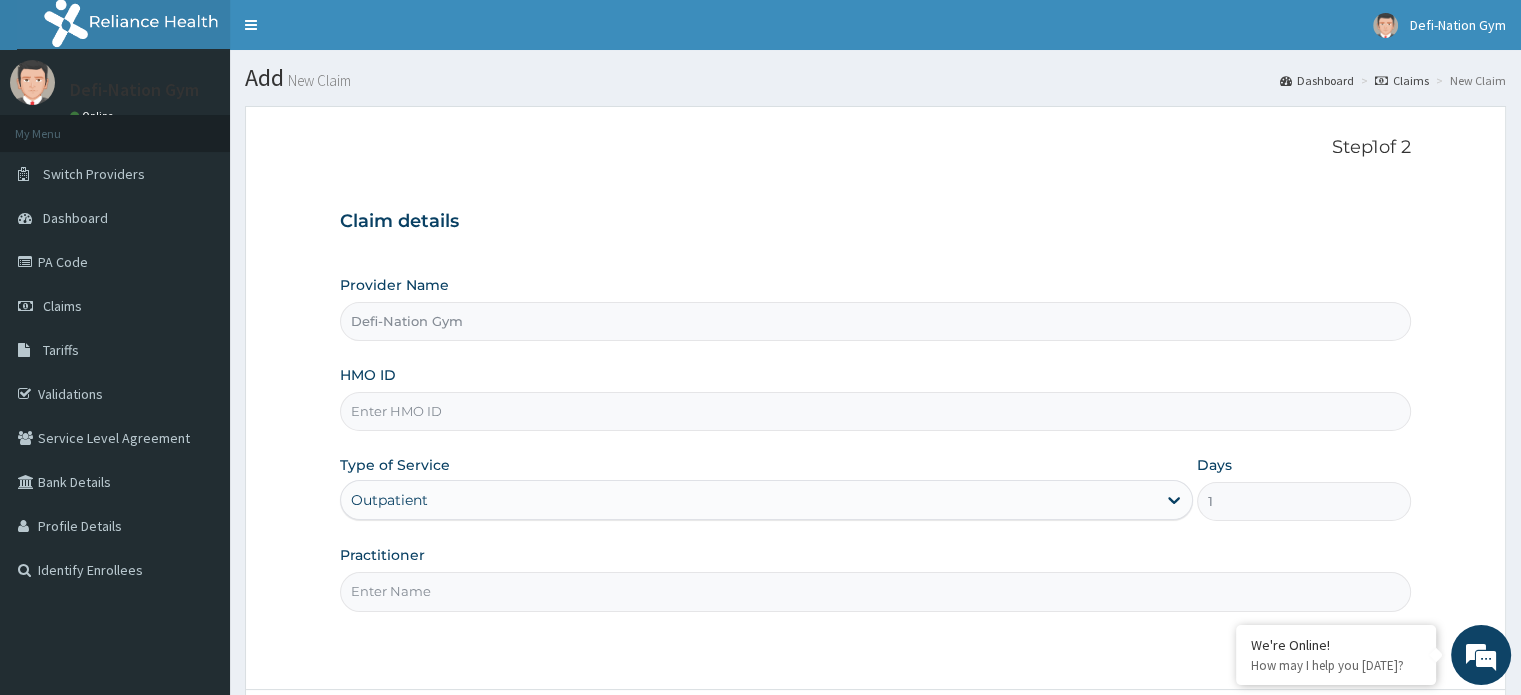 click on "Defi-Nation Gym" at bounding box center [875, 321] 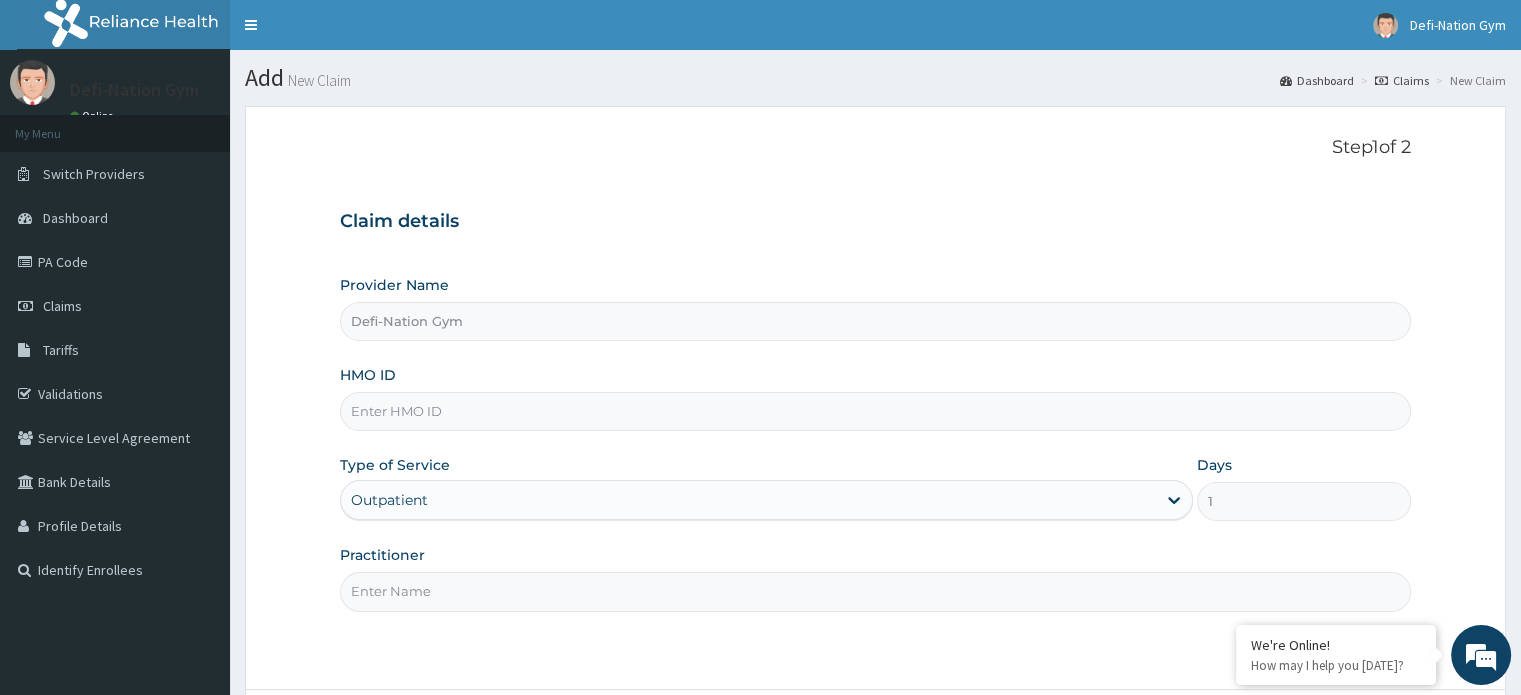 scroll, scrollTop: 0, scrollLeft: 0, axis: both 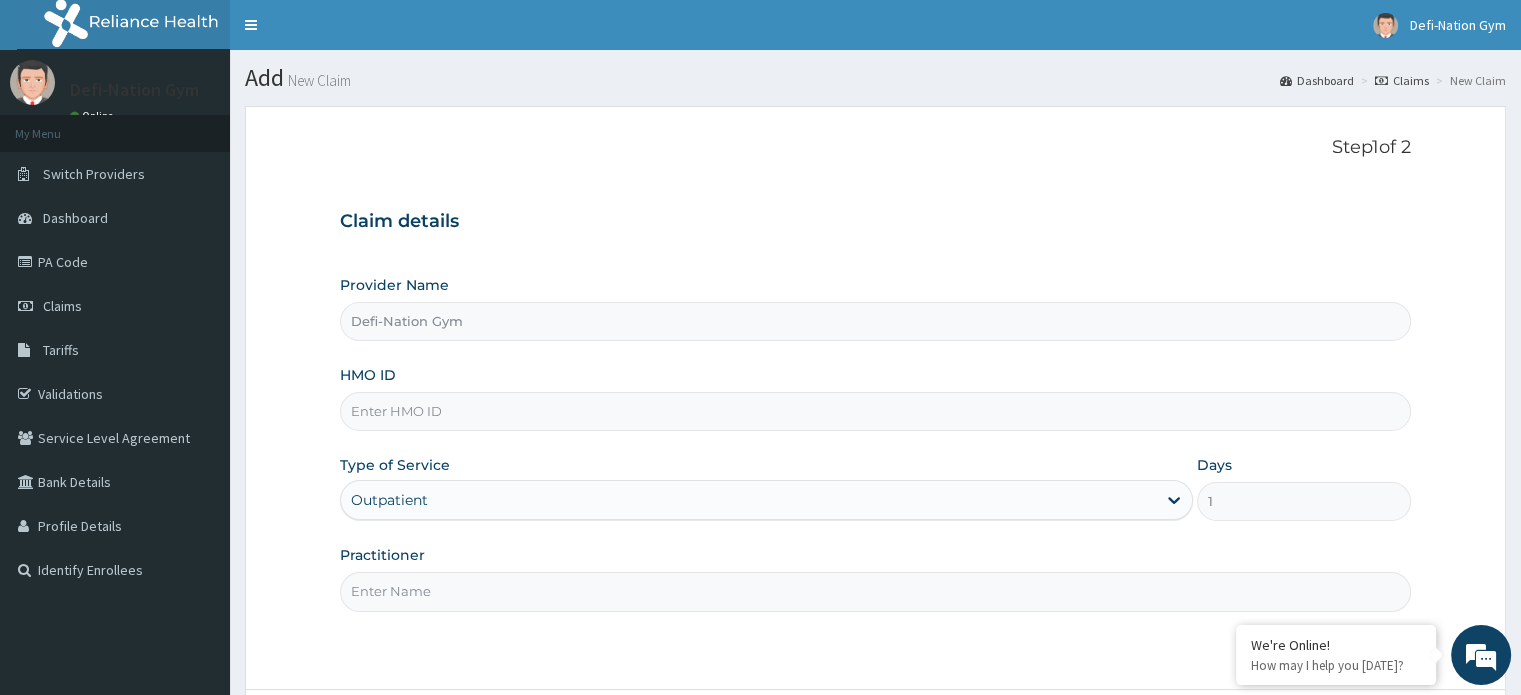 click on "HMO ID" at bounding box center (875, 411) 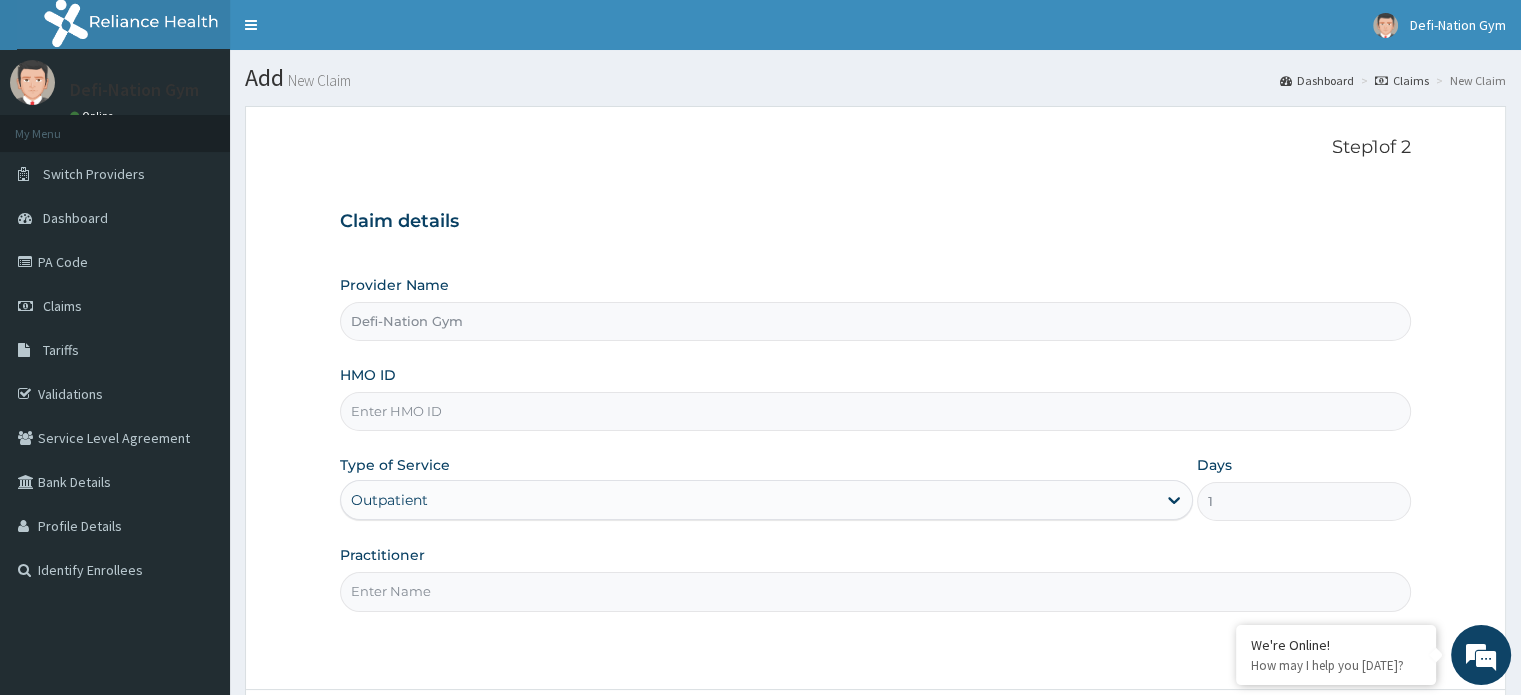 type on "CIK/10035/A" 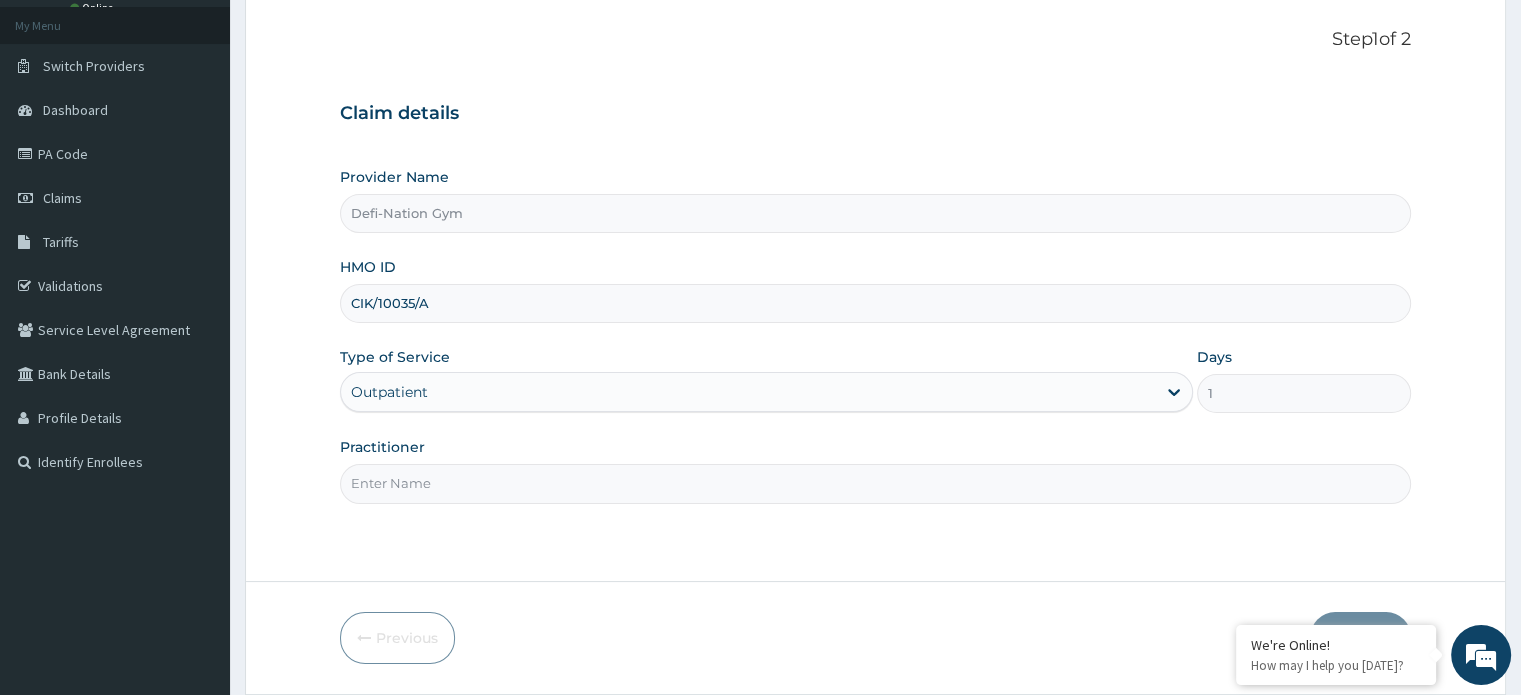 scroll, scrollTop: 167, scrollLeft: 0, axis: vertical 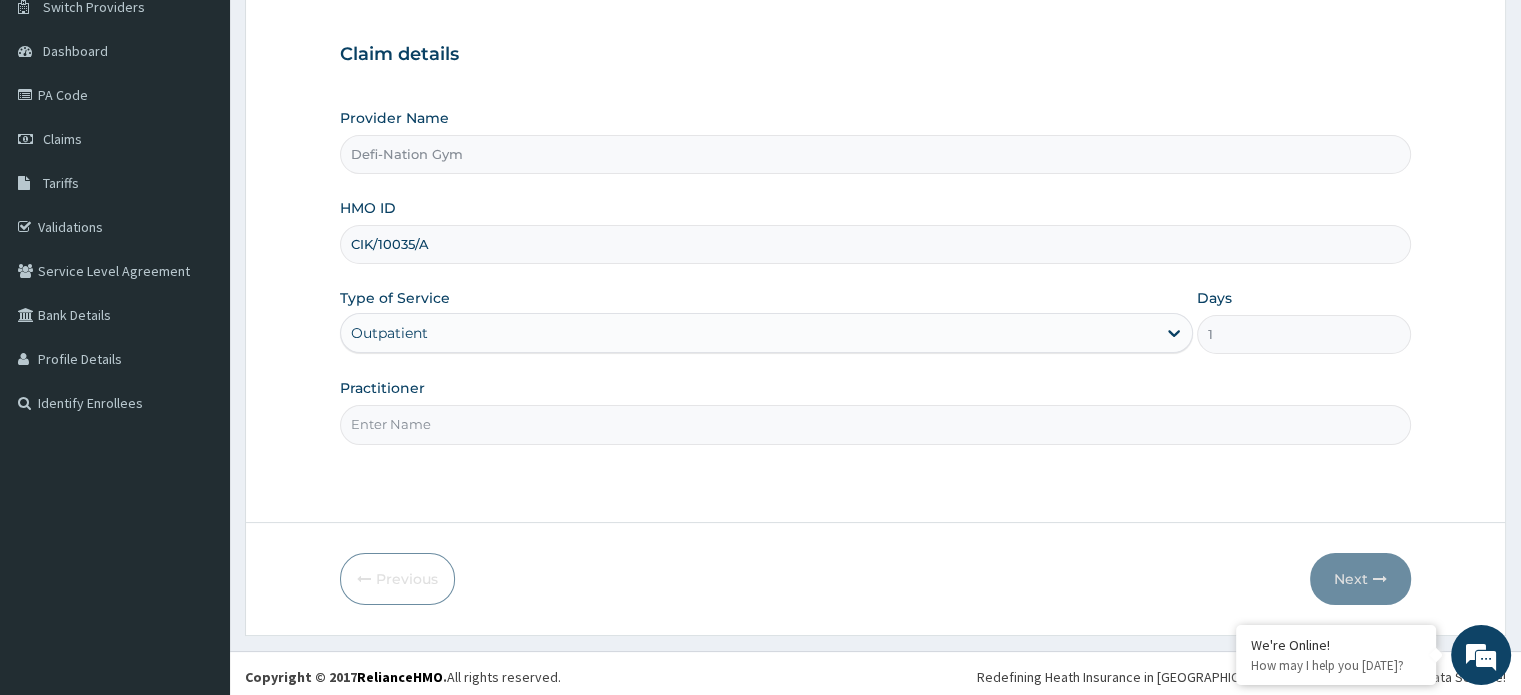 click on "Step  1  of 2 Claim details Provider Name Defi-Nation Gym HMO ID CIK/10035/A Type of Service Outpatient Days 1 Practitioner" at bounding box center [875, 230] 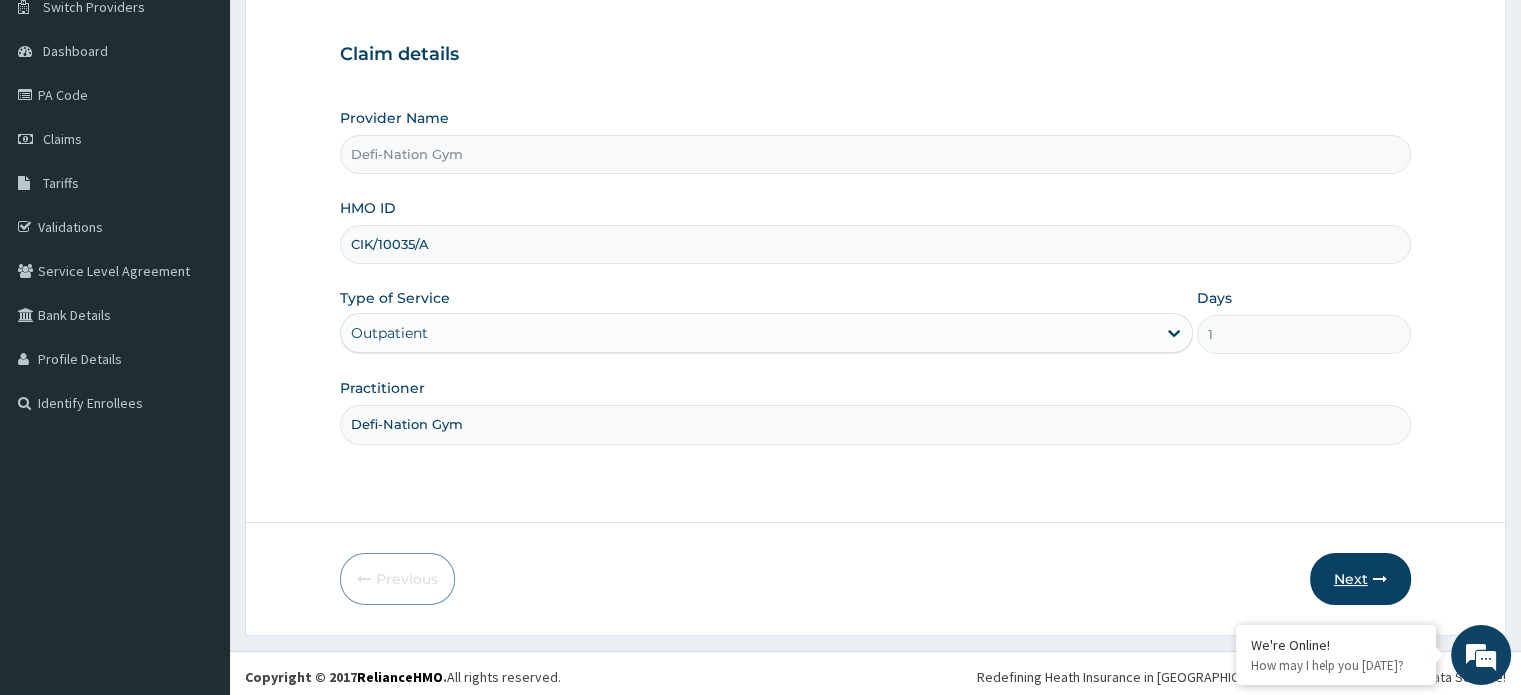 type on "Defi-Nation Gym" 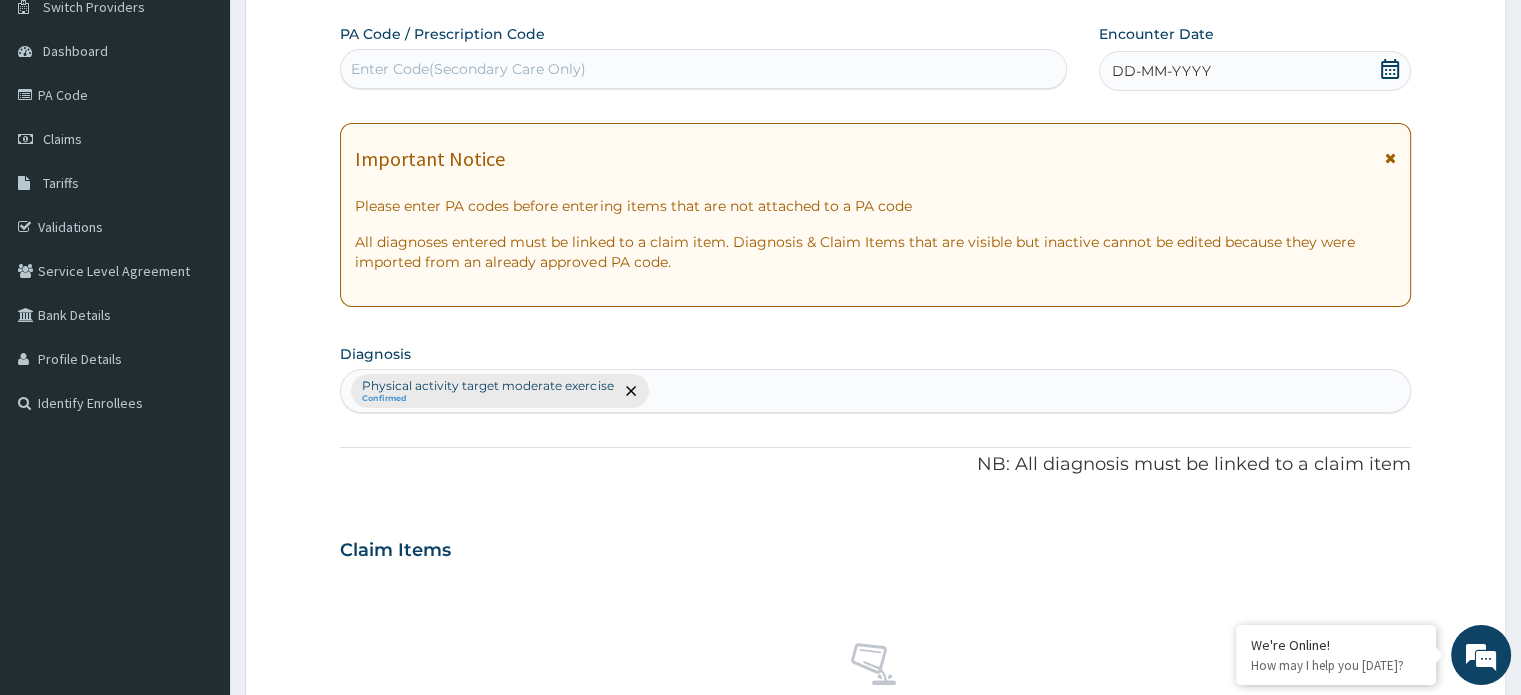 click on "Enter Code(Secondary Care Only)" at bounding box center [468, 69] 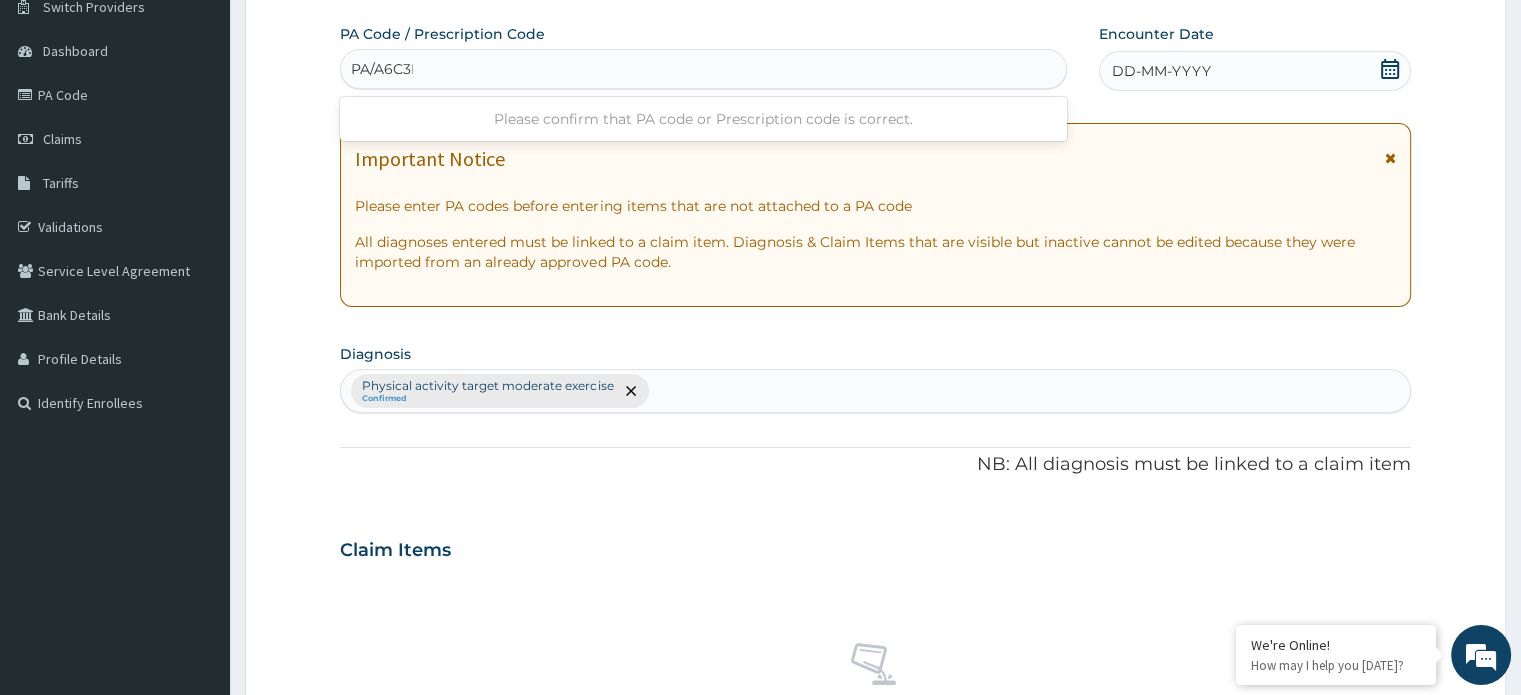 type on "PA/A6C3DD" 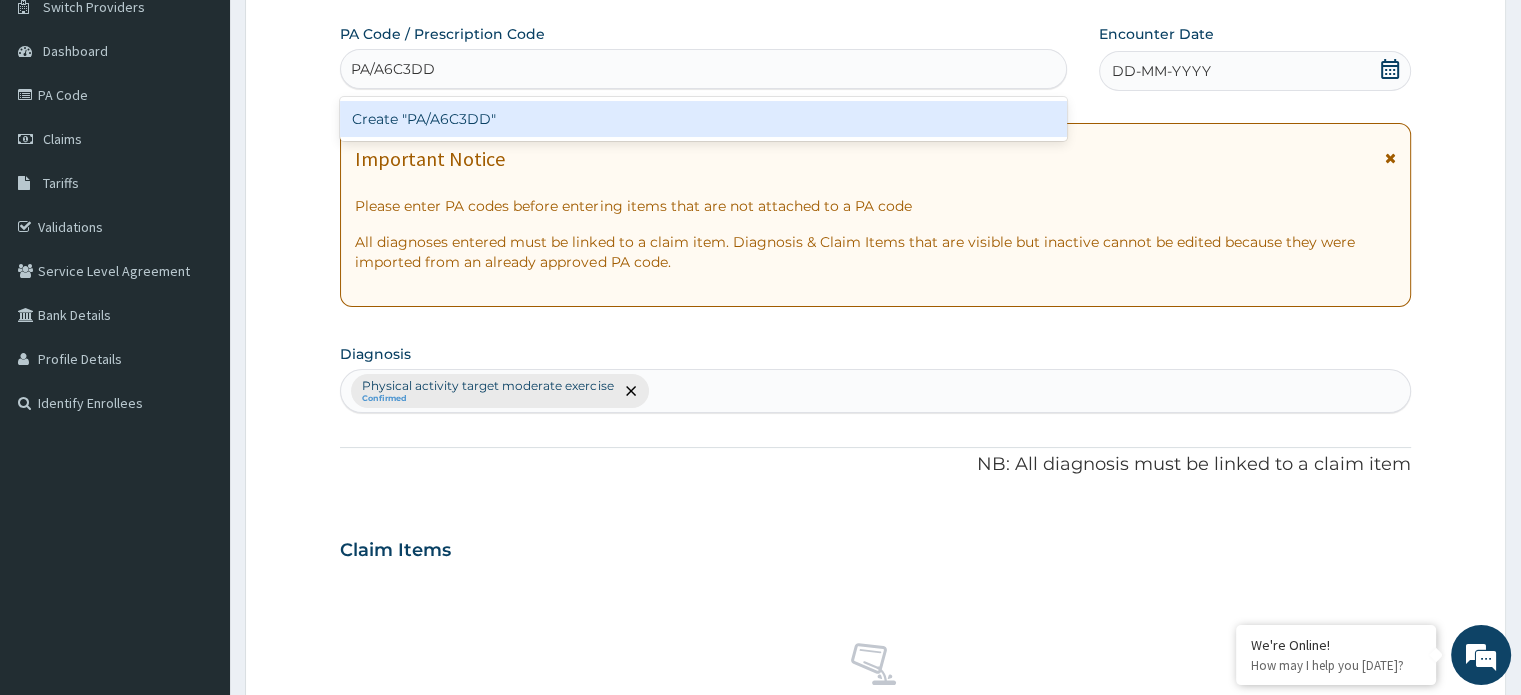 click on "Create "PA/A6C3DD"" at bounding box center [703, 119] 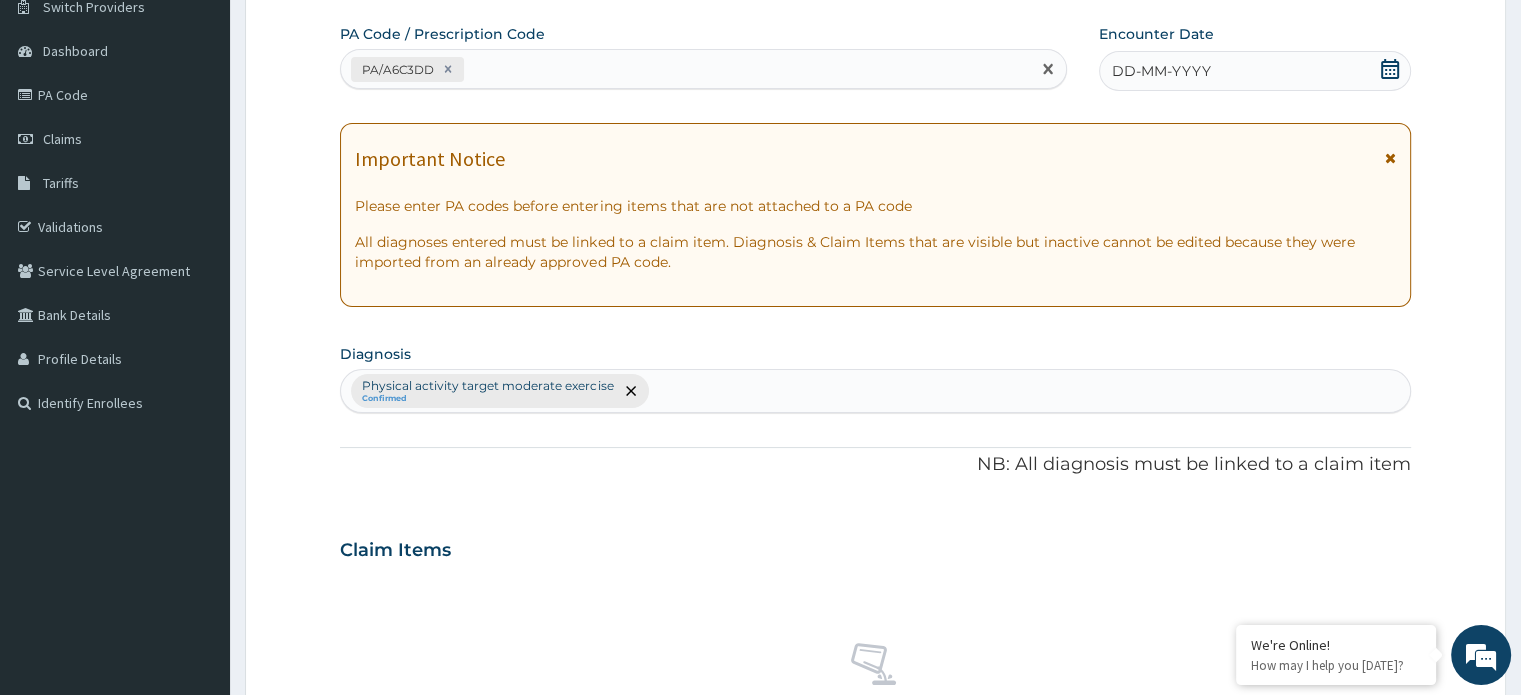 click on "DD-MM-YYYY" at bounding box center (1254, 71) 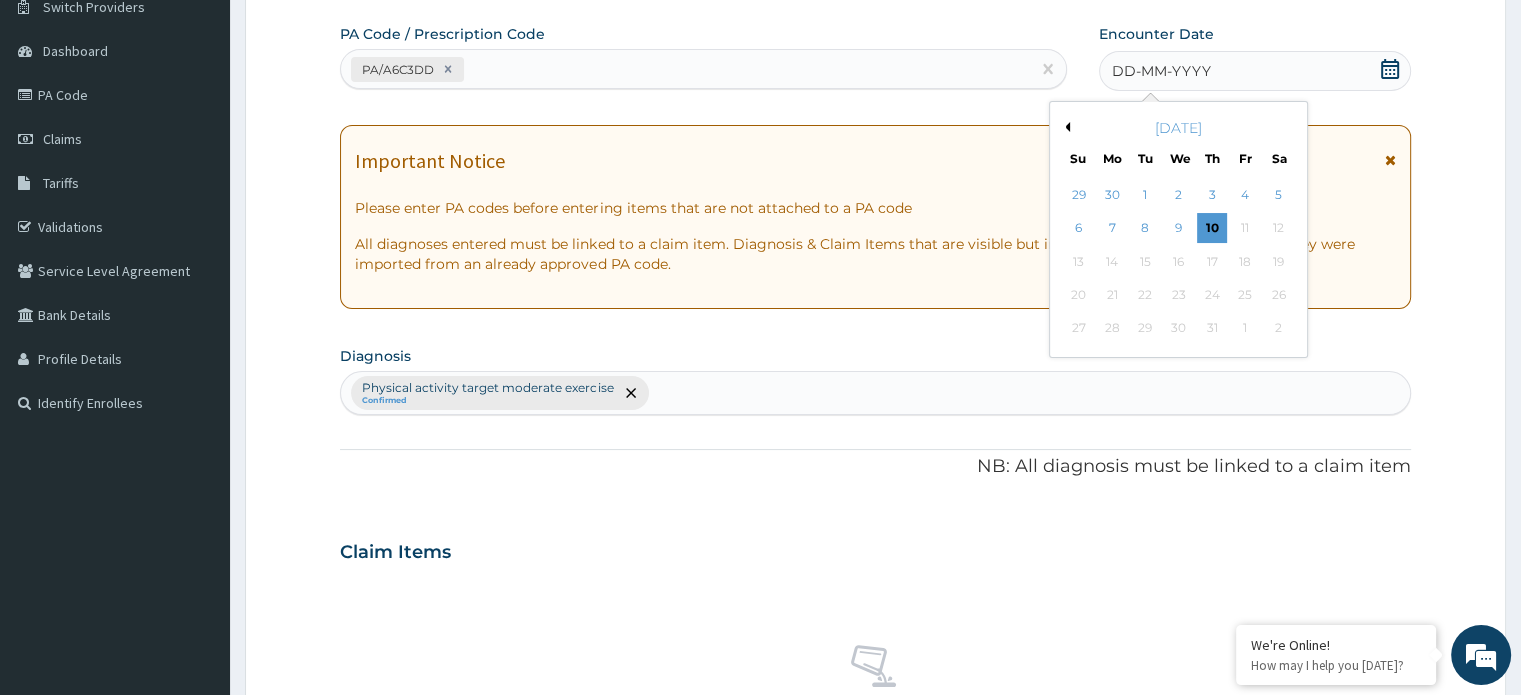 click on "Previous Month" at bounding box center [1065, 127] 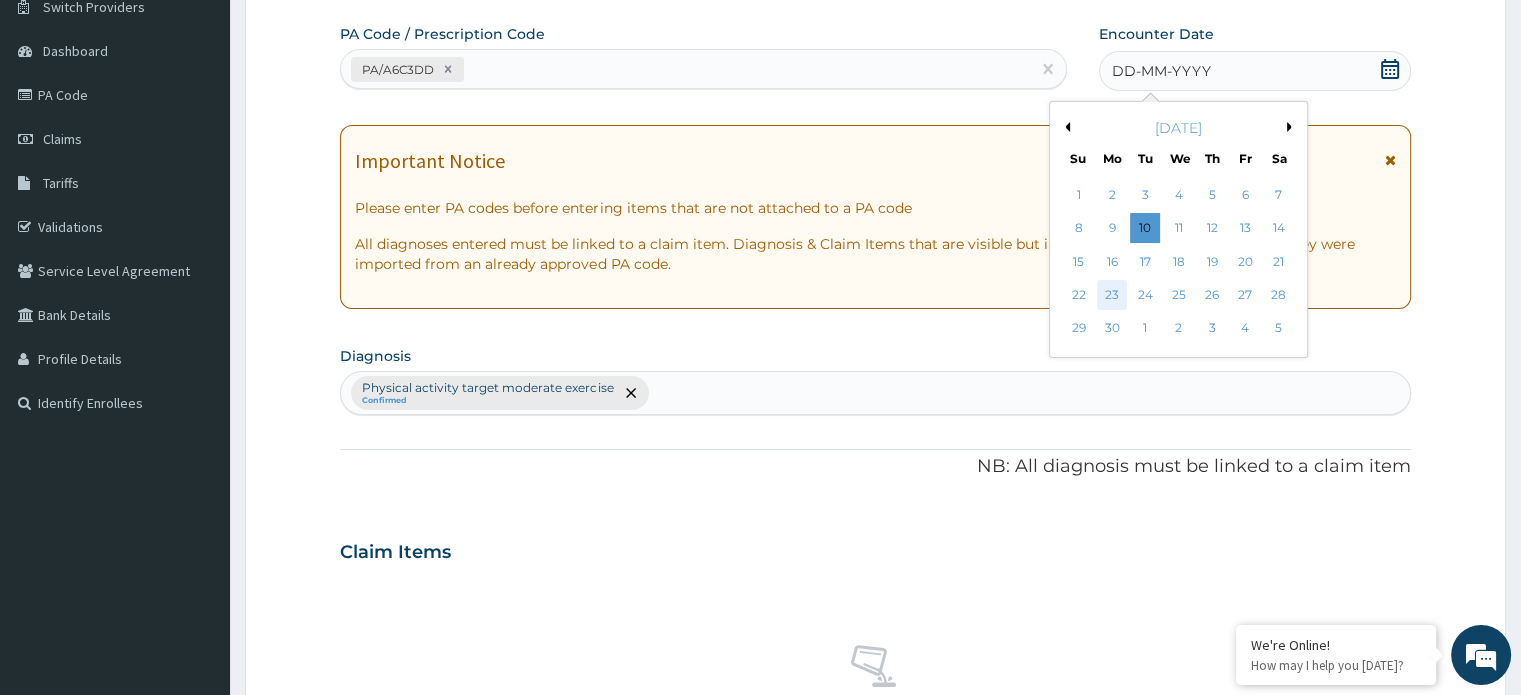 click on "23" at bounding box center [1112, 295] 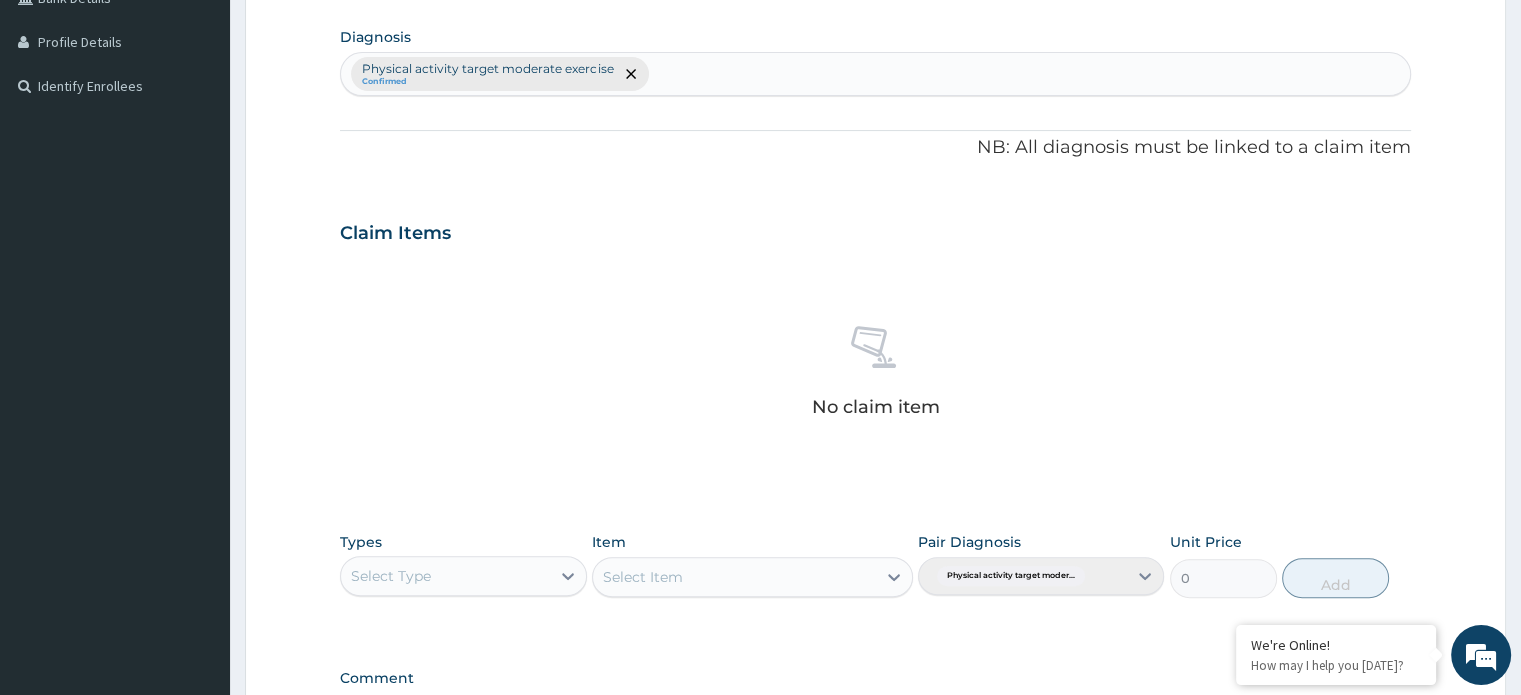 scroll, scrollTop: 555, scrollLeft: 0, axis: vertical 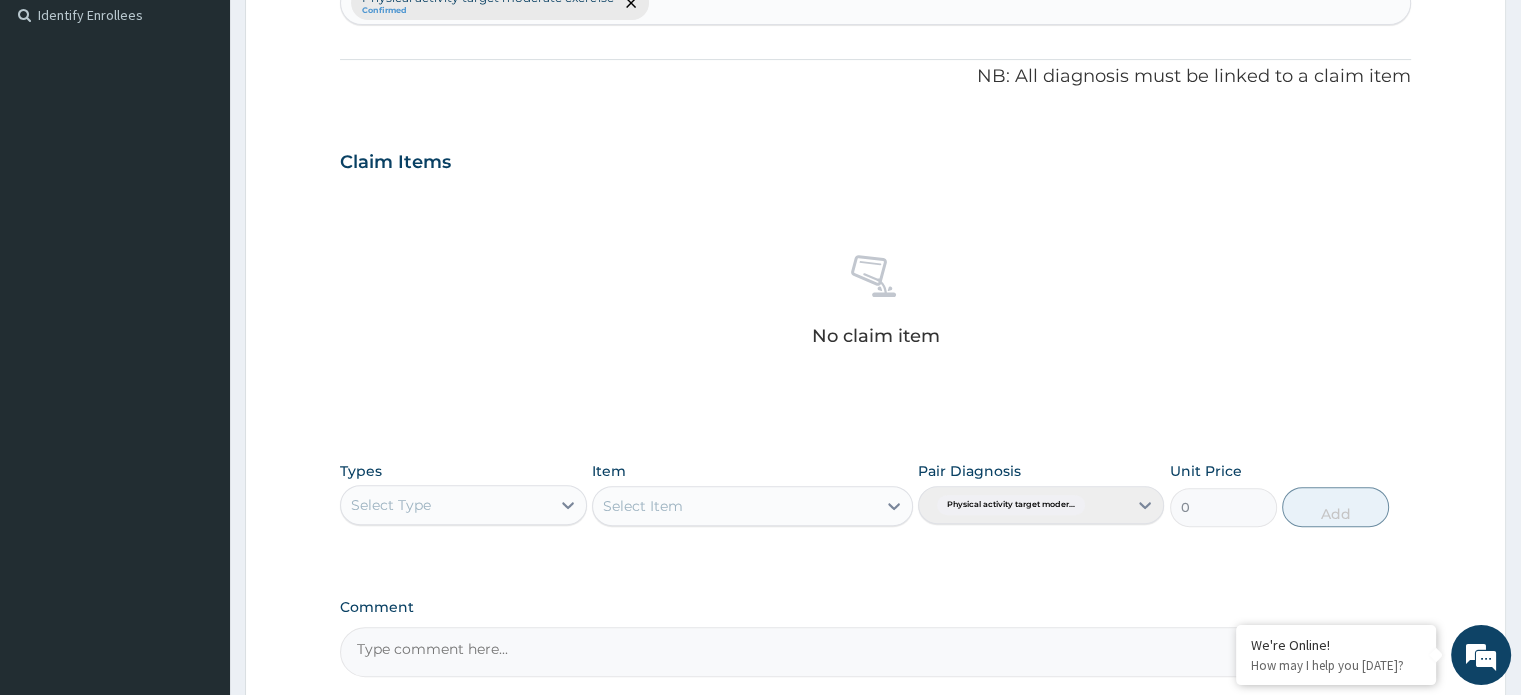 click on "Select Type" at bounding box center [445, 505] 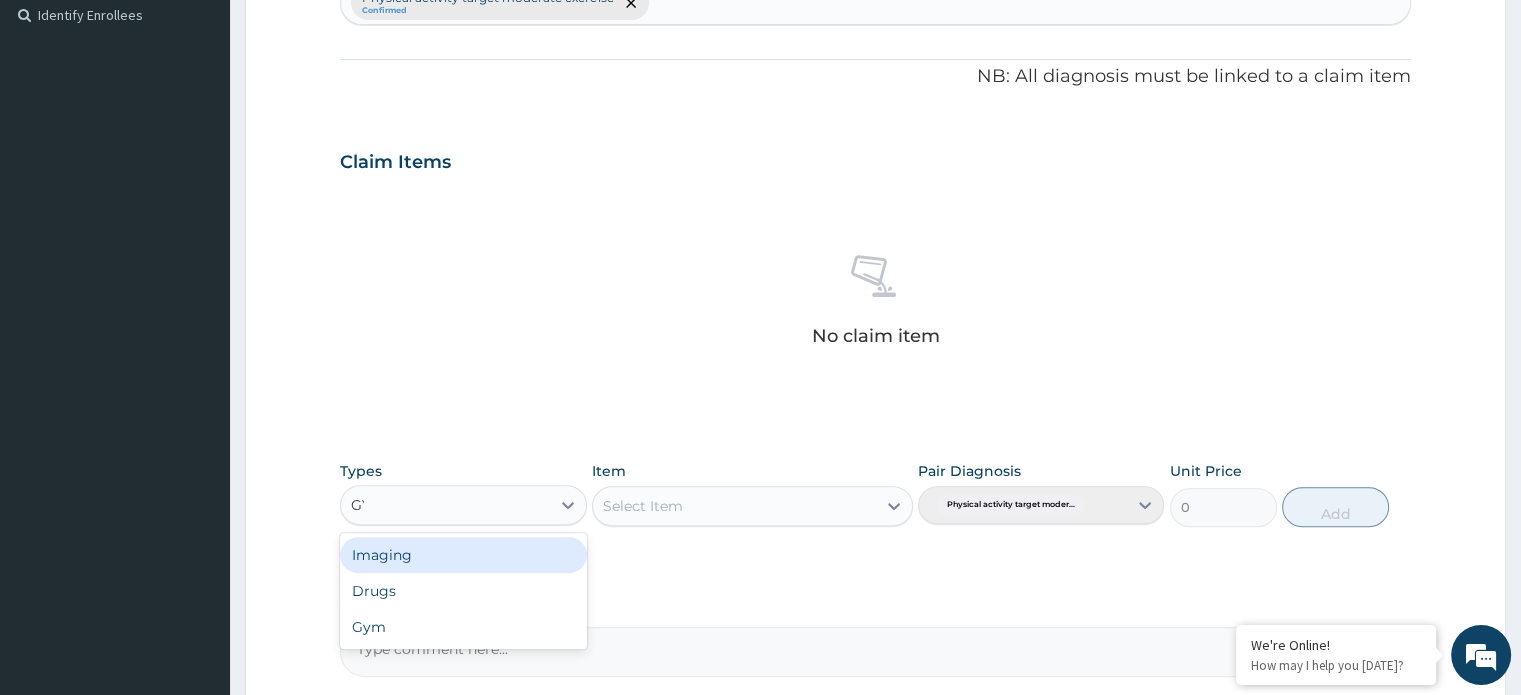 type on "GYM" 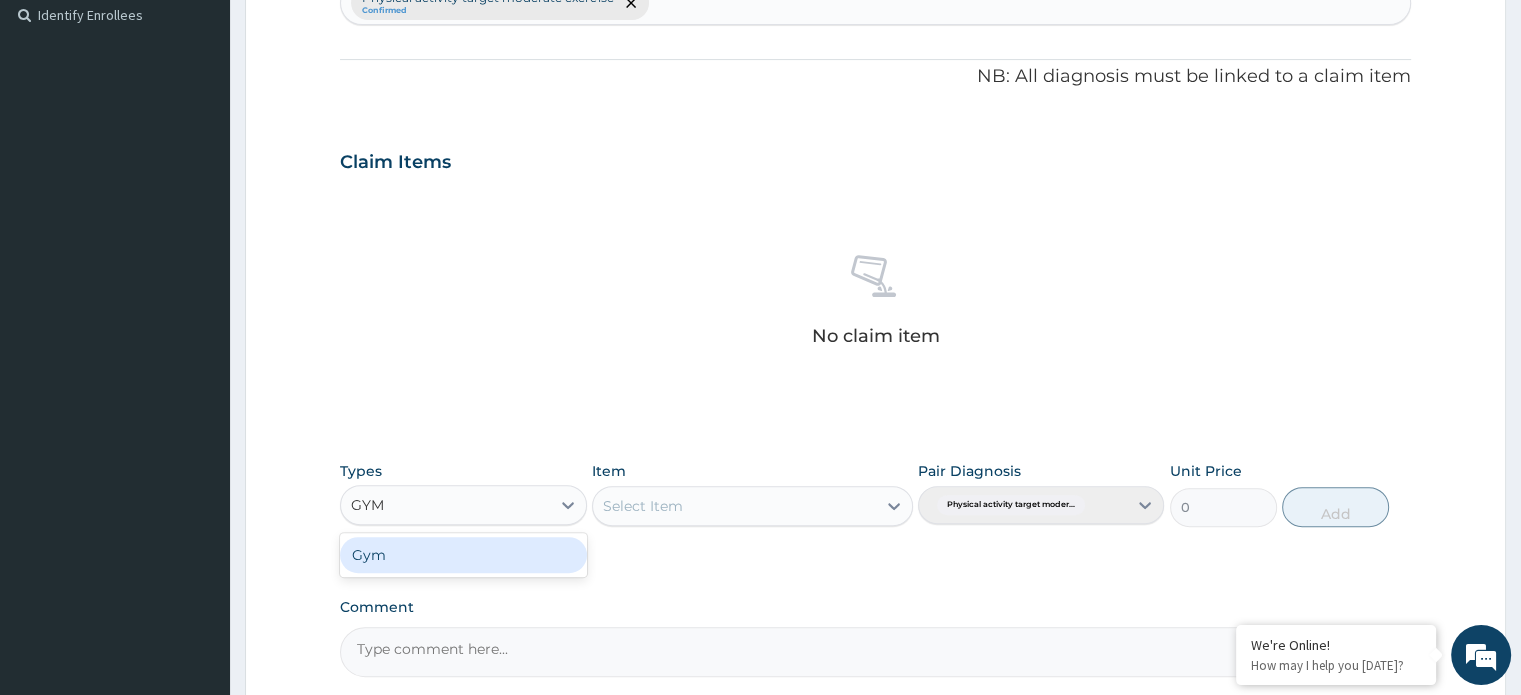 type 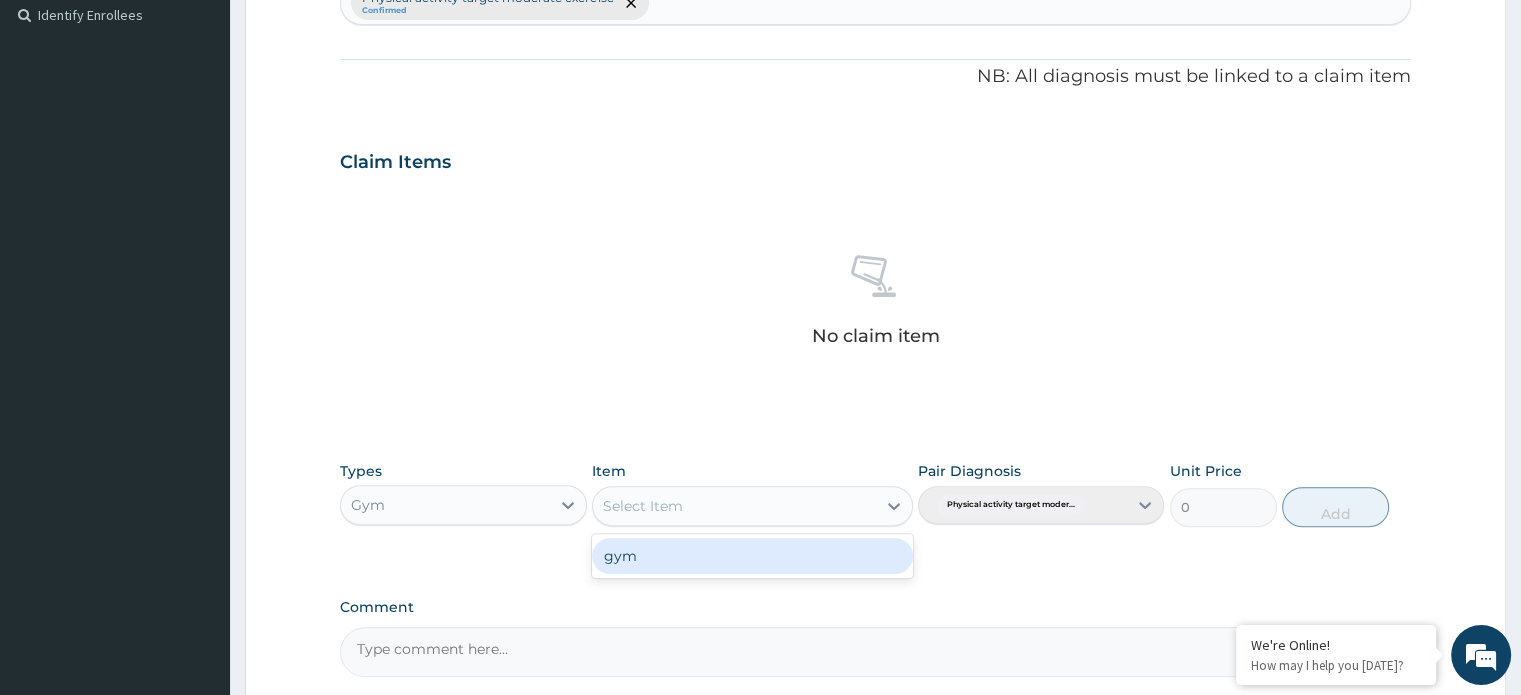 click on "Select Item" at bounding box center [734, 506] 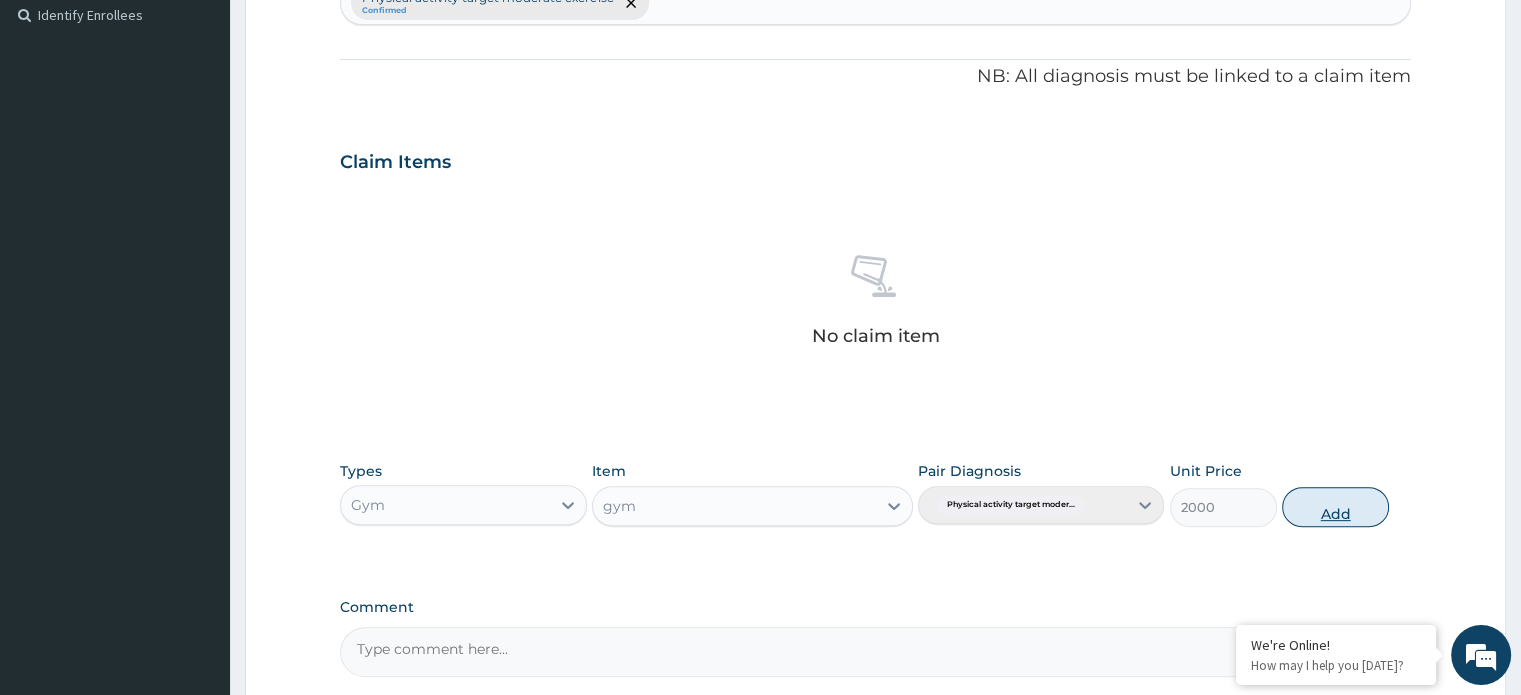 click on "Add" at bounding box center [1335, 507] 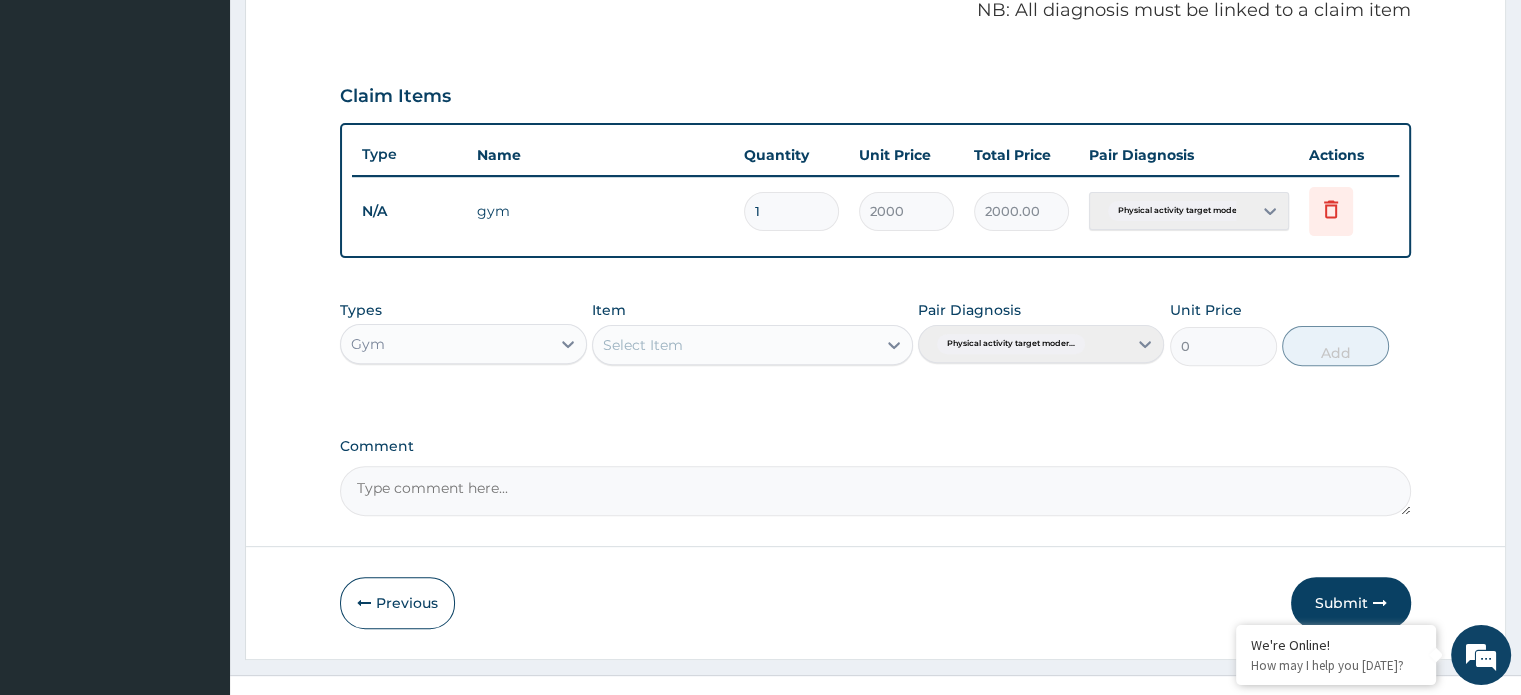 scroll, scrollTop: 648, scrollLeft: 0, axis: vertical 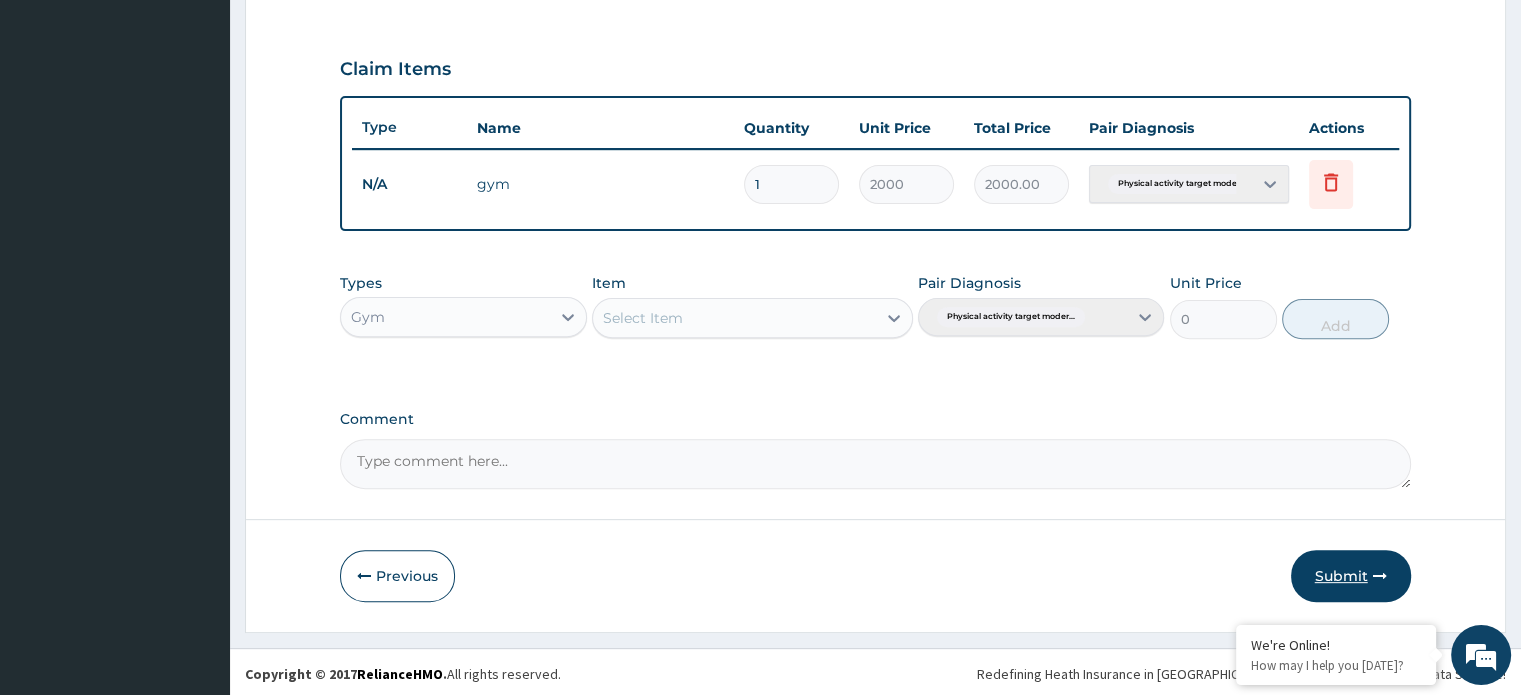 click on "Submit" at bounding box center [1351, 576] 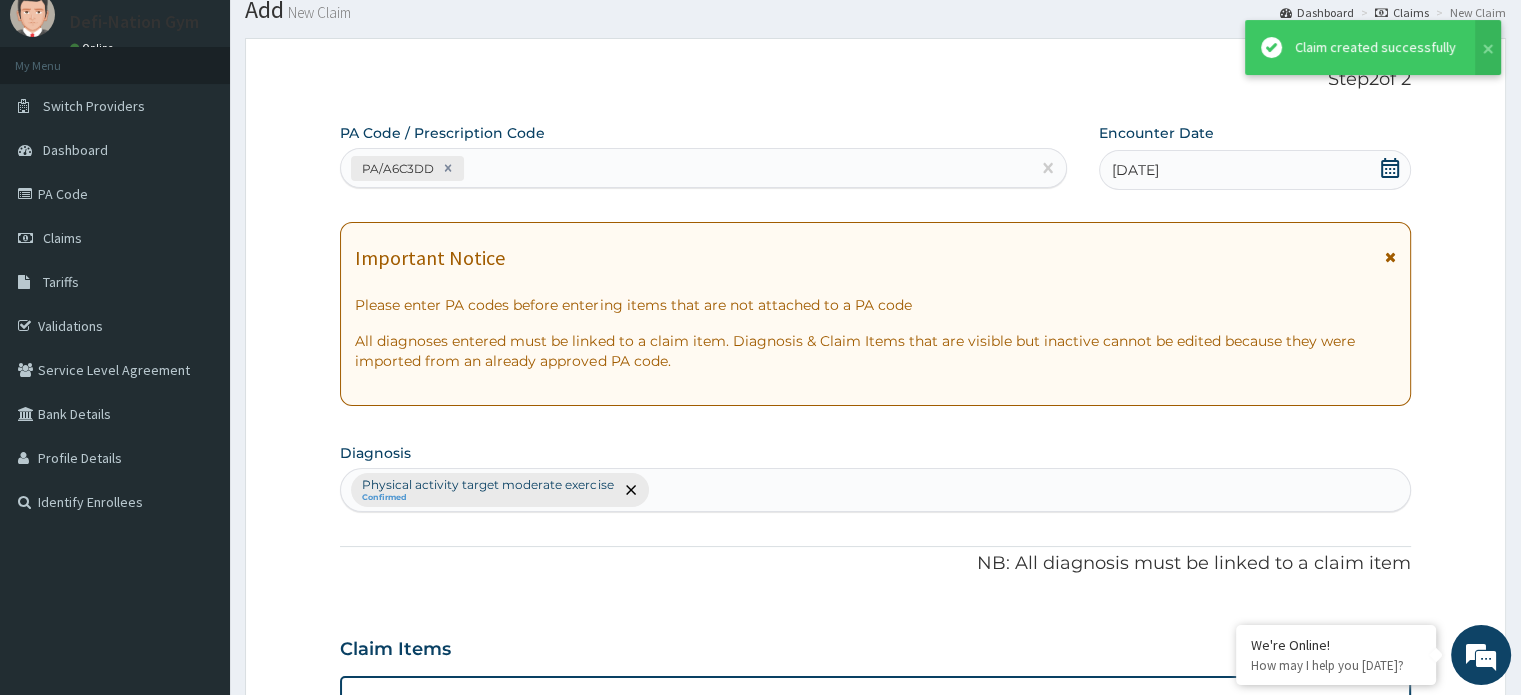 scroll, scrollTop: 648, scrollLeft: 0, axis: vertical 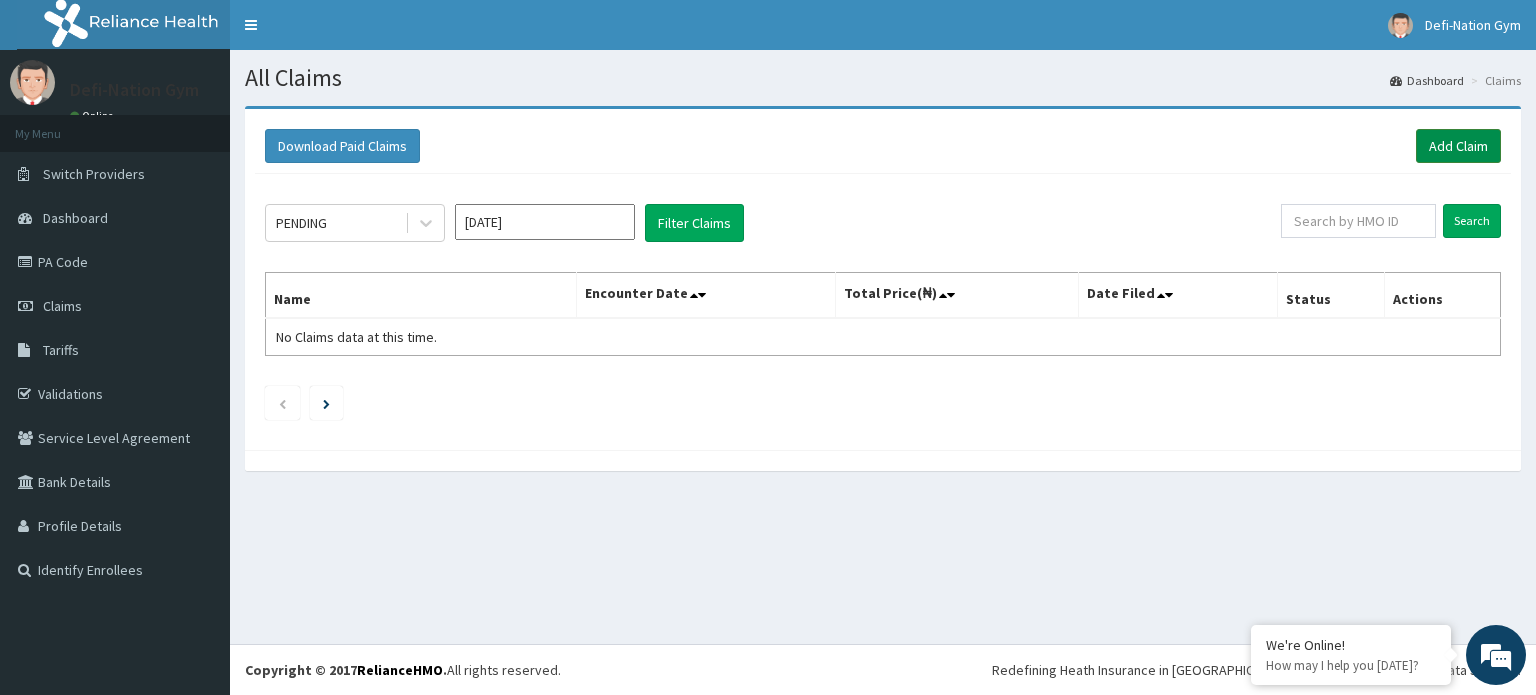 click on "Add Claim" at bounding box center (1458, 146) 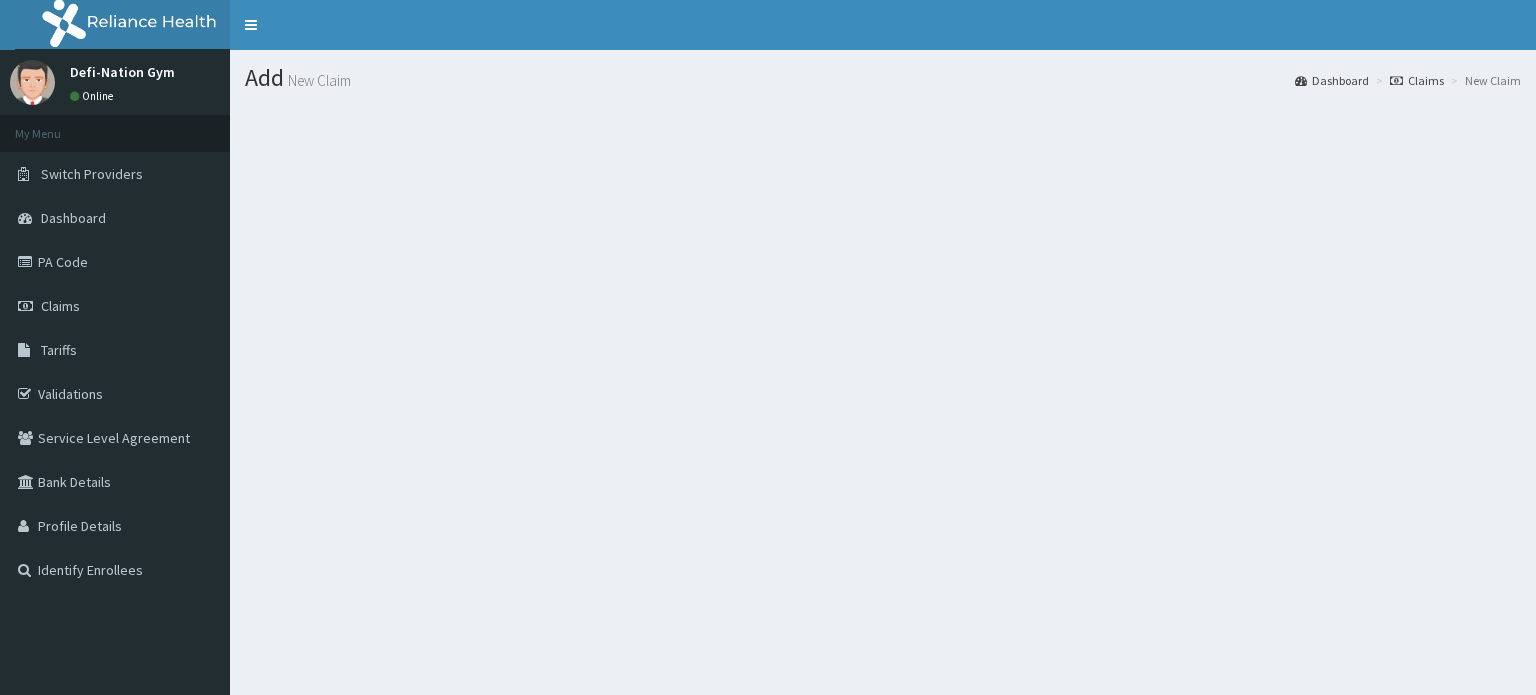 scroll, scrollTop: 0, scrollLeft: 0, axis: both 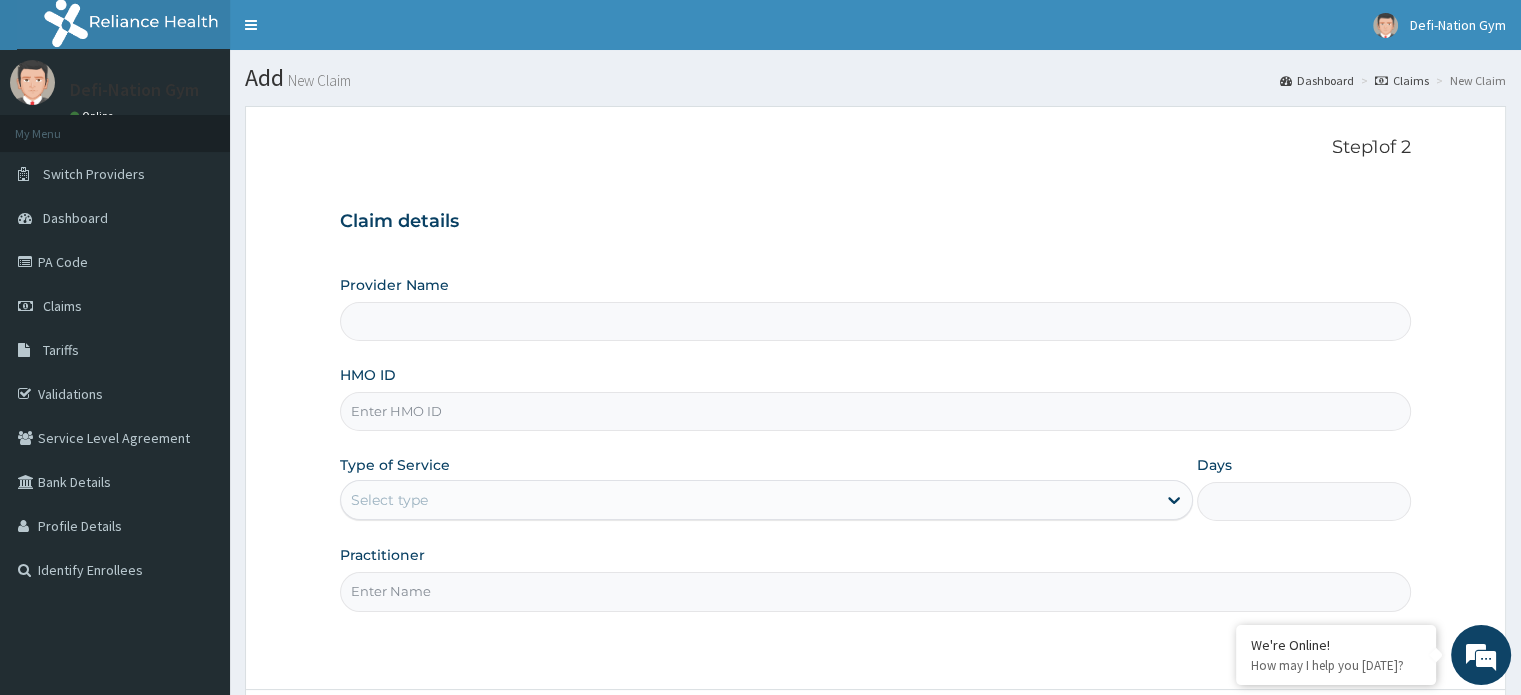 type on "Defi-Nation Gym" 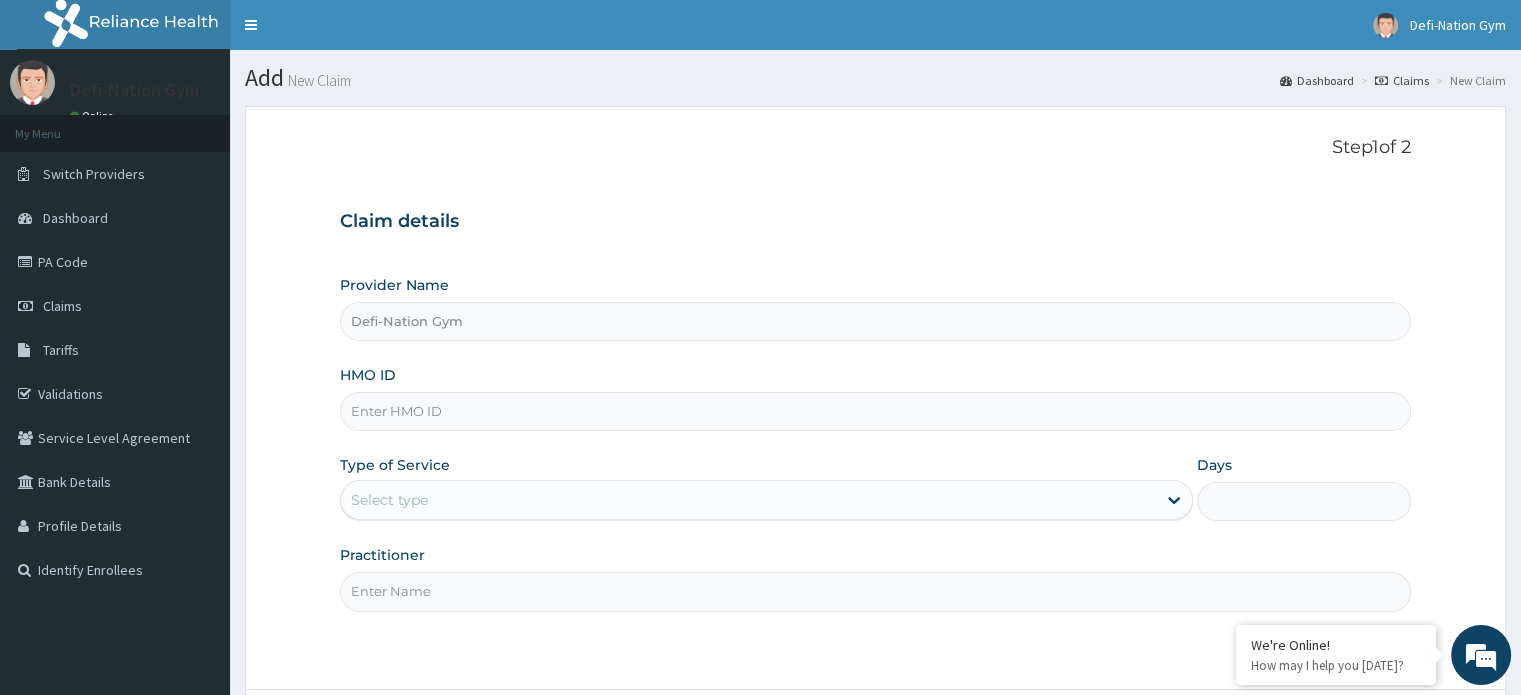 type on "1" 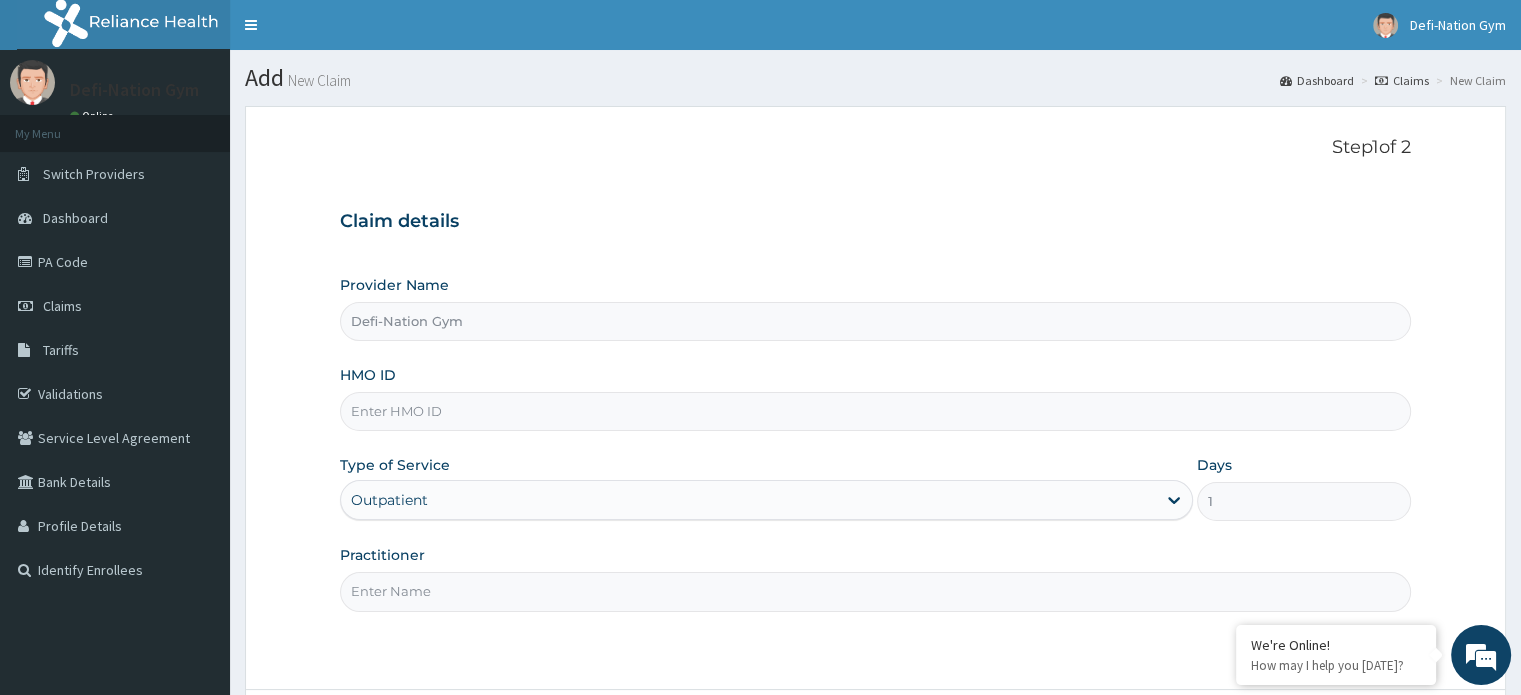 click on "HMO ID" at bounding box center (875, 411) 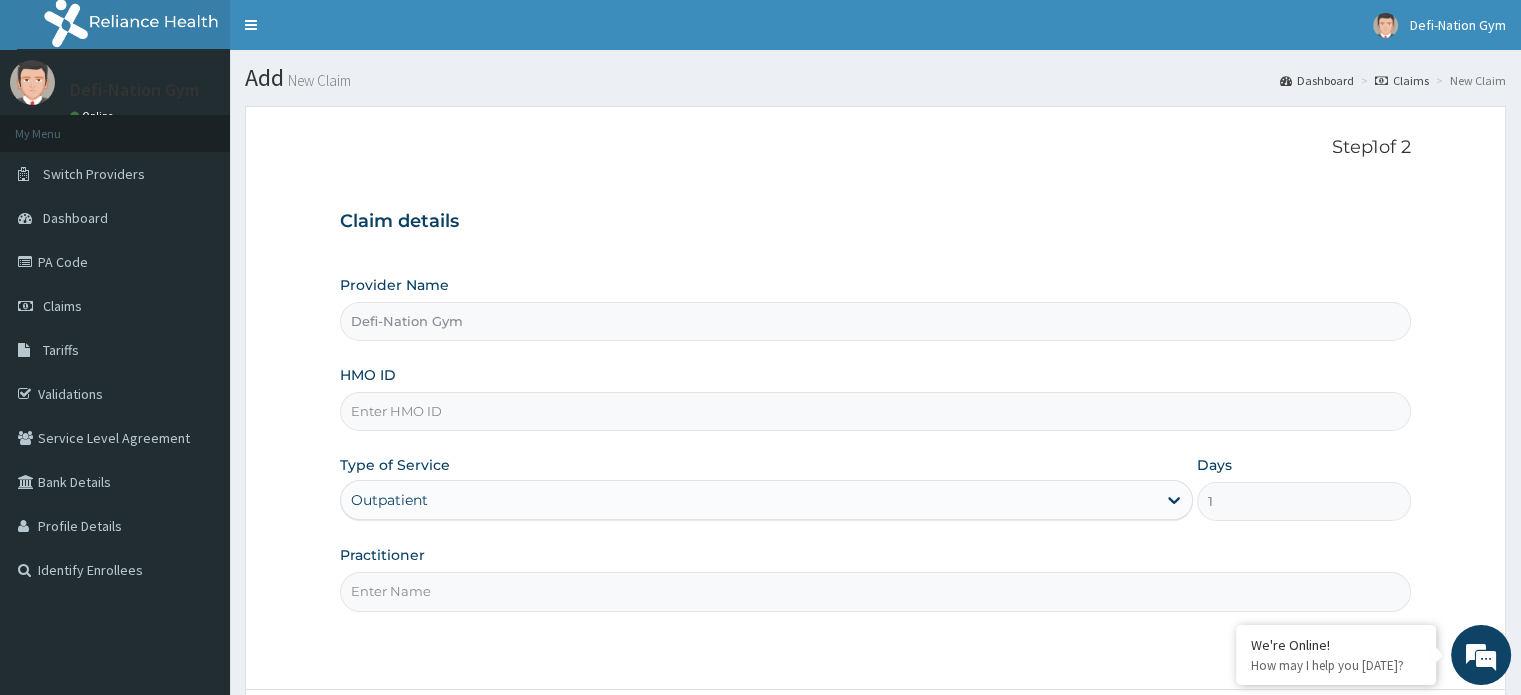 type on "CIK/10035/A" 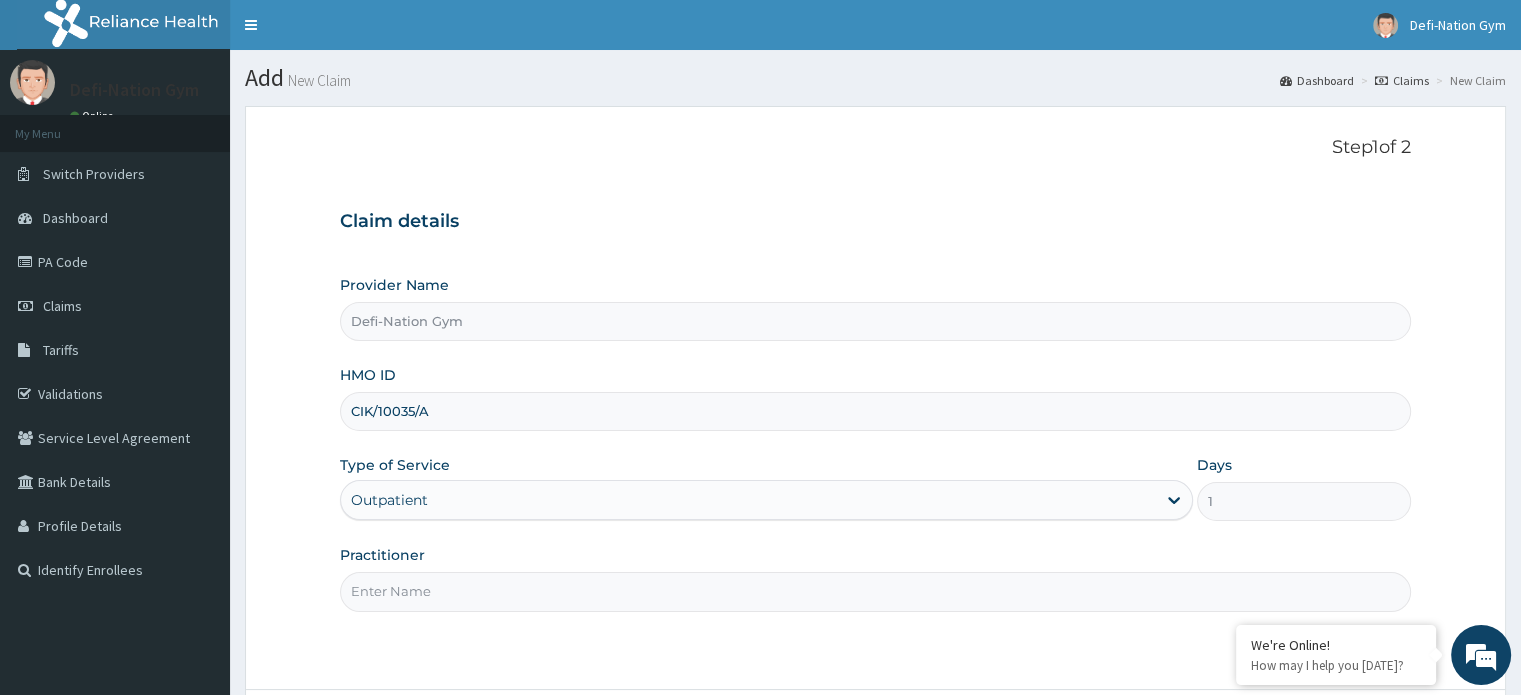 click on "Practitioner" at bounding box center [875, 591] 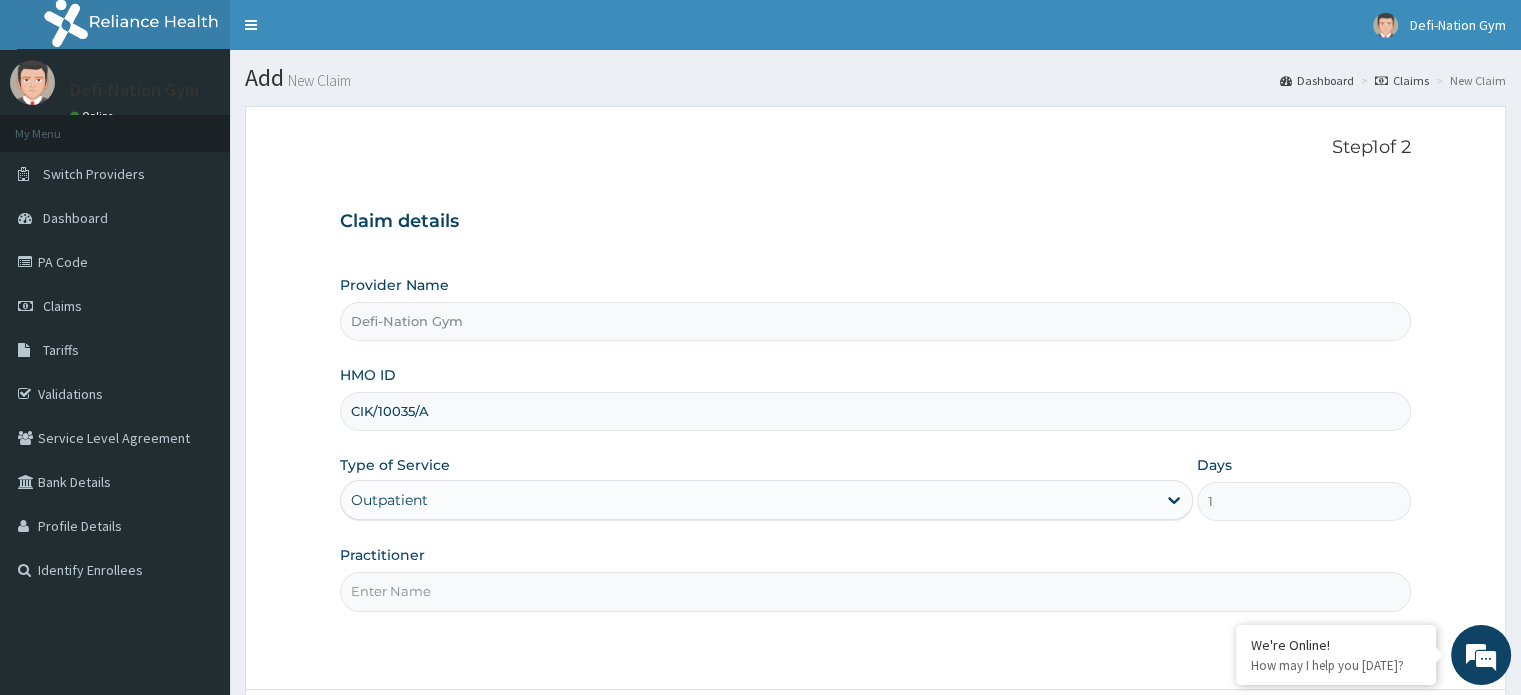 paste on "Defi-Nation Gym" 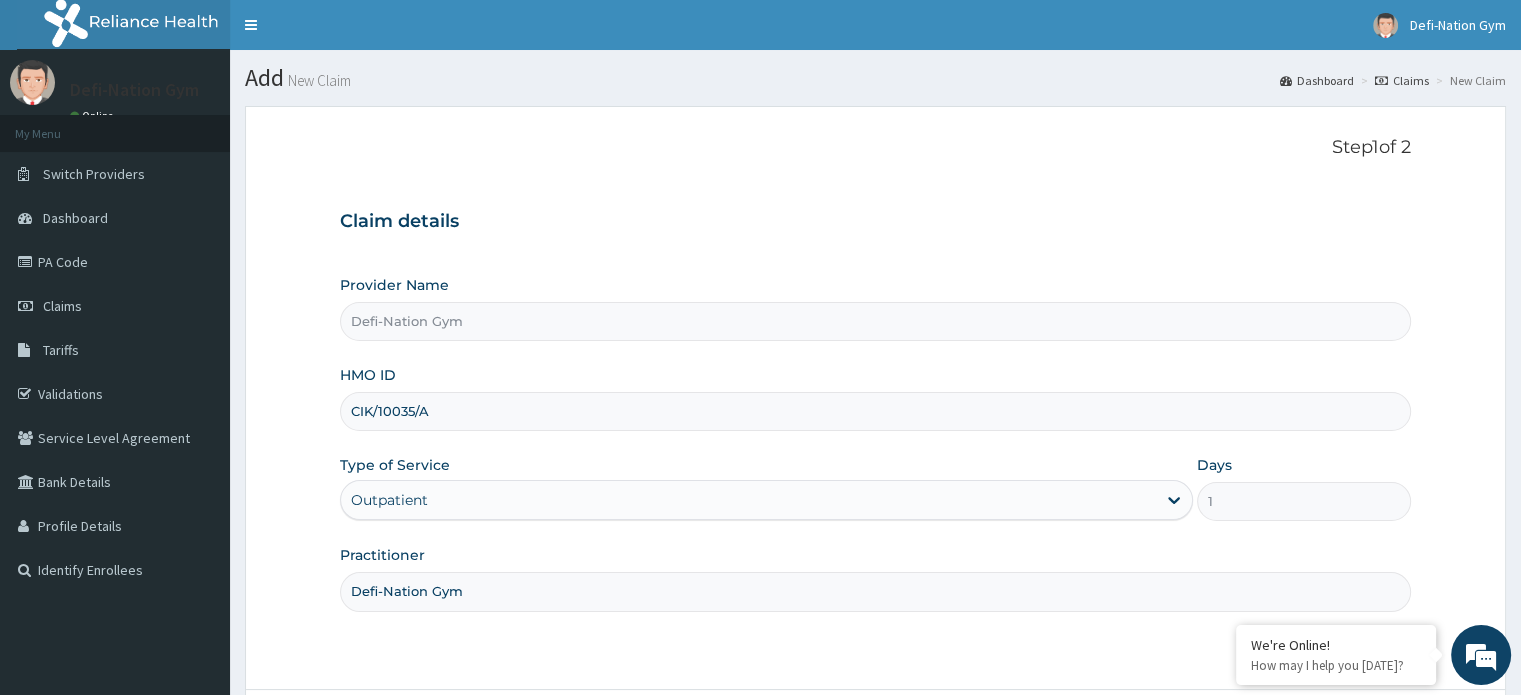 scroll, scrollTop: 0, scrollLeft: 0, axis: both 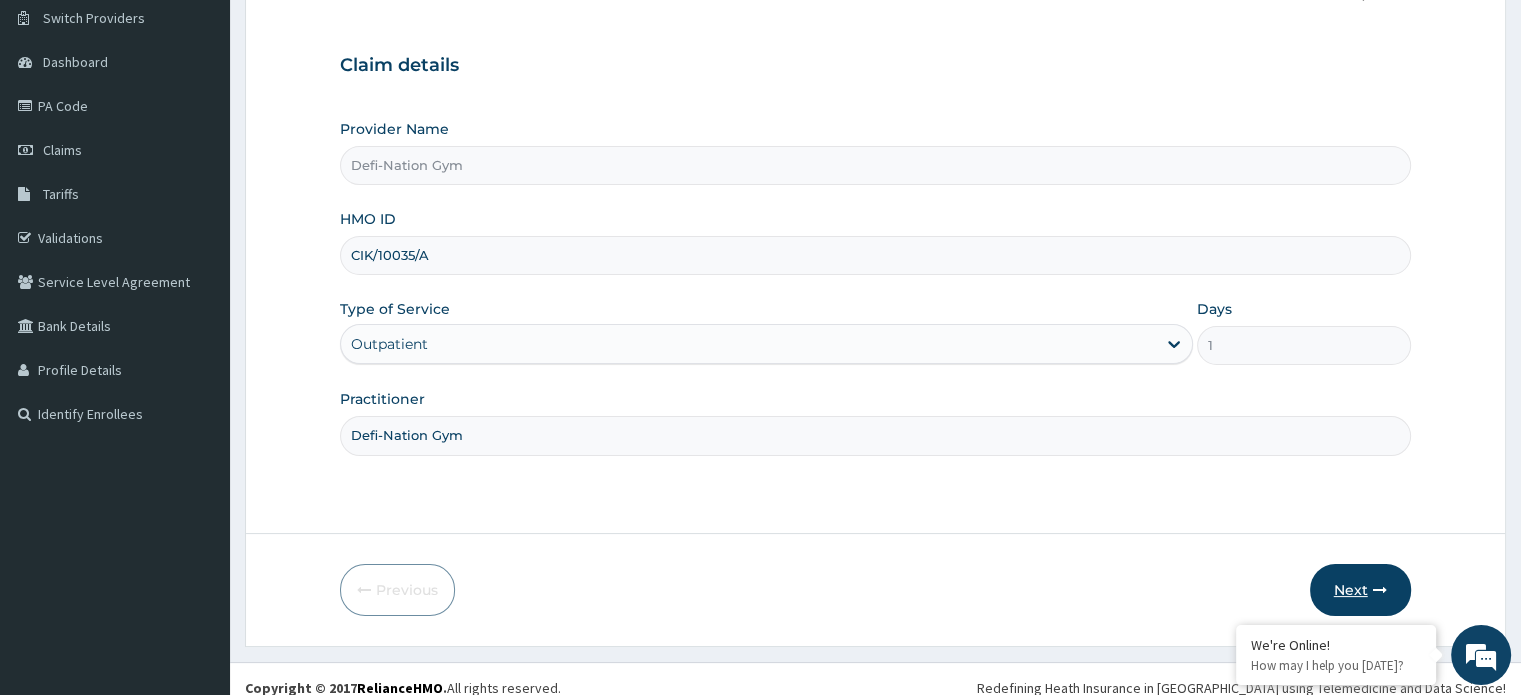 type on "Defi-Nation Gym" 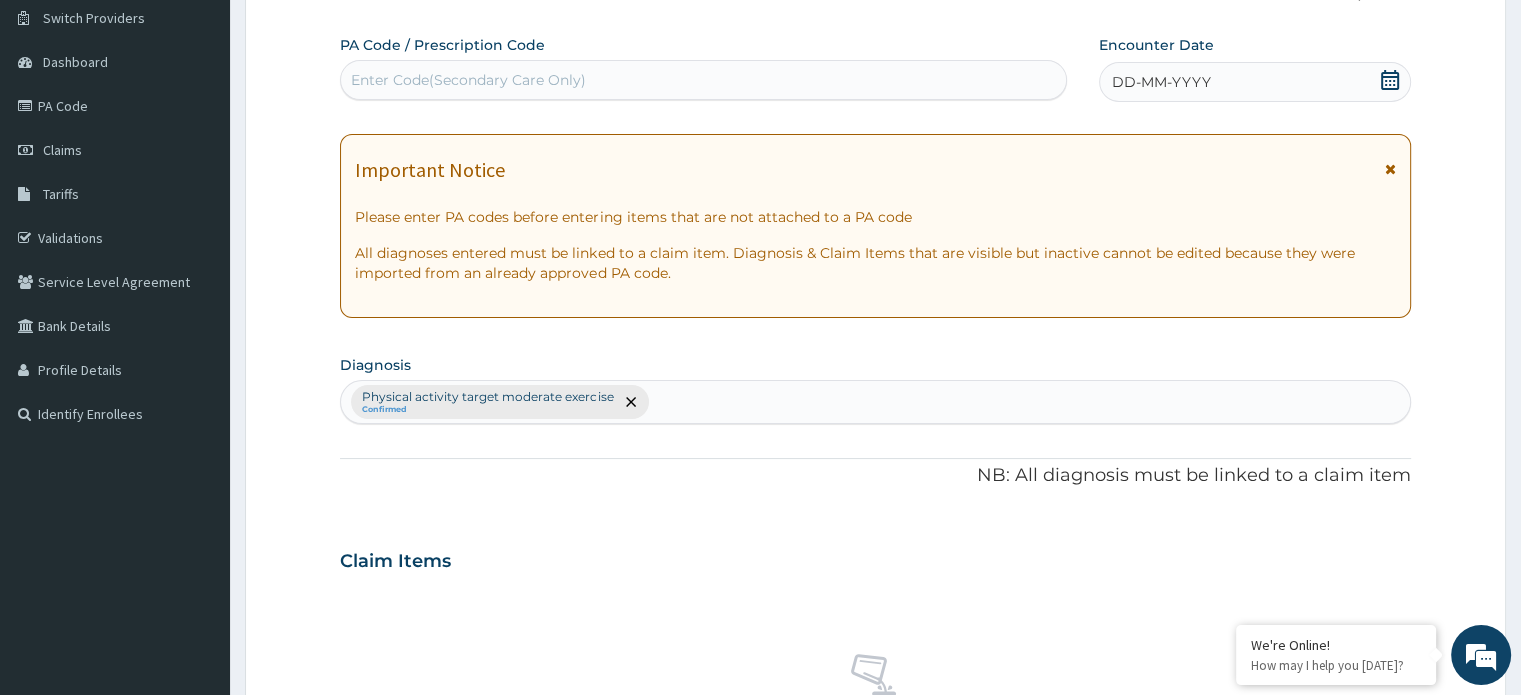 click on "DD-MM-YYYY" at bounding box center [1254, 82] 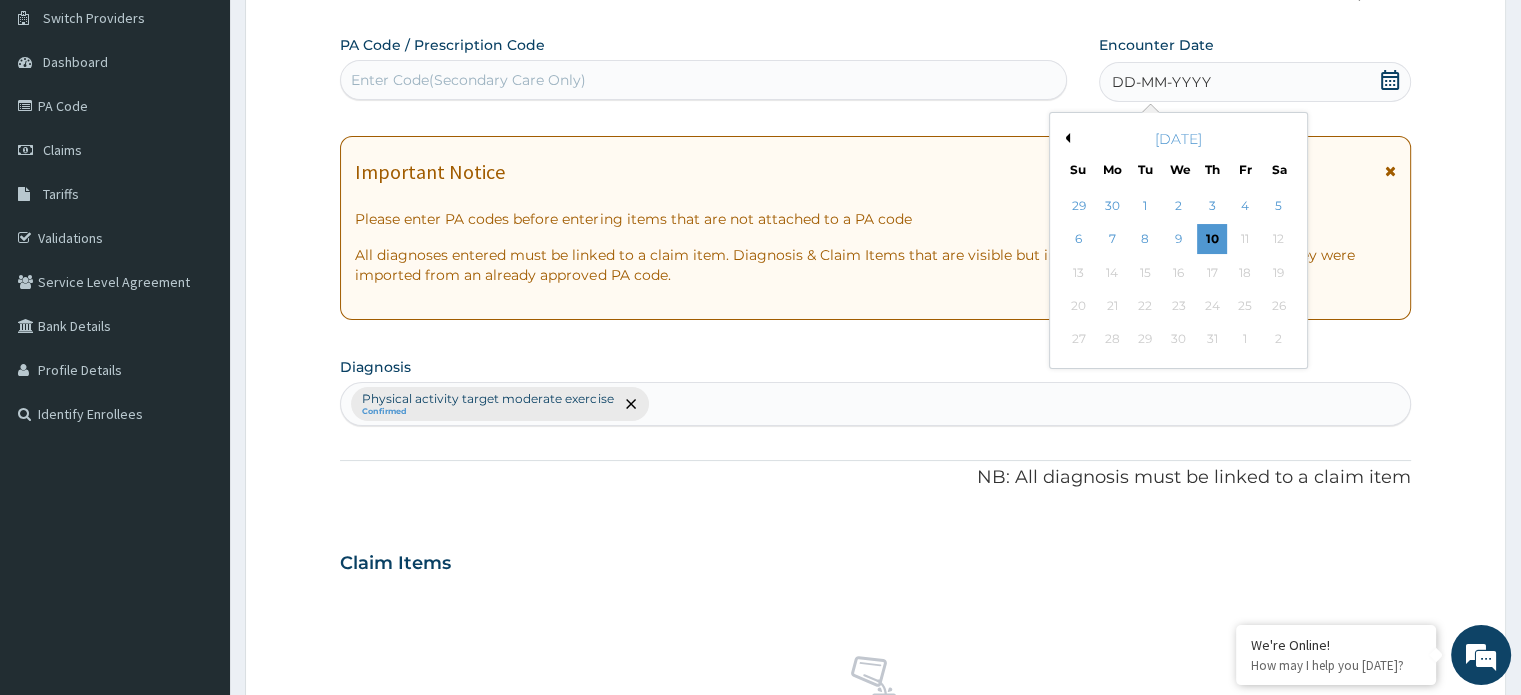 click on "Previous Month" at bounding box center [1065, 138] 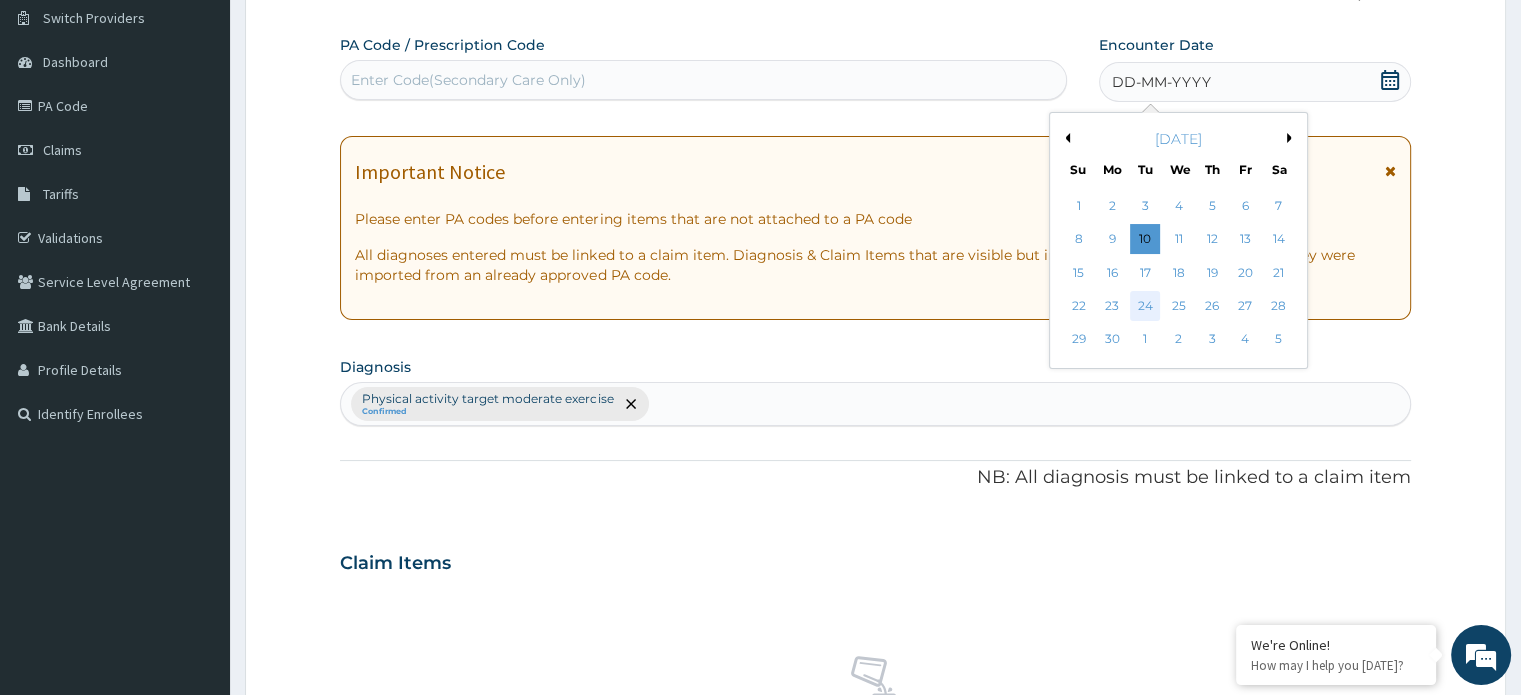 click on "24" at bounding box center (1145, 306) 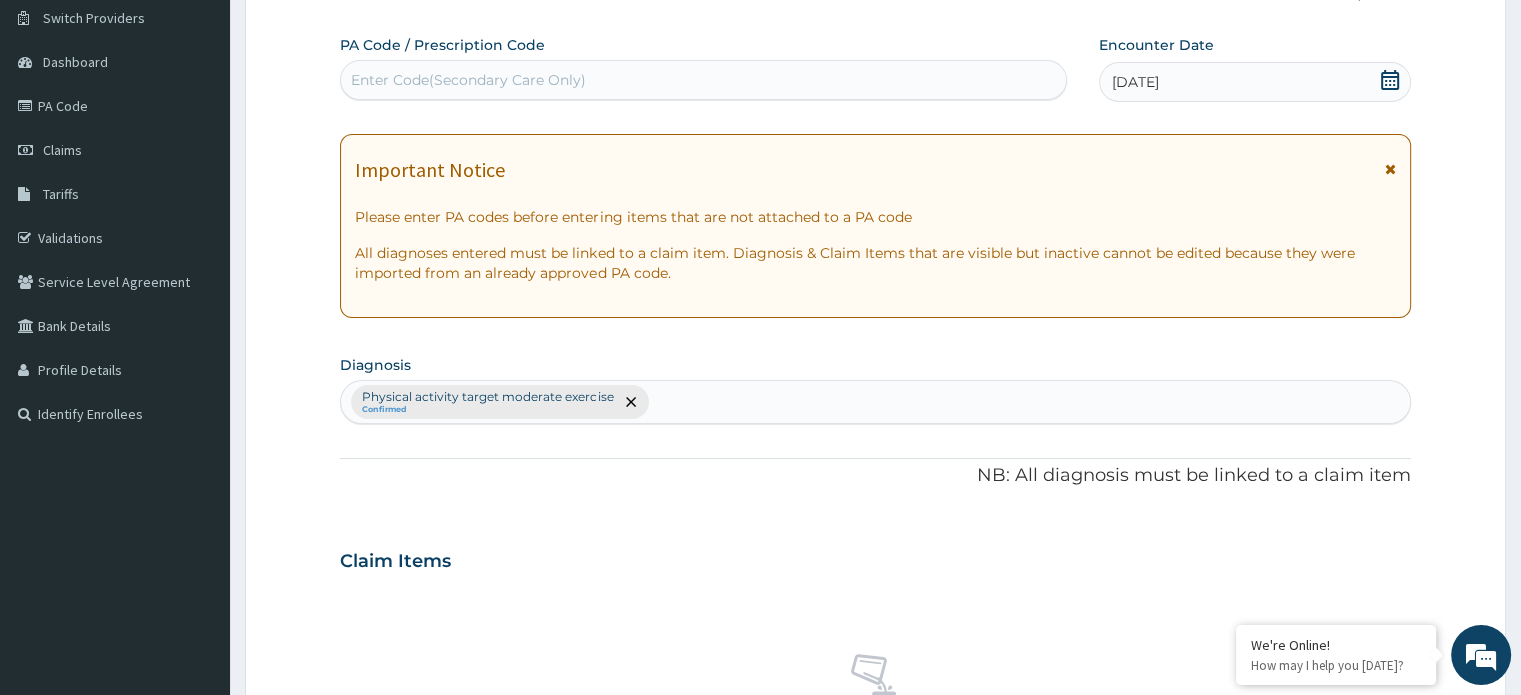 click on "Enter Code(Secondary Care Only)" at bounding box center (703, 80) 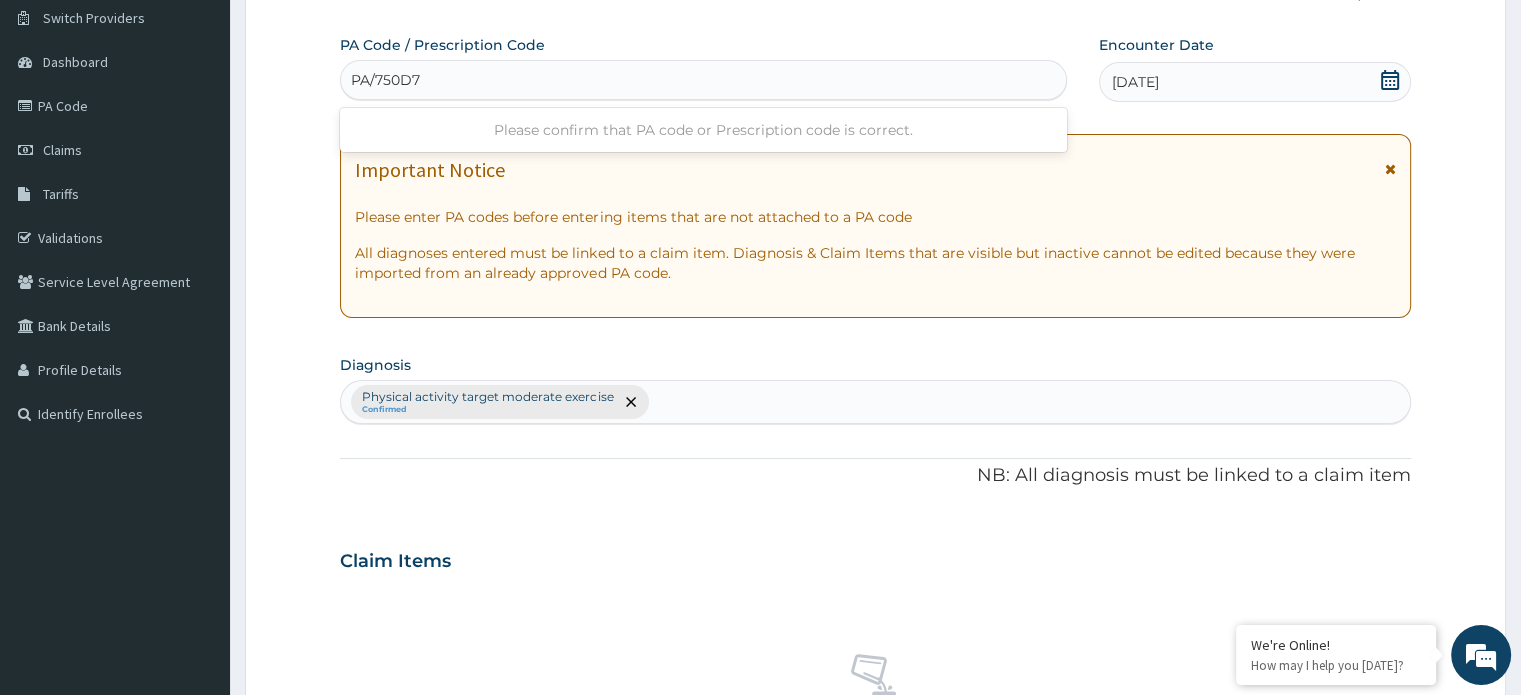 type on "PA/750D7E" 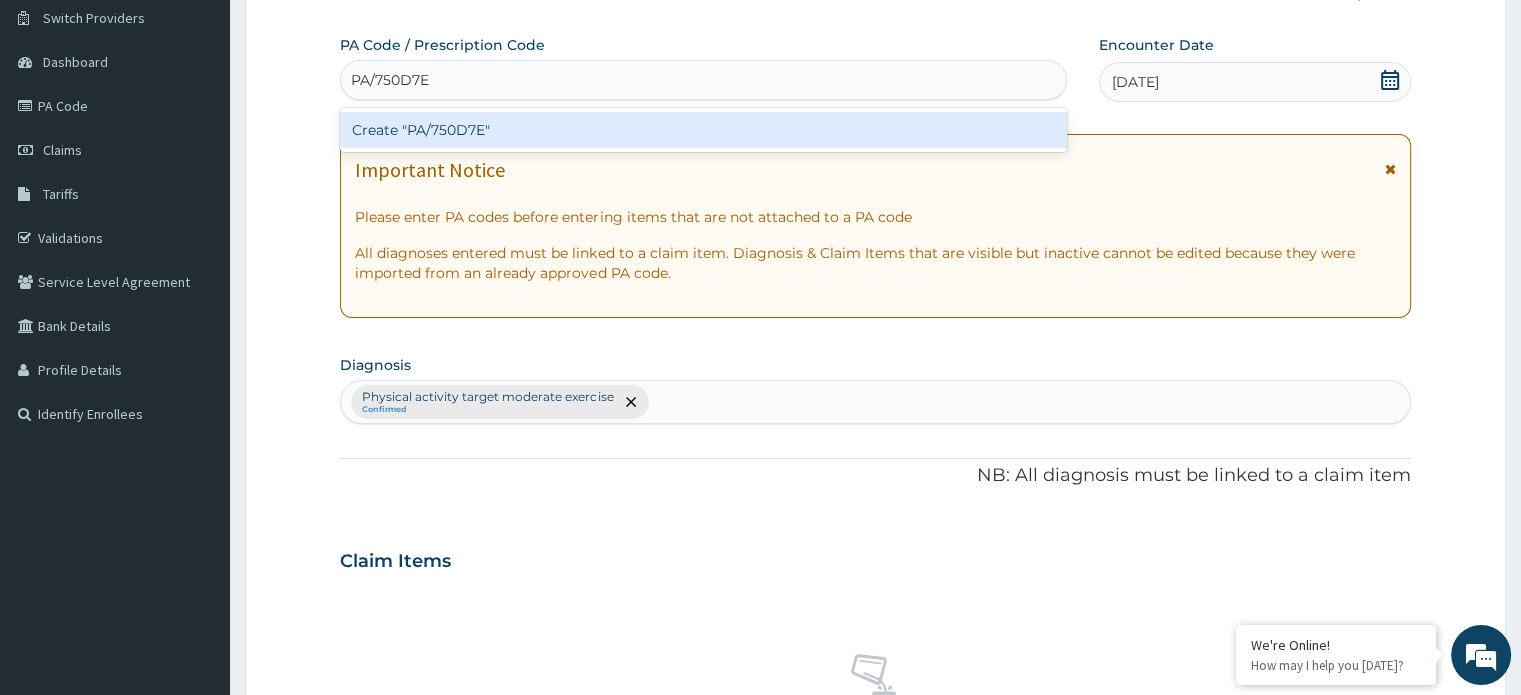 click on "Create "PA/750D7E"" at bounding box center (703, 130) 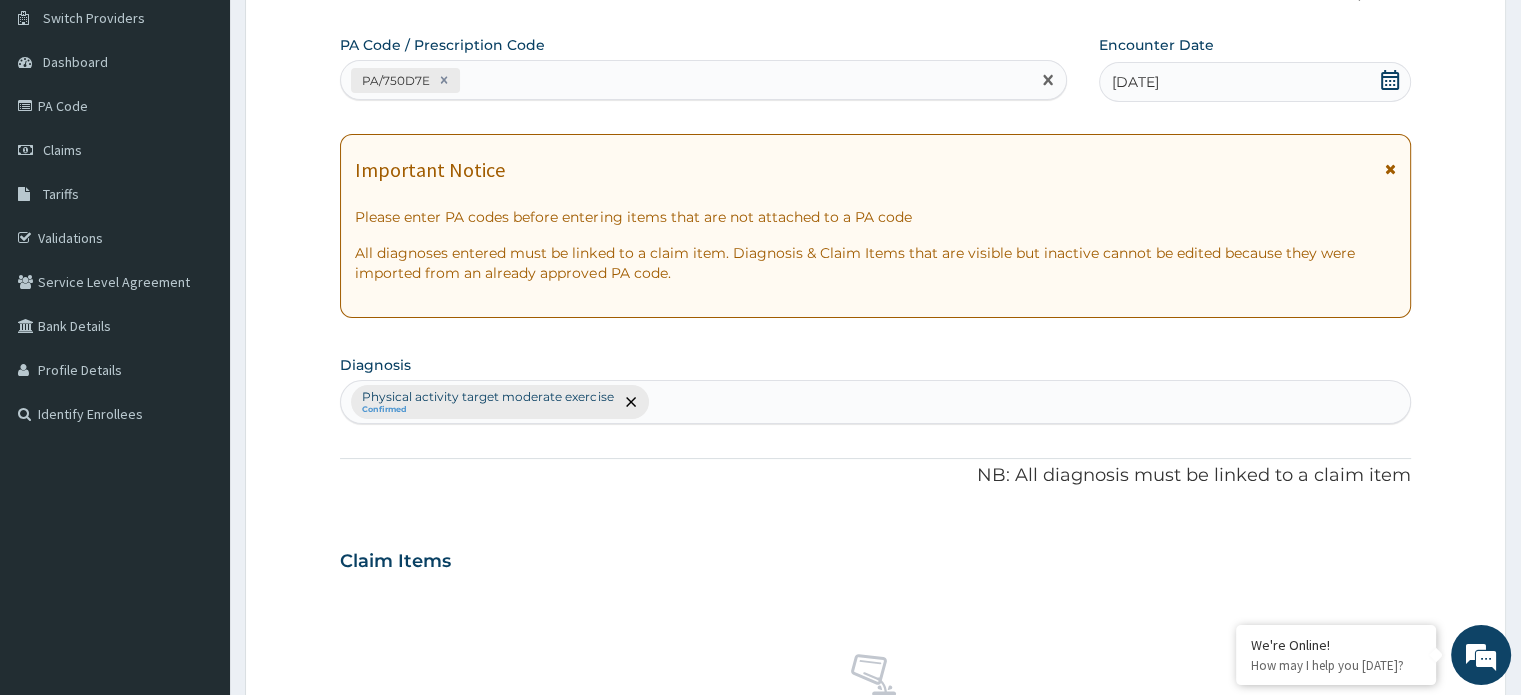 click on "Diagnosis Physical activity target moderate exercise Confirmed" at bounding box center (875, 387) 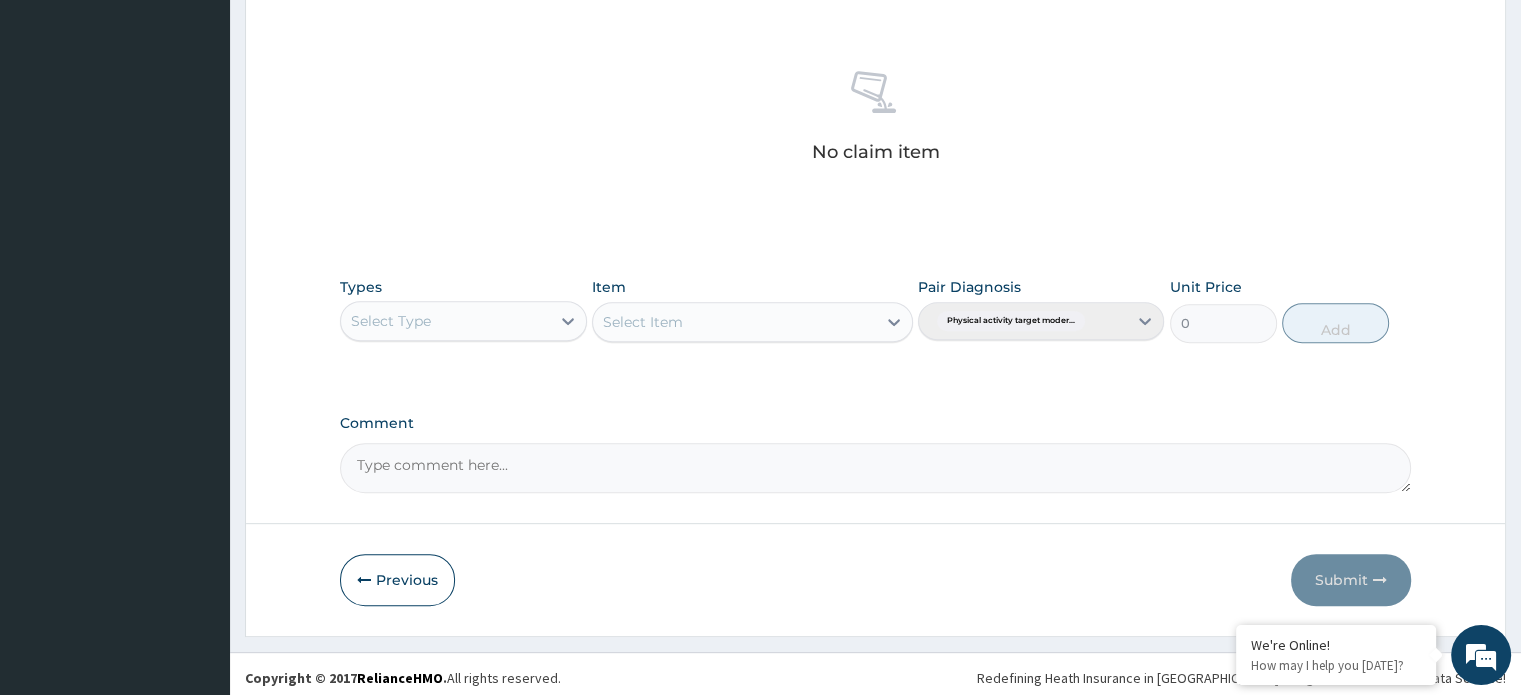 scroll, scrollTop: 744, scrollLeft: 0, axis: vertical 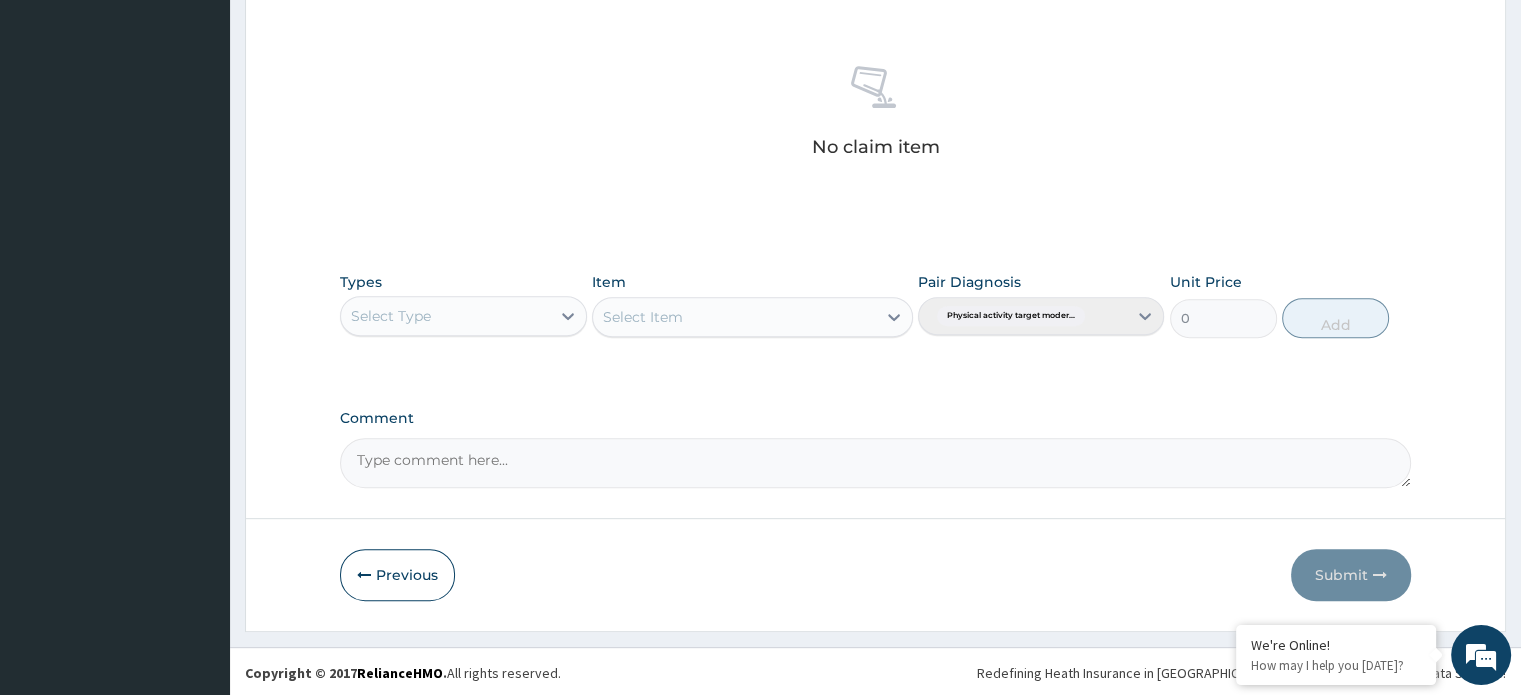 click on "Select Type" at bounding box center (463, 316) 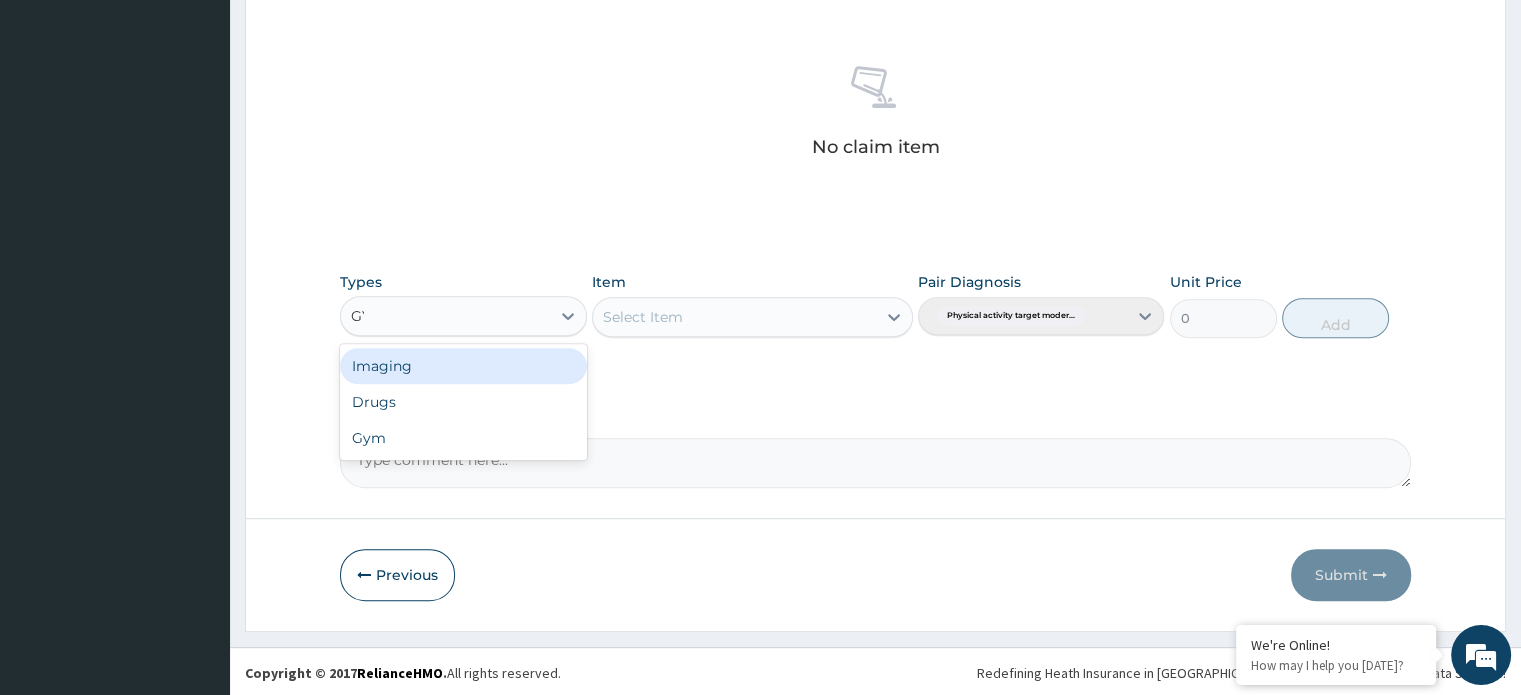 type on "GYM" 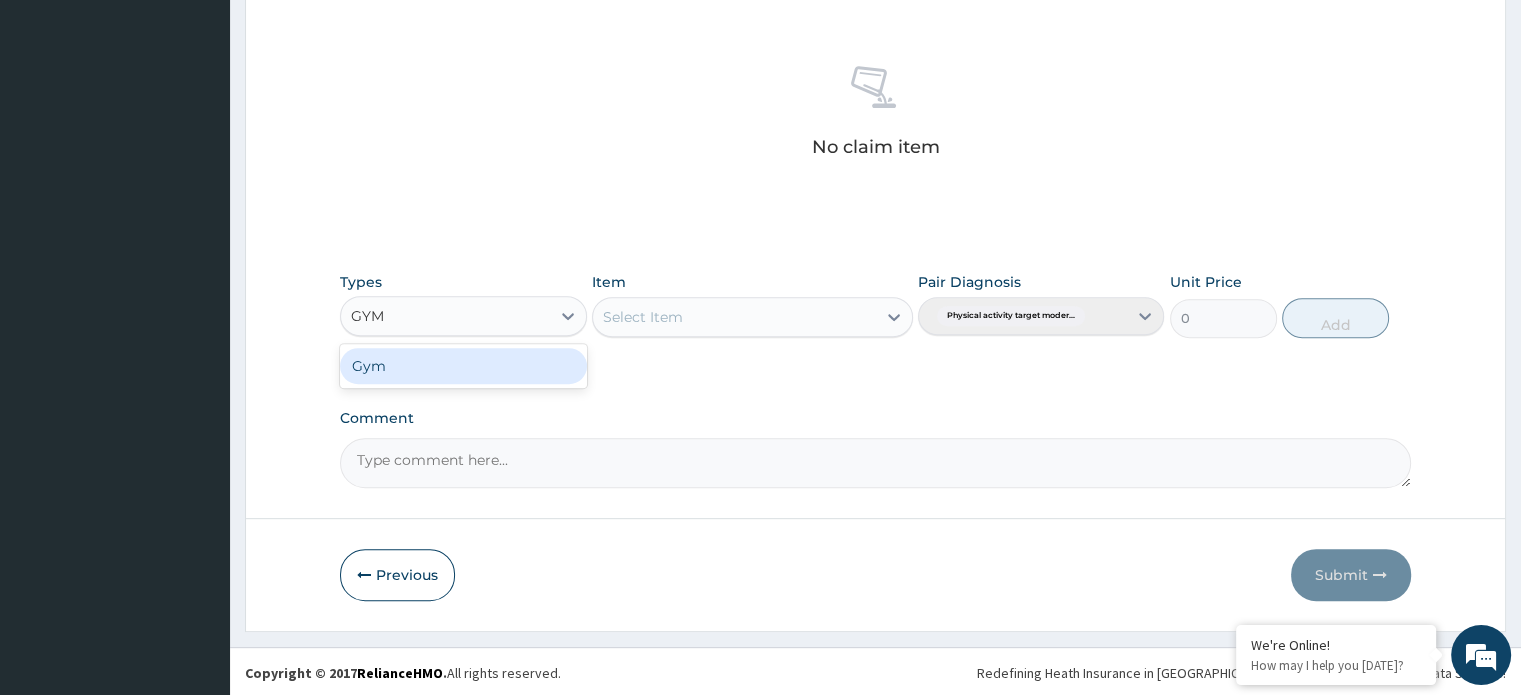 type 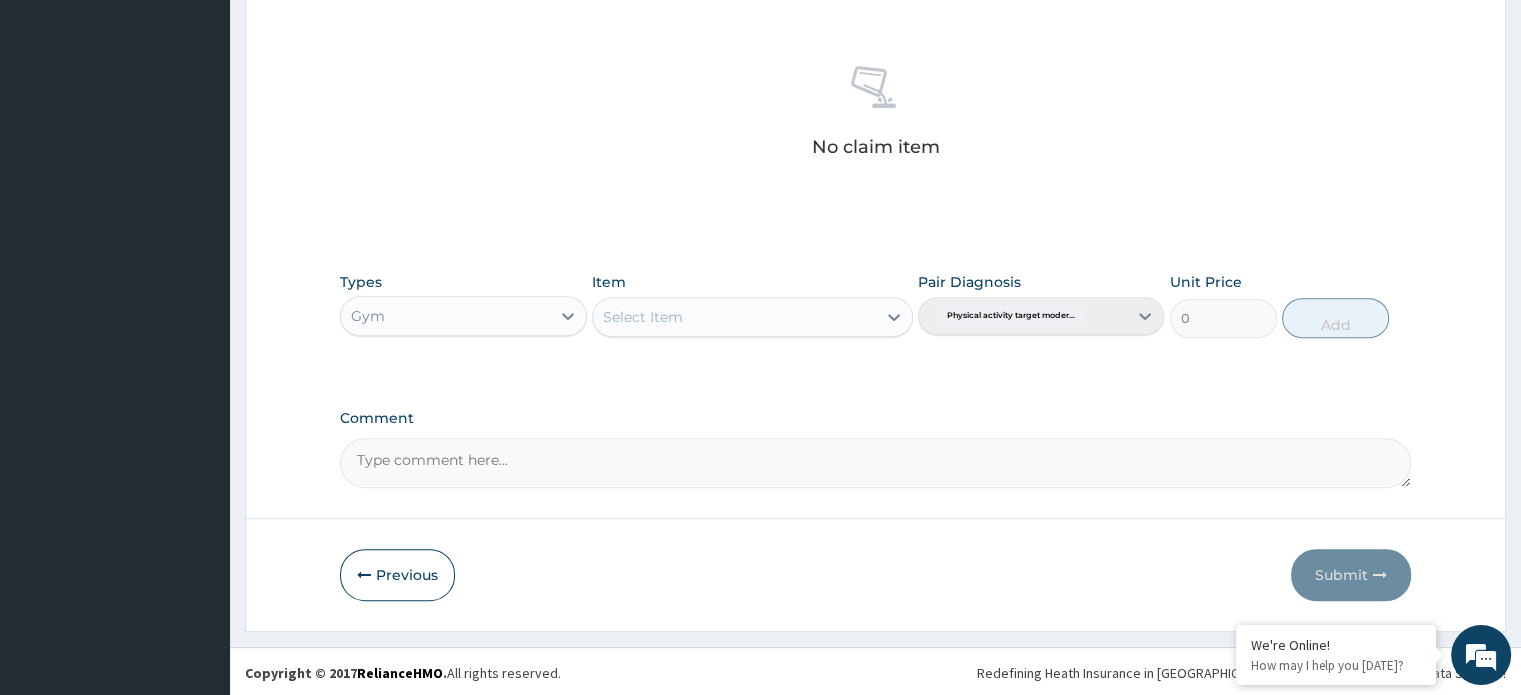 click on "Types Gym Item Select Item Pair Diagnosis Physical activity target moder... Unit Price 0 Add" at bounding box center [875, 305] 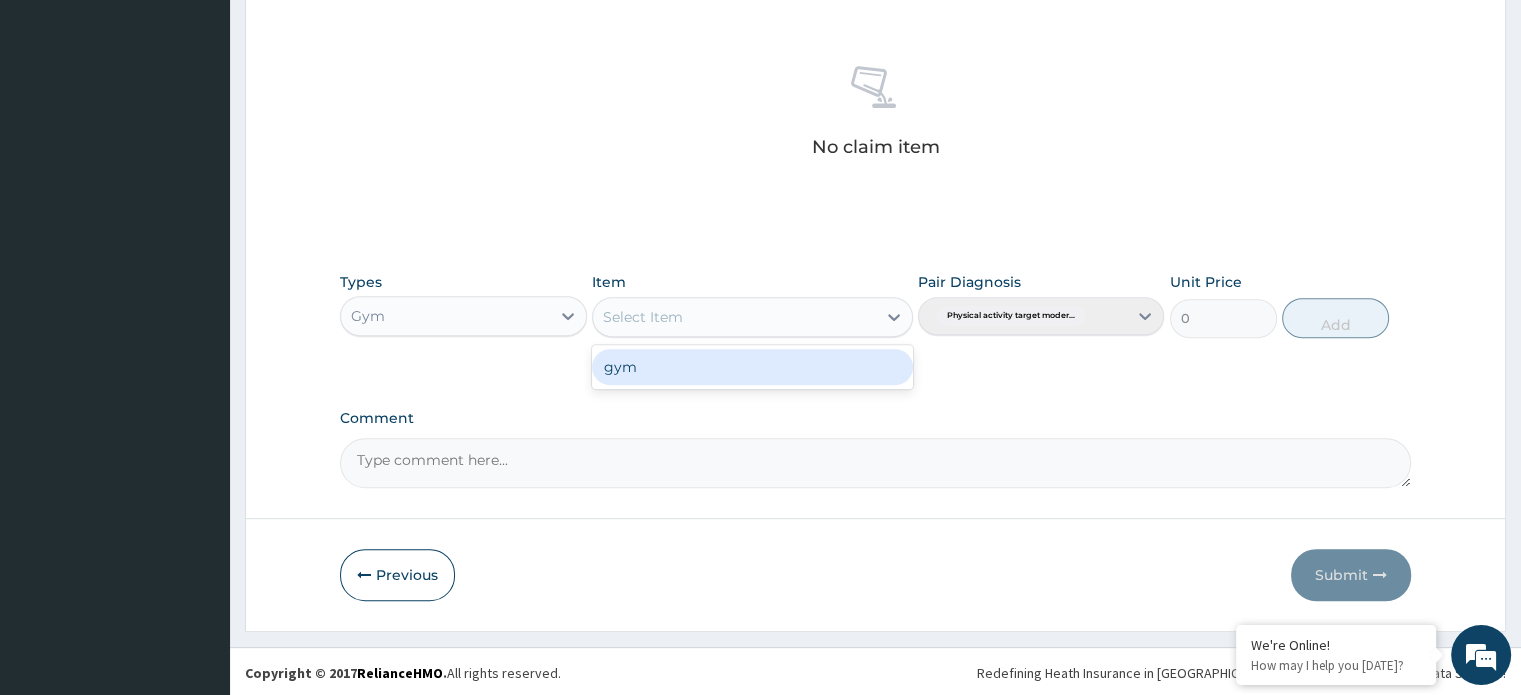click on "Select Item" at bounding box center (643, 317) 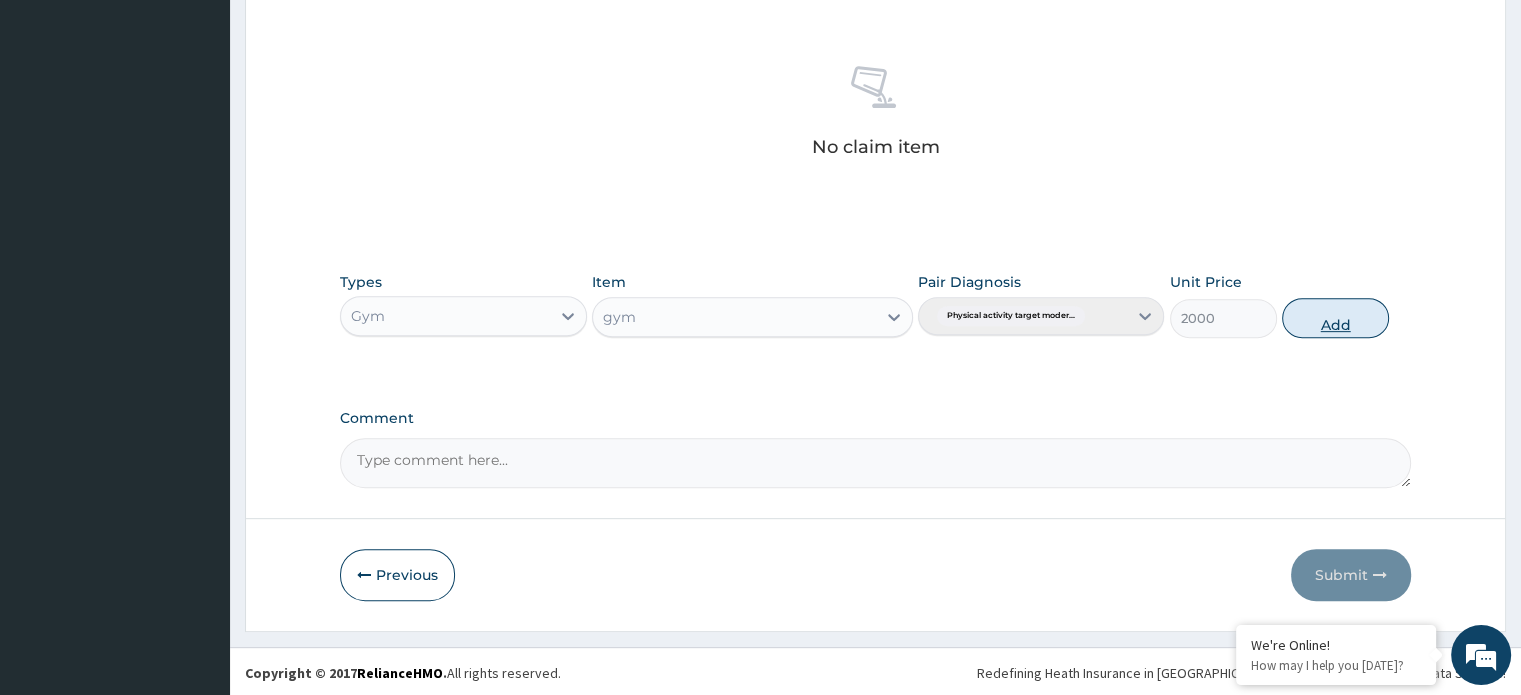 click on "Add" at bounding box center (1335, 318) 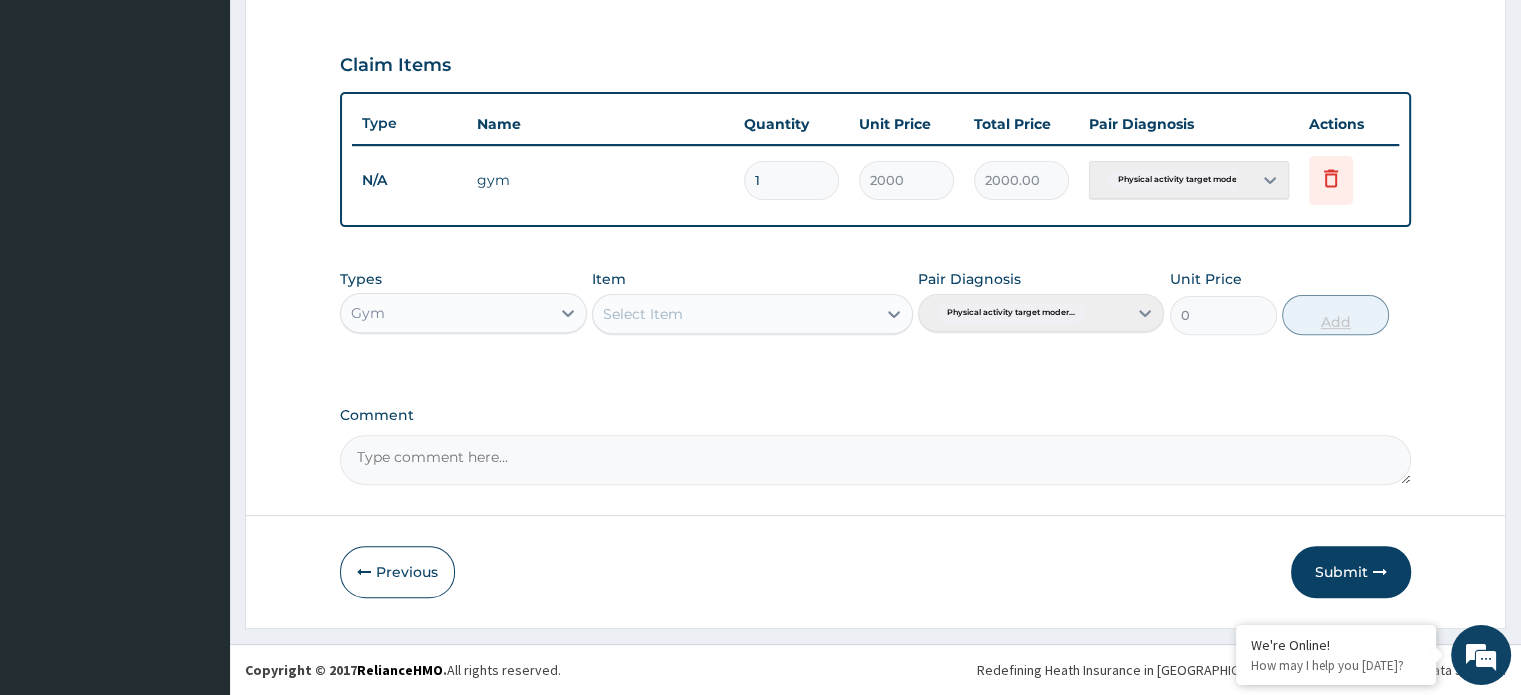scroll, scrollTop: 648, scrollLeft: 0, axis: vertical 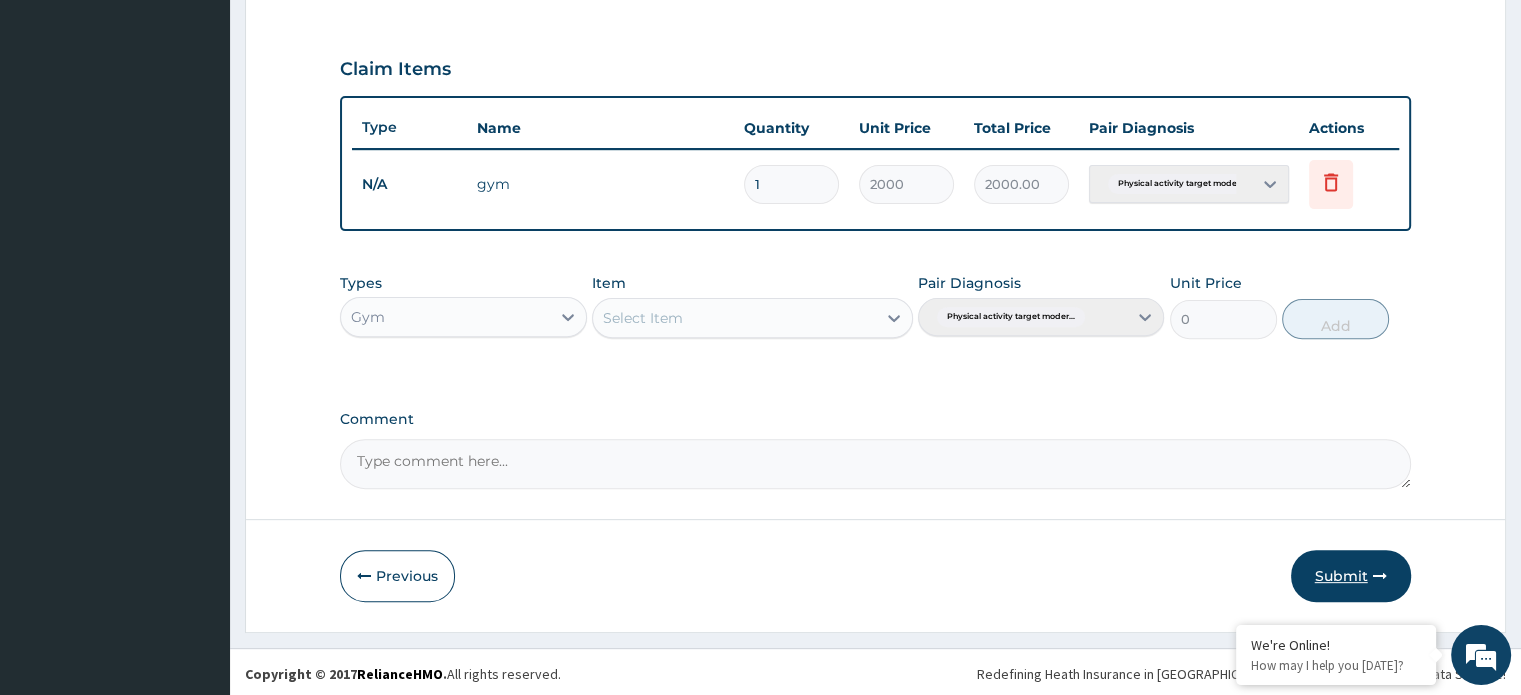 click on "Submit" at bounding box center [1351, 576] 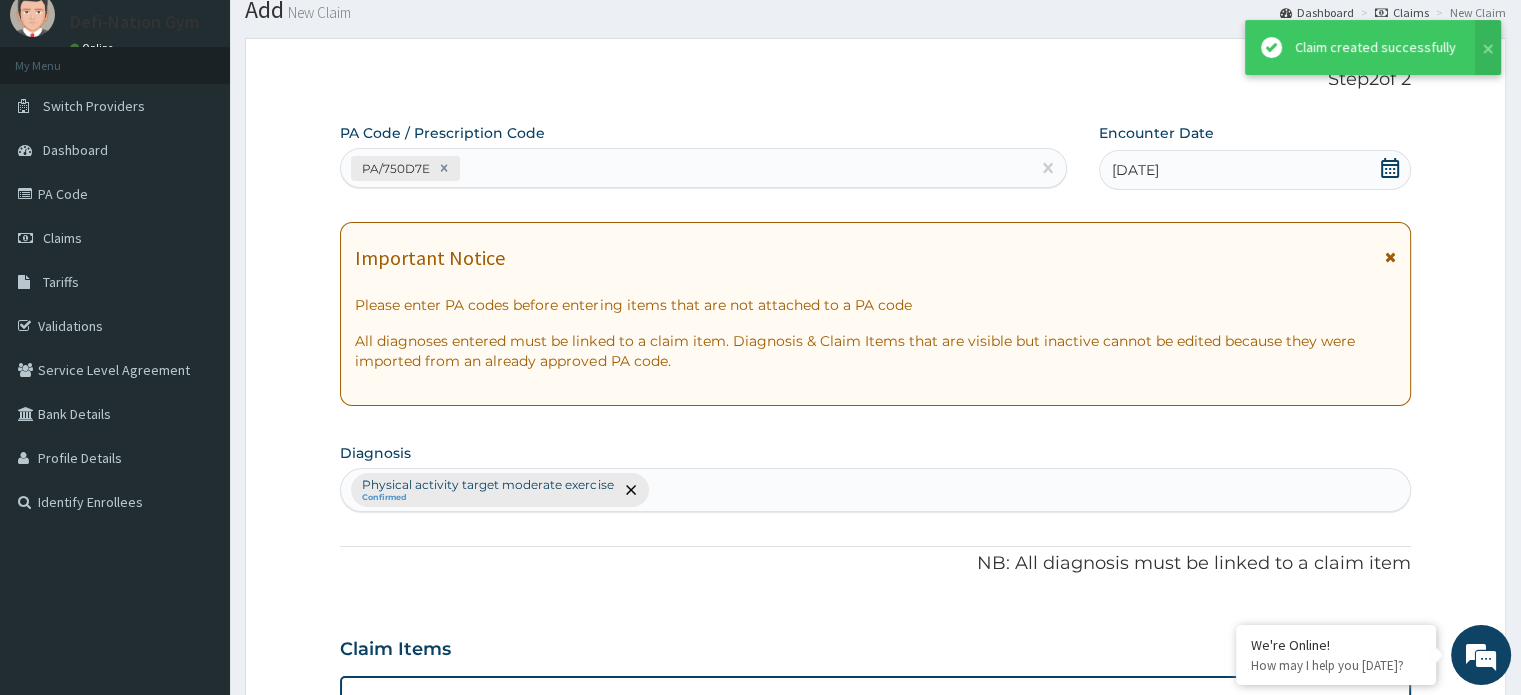 scroll, scrollTop: 648, scrollLeft: 0, axis: vertical 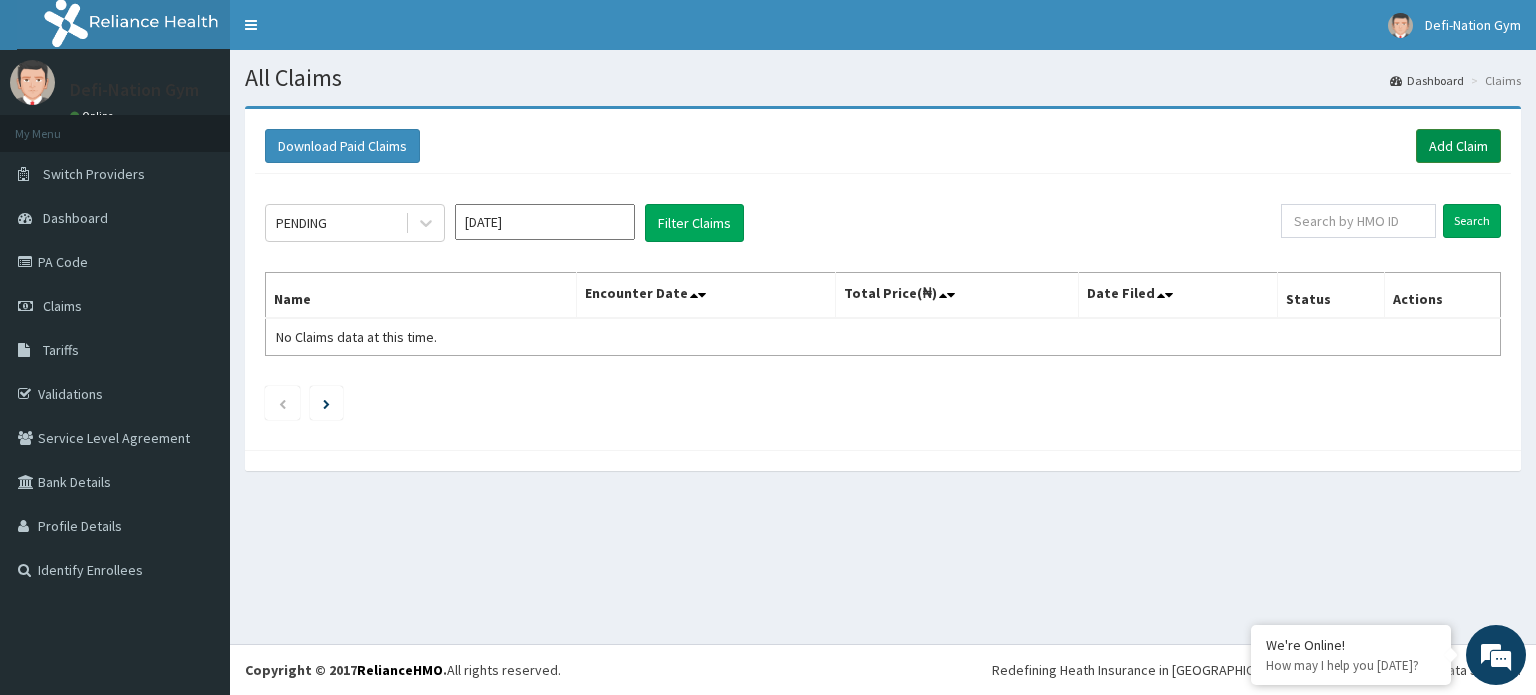 click on "Add Claim" at bounding box center (1458, 146) 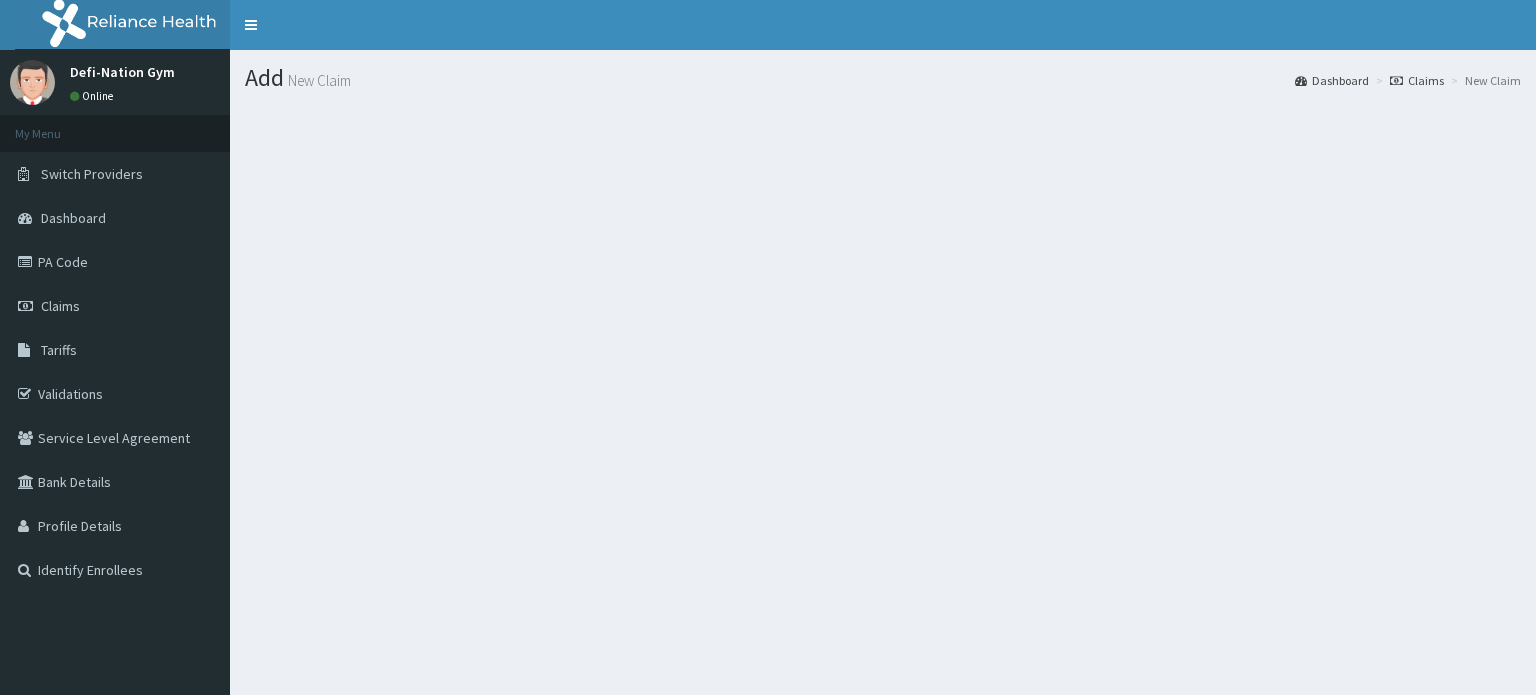 scroll, scrollTop: 0, scrollLeft: 0, axis: both 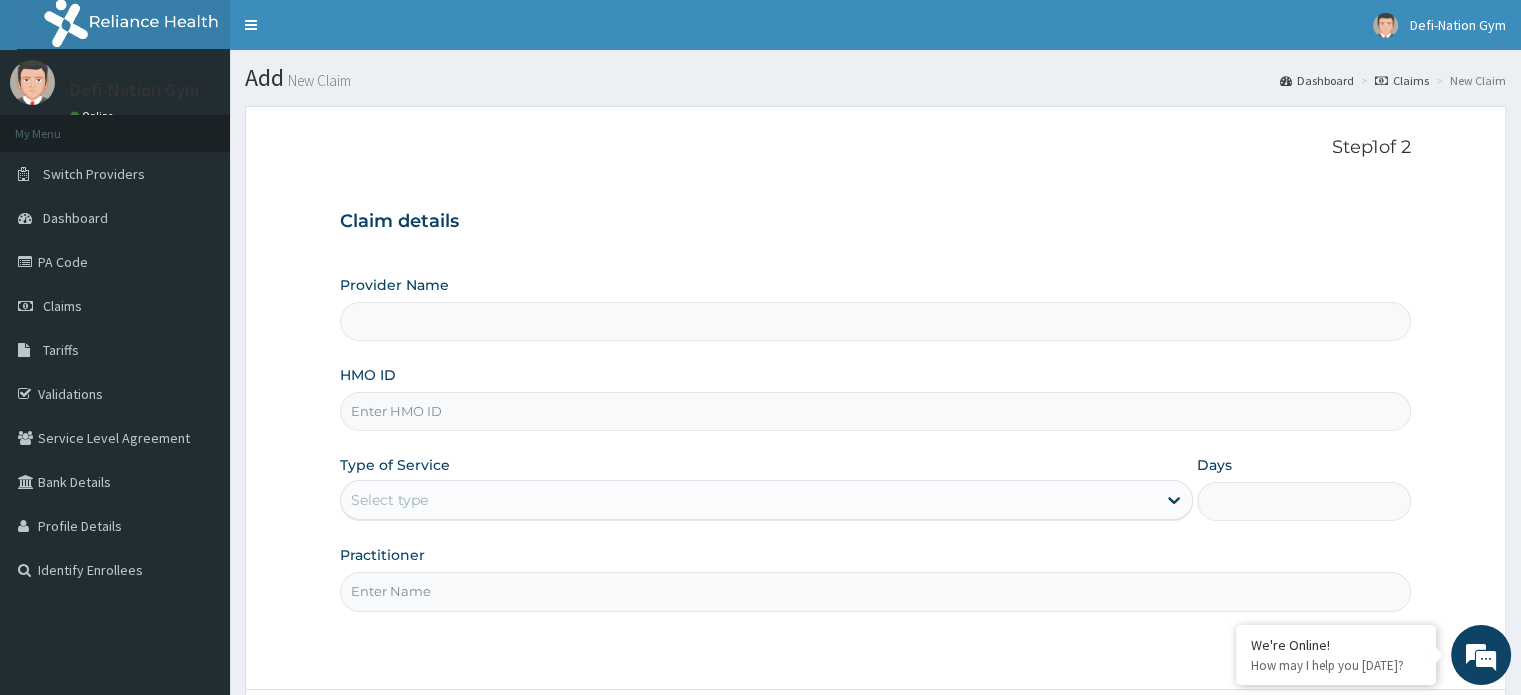 type on "Defi-Nation Gym" 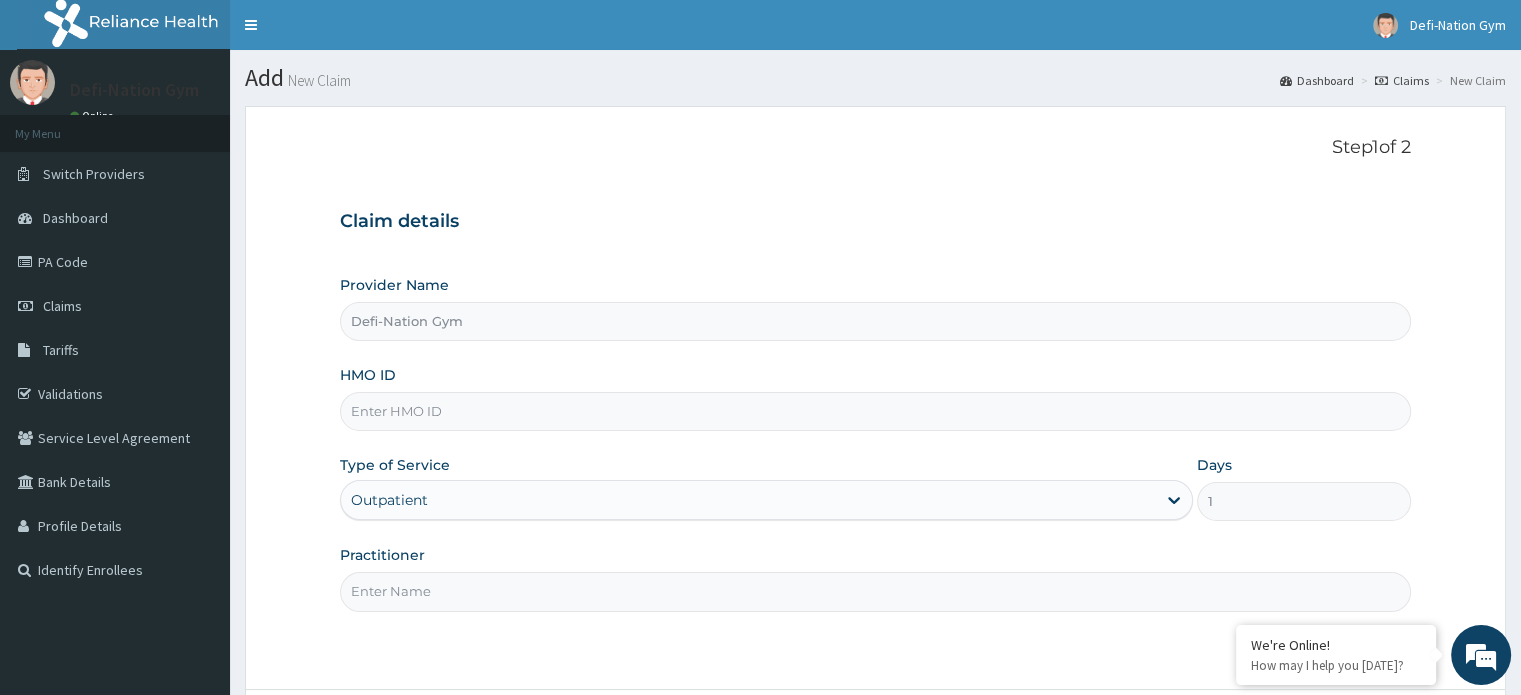 click on "HMO ID" at bounding box center (875, 411) 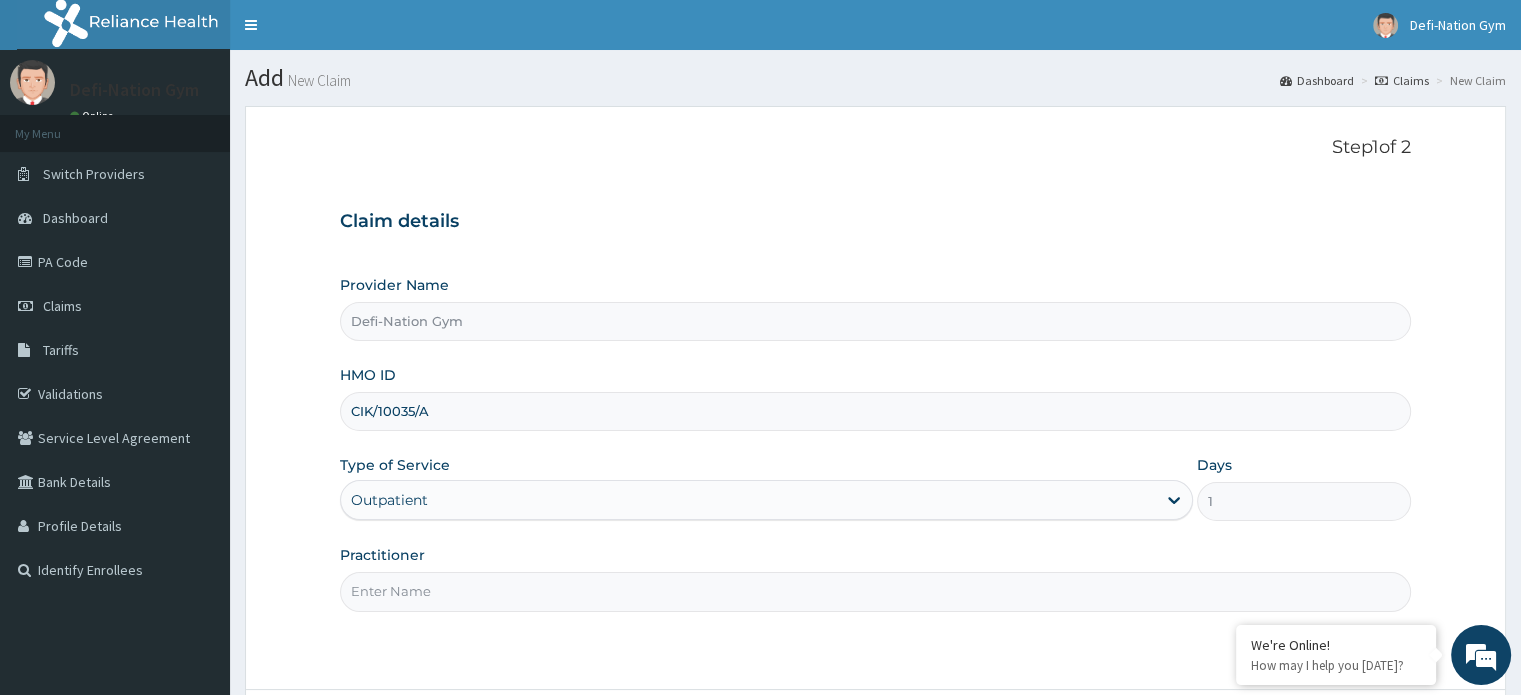click on "Practitioner" at bounding box center (875, 591) 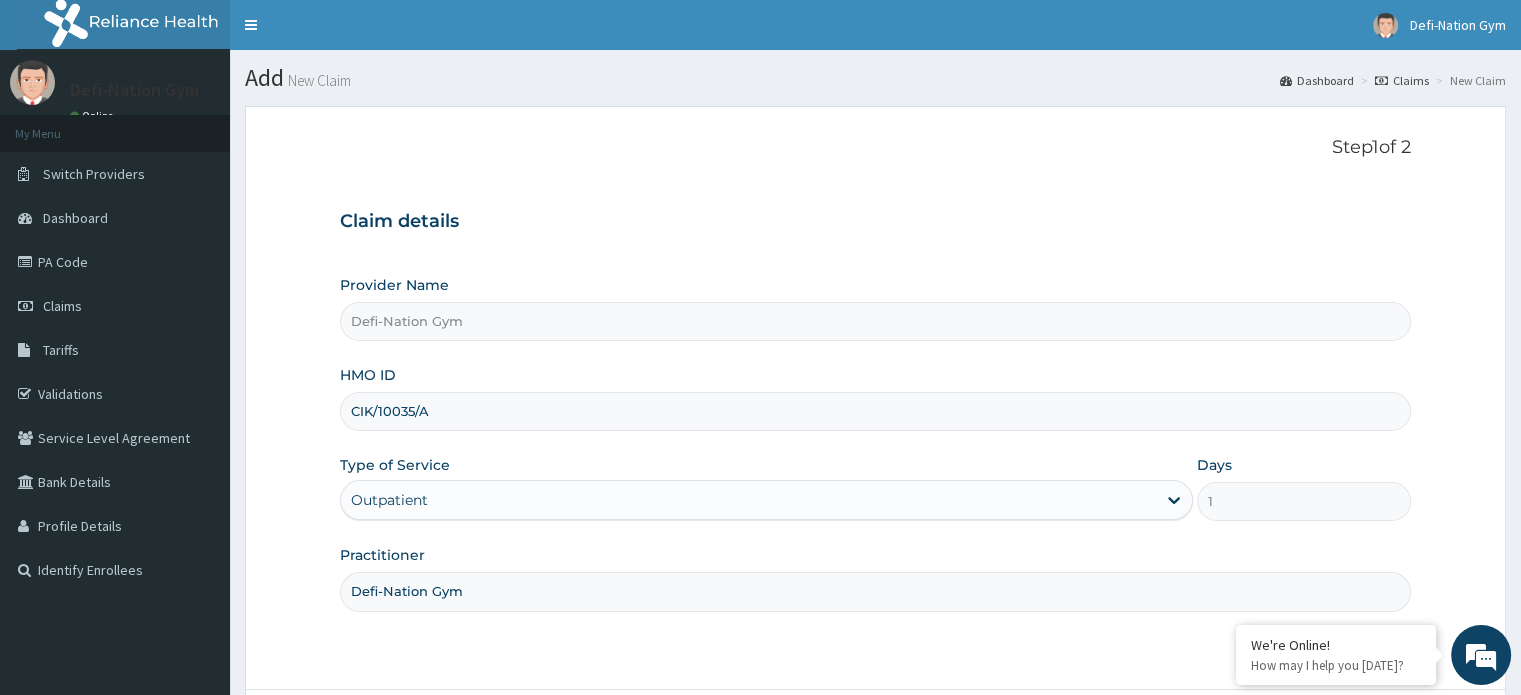 type on "Defi-Nation Gym" 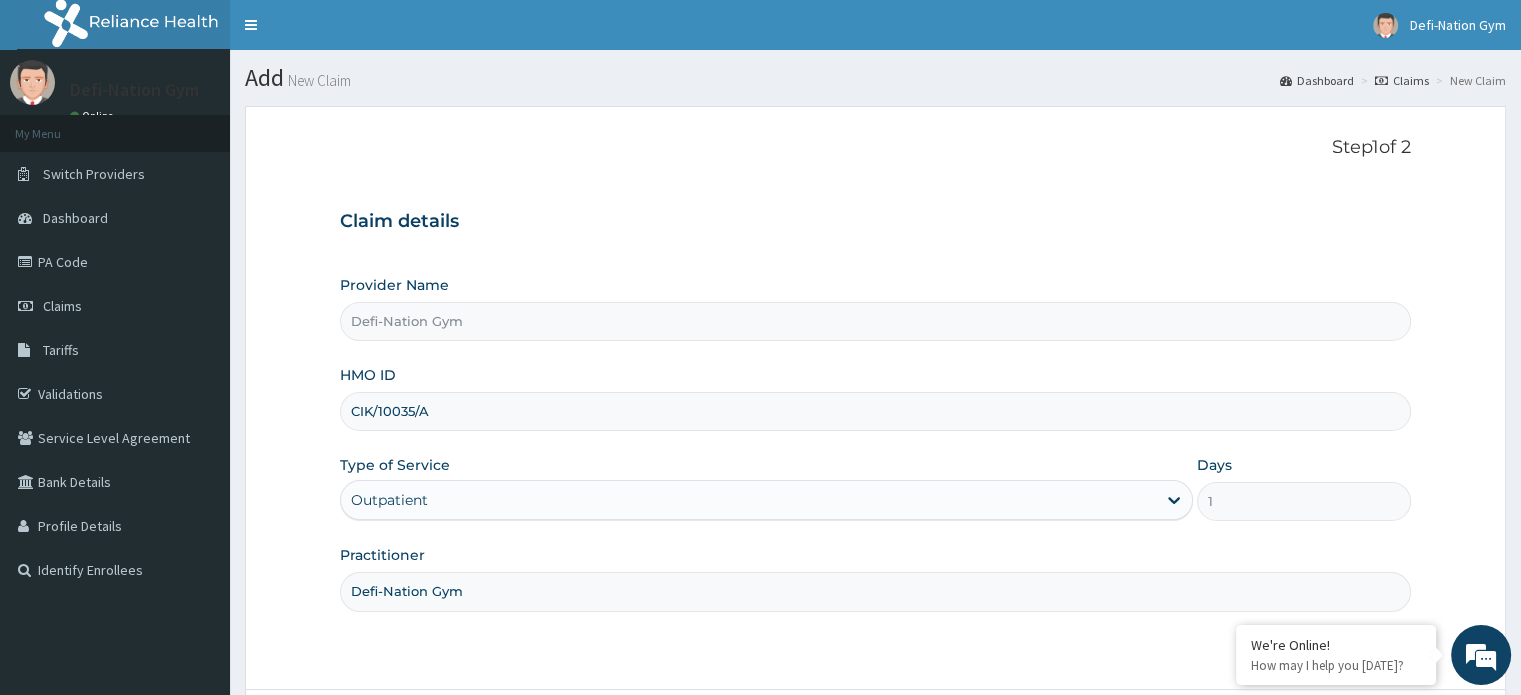 scroll, scrollTop: 165, scrollLeft: 0, axis: vertical 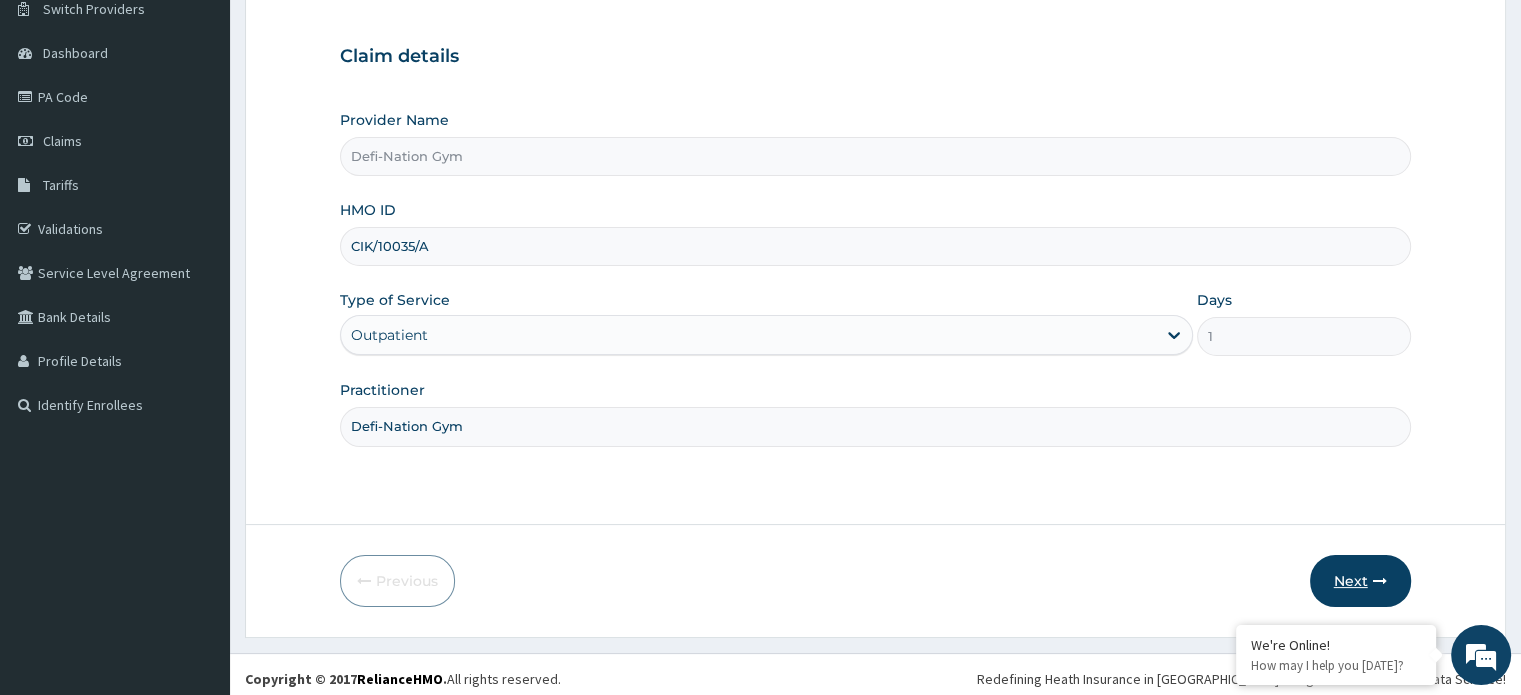 click on "Next" at bounding box center (1360, 581) 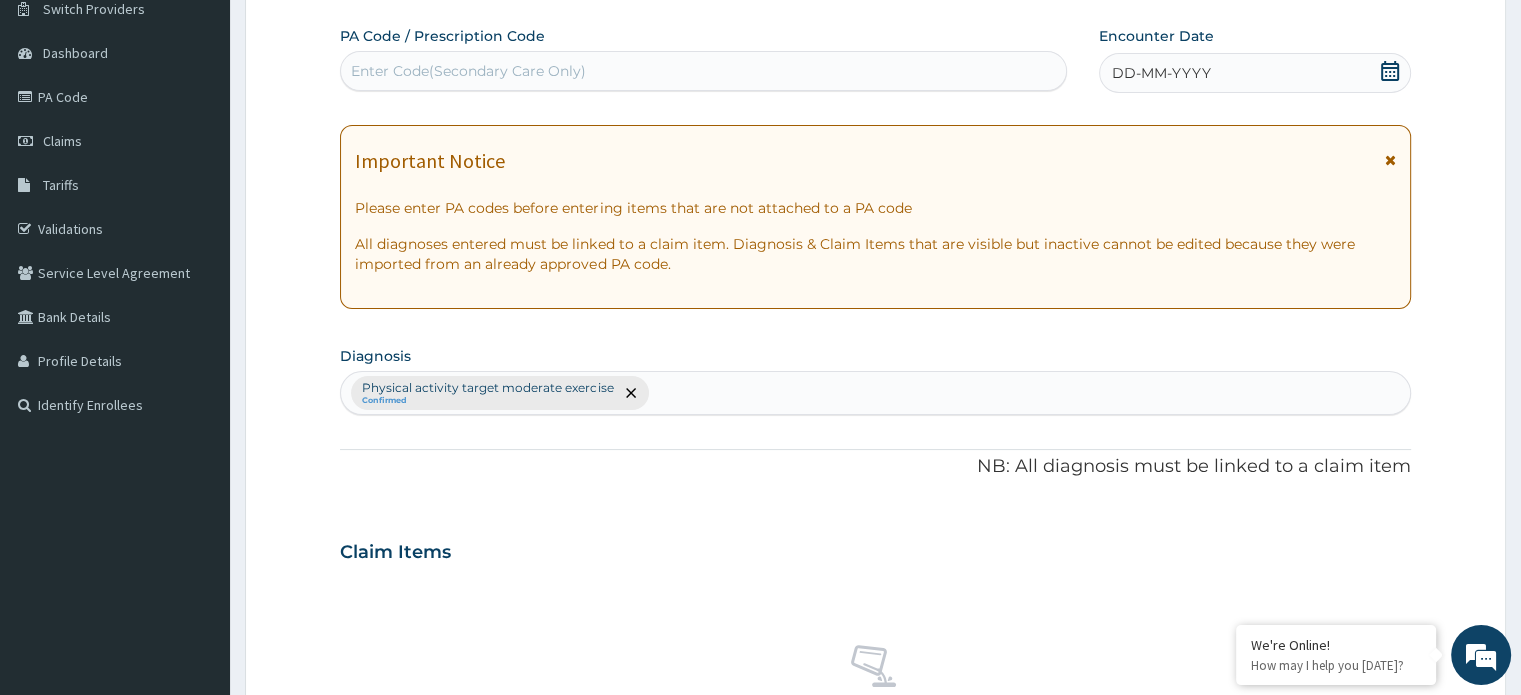 click on "Enter Code(Secondary Care Only)" at bounding box center [468, 71] 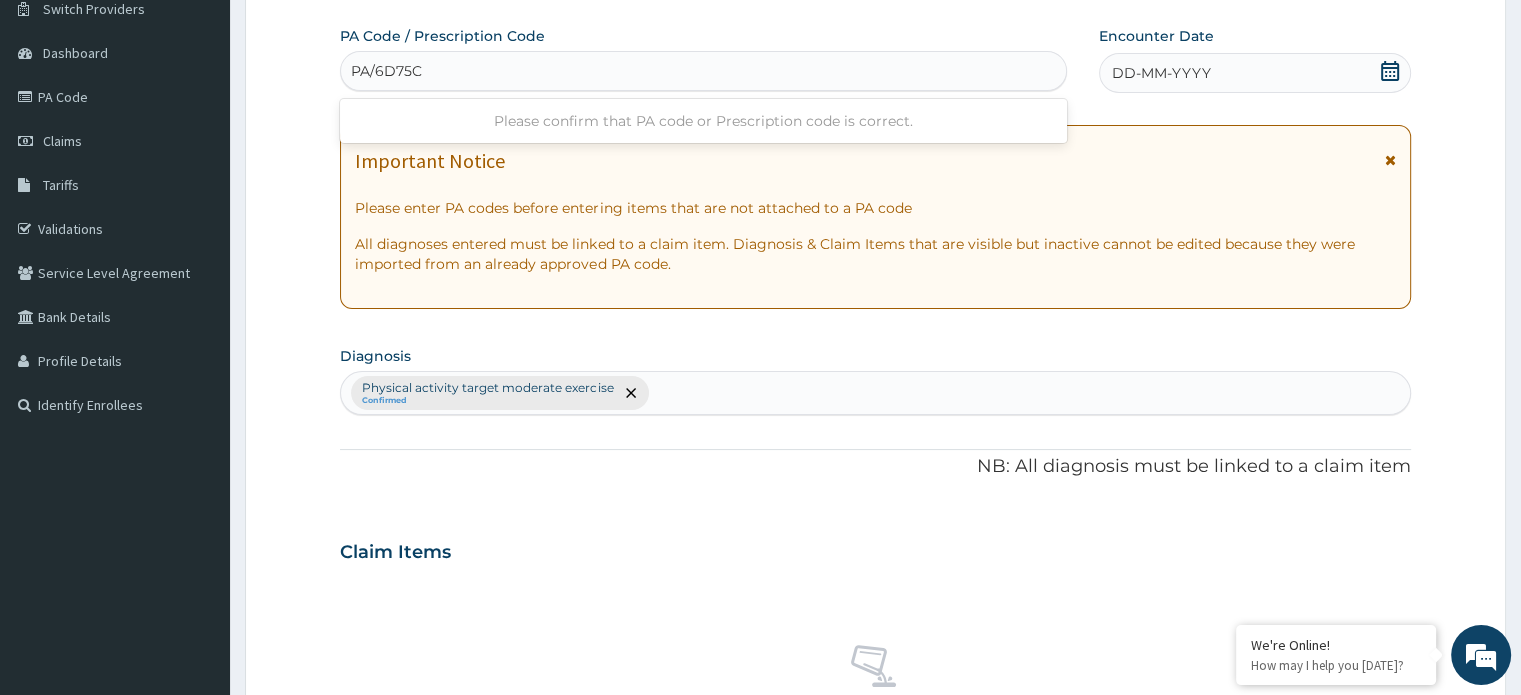 type on "PA/6D75C0" 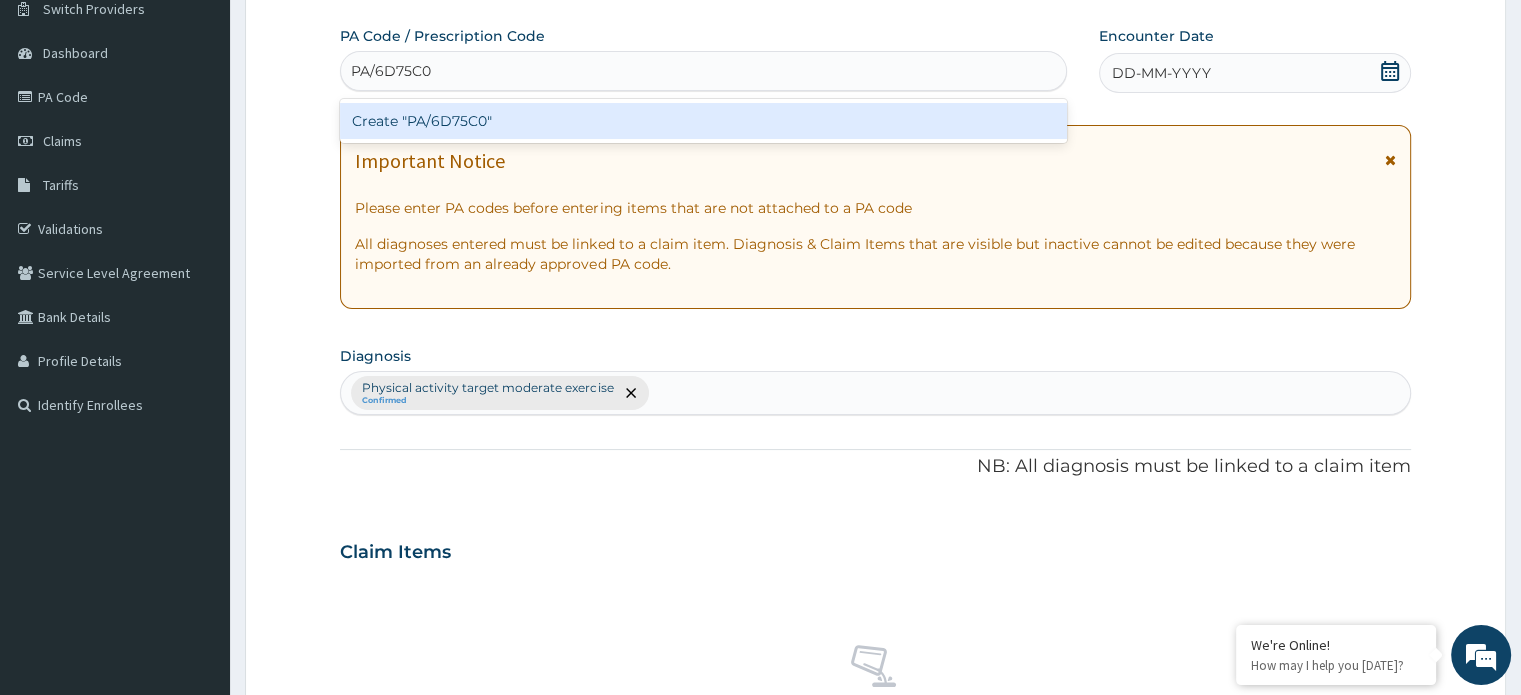 click on "Create "PA/6D75C0"" at bounding box center [703, 121] 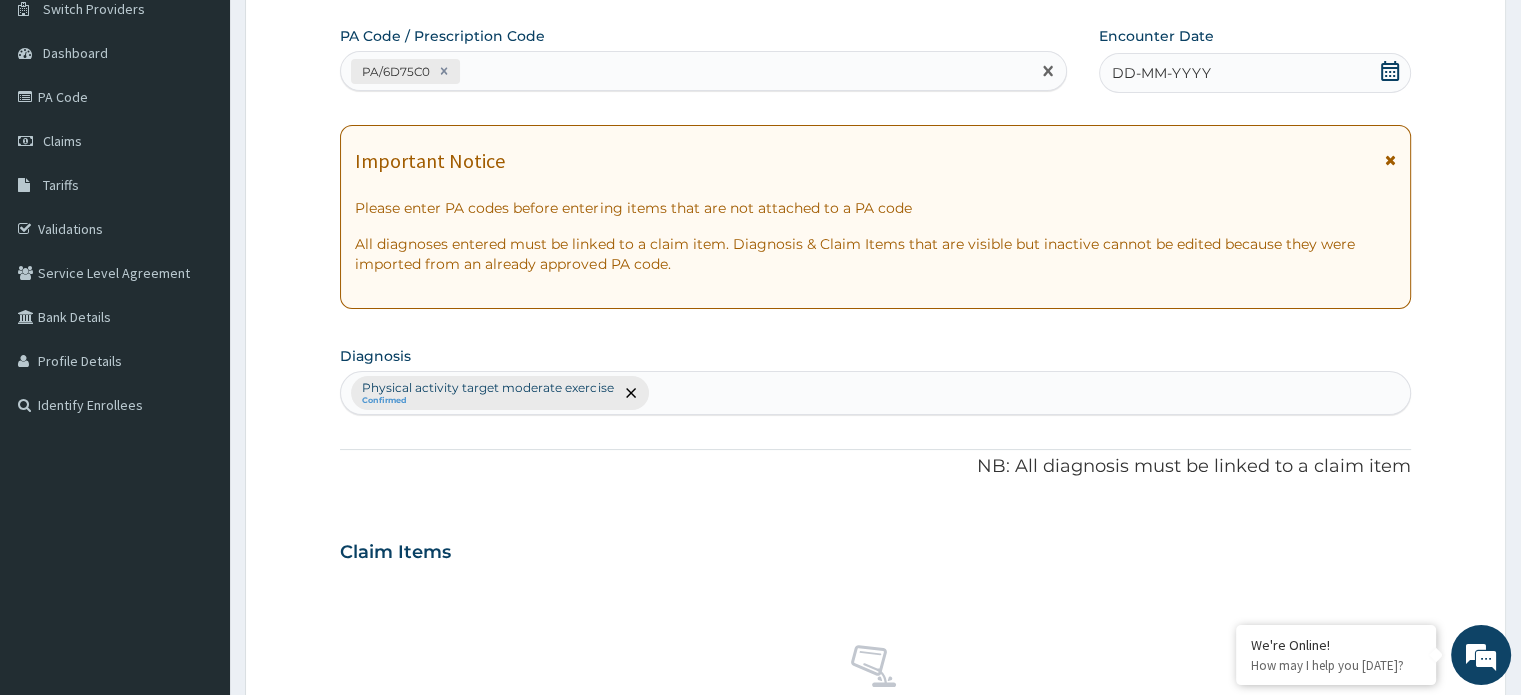 click on "DD-MM-YYYY" at bounding box center (1254, 73) 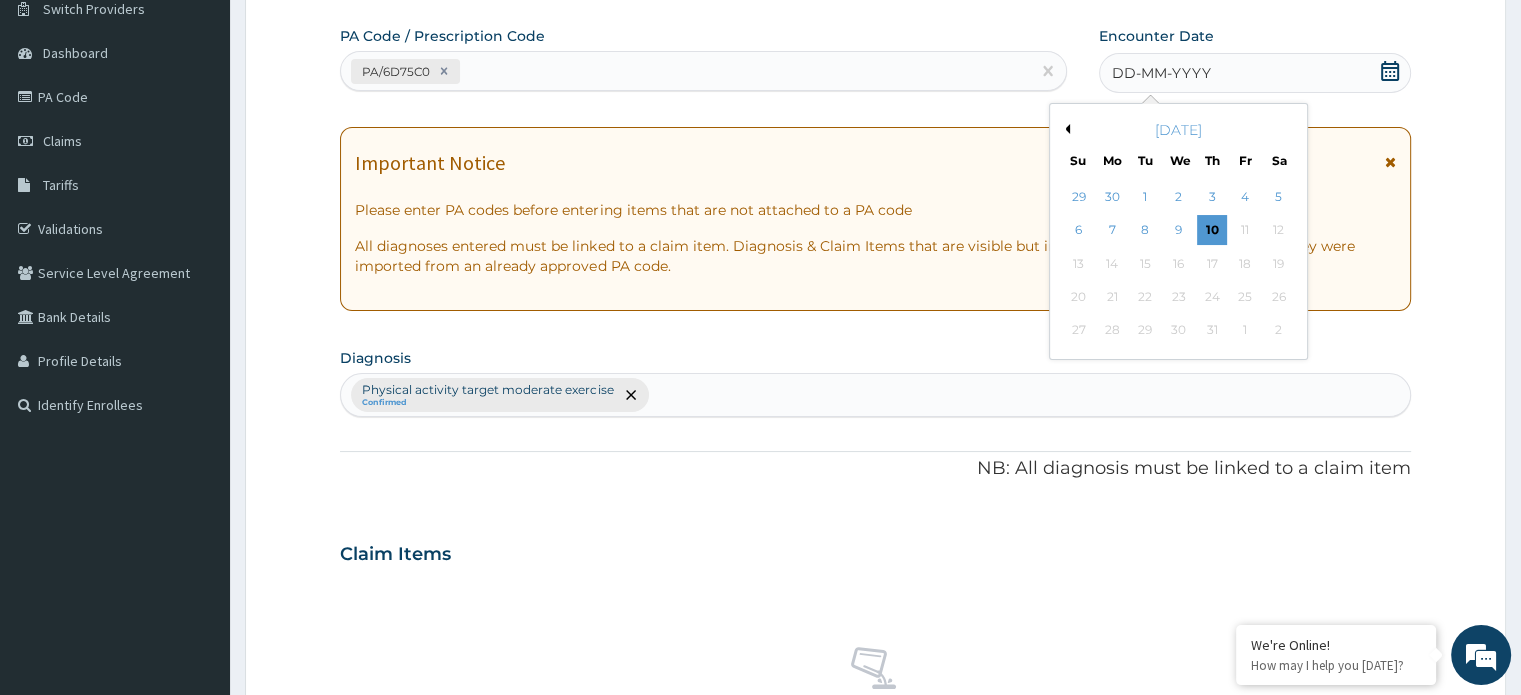click on "[DATE]" at bounding box center [1178, 130] 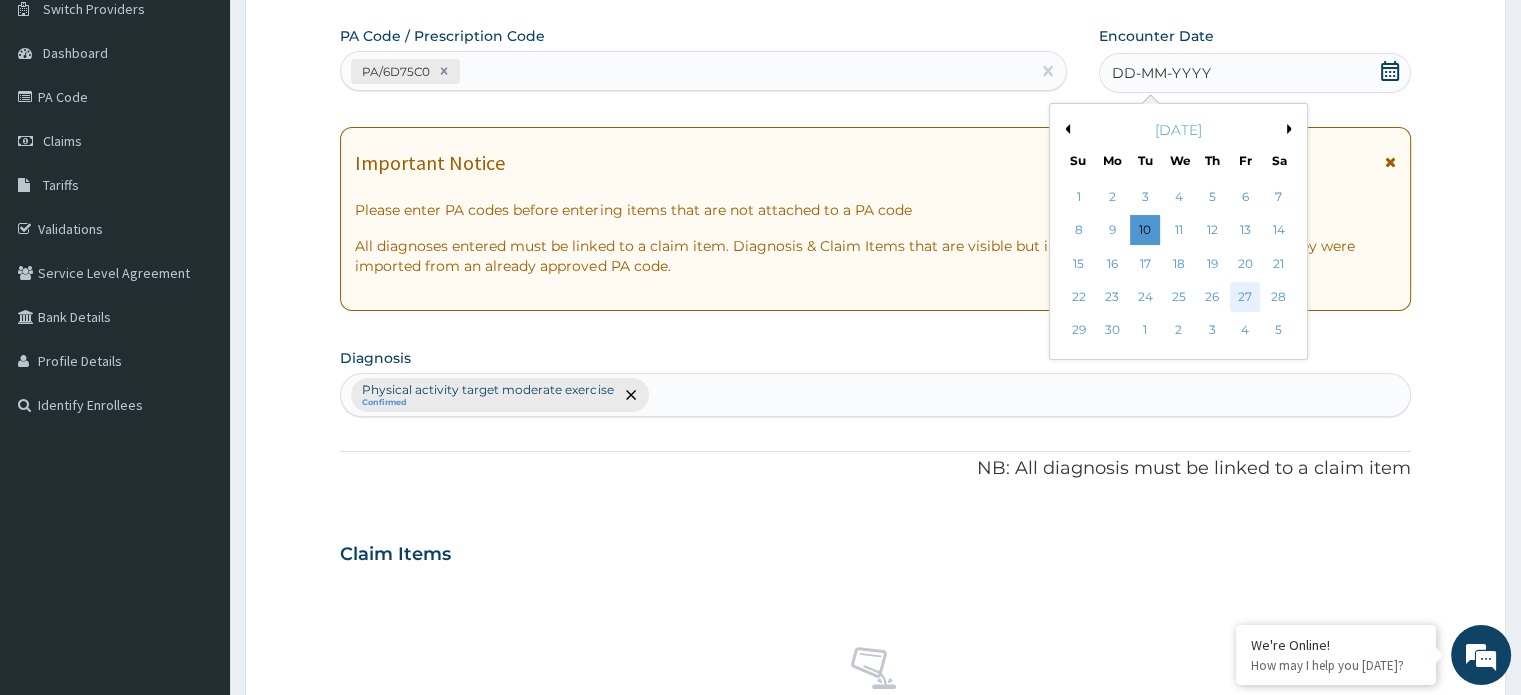 click on "27" at bounding box center [1245, 297] 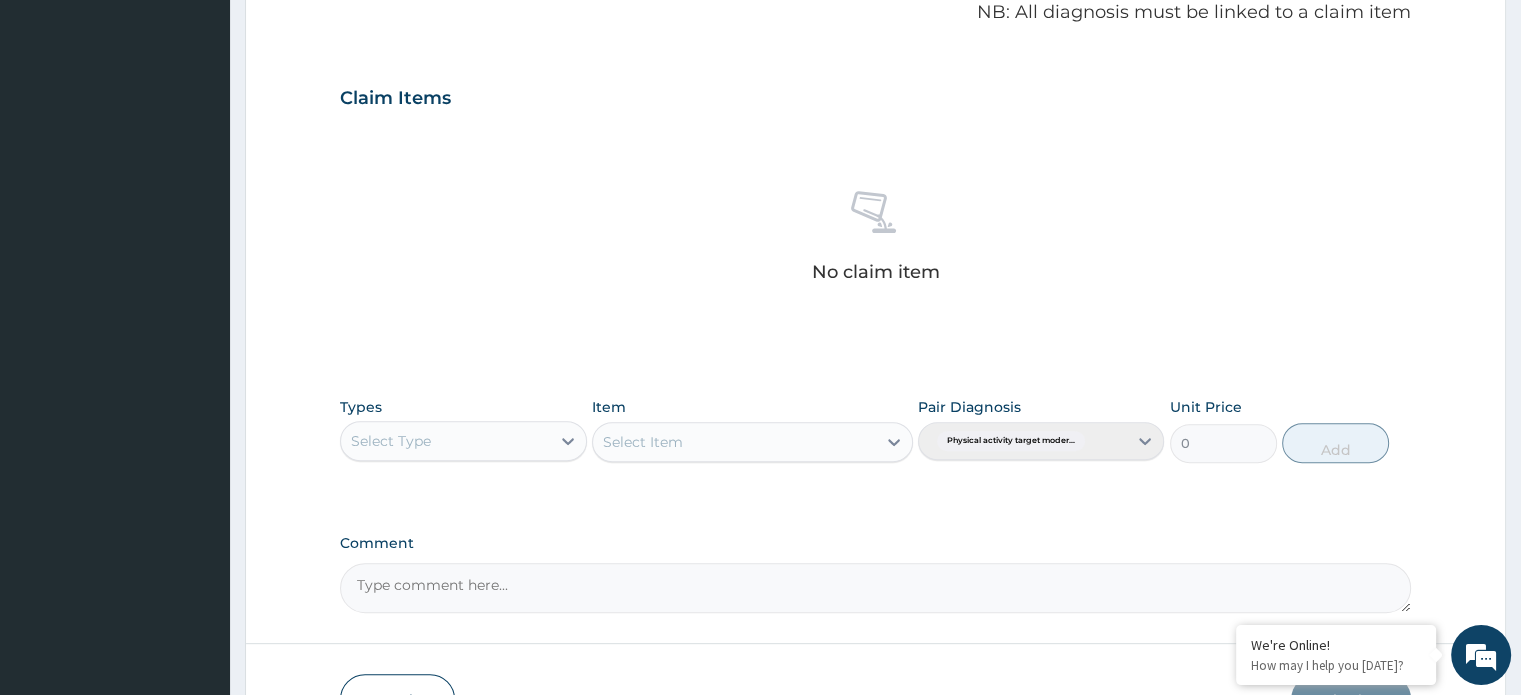 scroll, scrollTop: 624, scrollLeft: 0, axis: vertical 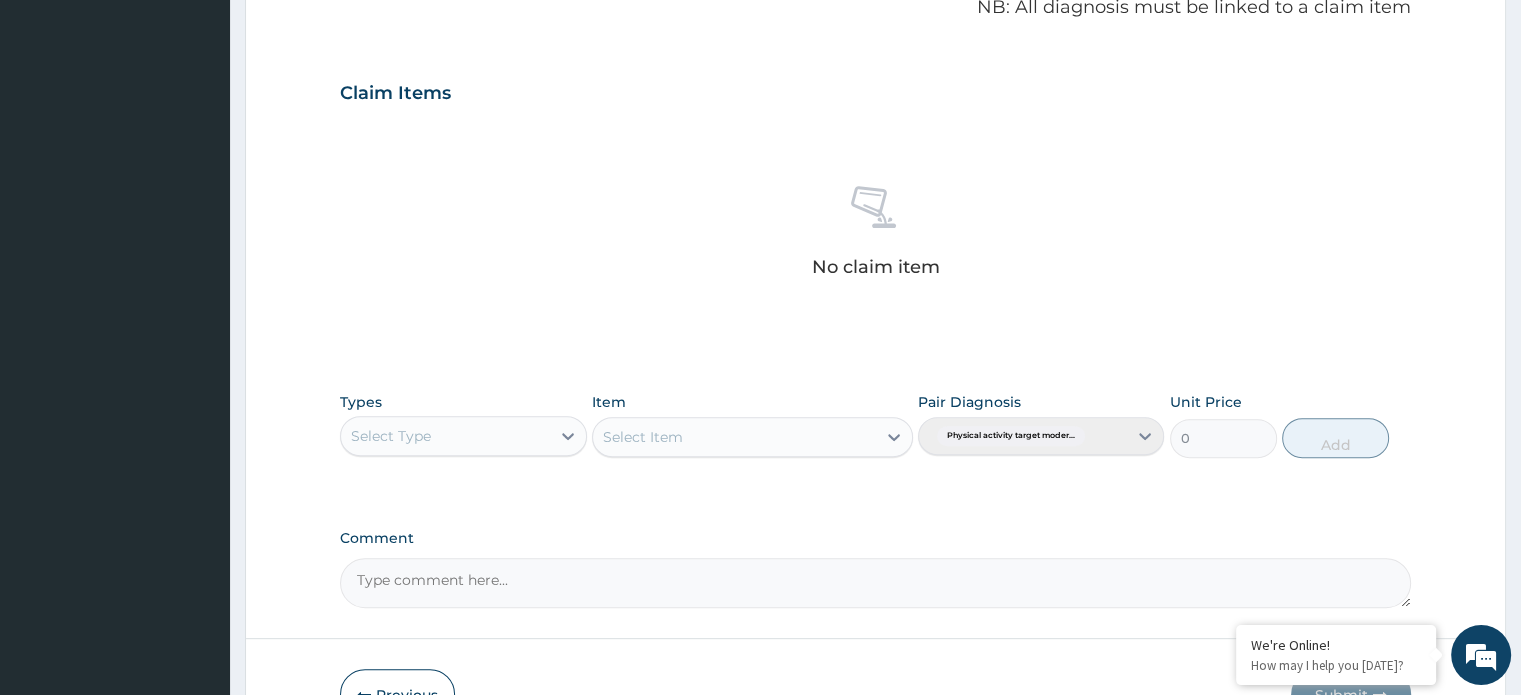 click on "Select Type" at bounding box center (445, 436) 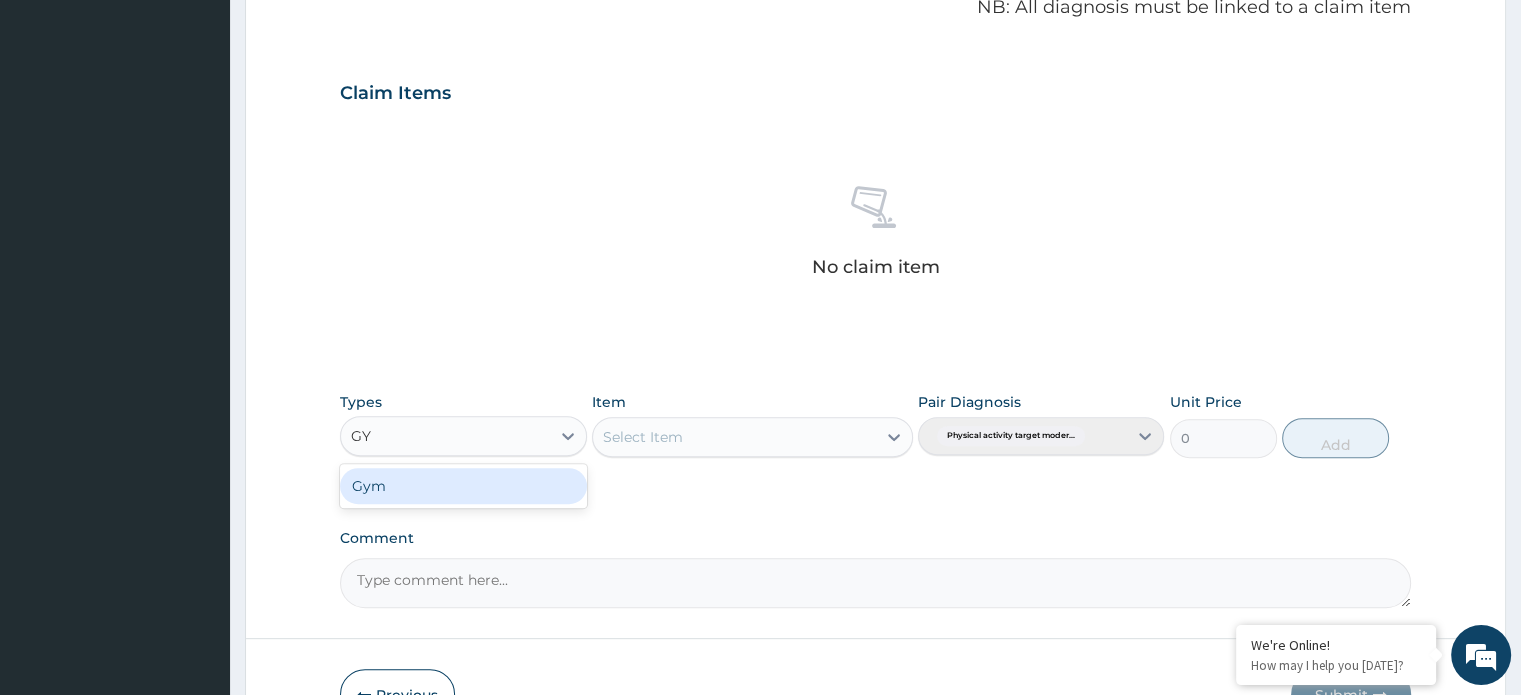 type on "GYM" 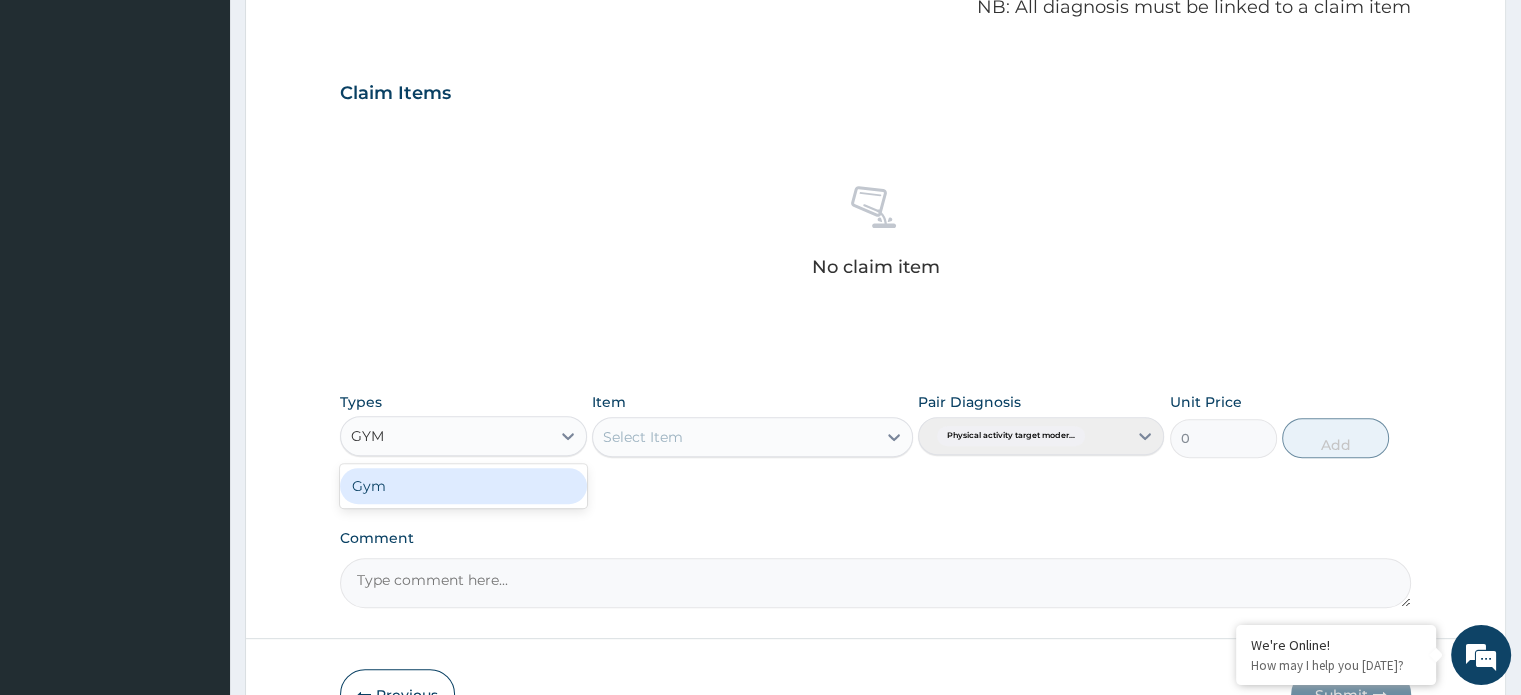 type 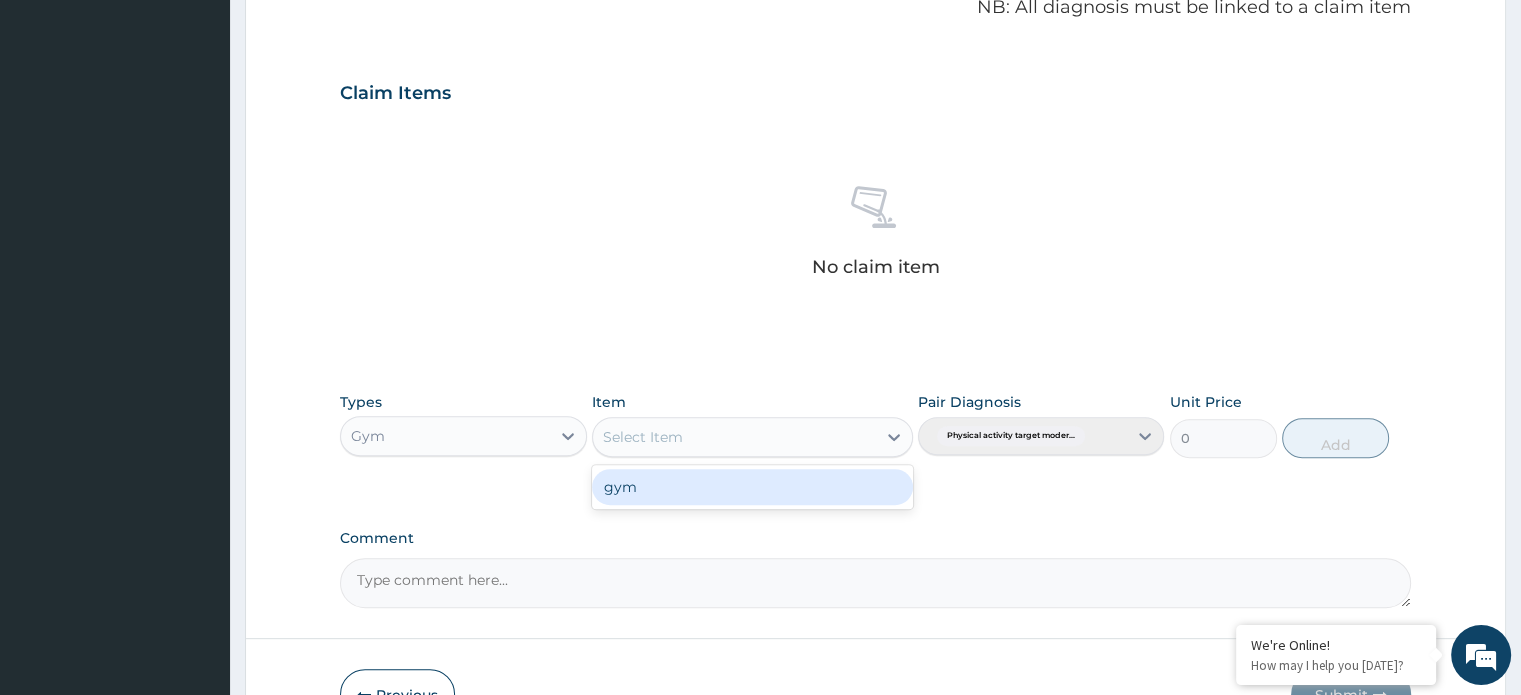 click on "Select Item" at bounding box center [643, 437] 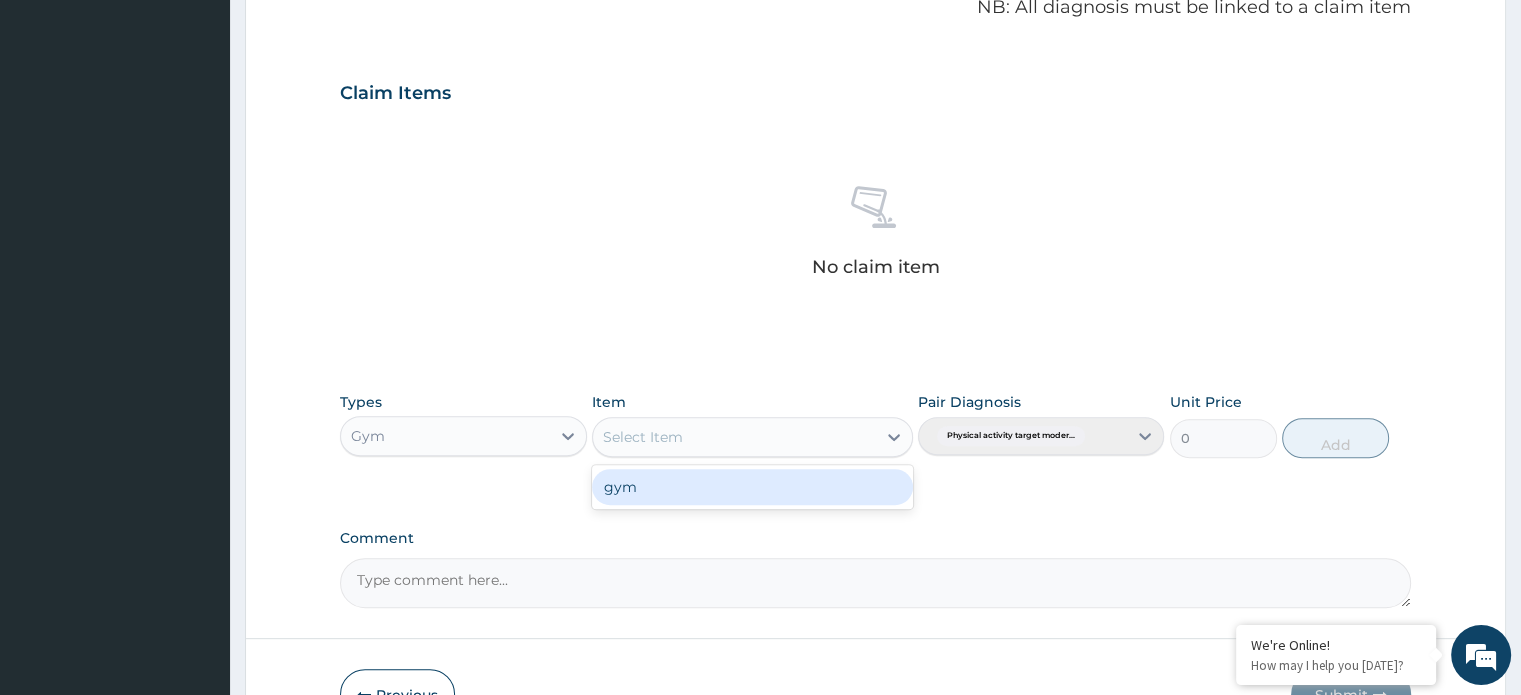 click on "gym" at bounding box center [752, 487] 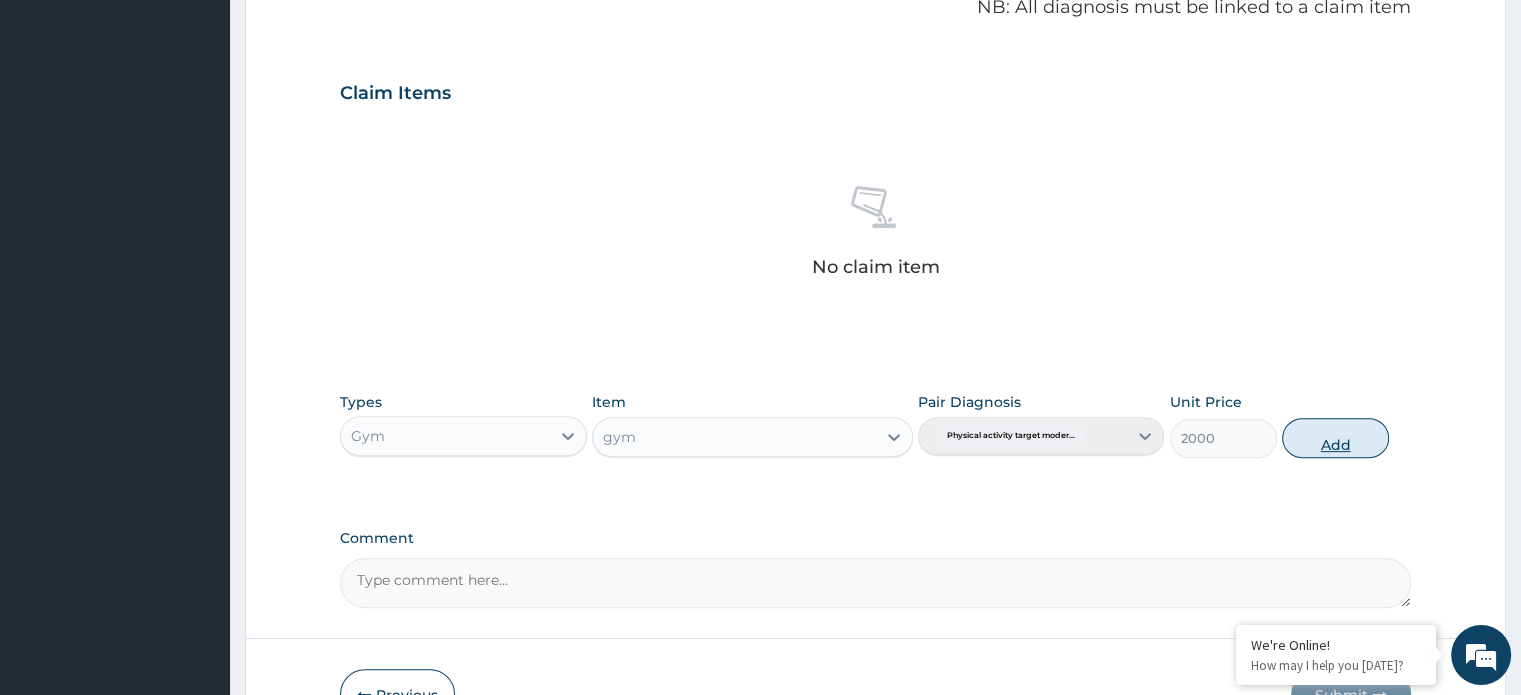 click on "Add" at bounding box center (1335, 438) 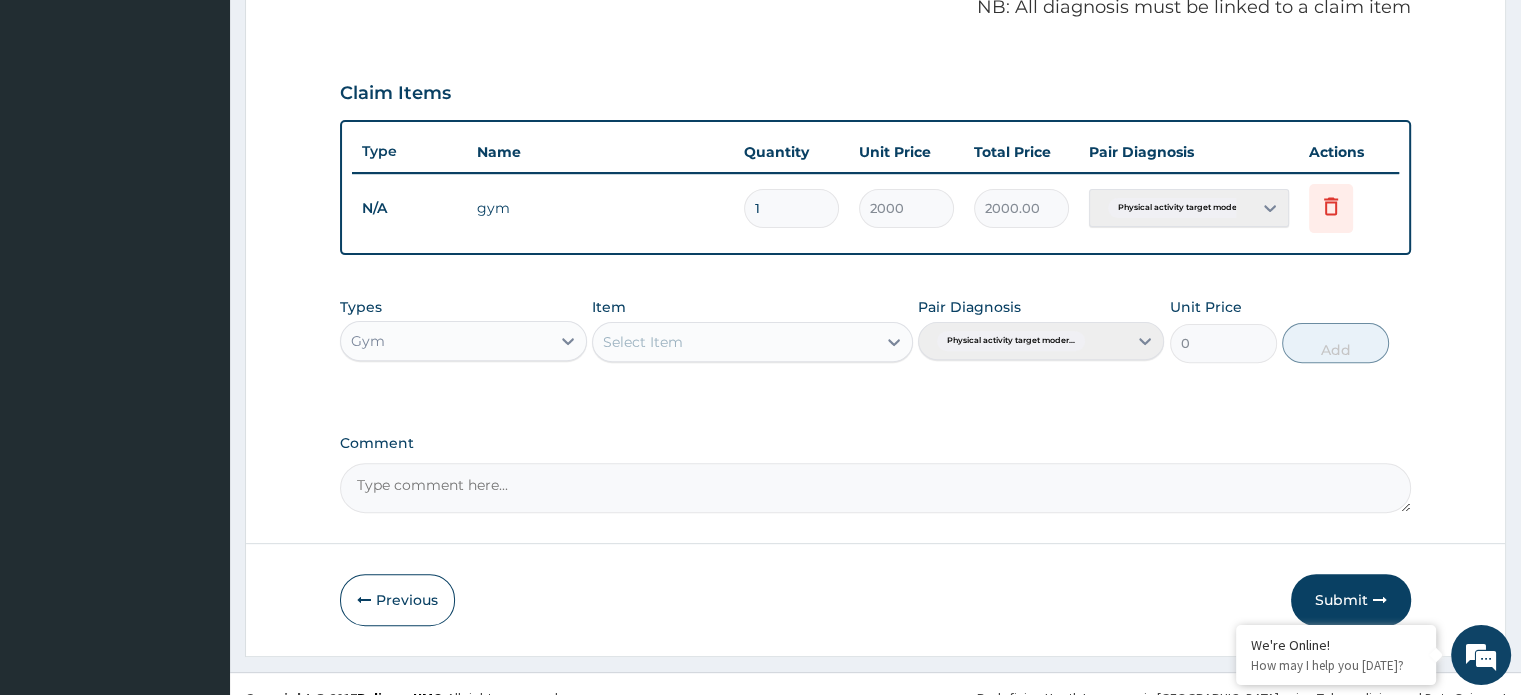 scroll, scrollTop: 648, scrollLeft: 0, axis: vertical 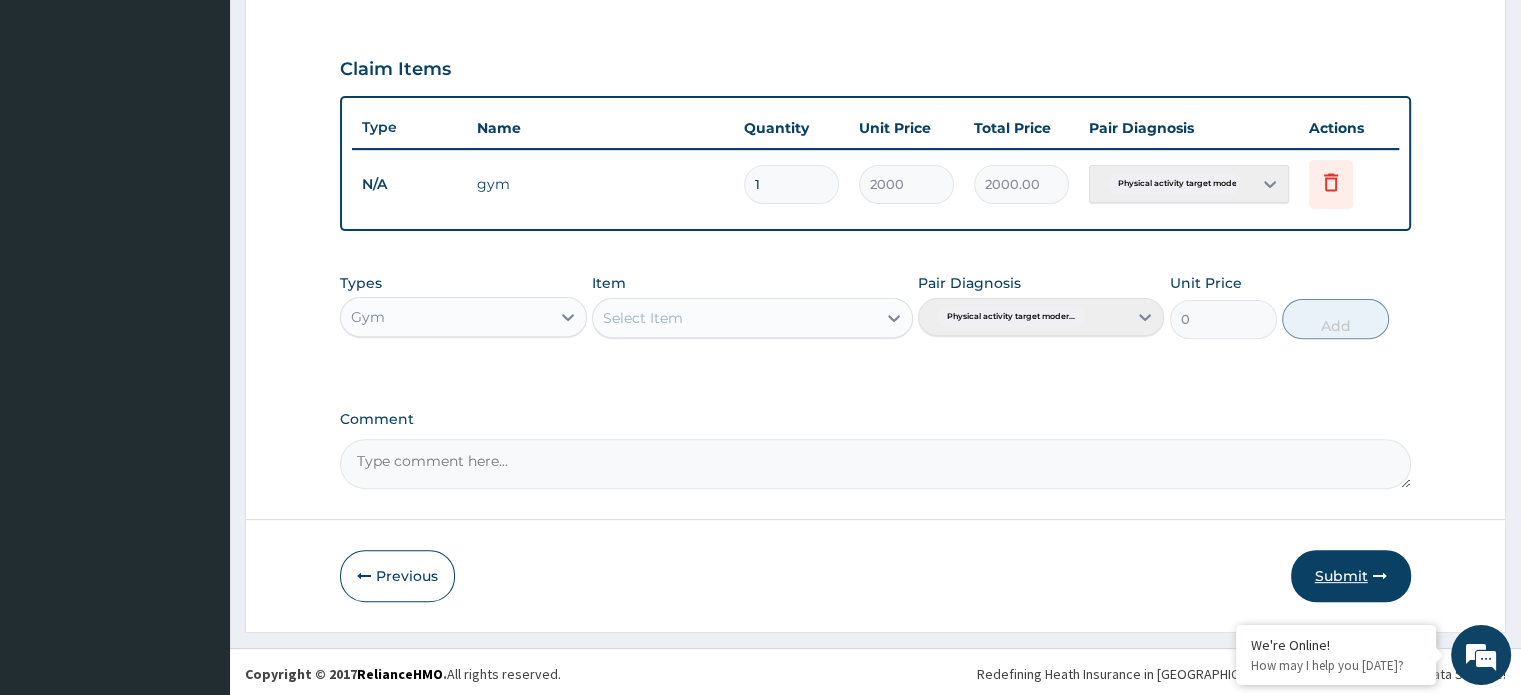 click on "Submit" at bounding box center [1351, 576] 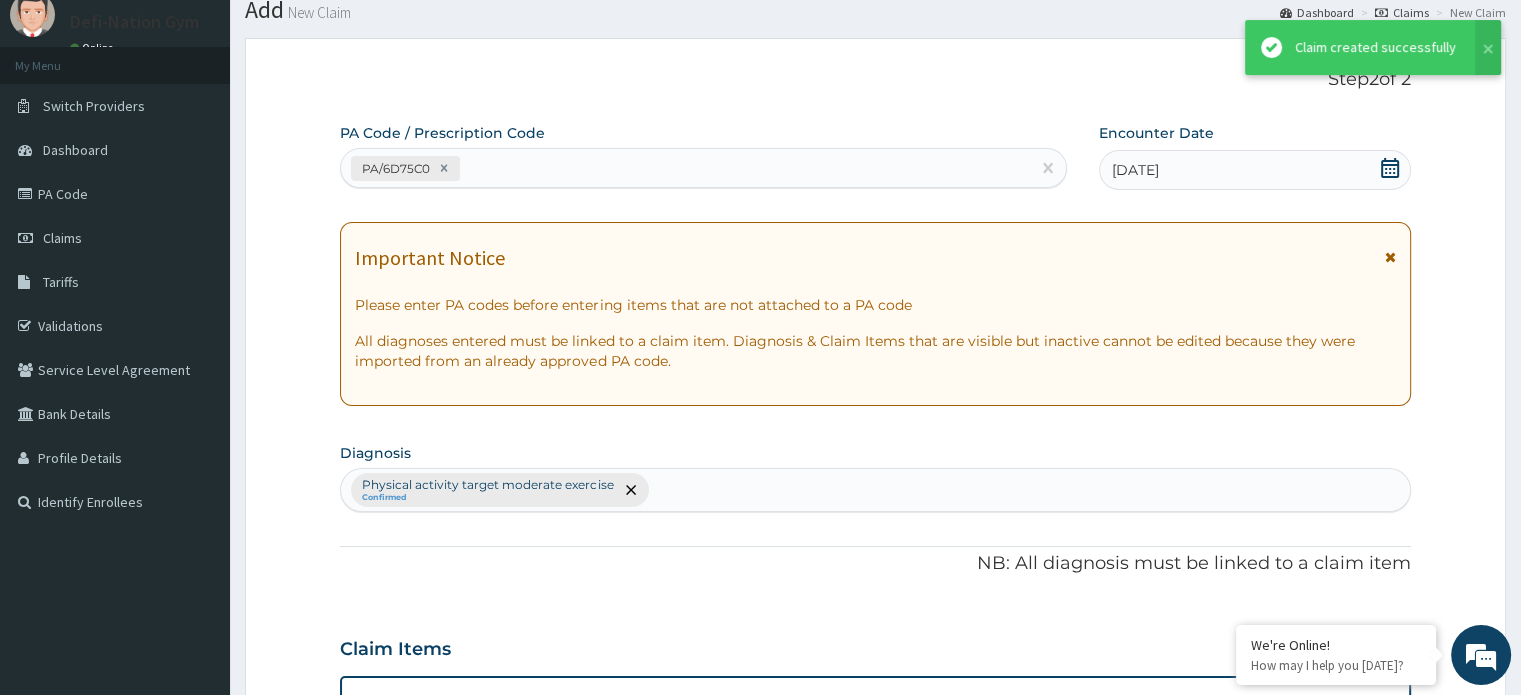 scroll, scrollTop: 648, scrollLeft: 0, axis: vertical 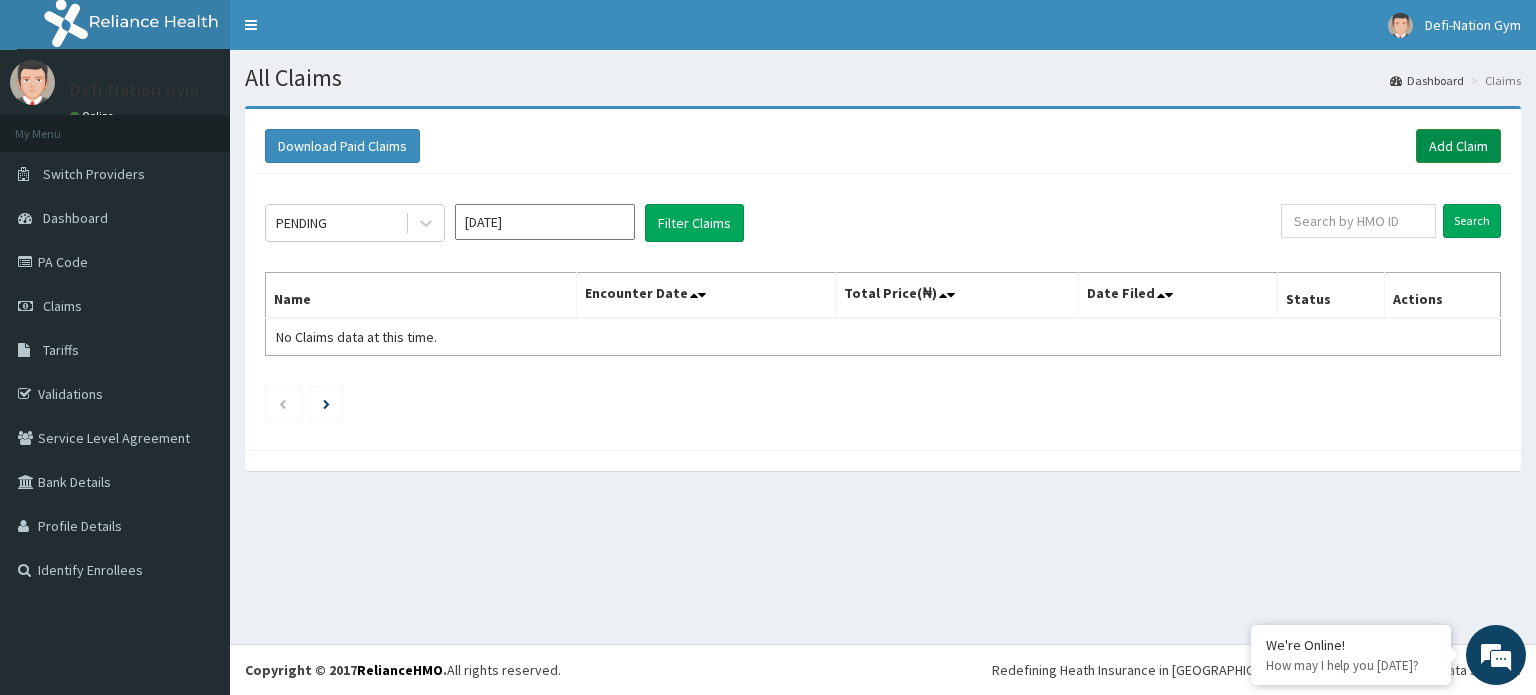 click on "Add Claim" at bounding box center (1458, 146) 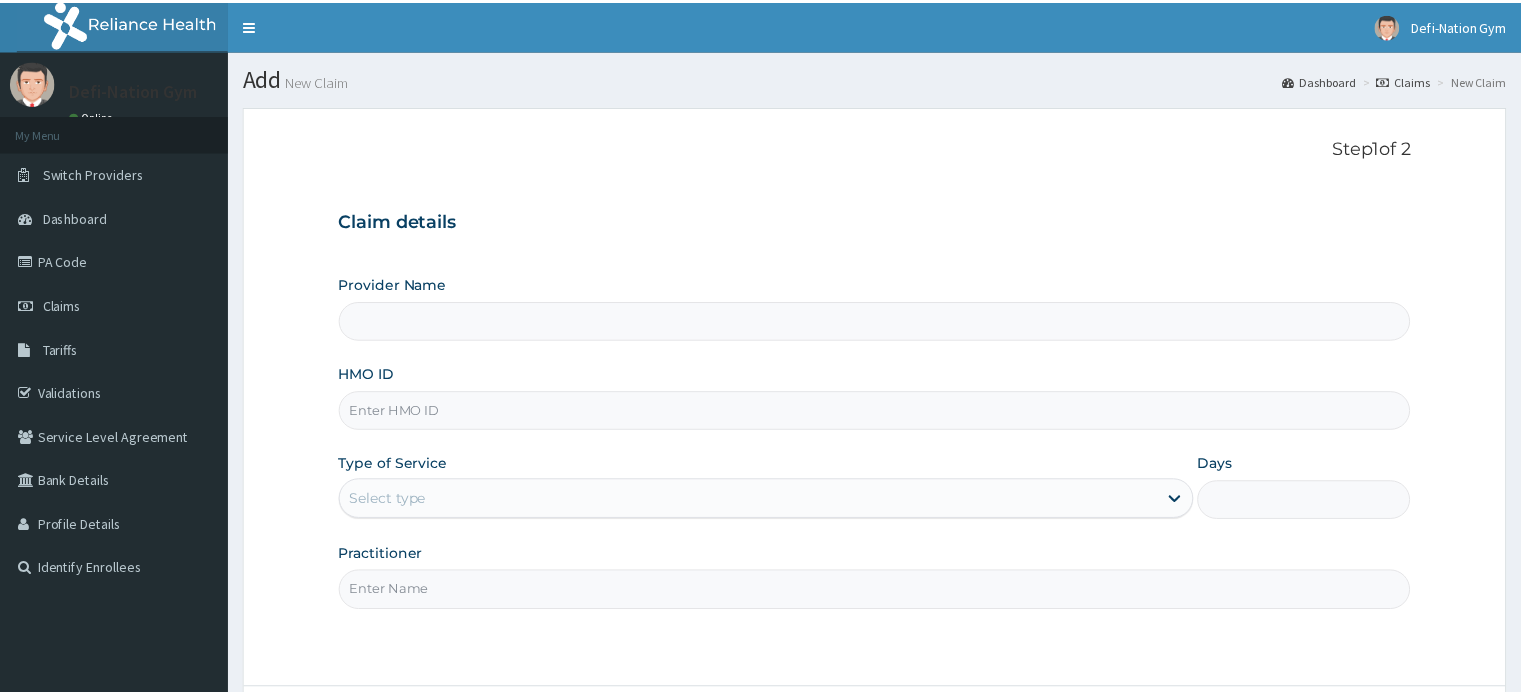 scroll, scrollTop: 0, scrollLeft: 0, axis: both 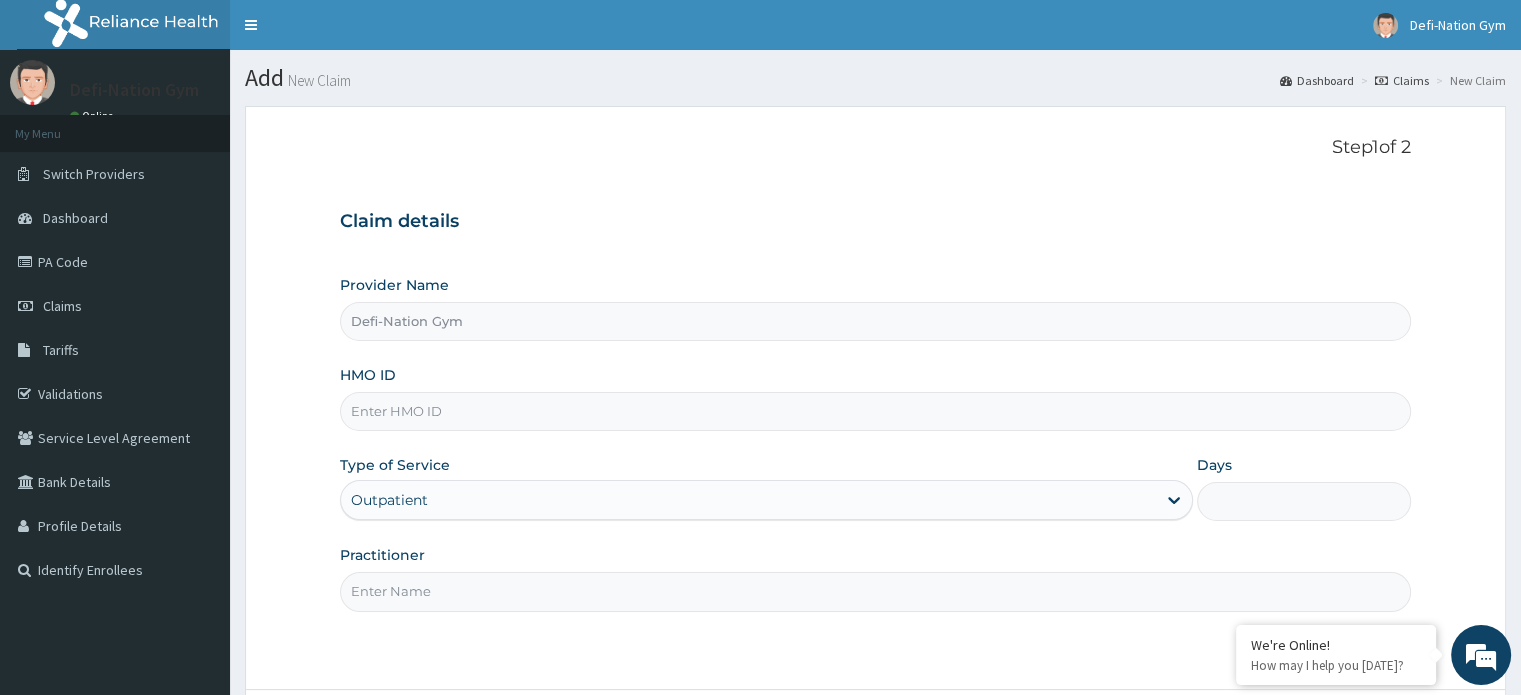 type on "Defi-Nation Gym" 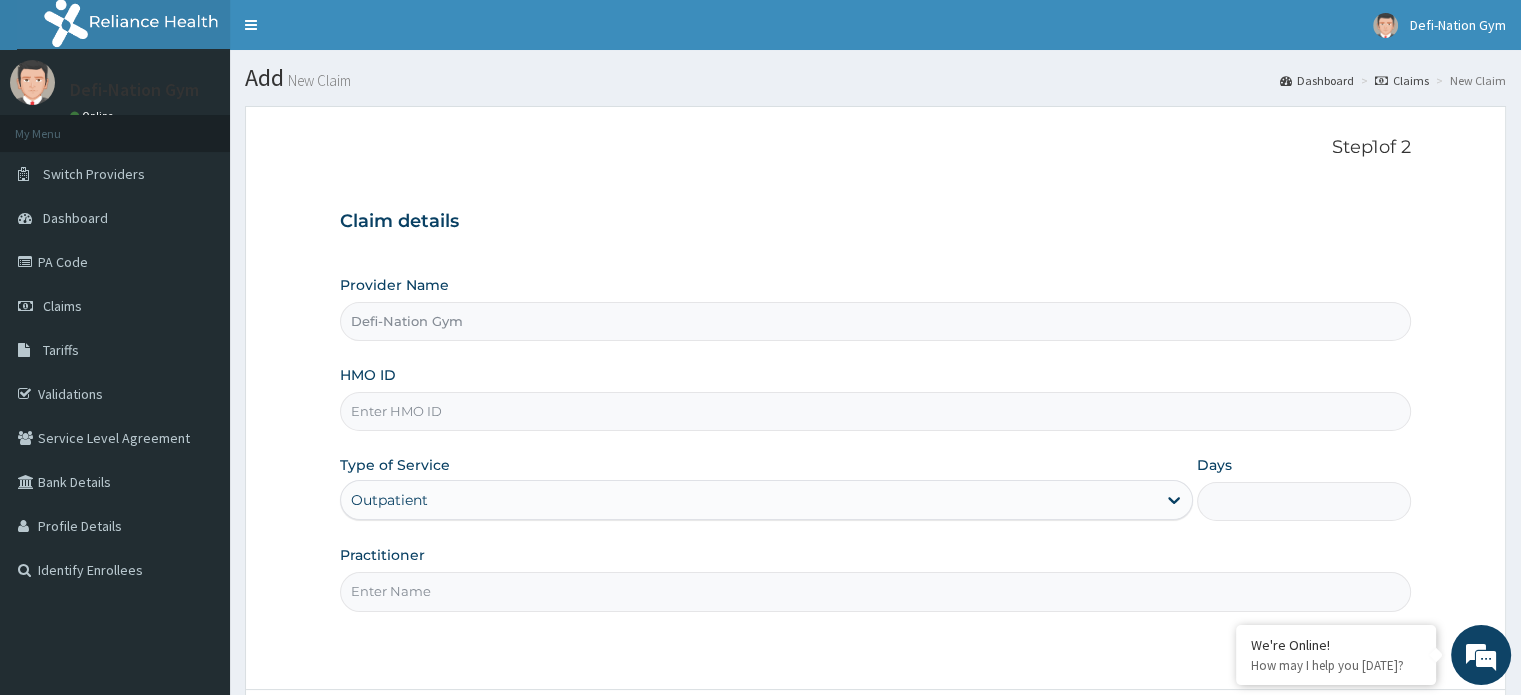 type on "1" 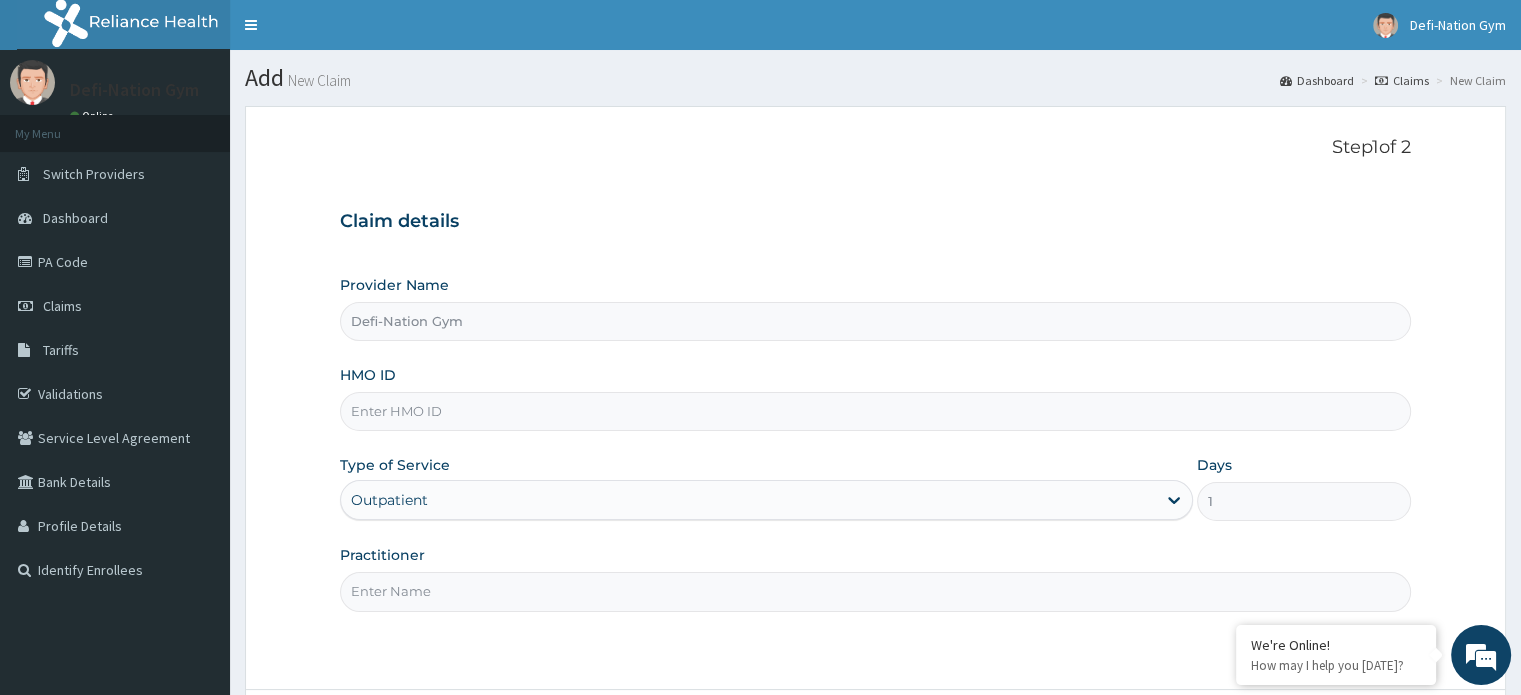 click on "HMO ID" at bounding box center [875, 411] 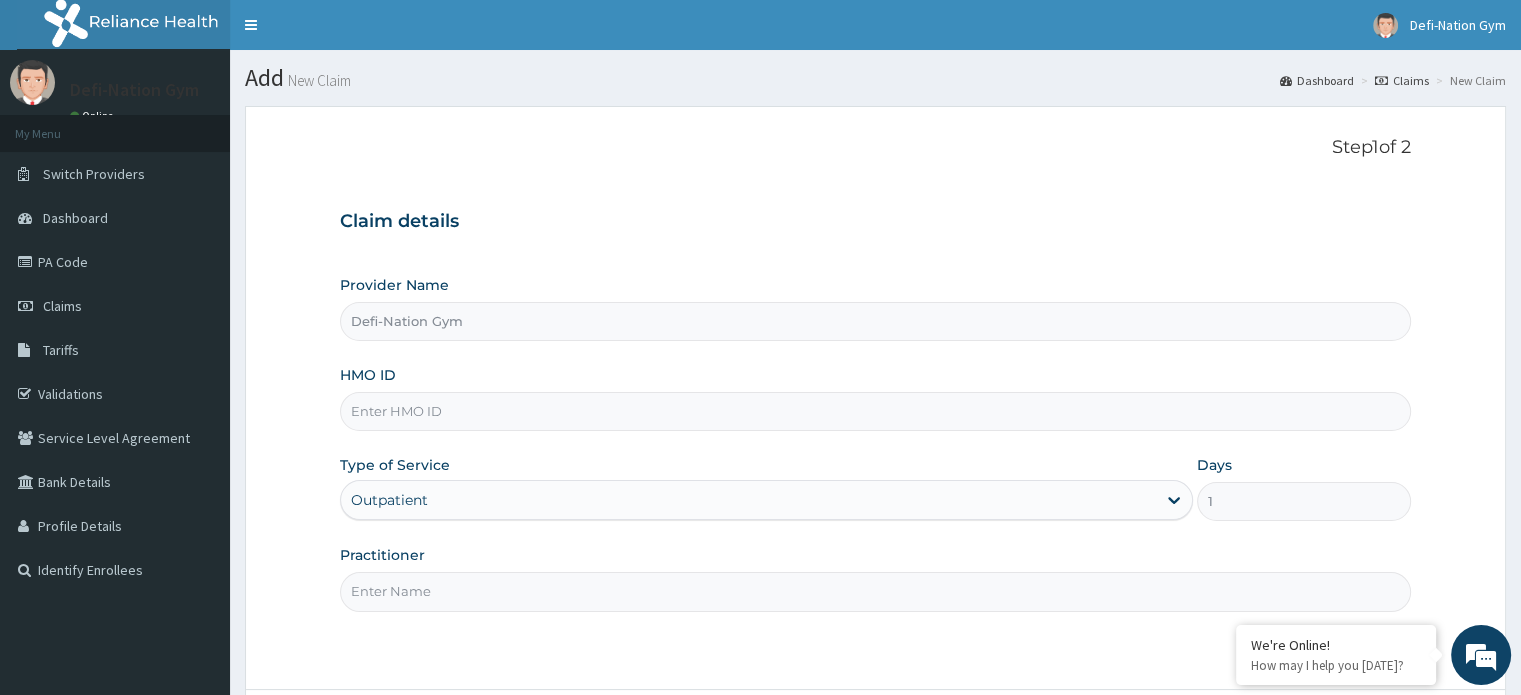 type on "CIK/10035/A" 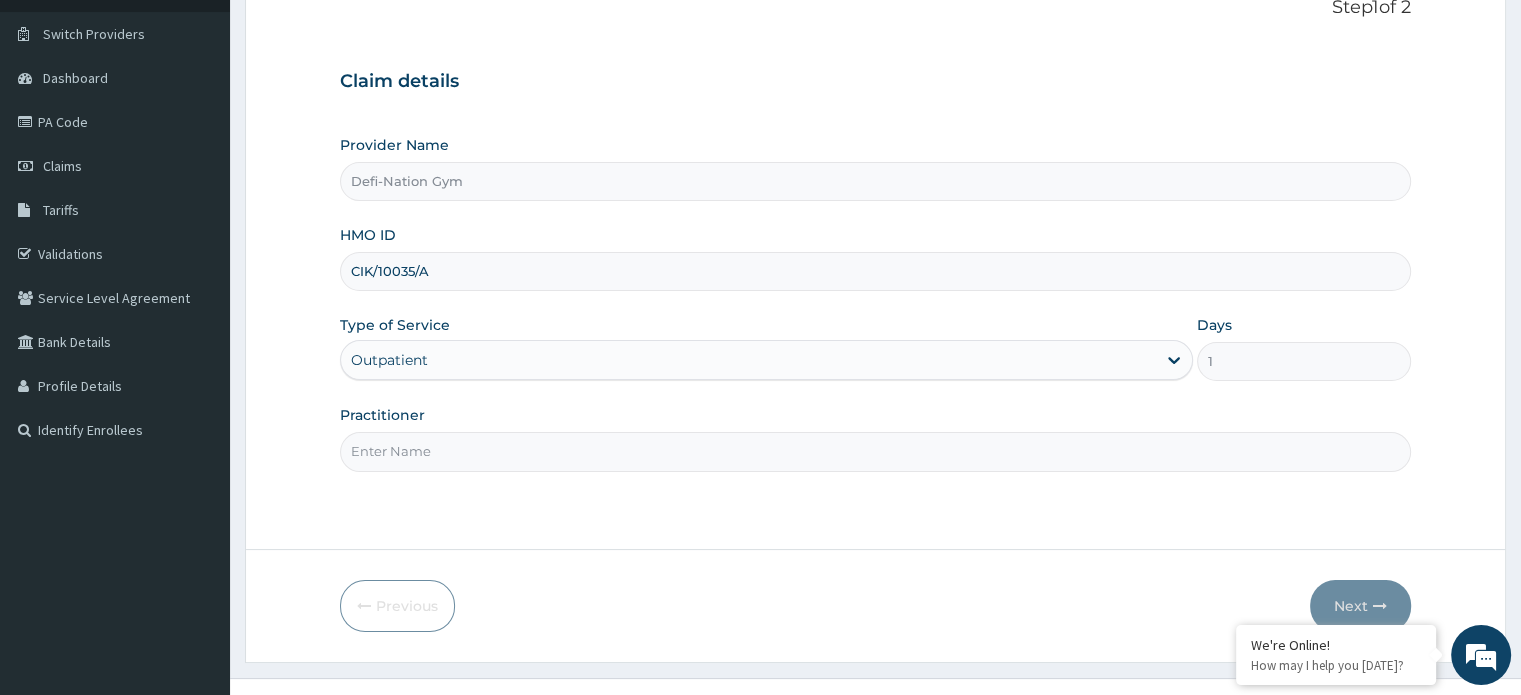 scroll, scrollTop: 156, scrollLeft: 0, axis: vertical 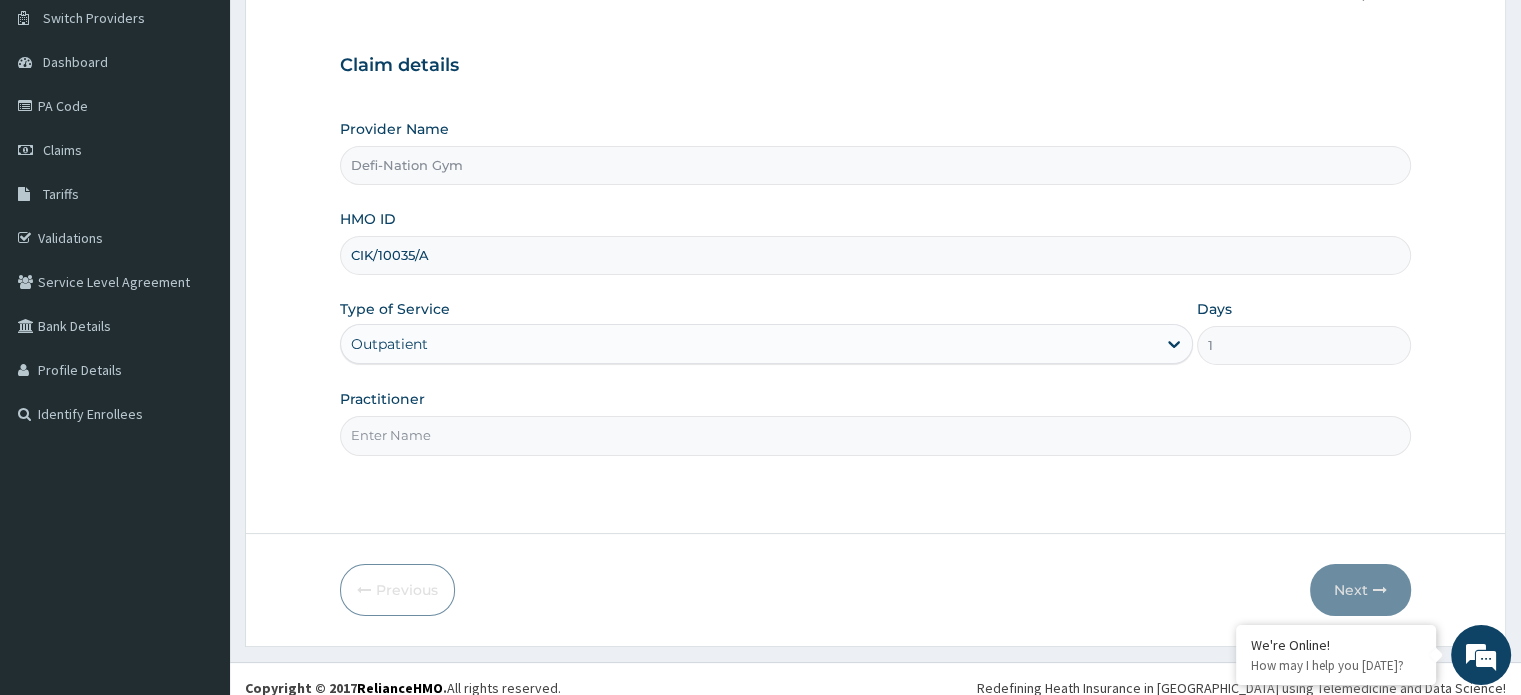 click on "Practitioner" at bounding box center [875, 435] 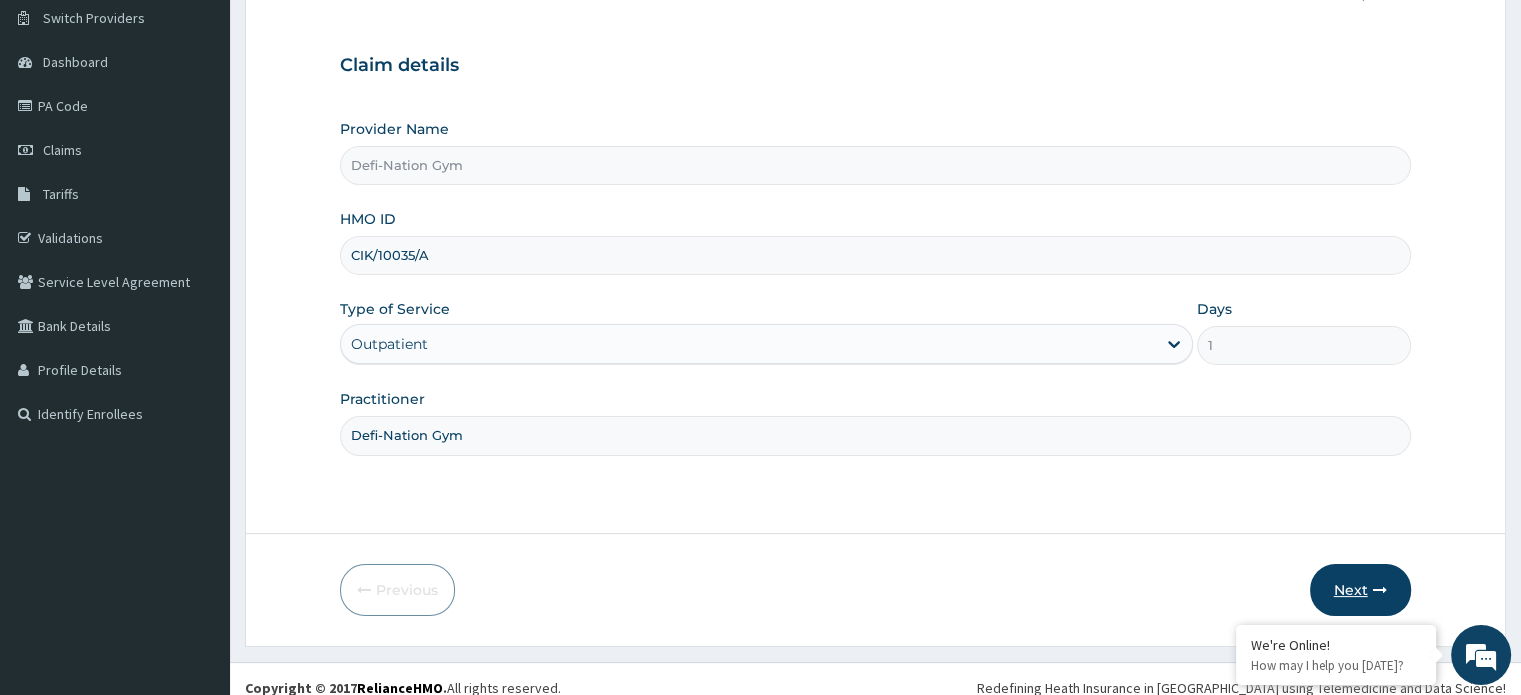 type on "Defi-Nation Gym" 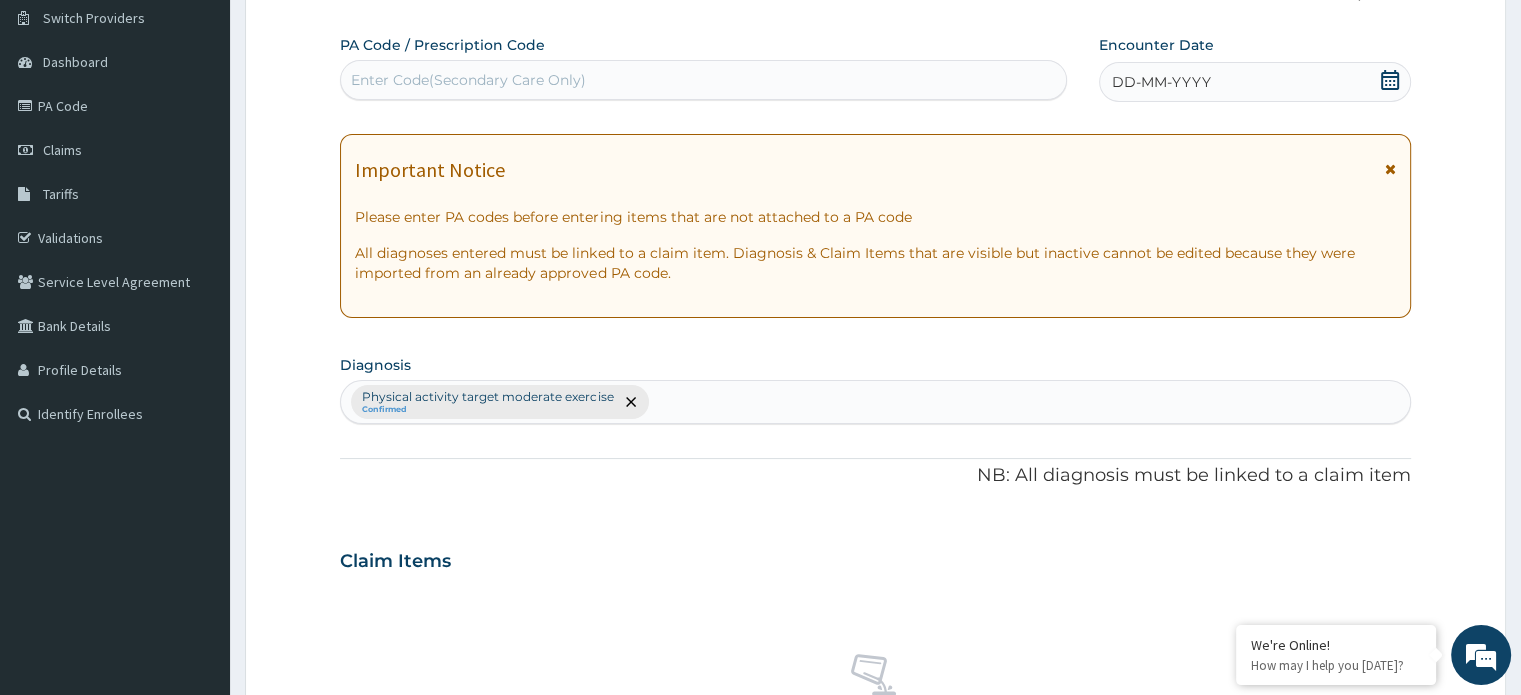 scroll, scrollTop: 0, scrollLeft: 0, axis: both 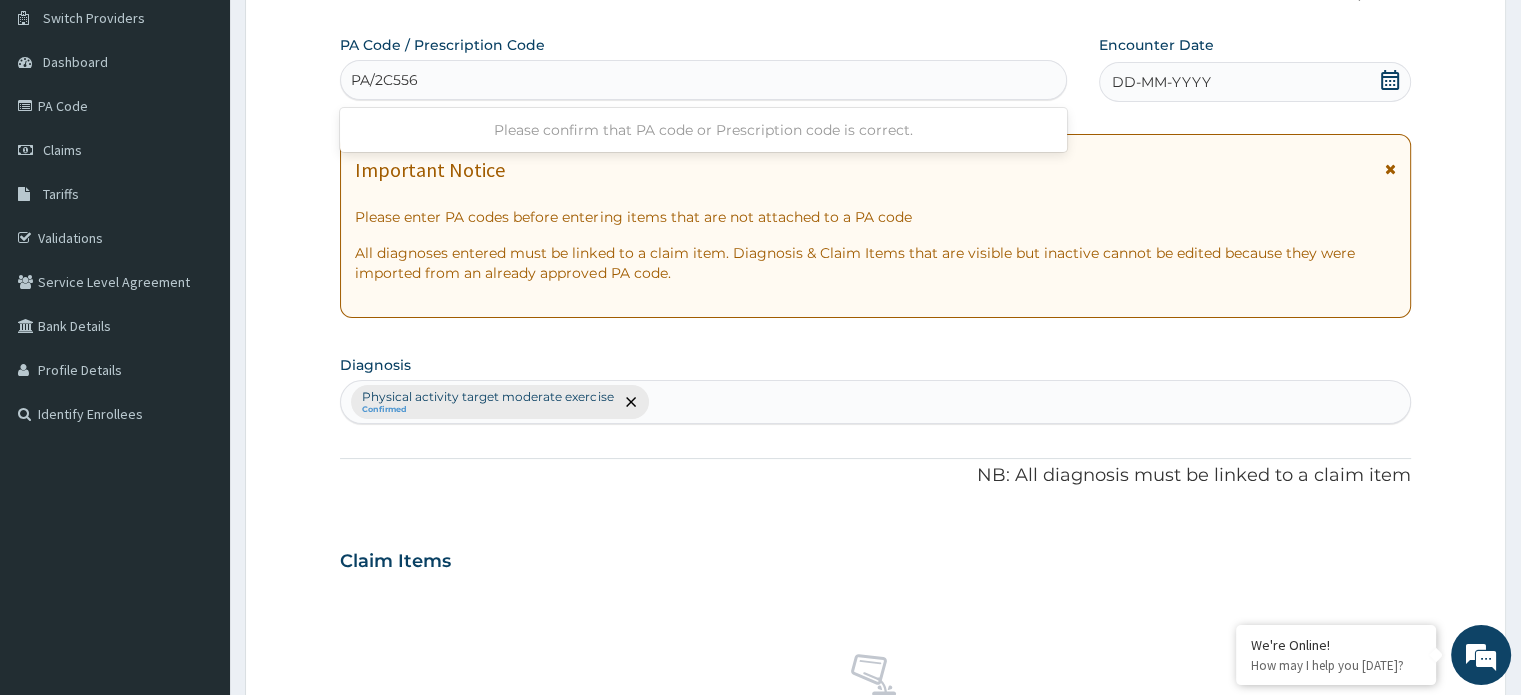 type on "PA/2C556C" 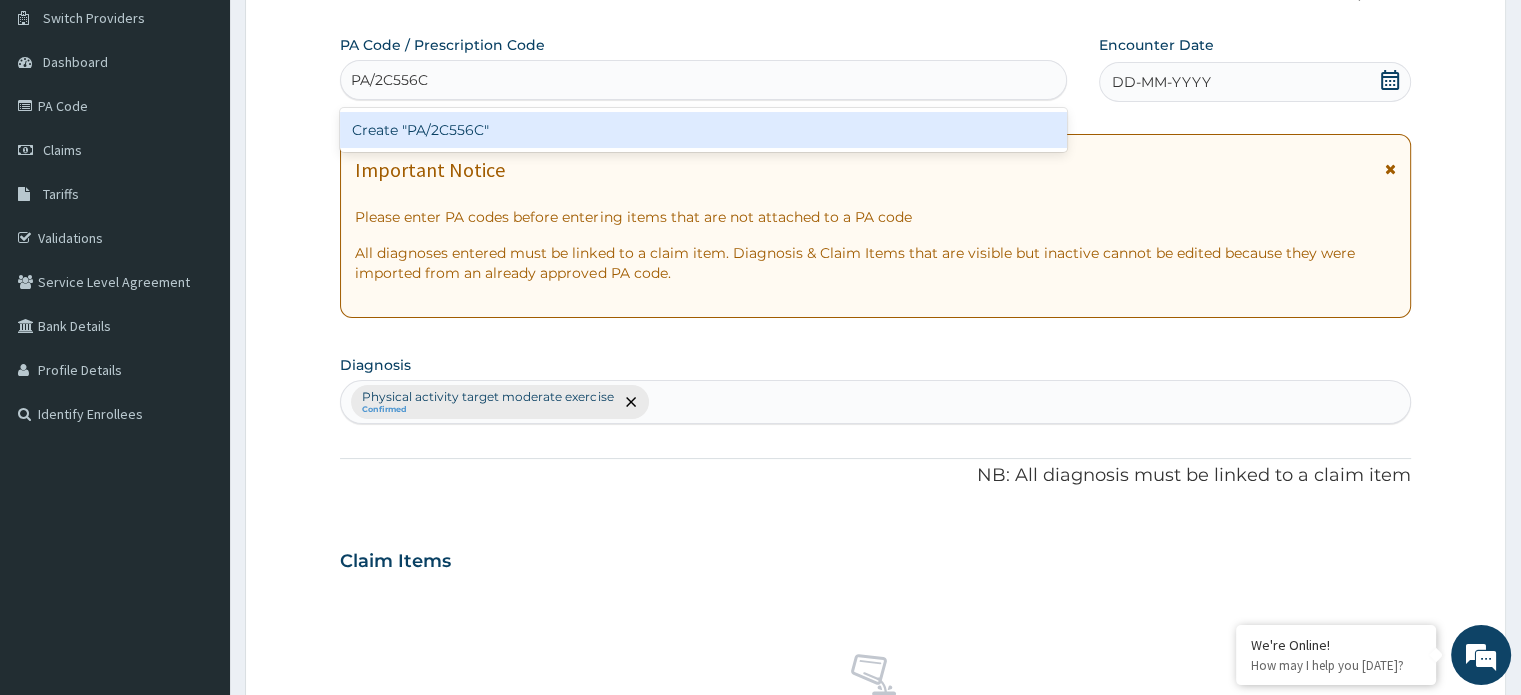click on "Create "PA/2C556C"" at bounding box center (703, 130) 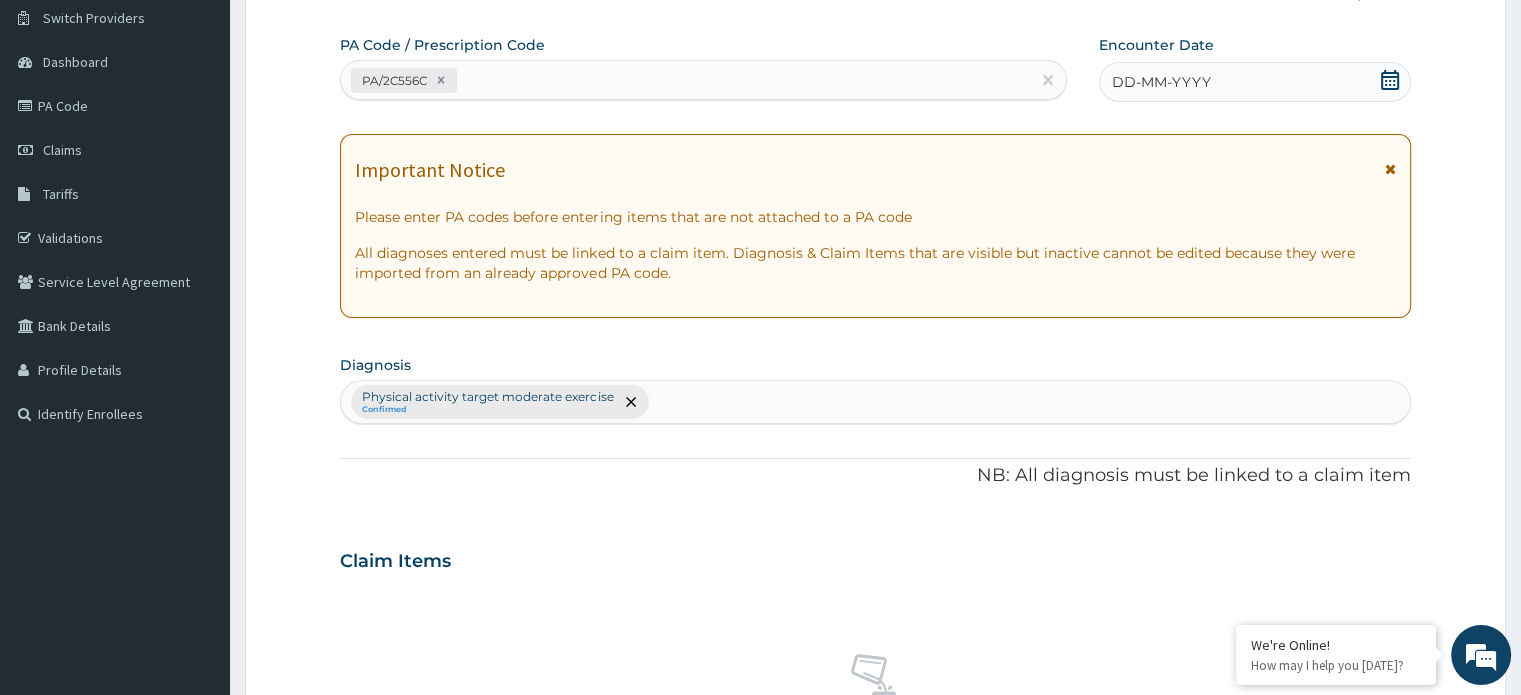 click 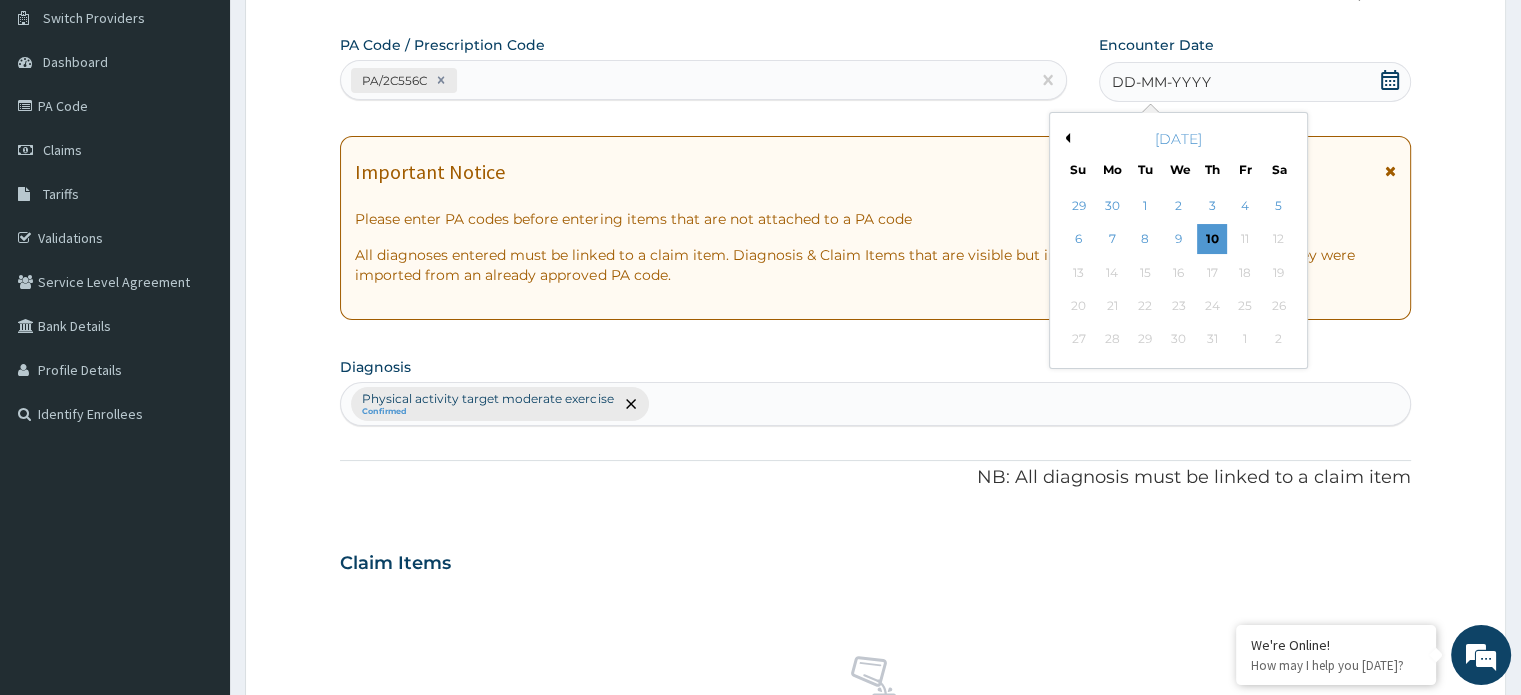 click on "[DATE]" at bounding box center [1178, 139] 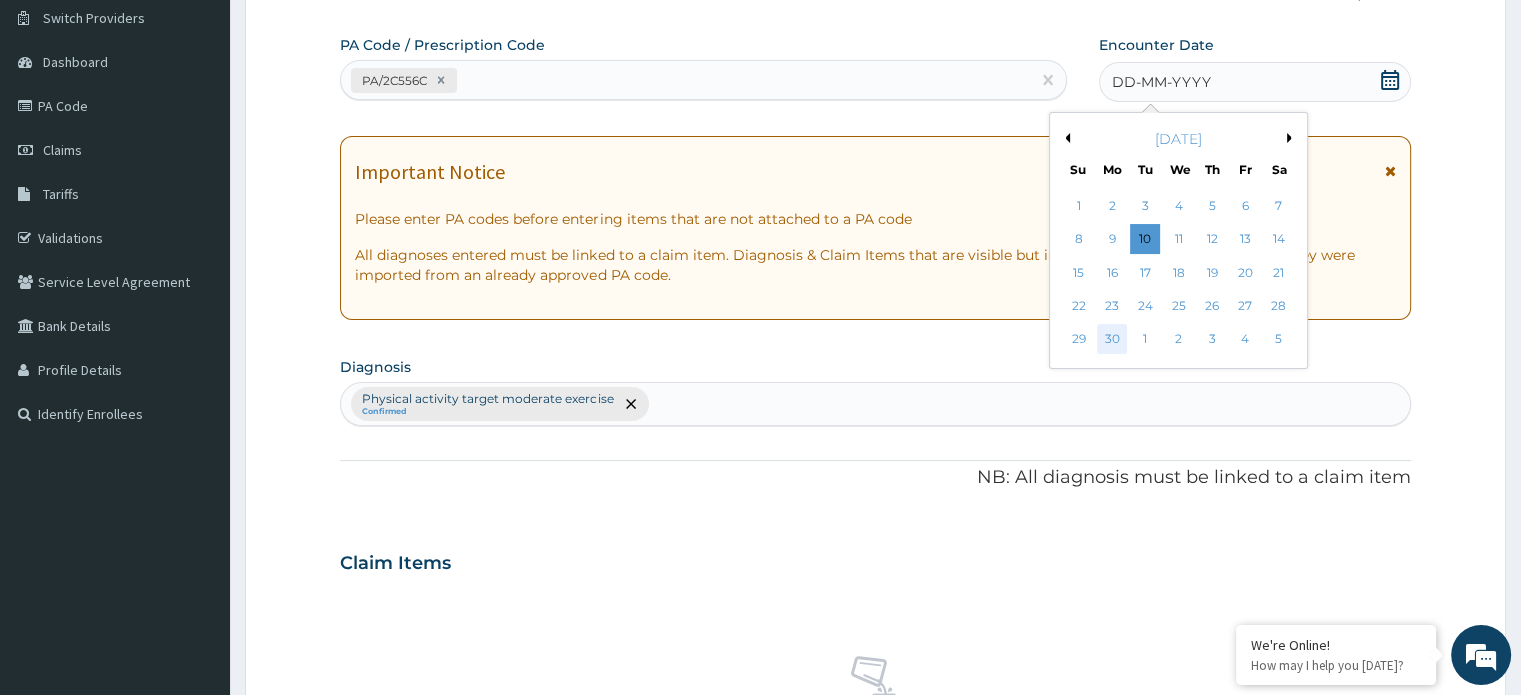 click on "30" at bounding box center (1112, 340) 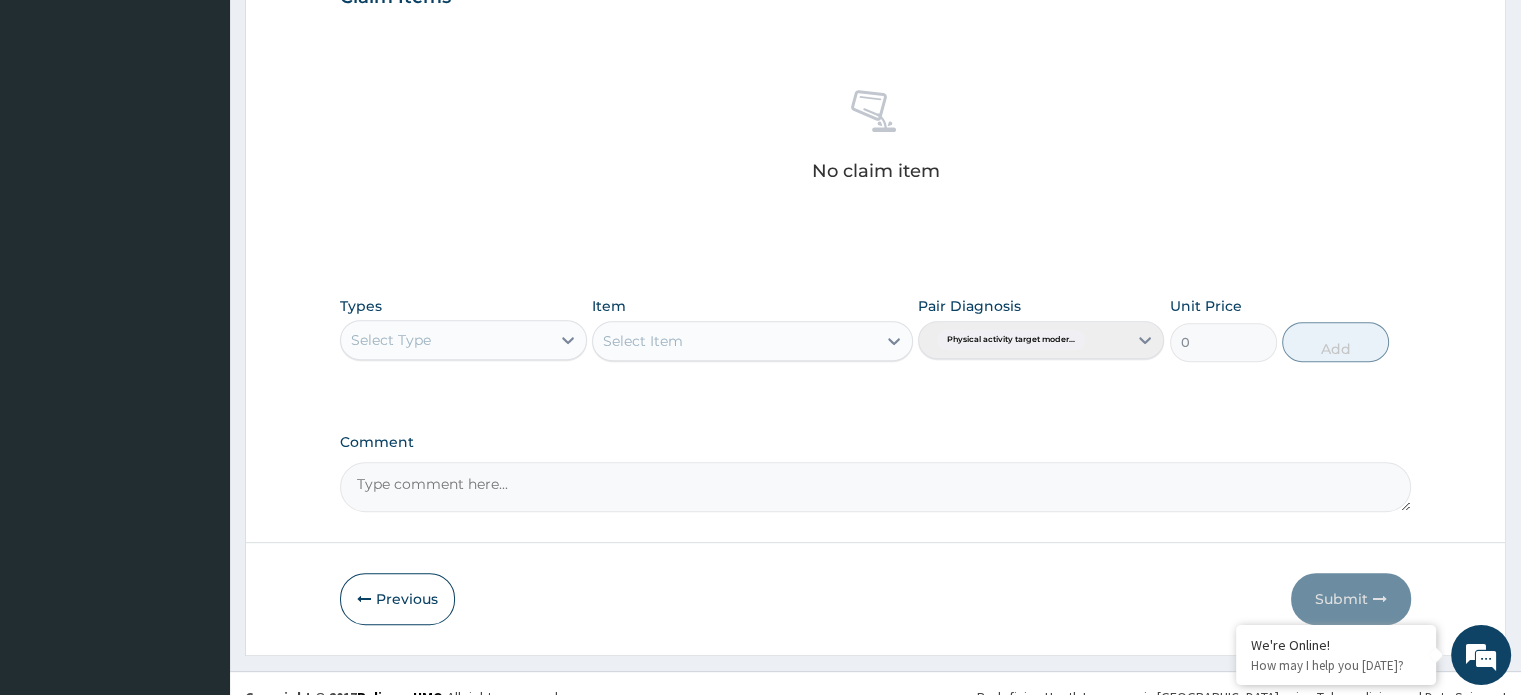 scroll, scrollTop: 744, scrollLeft: 0, axis: vertical 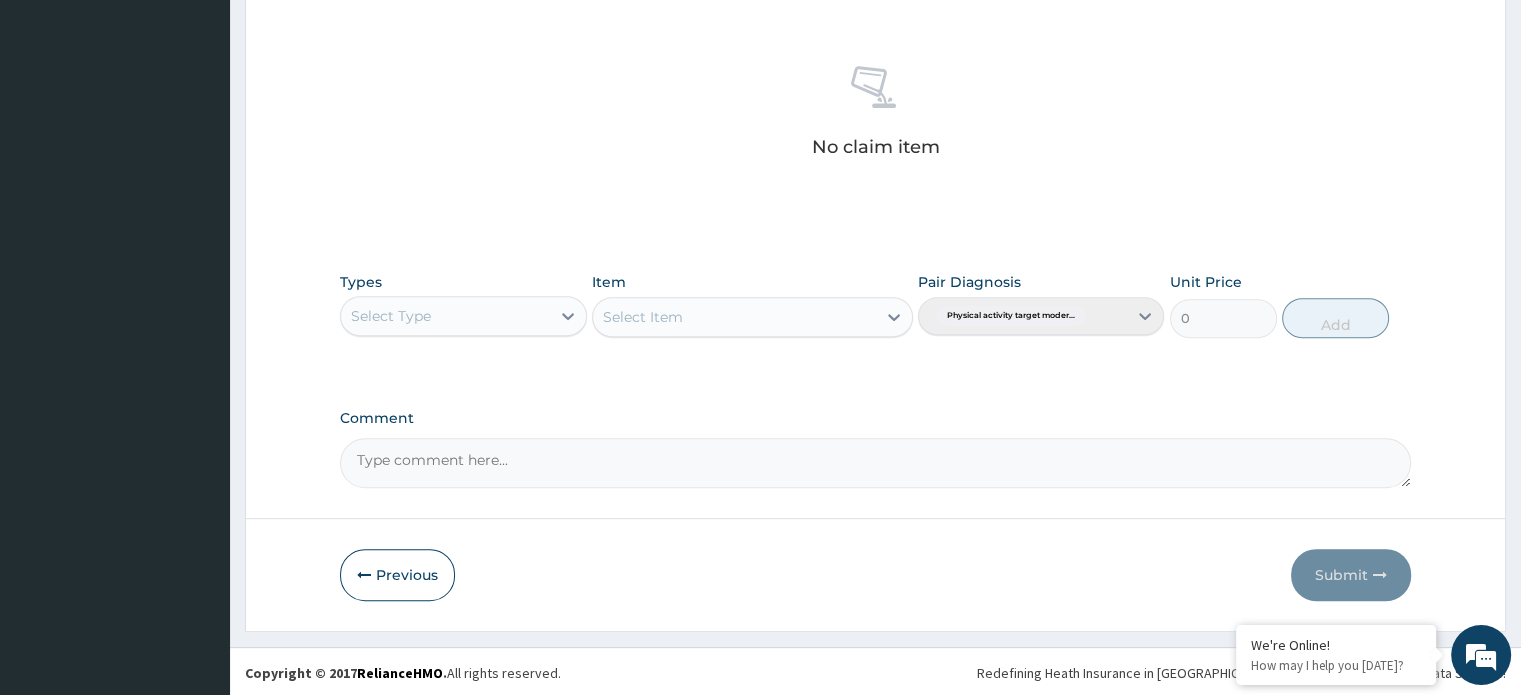 click on "Select Type" at bounding box center (445, 316) 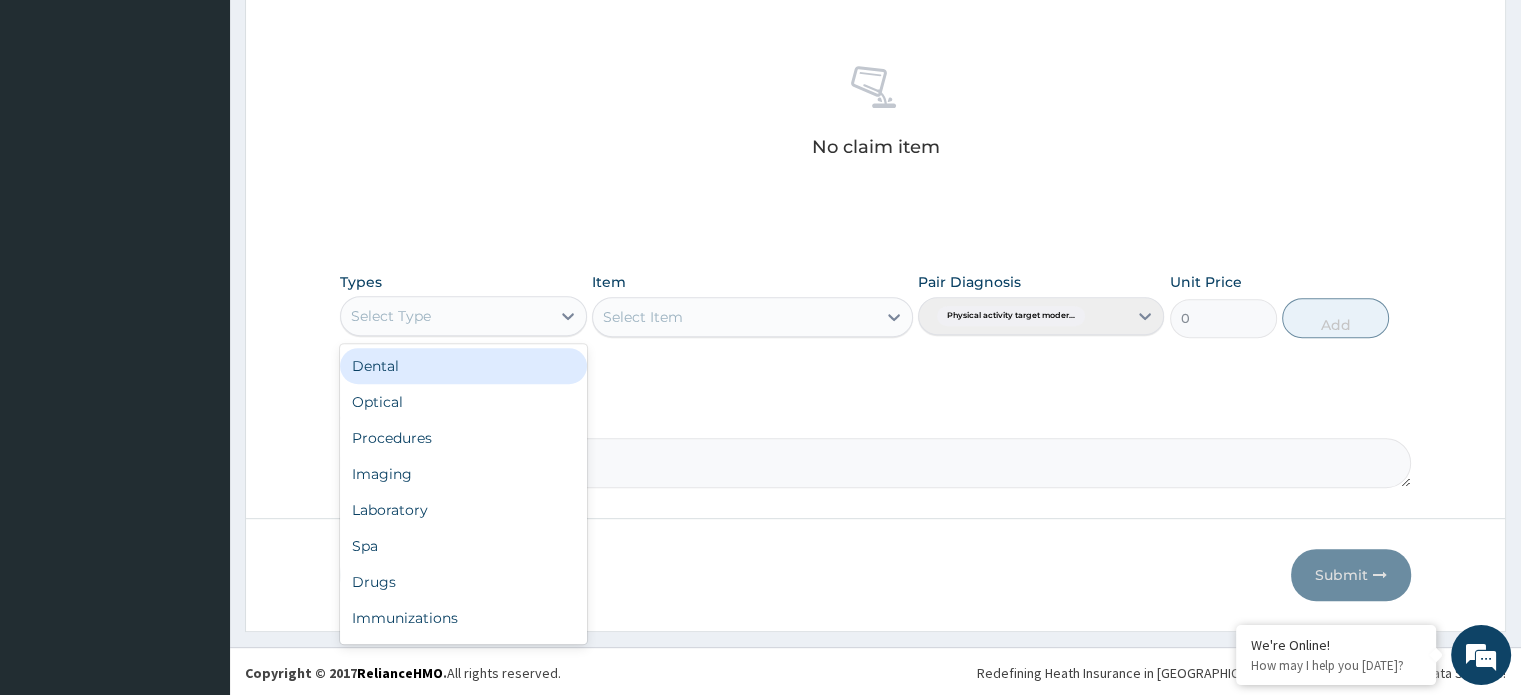 type on "Y" 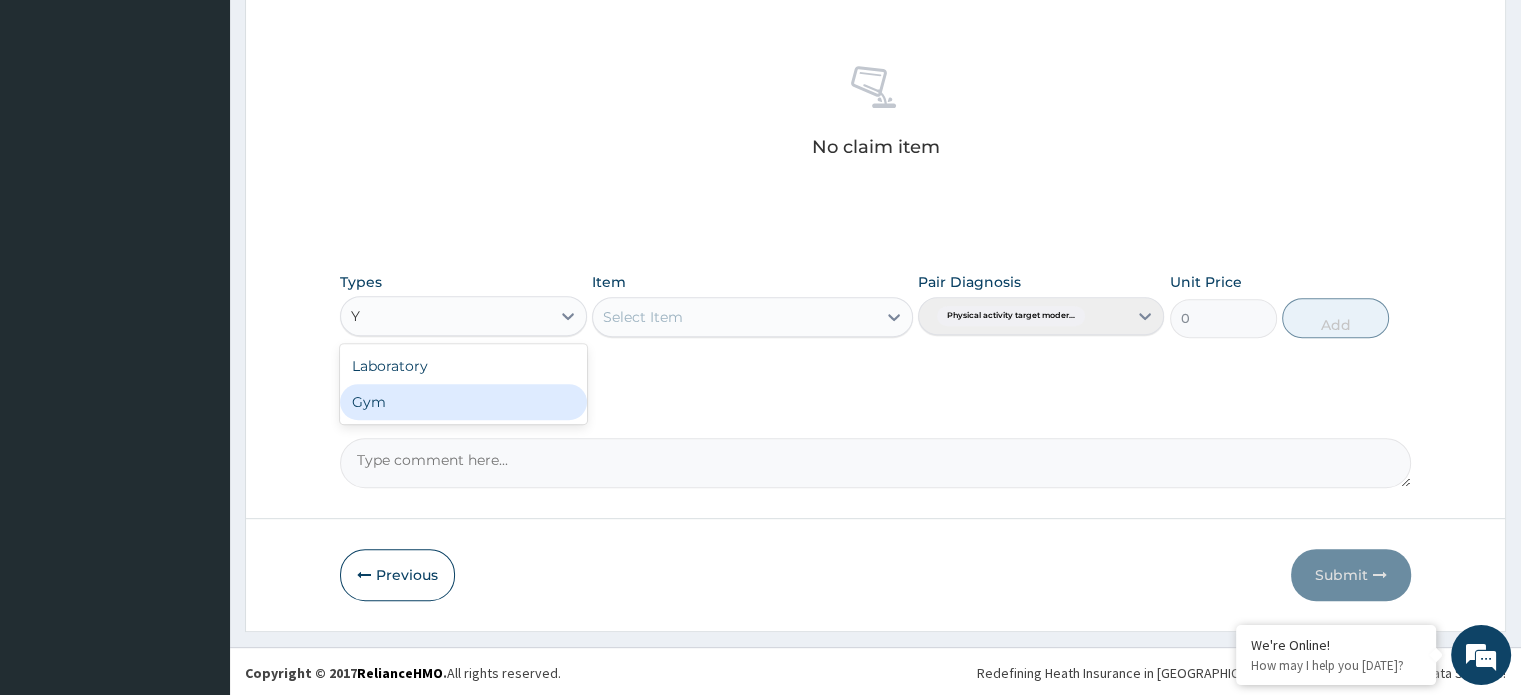 click on "Gym" at bounding box center [463, 402] 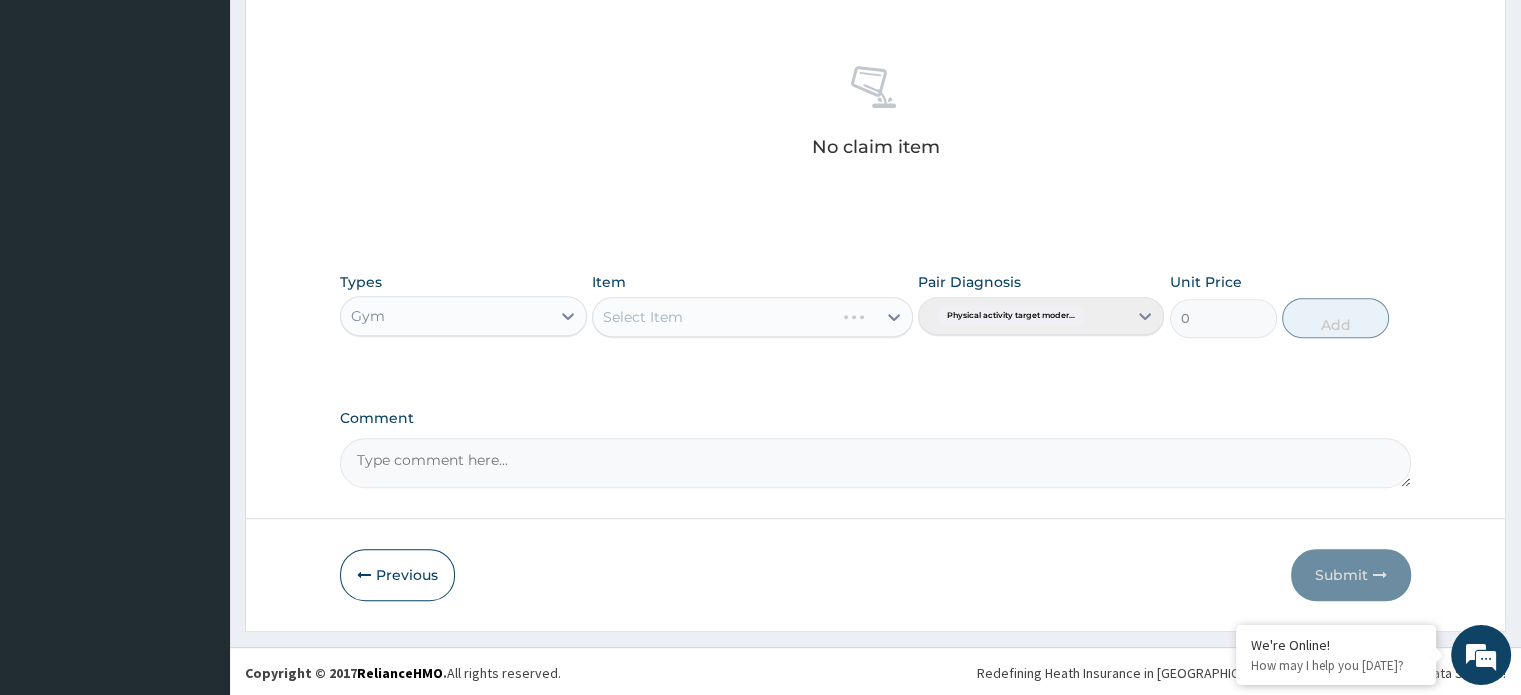click on "Select Item" at bounding box center [752, 317] 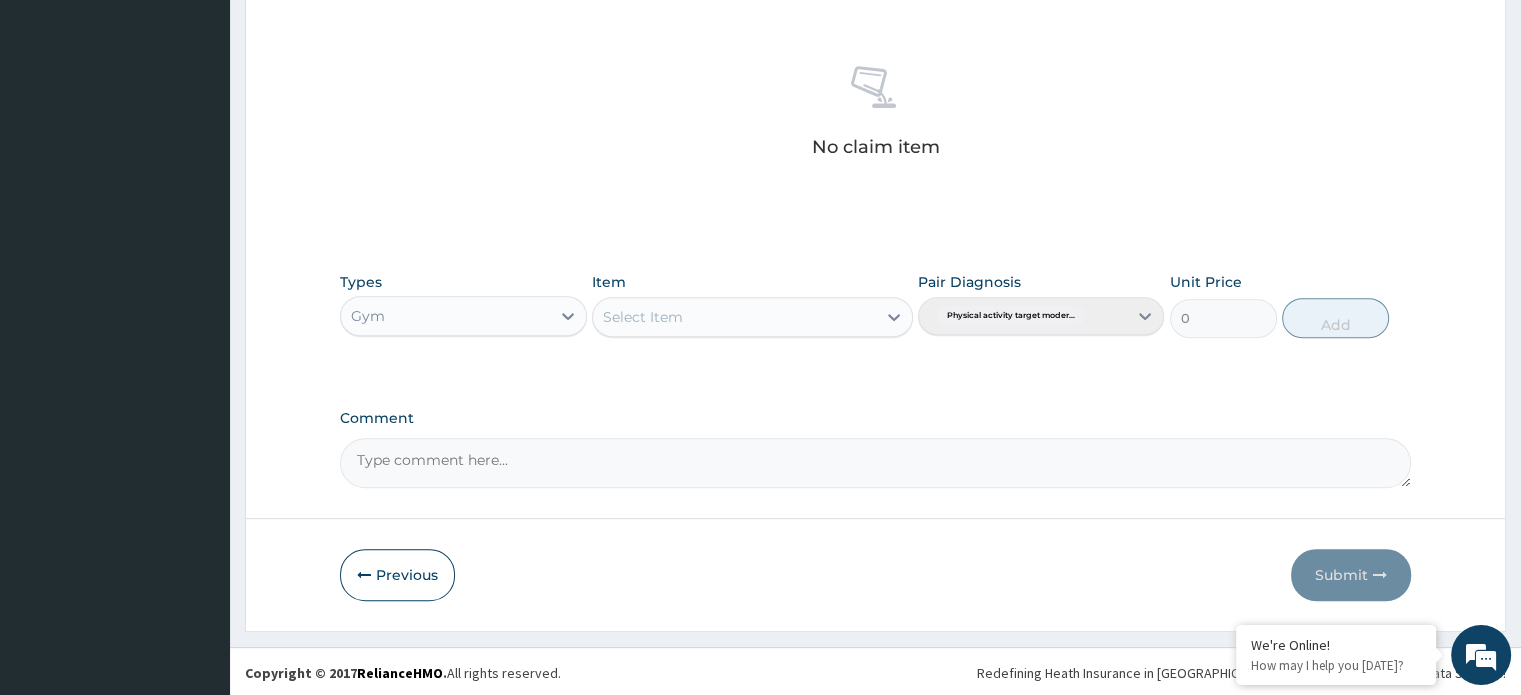 click on "Select Item" at bounding box center [734, 317] 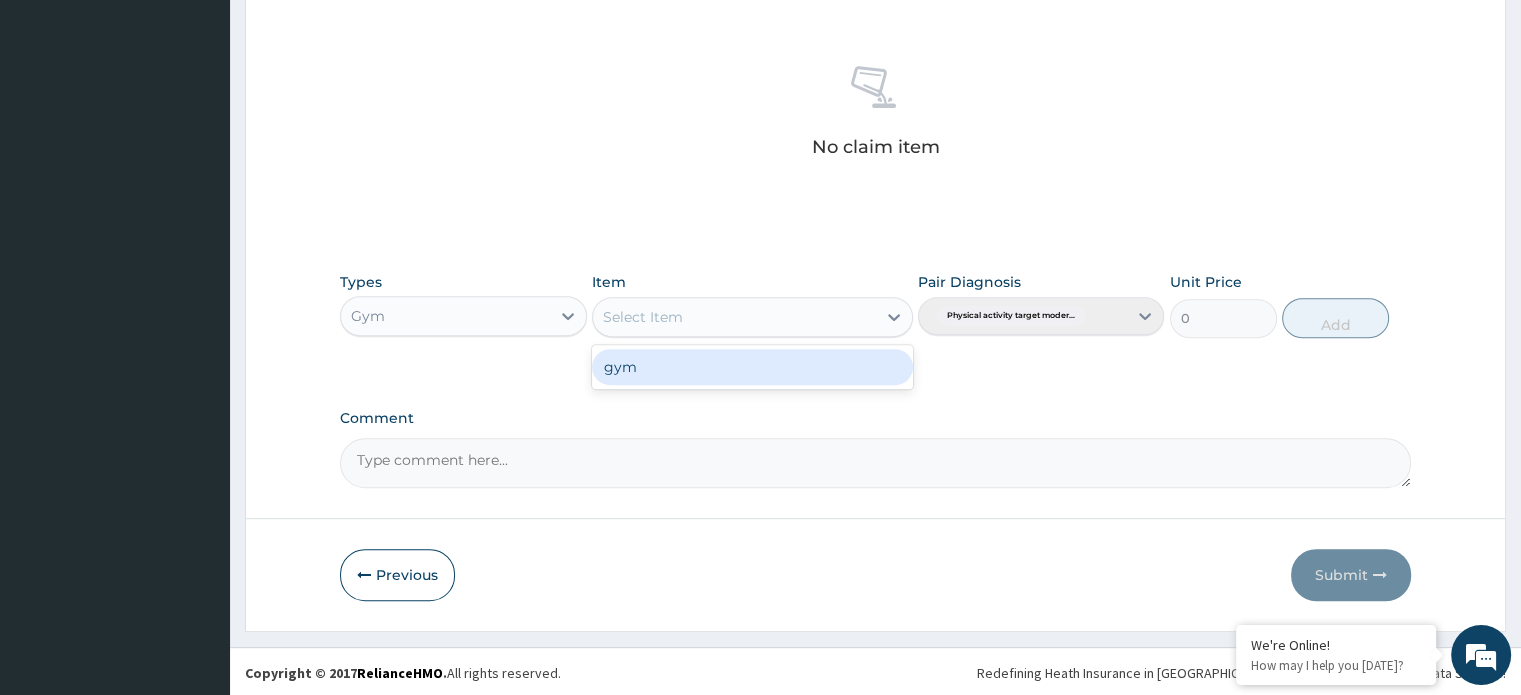 click on "gym" at bounding box center [752, 367] 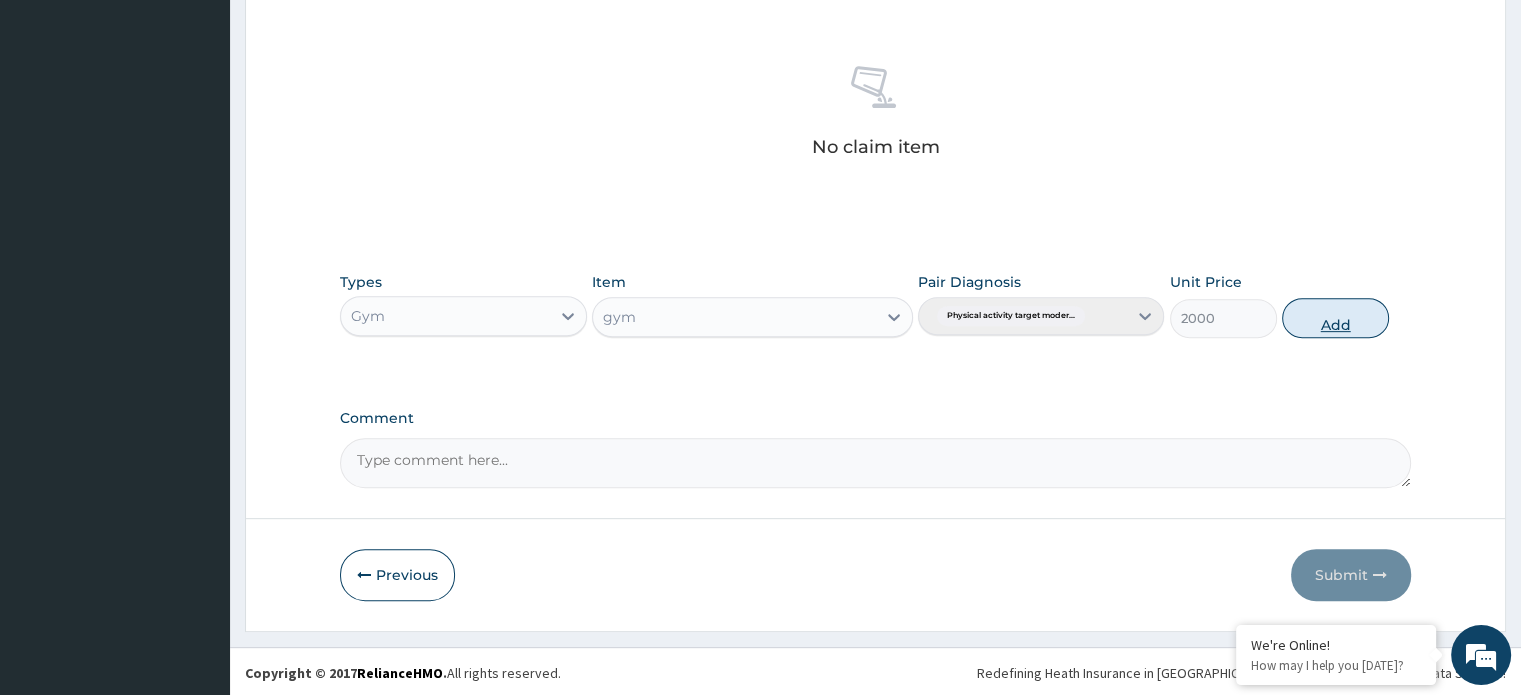 click on "Add" at bounding box center (1335, 318) 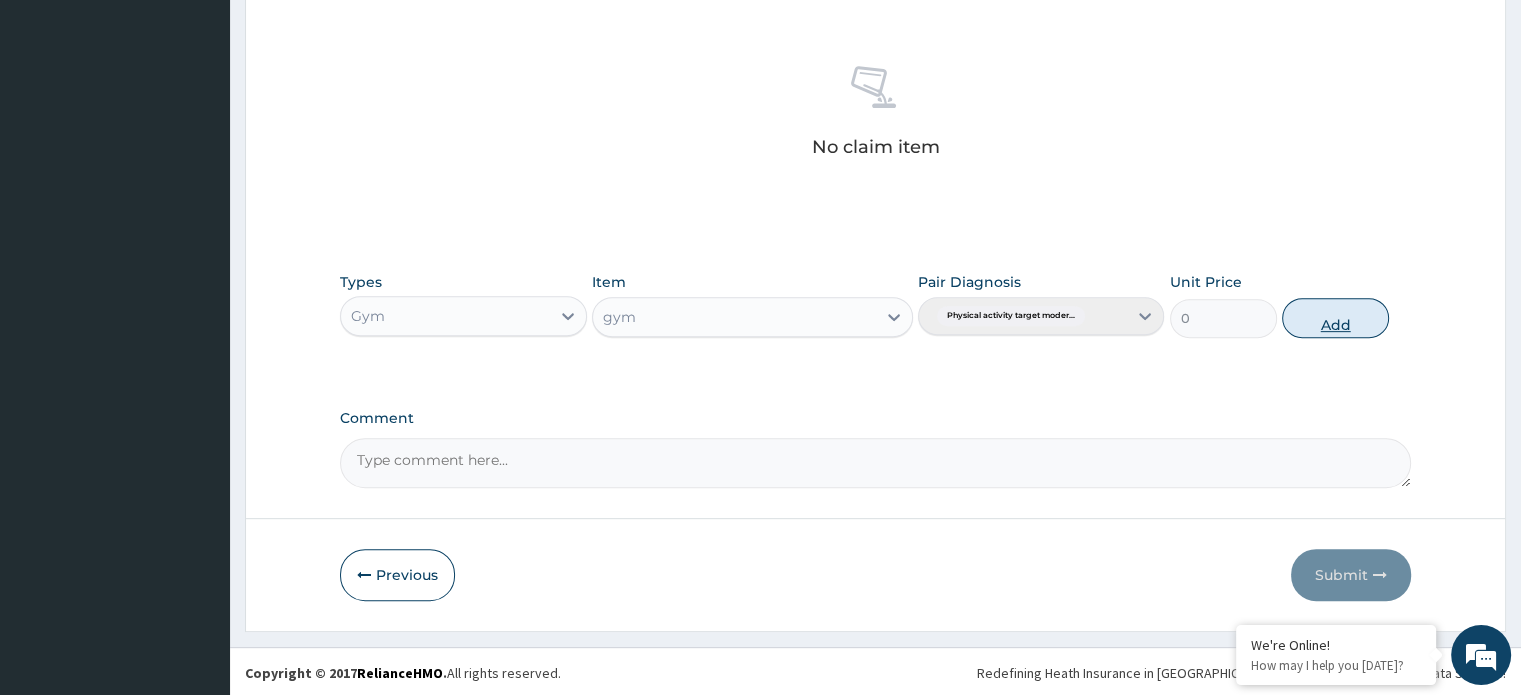 scroll, scrollTop: 648, scrollLeft: 0, axis: vertical 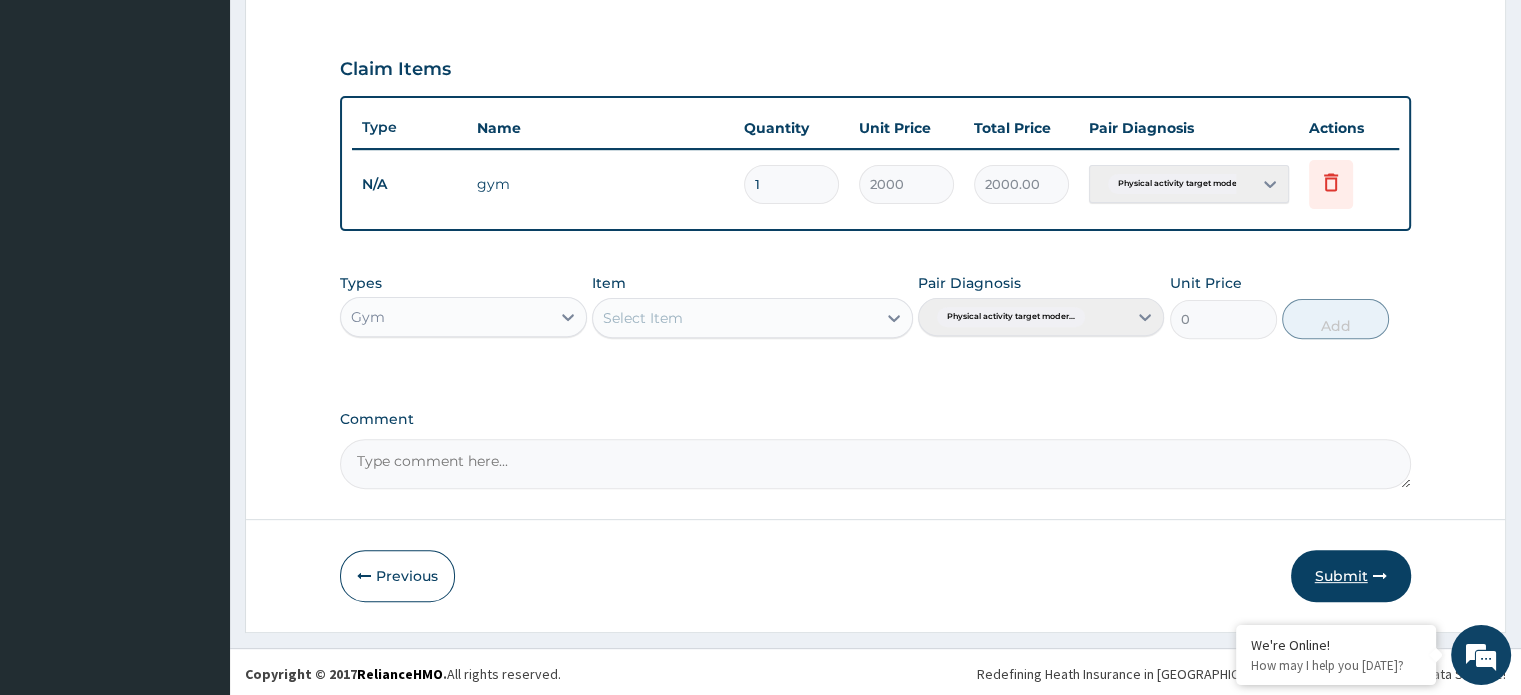 click on "Submit" at bounding box center (1351, 576) 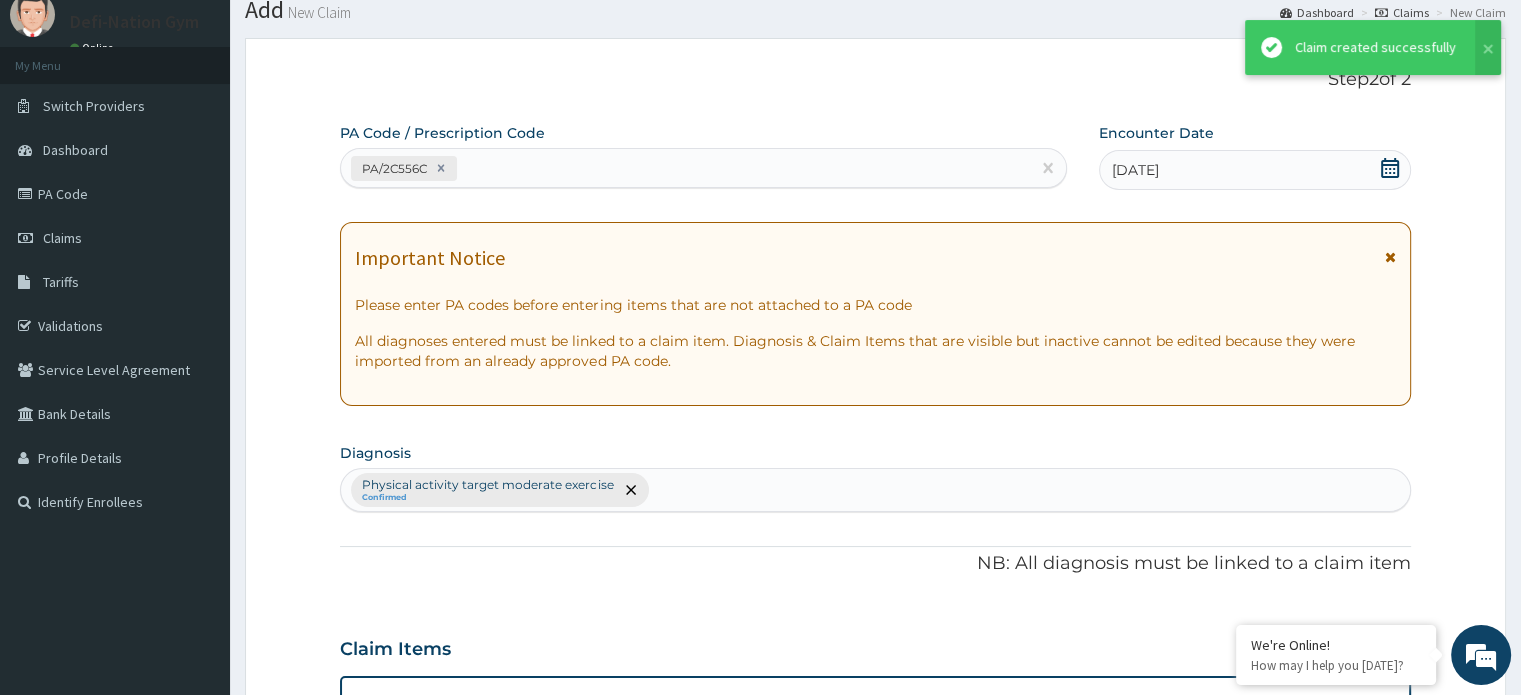 scroll, scrollTop: 648, scrollLeft: 0, axis: vertical 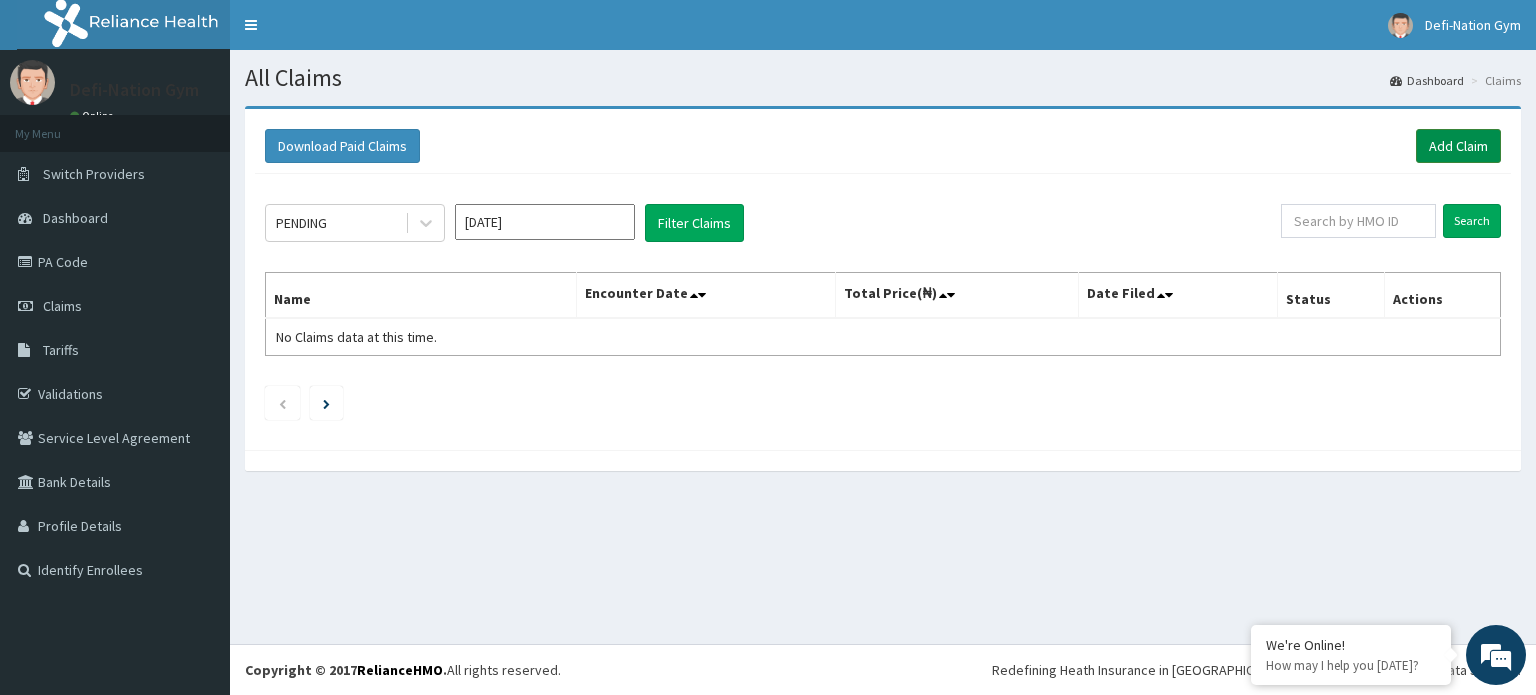 click on "Add Claim" at bounding box center (1458, 146) 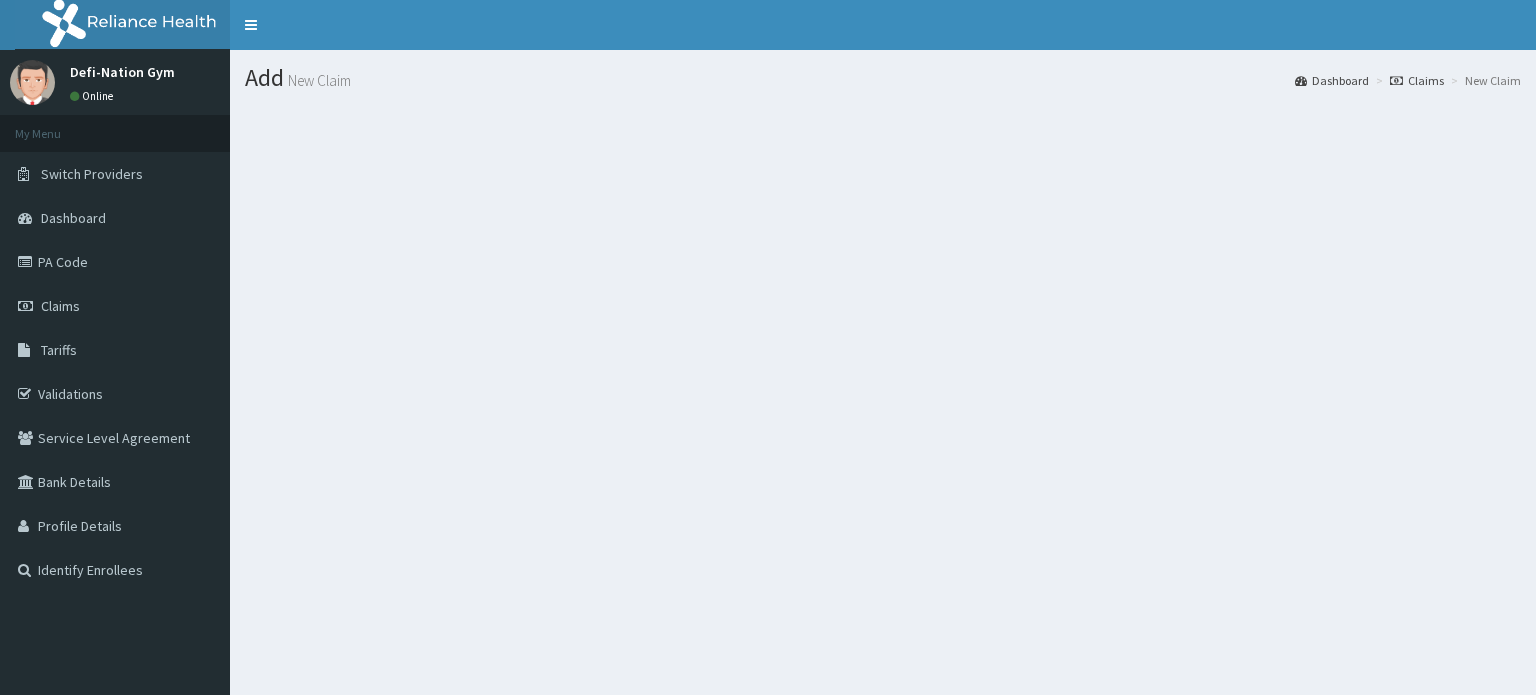 scroll, scrollTop: 0, scrollLeft: 0, axis: both 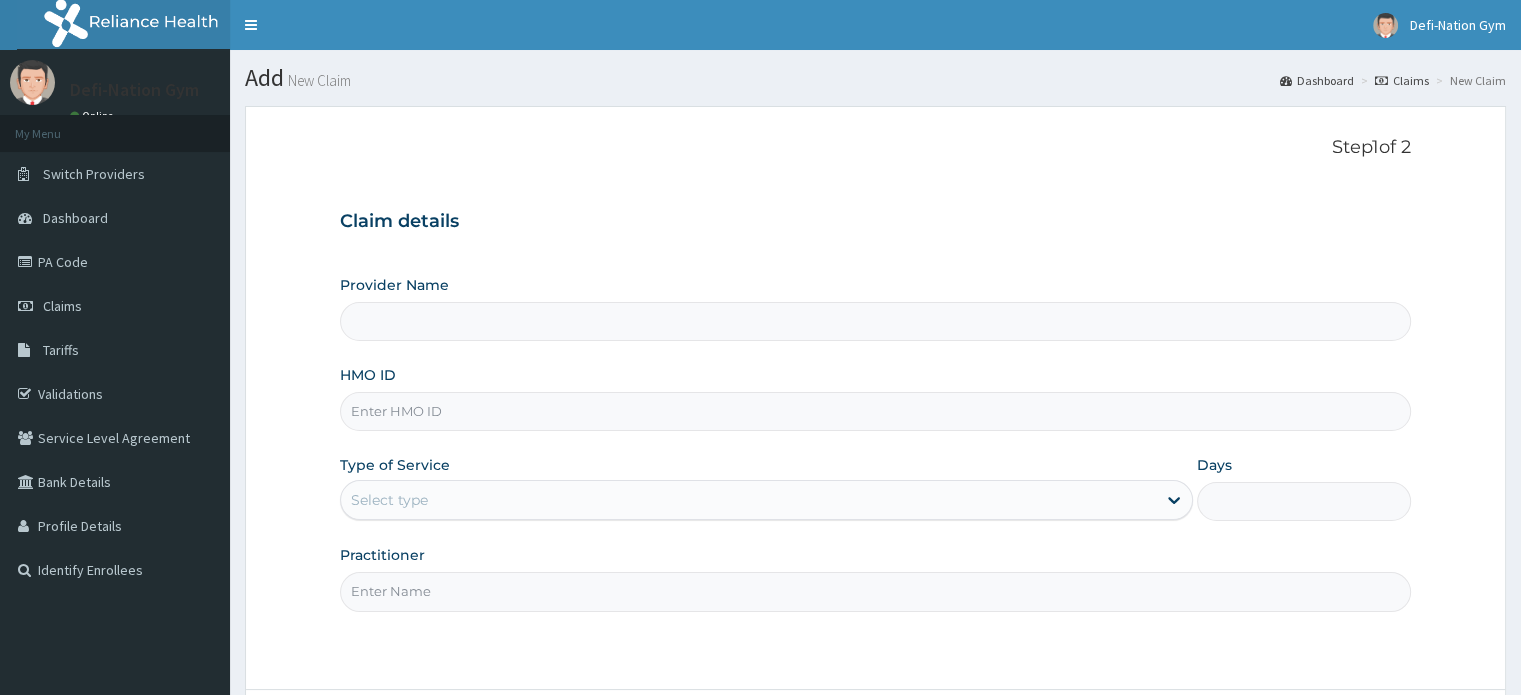 type on "Defi-Nation Gym" 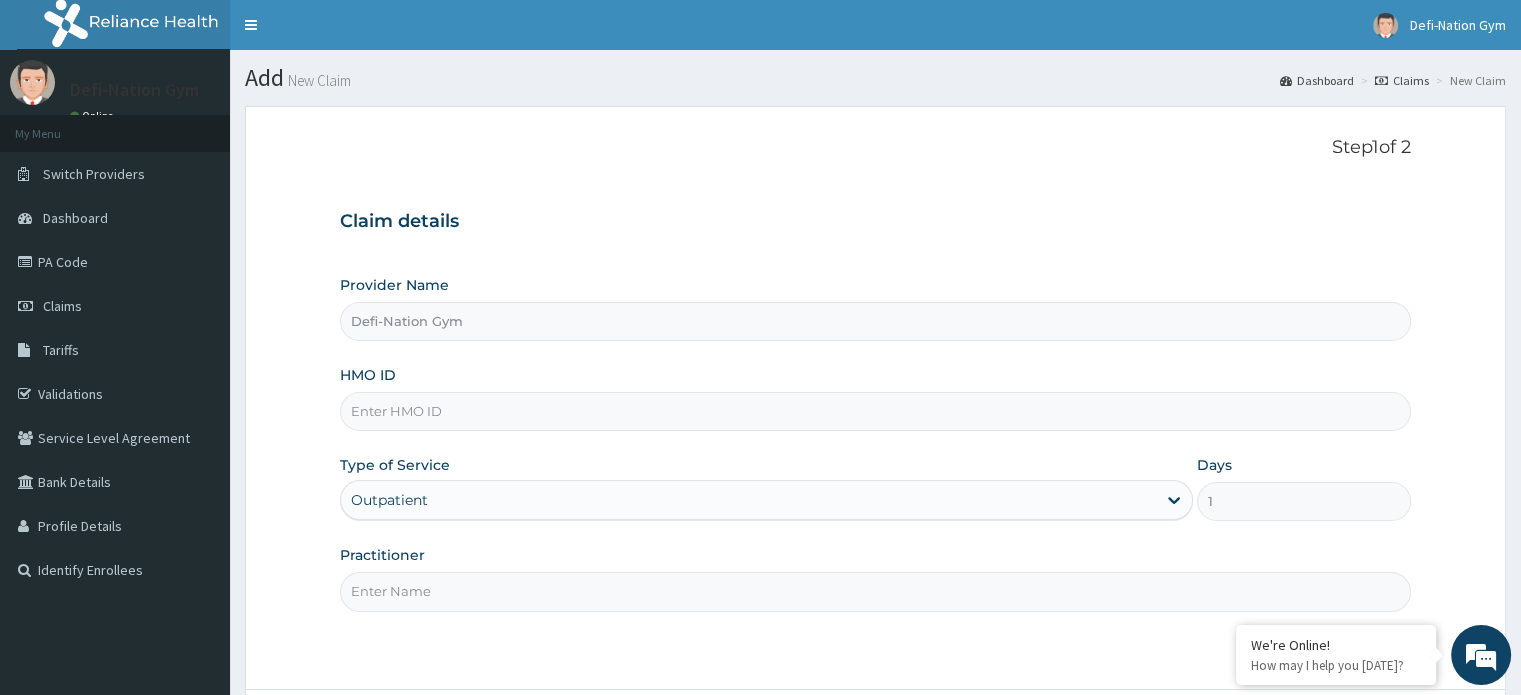click on "HMO ID" at bounding box center [875, 411] 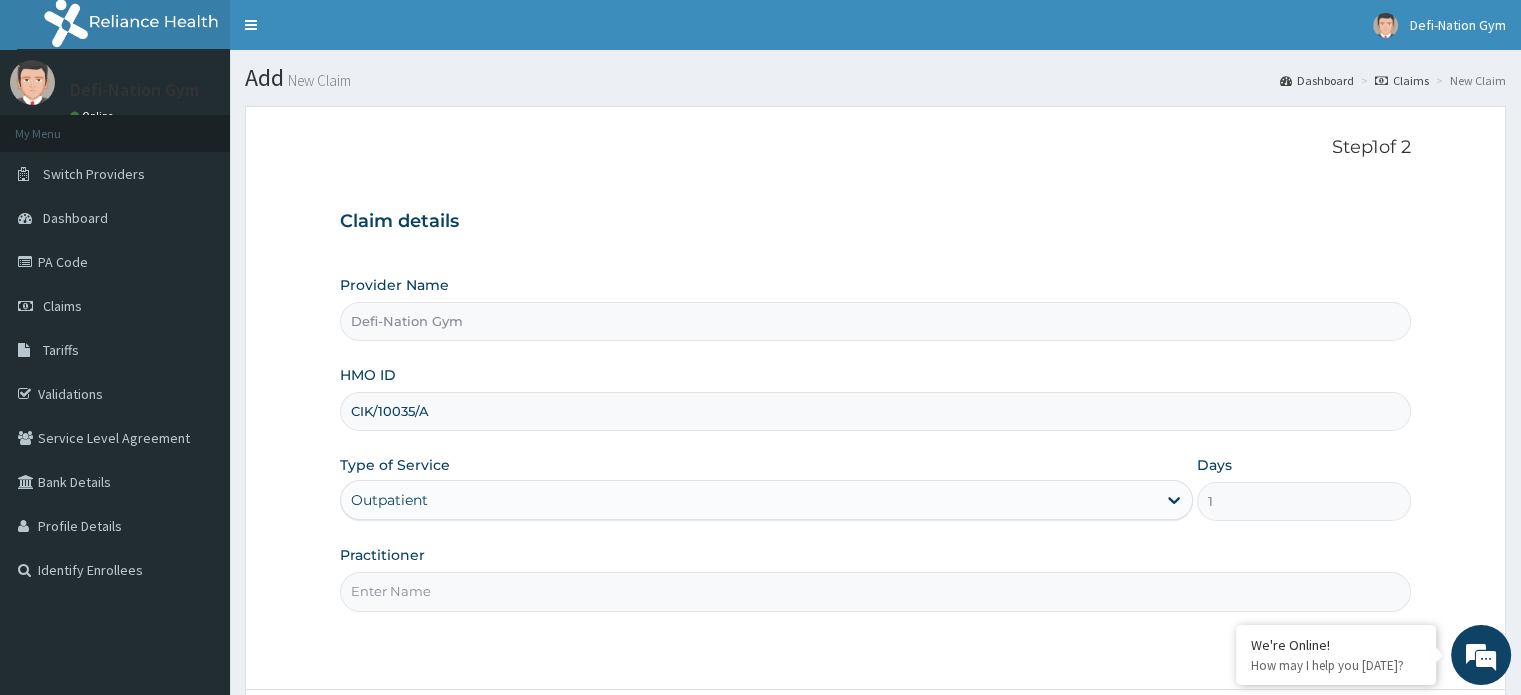 click on "Practitioner" at bounding box center (875, 591) 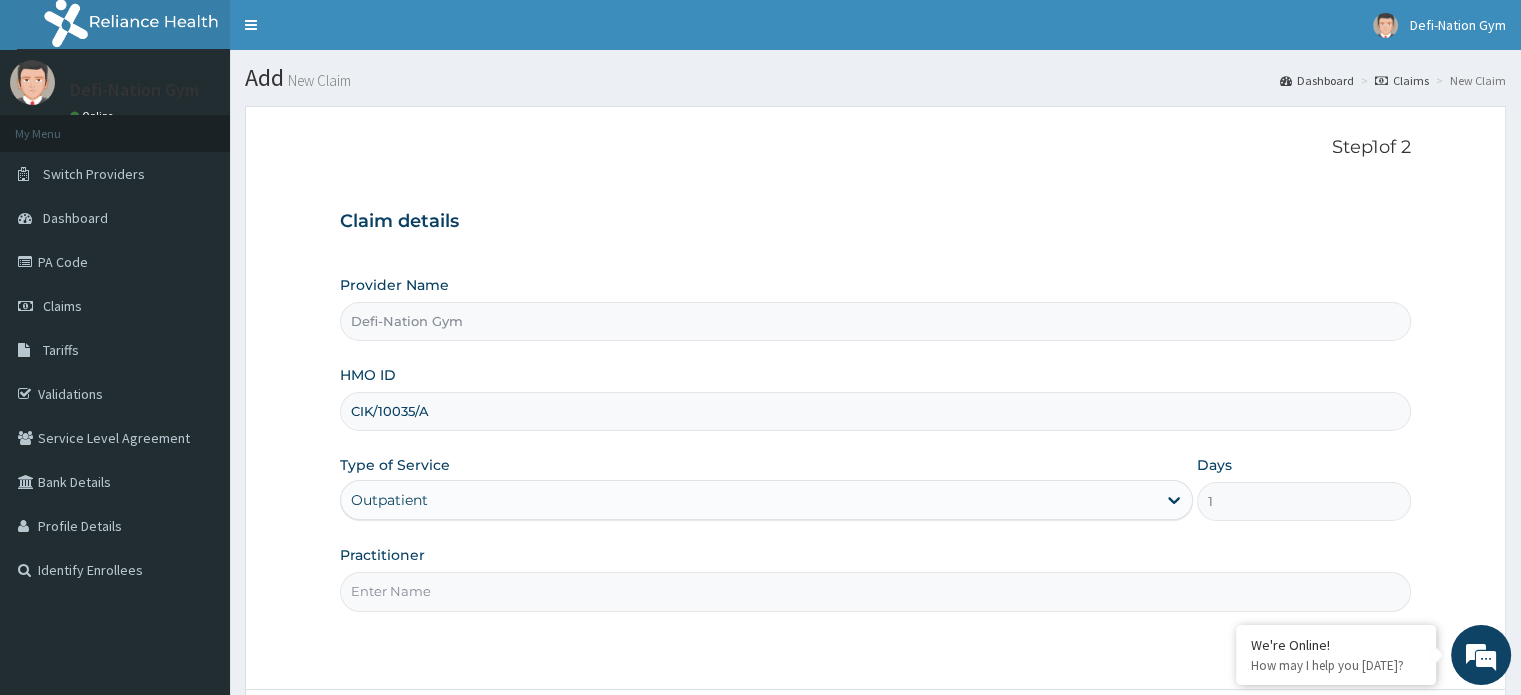paste on "Defi-Nation Gym" 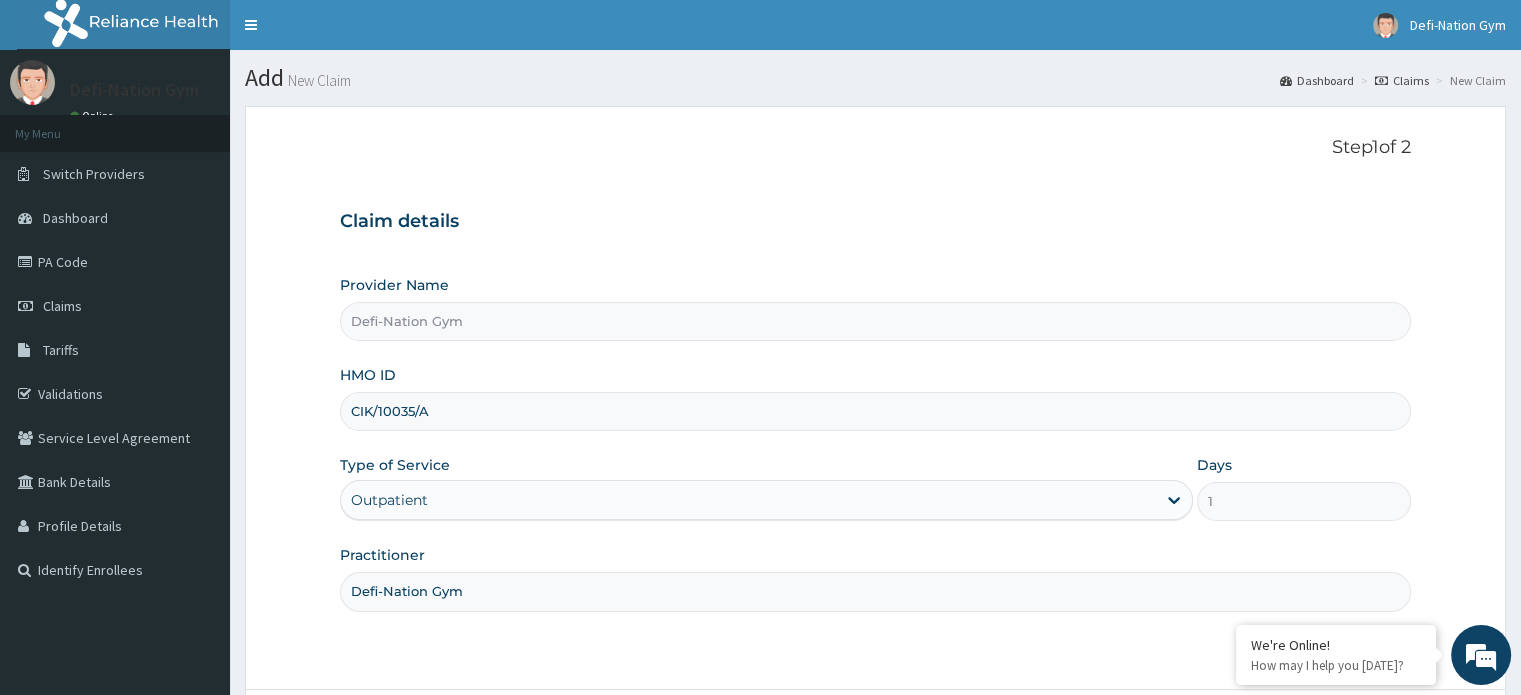scroll, scrollTop: 0, scrollLeft: 0, axis: both 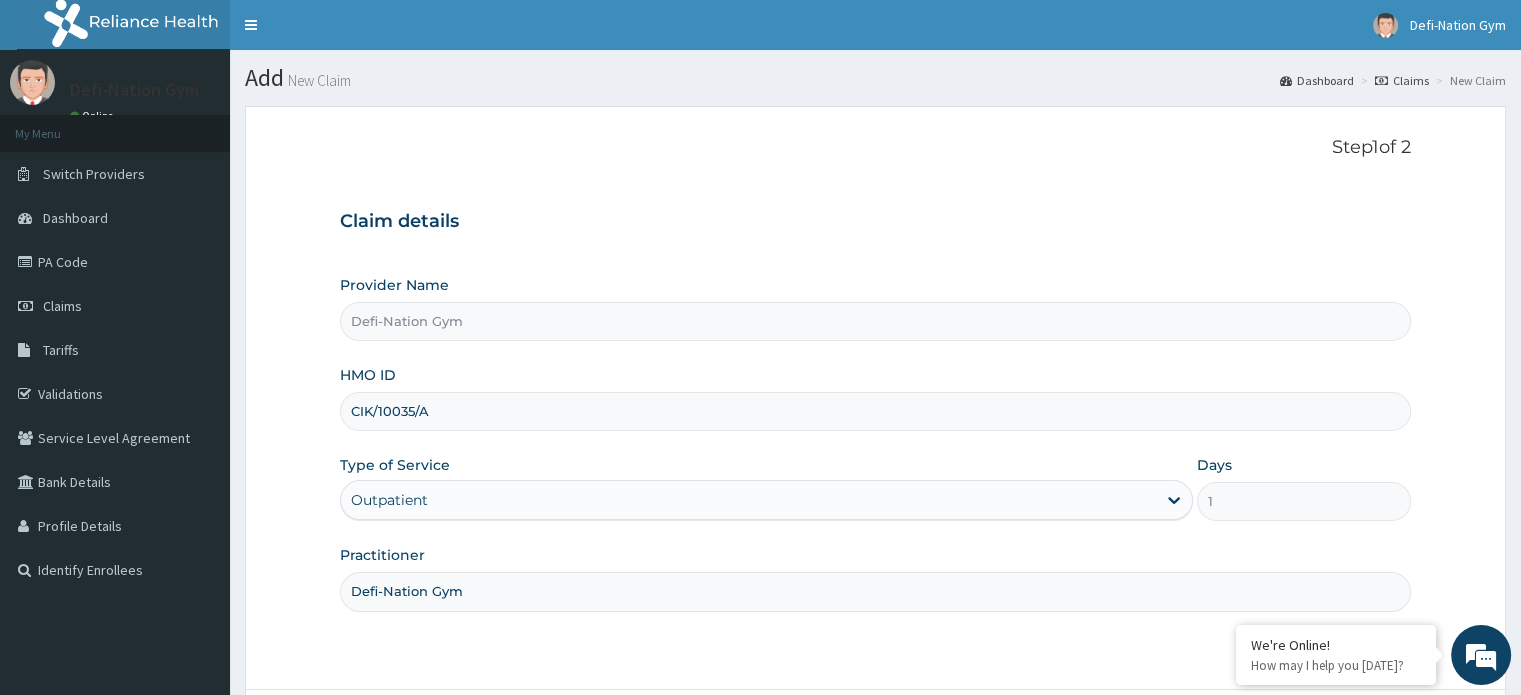 type on "Defi-Nation Gym" 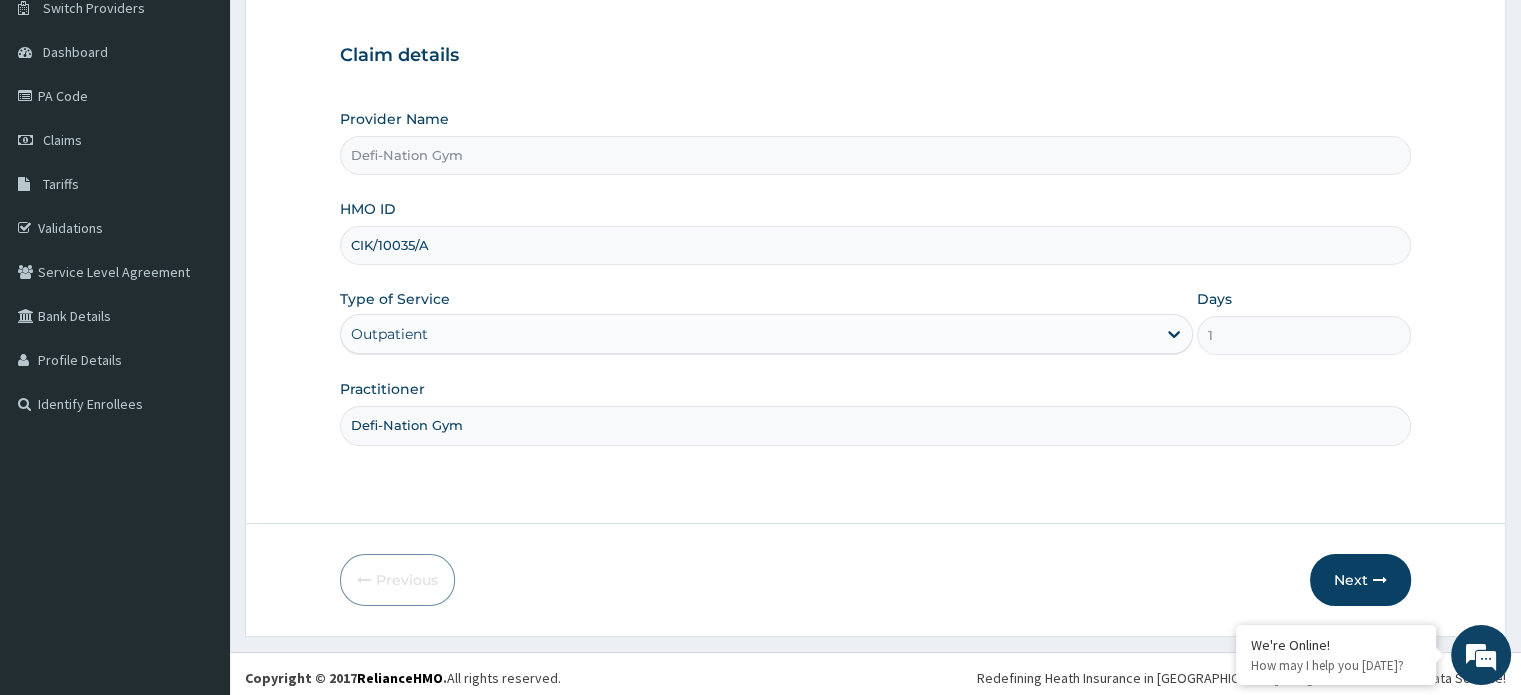 scroll, scrollTop: 172, scrollLeft: 0, axis: vertical 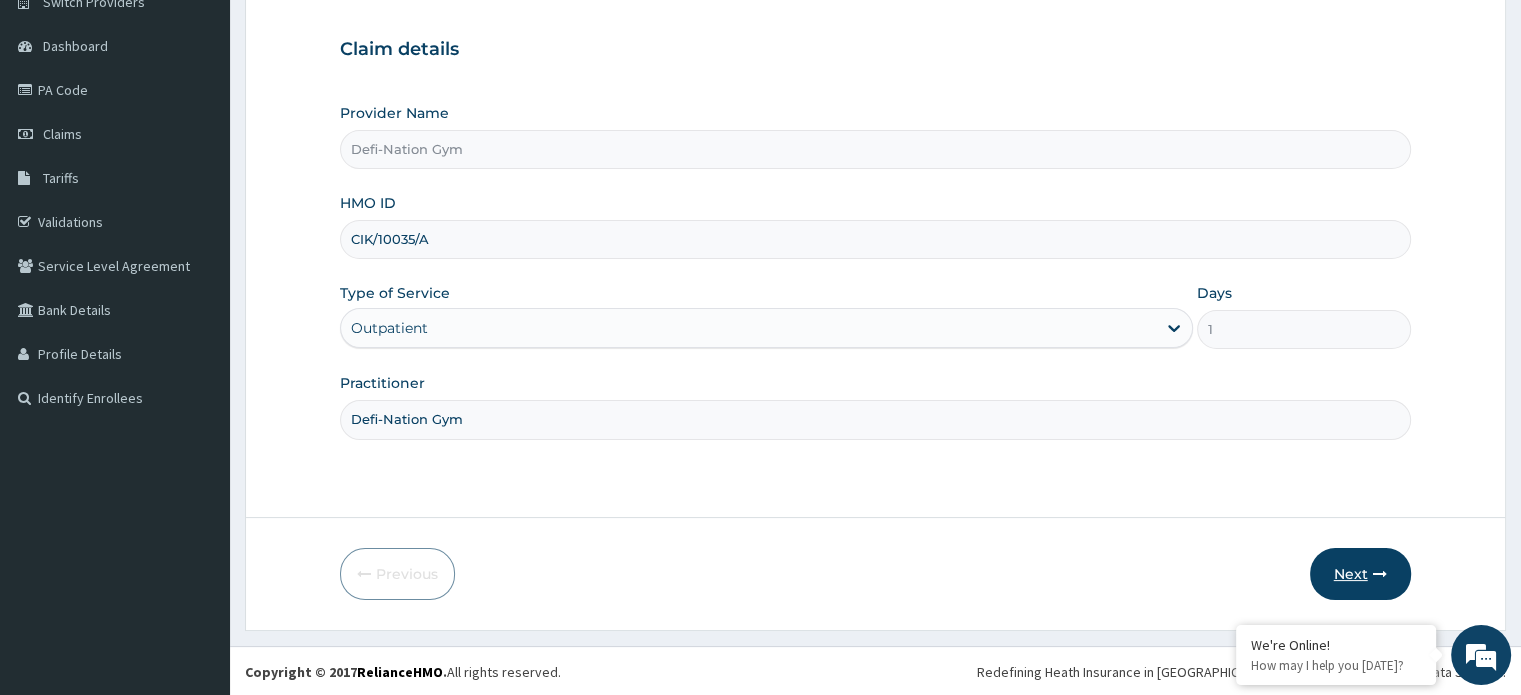 click on "Next" at bounding box center [1360, 574] 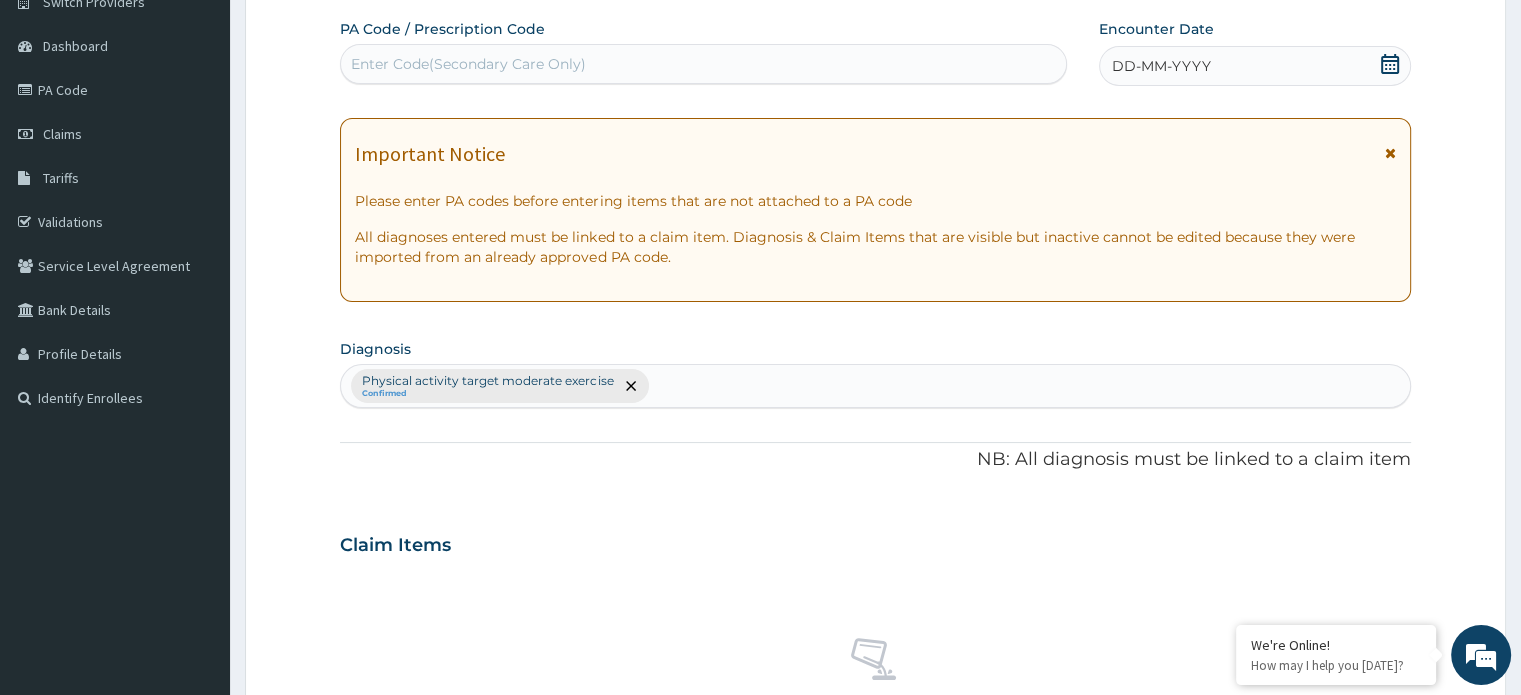 click 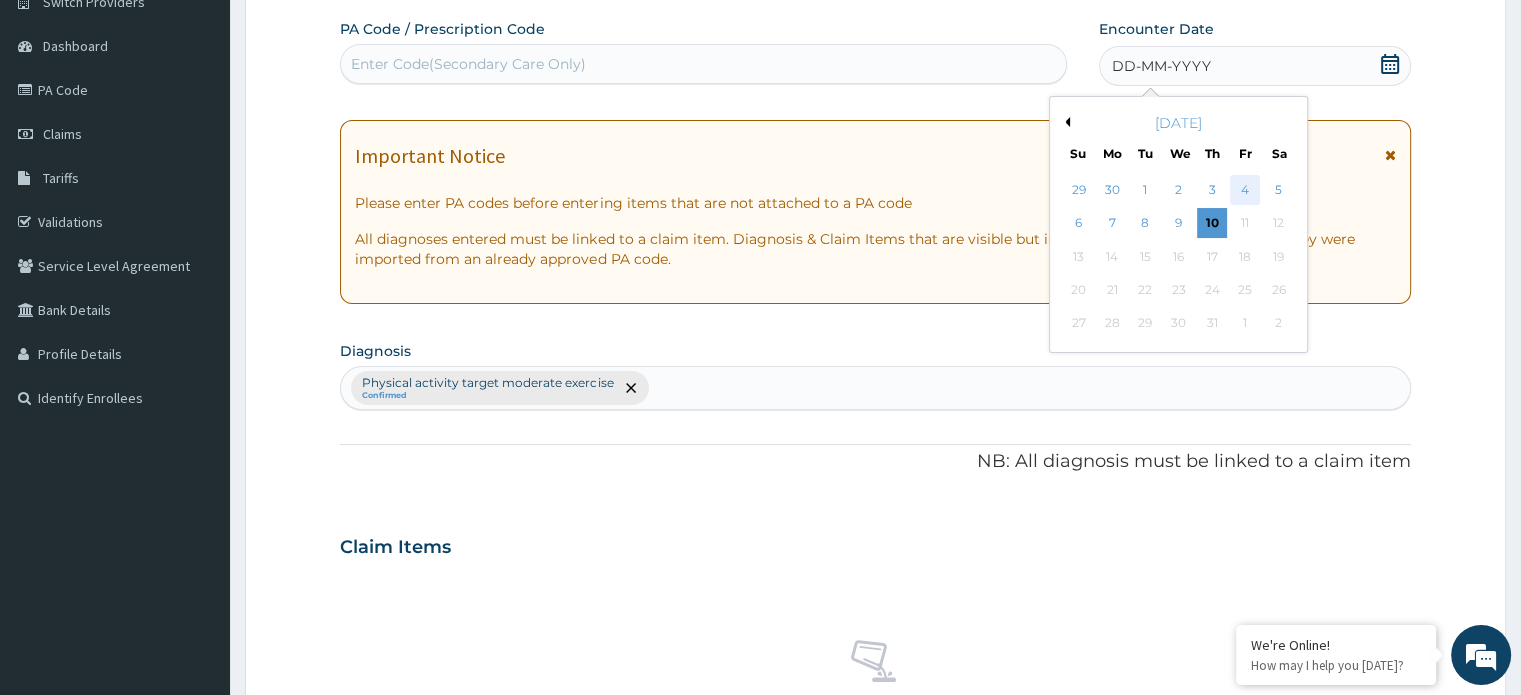 click on "4" at bounding box center (1245, 190) 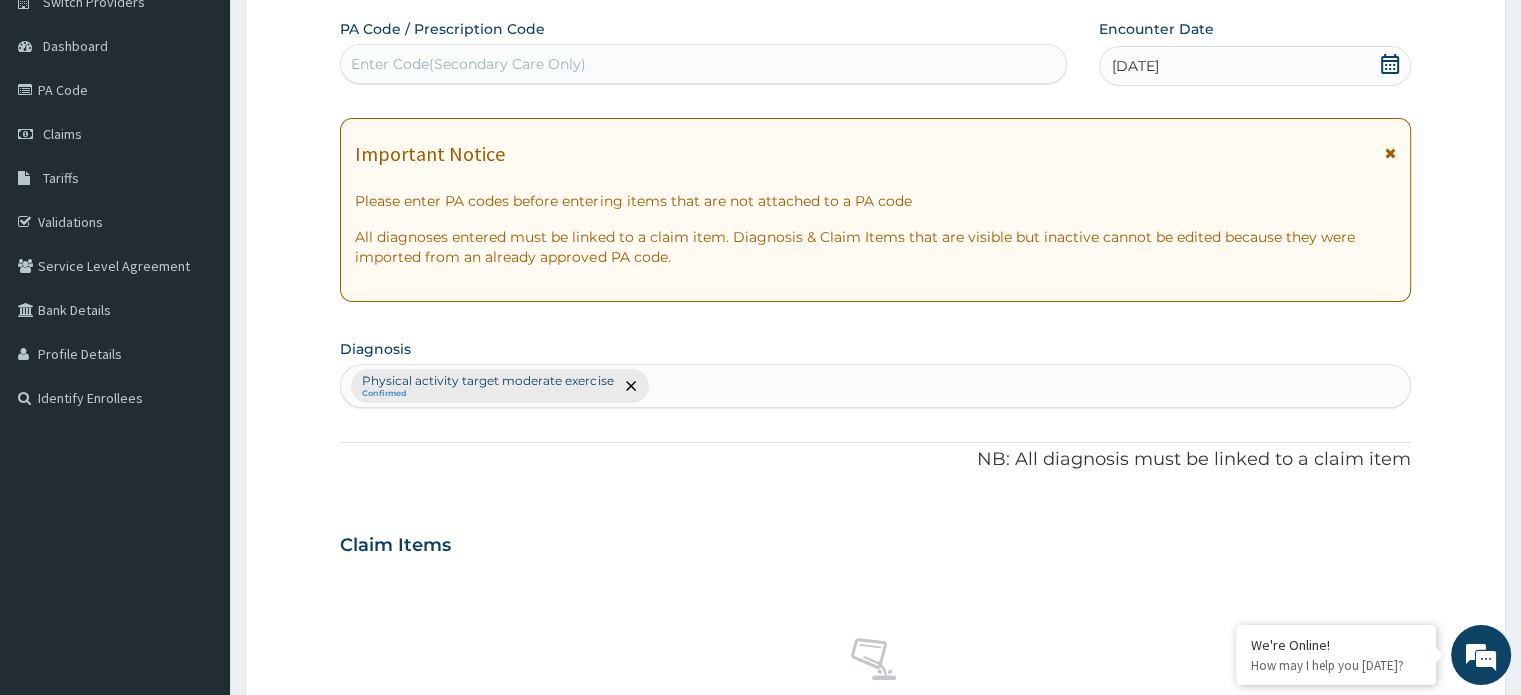 click on "Enter Code(Secondary Care Only)" at bounding box center [468, 64] 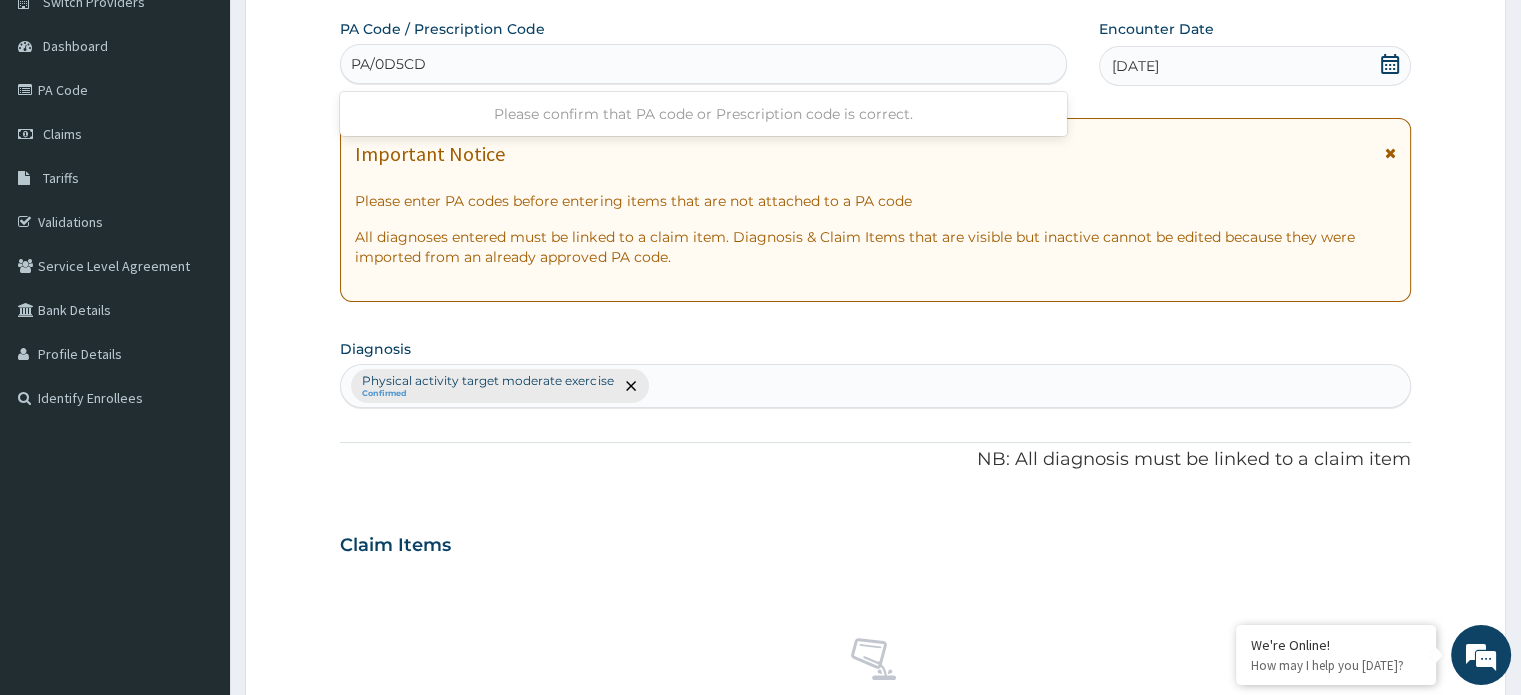 type on "PA/0D5CD2" 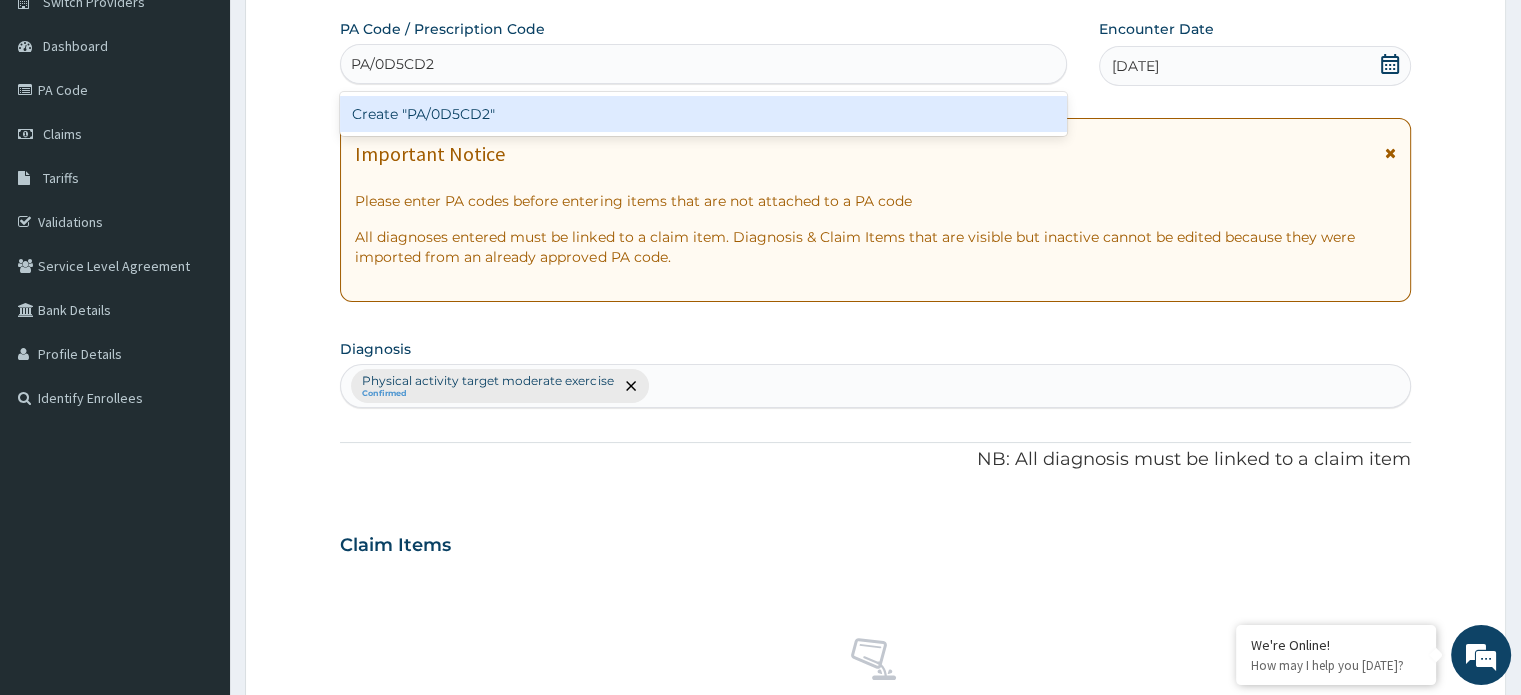 click on "Create "PA/0D5CD2"" at bounding box center [703, 114] 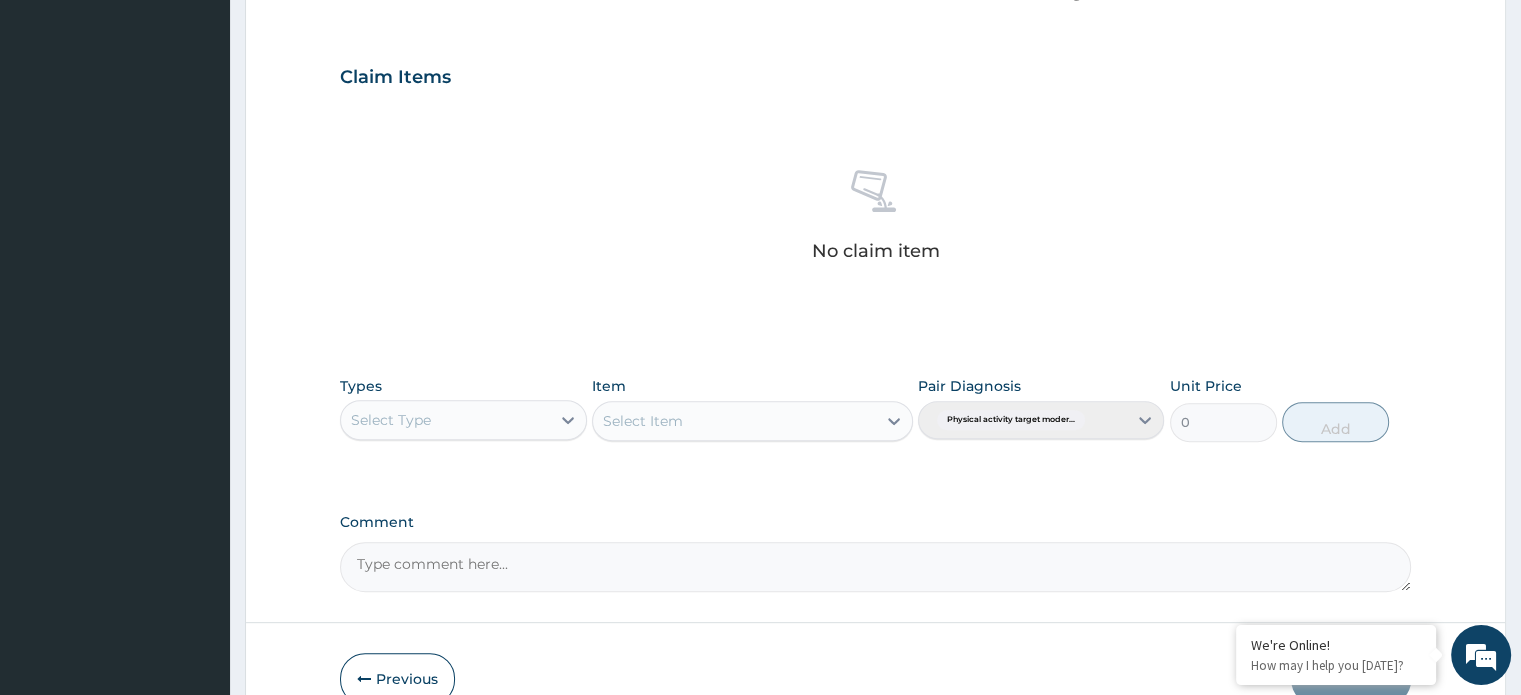 scroll, scrollTop: 649, scrollLeft: 0, axis: vertical 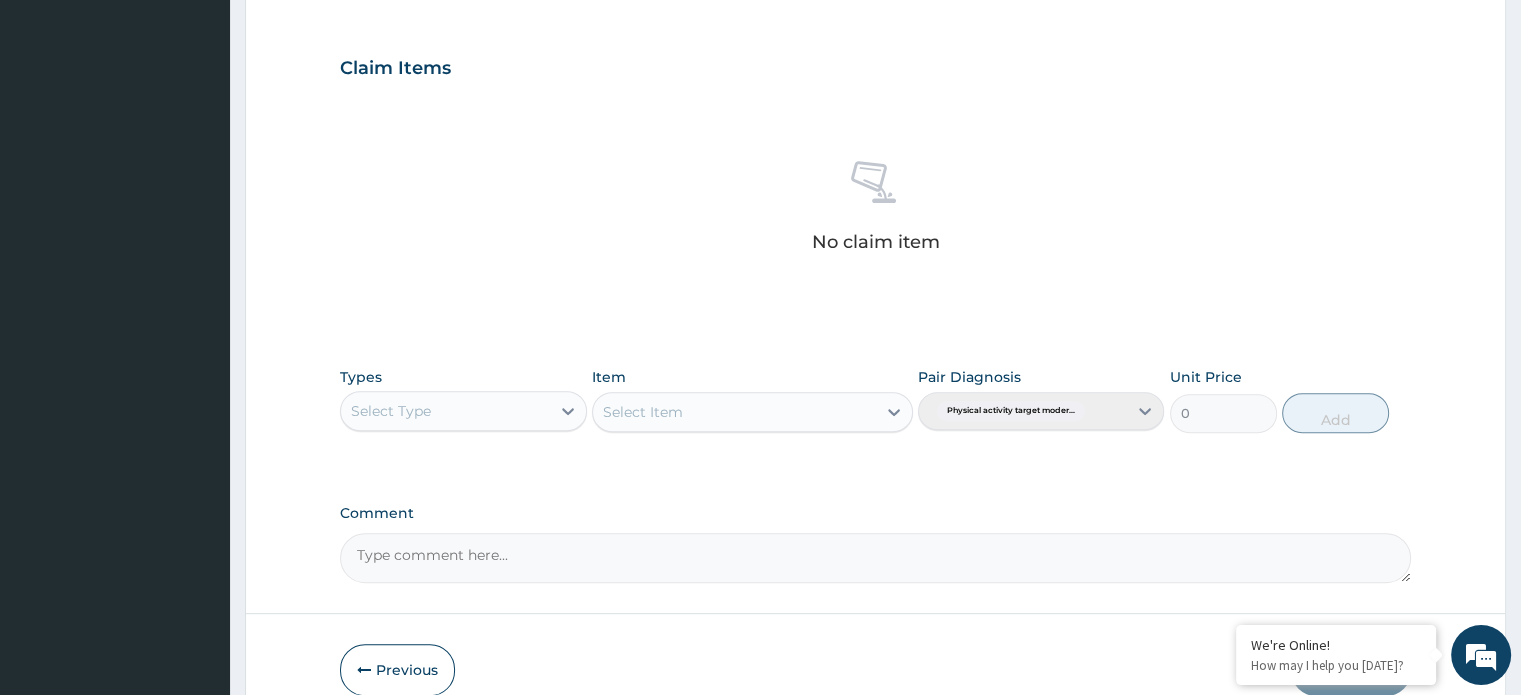 click on "Select Type" at bounding box center [445, 411] 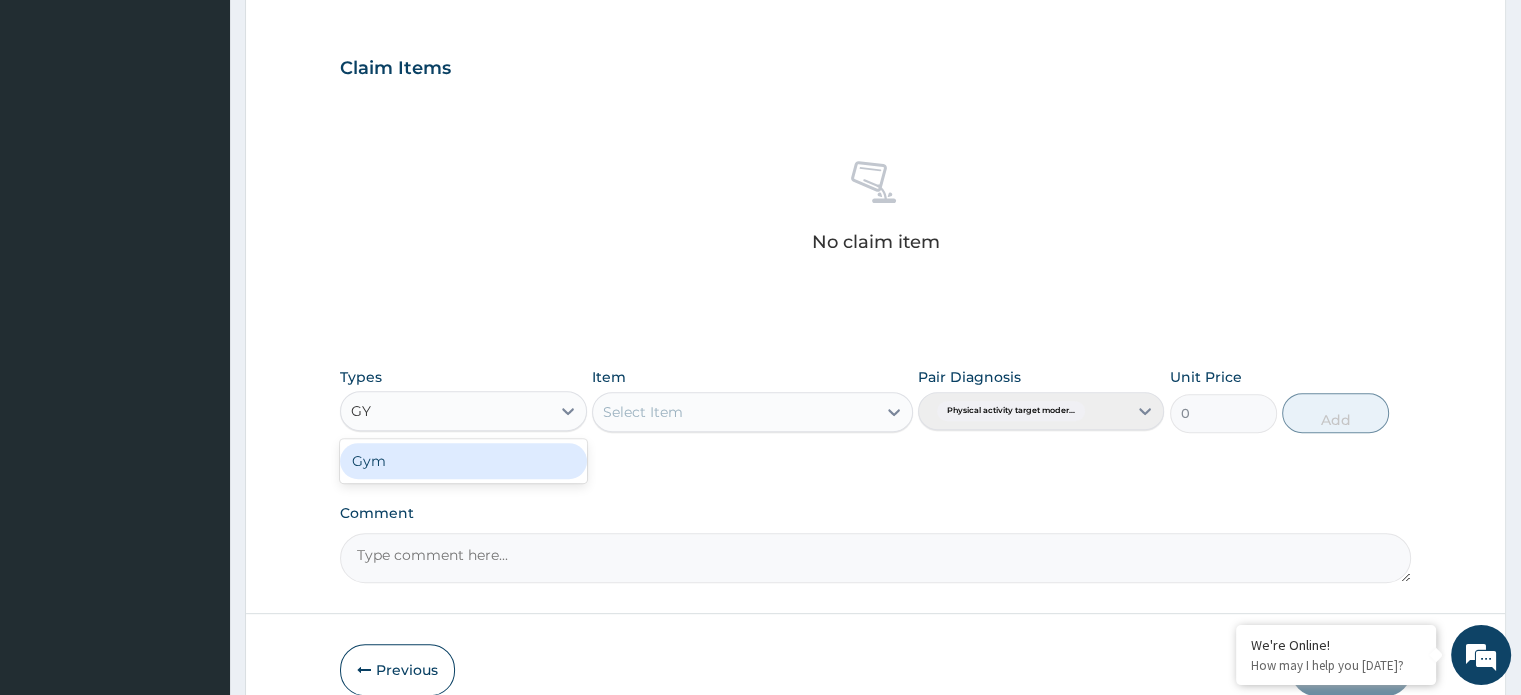 type on "GYM" 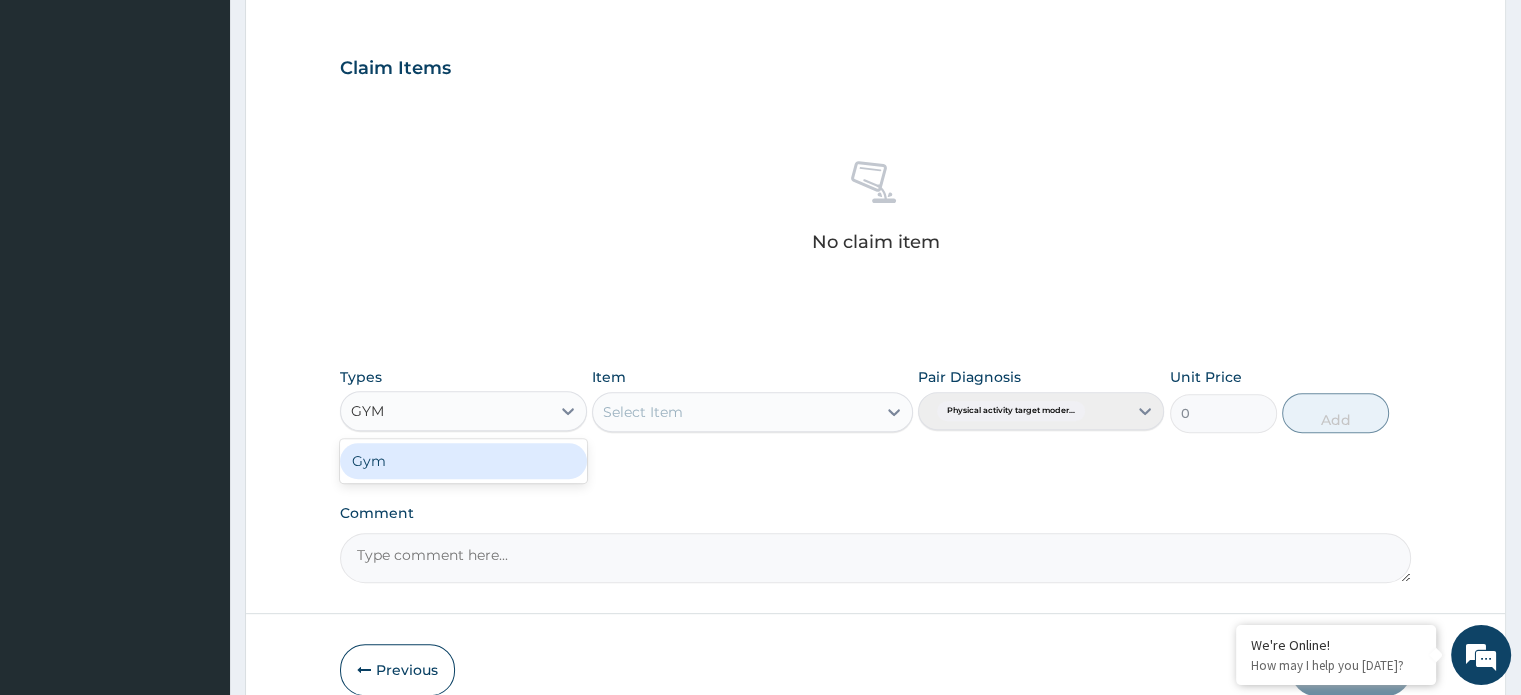type 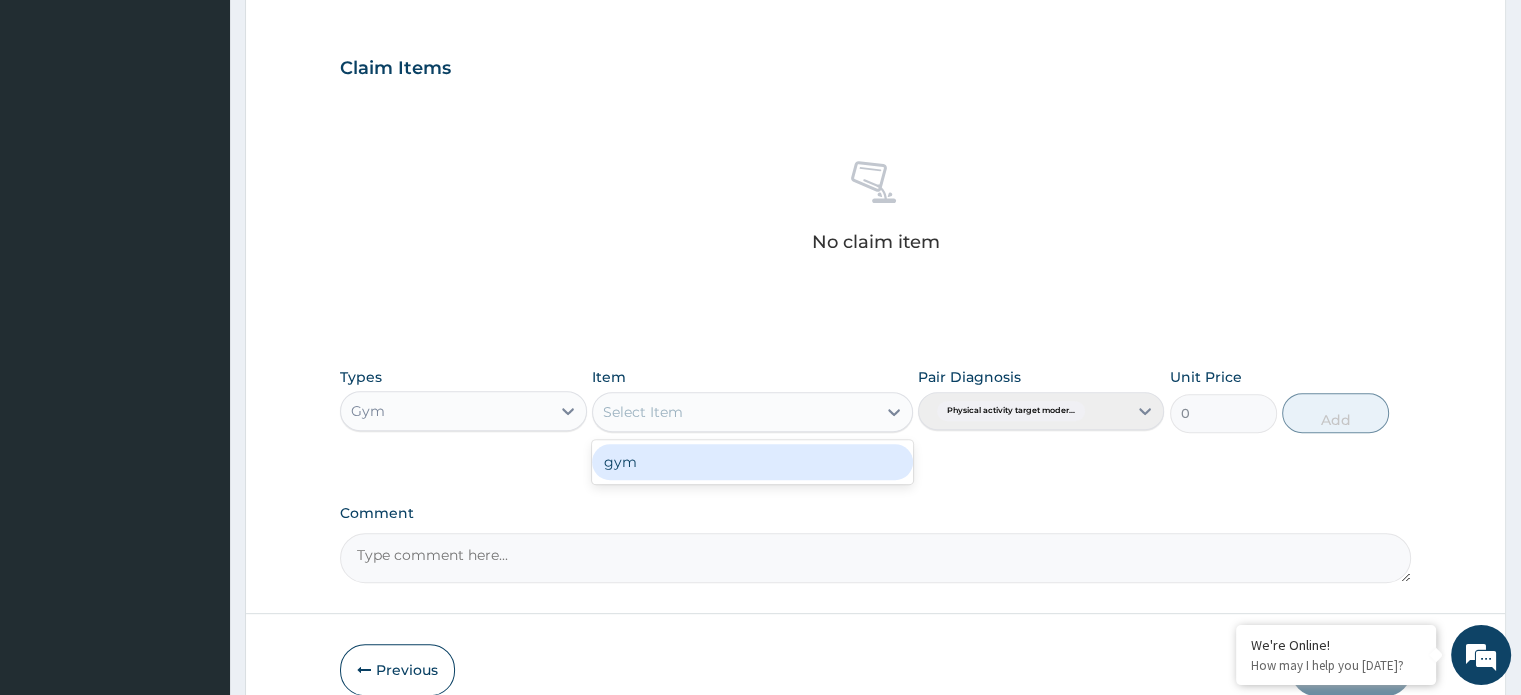 click on "Select Item" at bounding box center [734, 412] 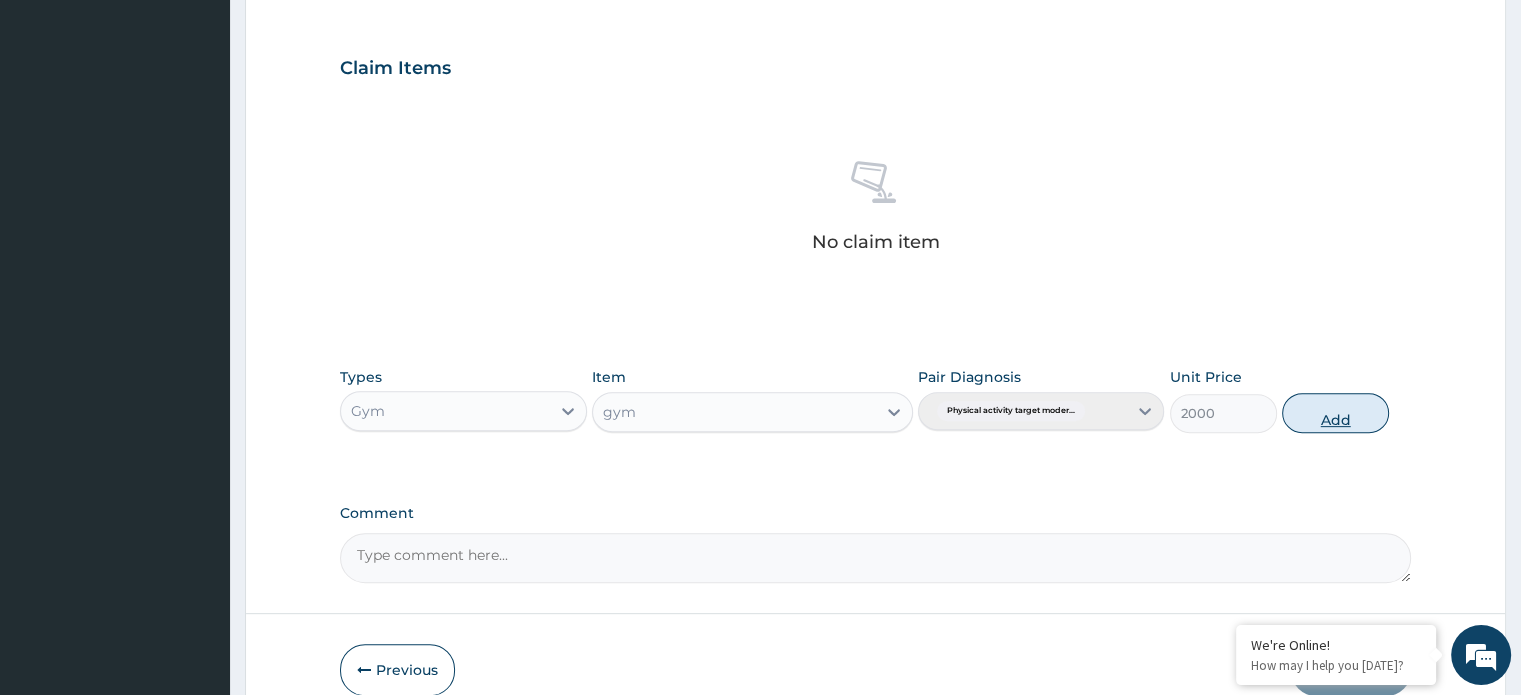 click on "Add" at bounding box center (1335, 413) 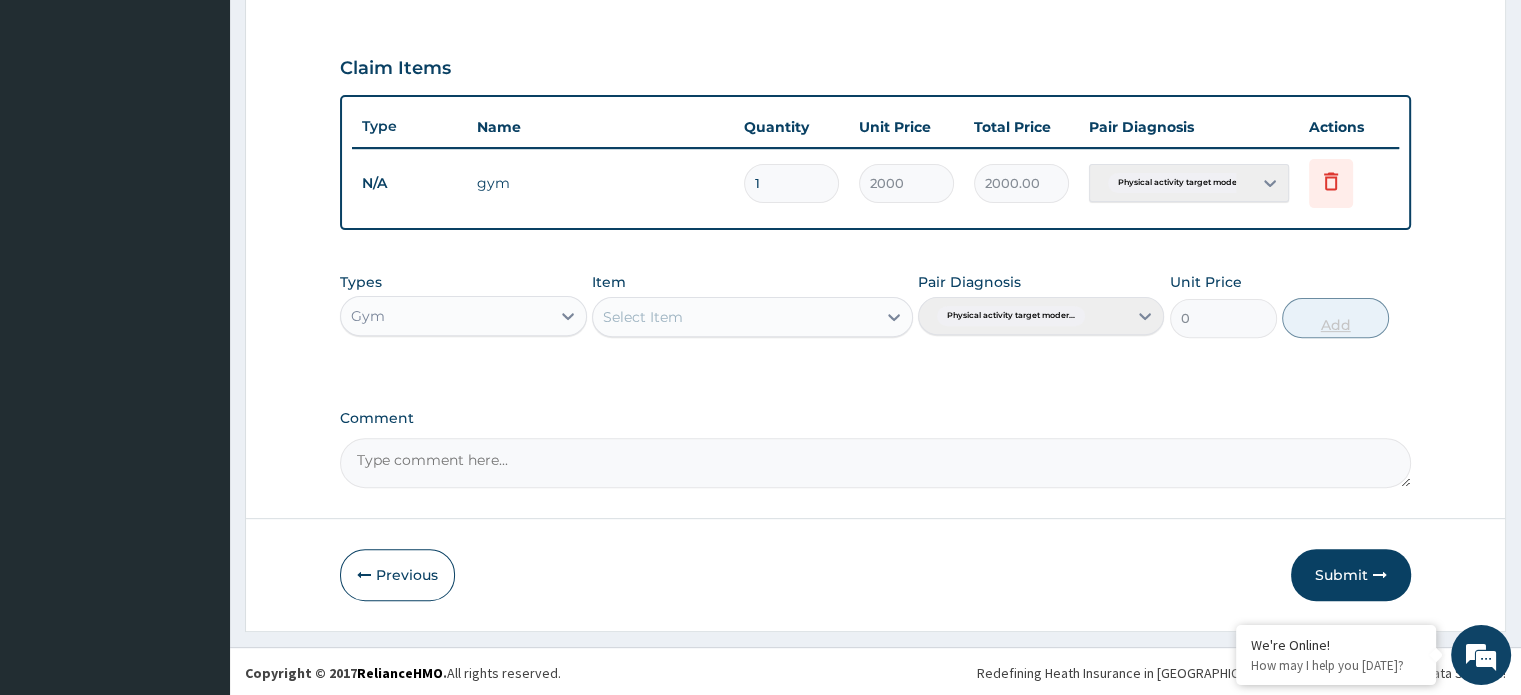 scroll, scrollTop: 648, scrollLeft: 0, axis: vertical 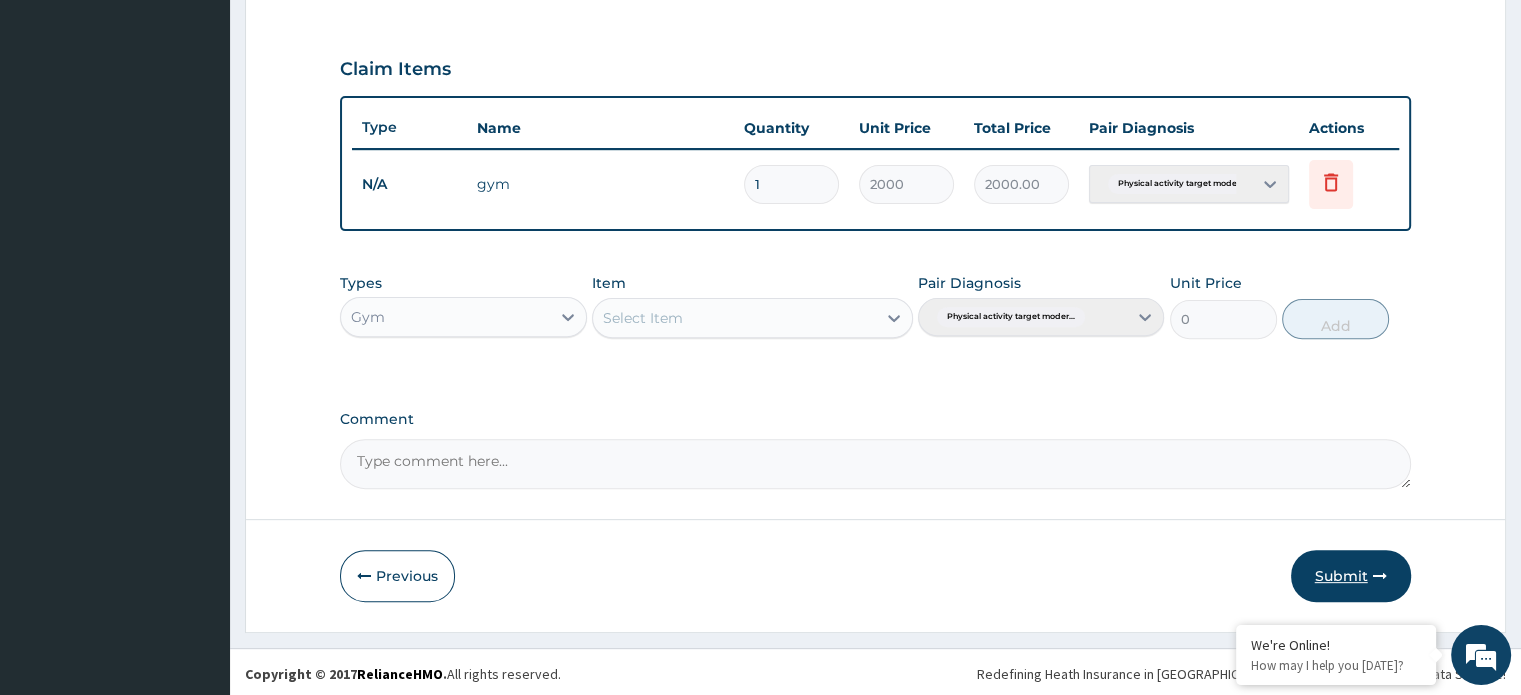click on "Submit" at bounding box center [1351, 576] 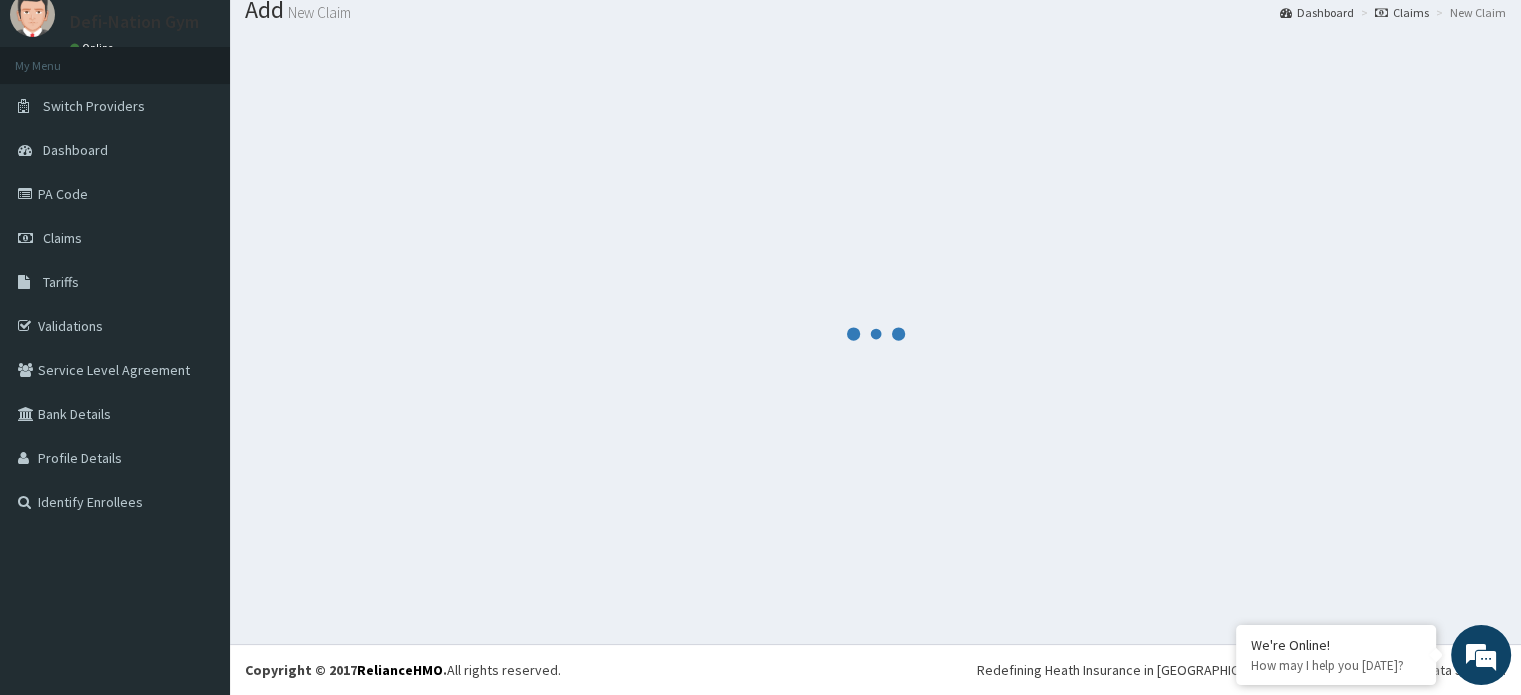 scroll, scrollTop: 648, scrollLeft: 0, axis: vertical 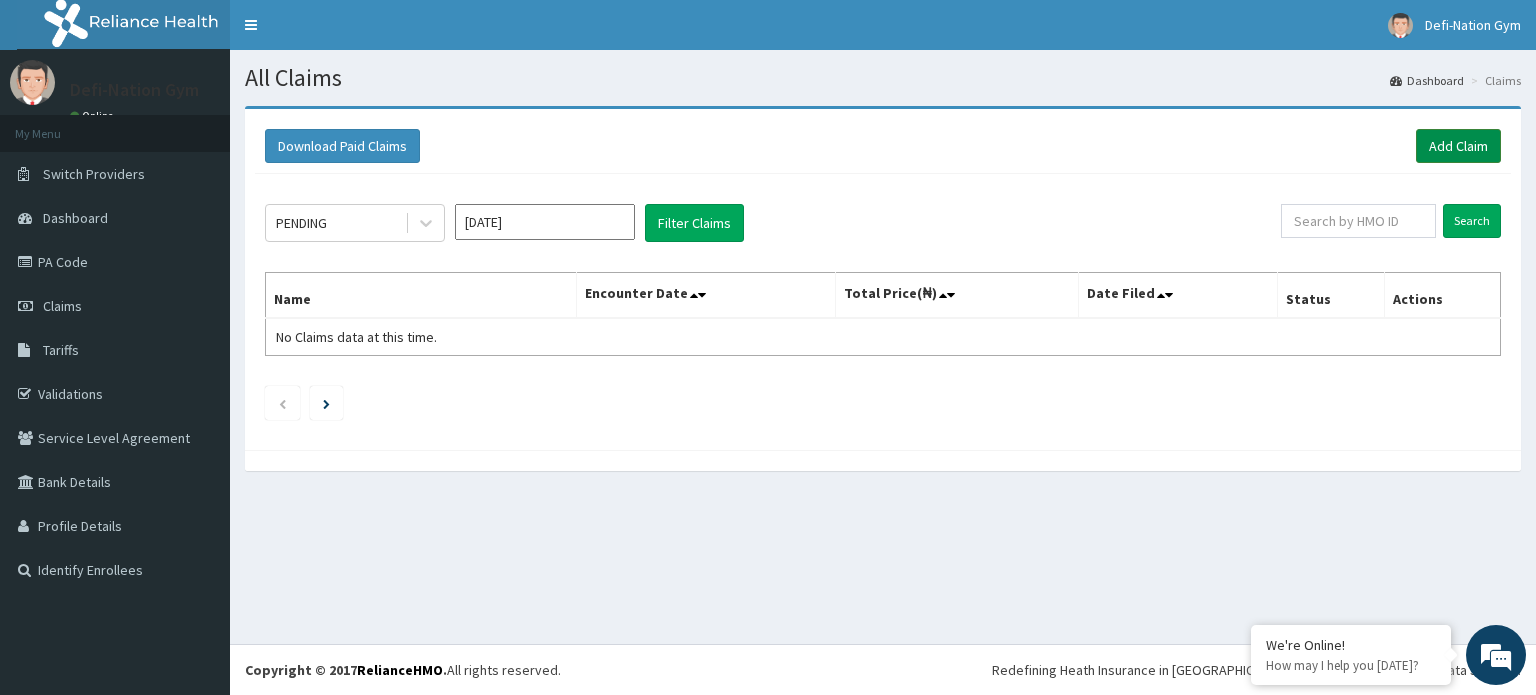 click on "Add Claim" at bounding box center (1458, 146) 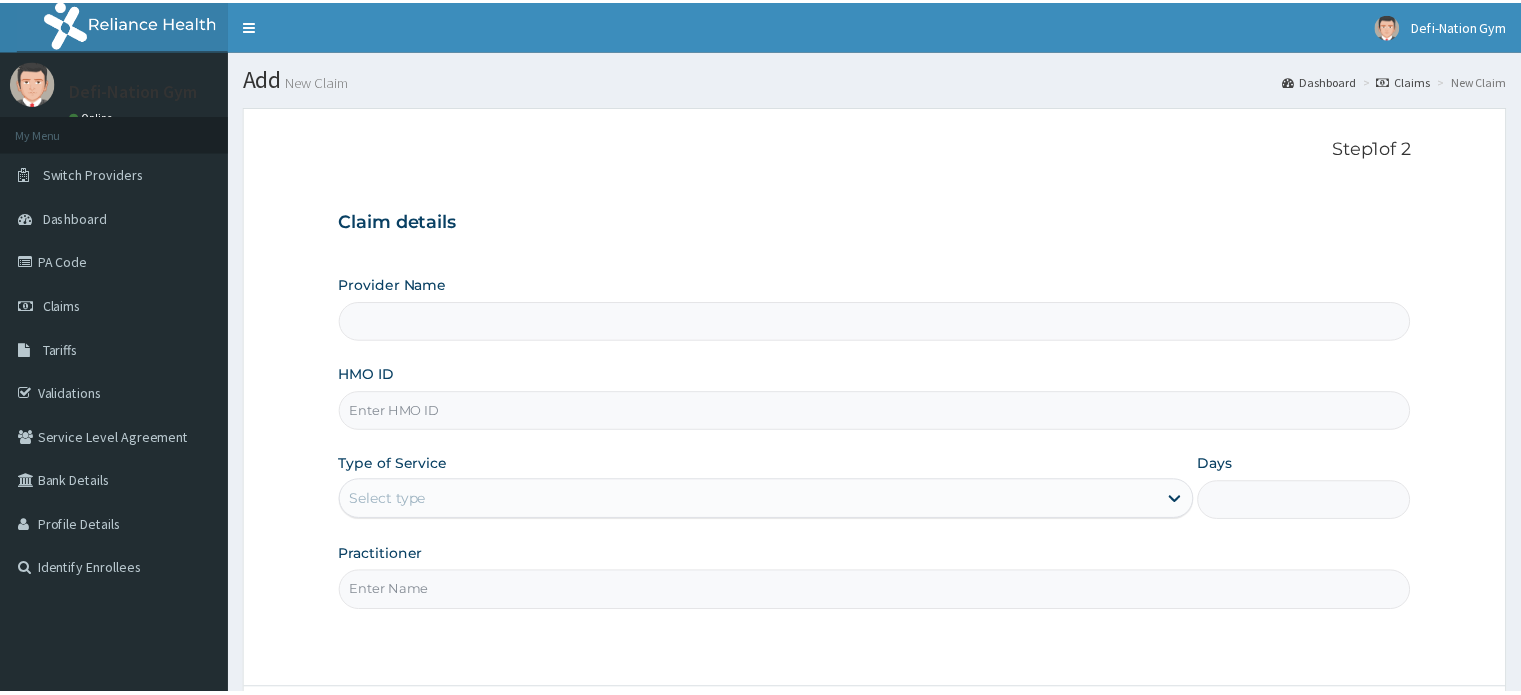 scroll, scrollTop: 0, scrollLeft: 0, axis: both 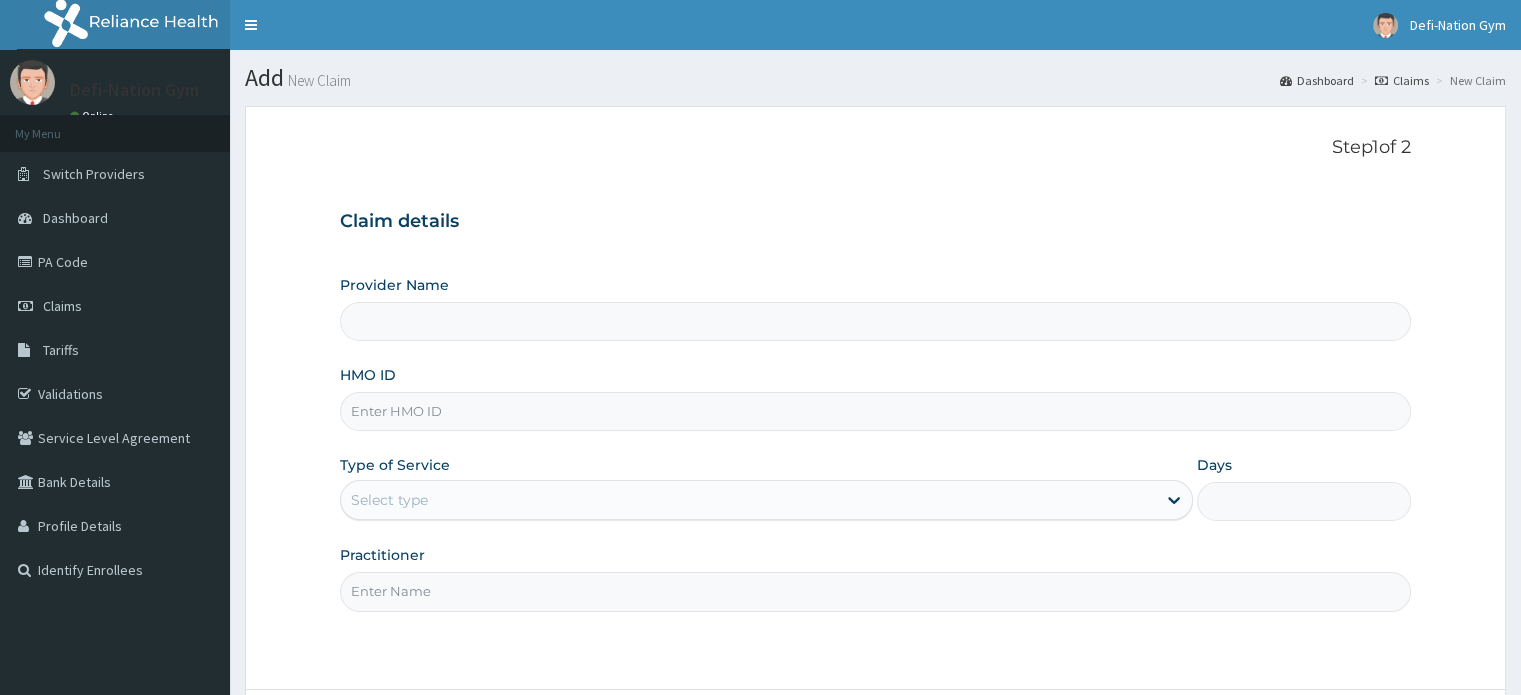 type on "Defi-Nation Gym" 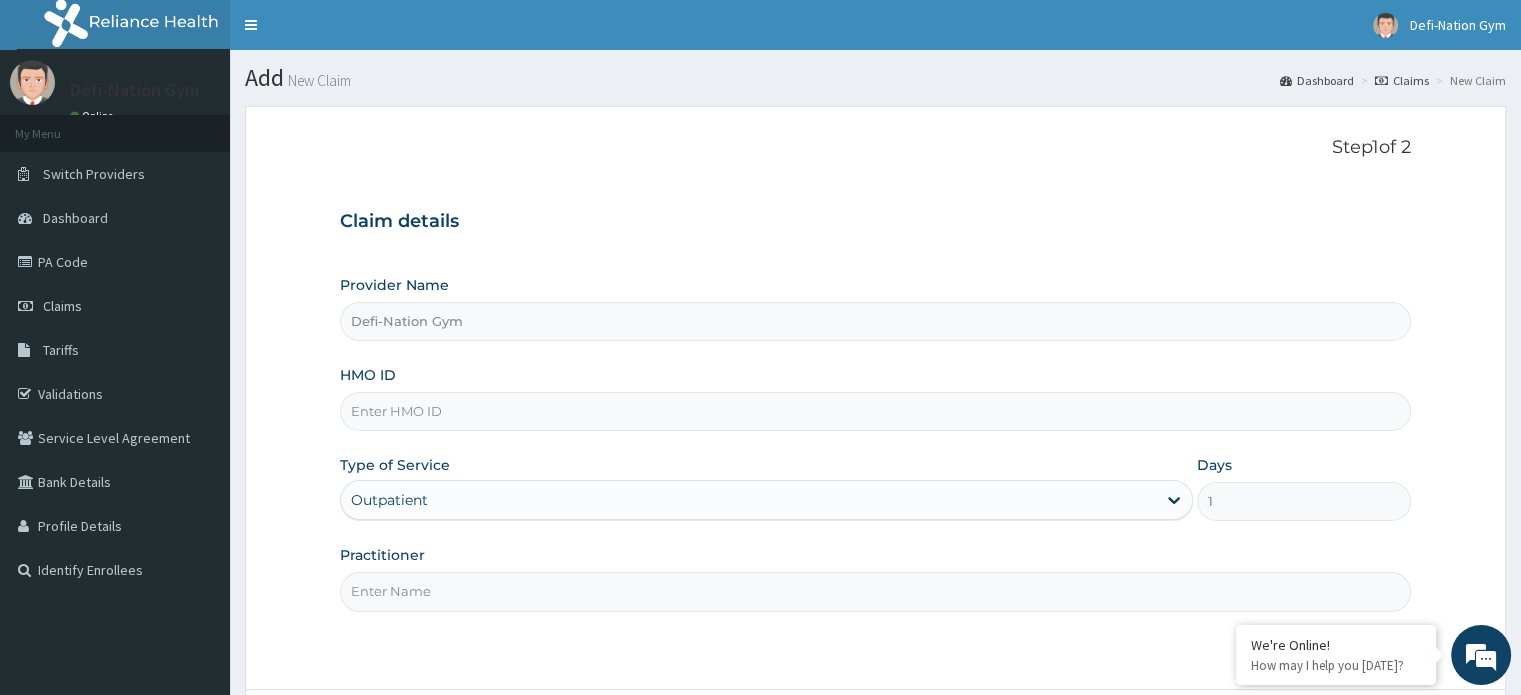 click on "HMO ID" at bounding box center (875, 411) 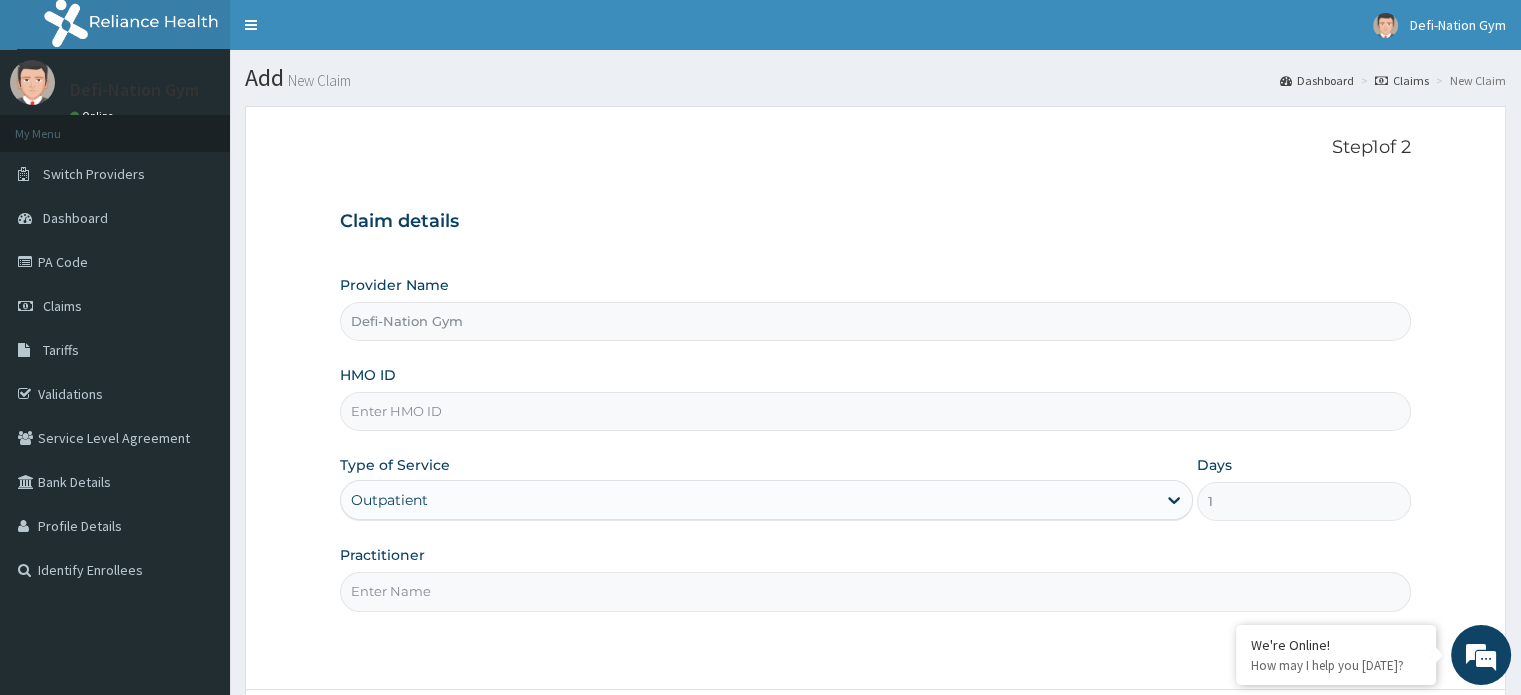 type on "CIK/10035/A" 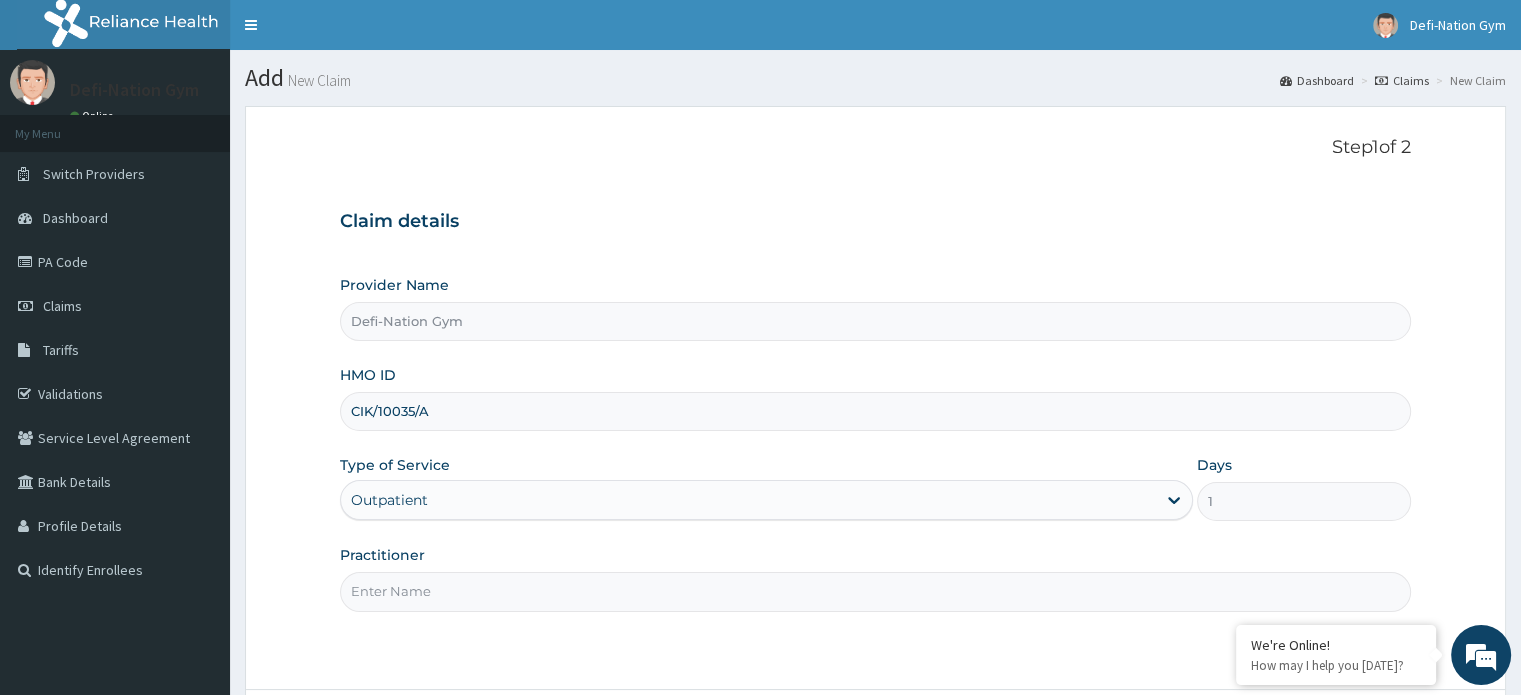 click on "Practitioner" at bounding box center [875, 591] 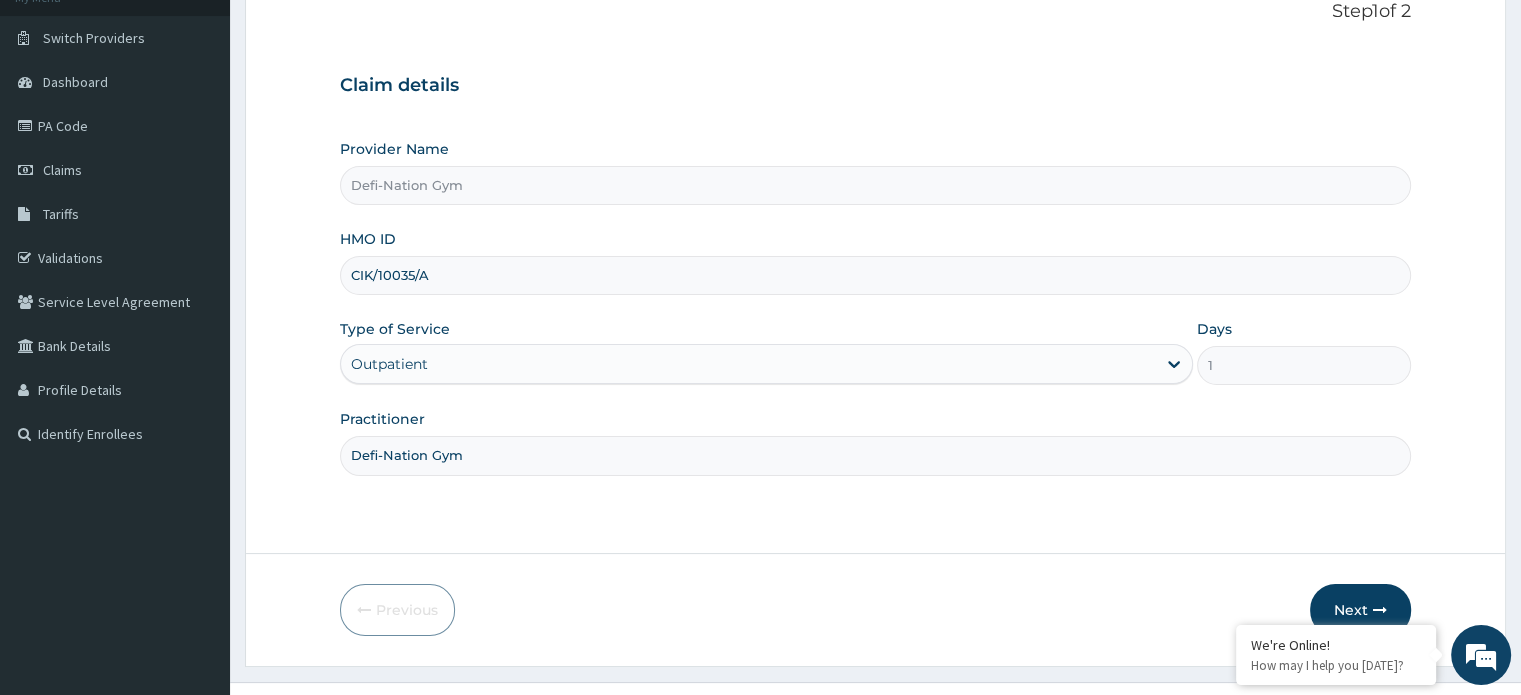 scroll, scrollTop: 172, scrollLeft: 0, axis: vertical 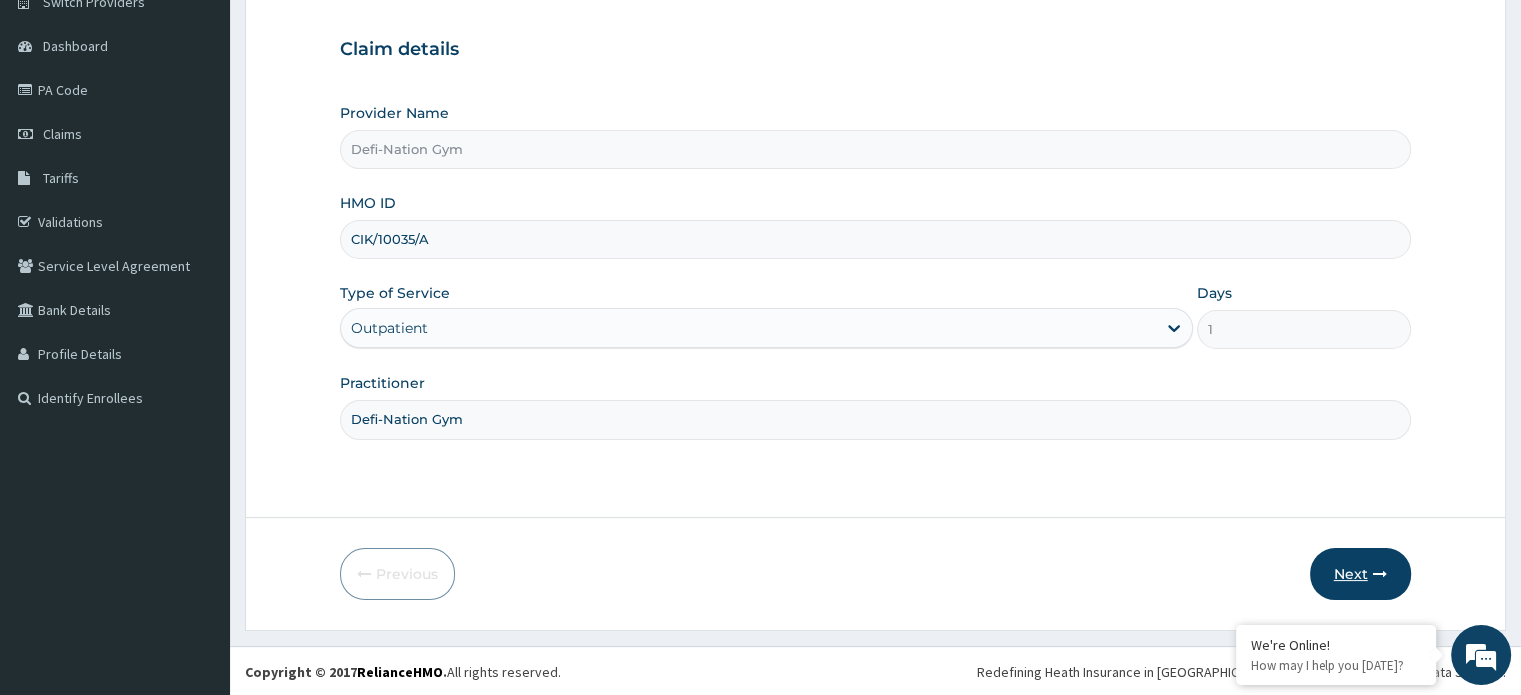 type on "Defi-Nation Gym" 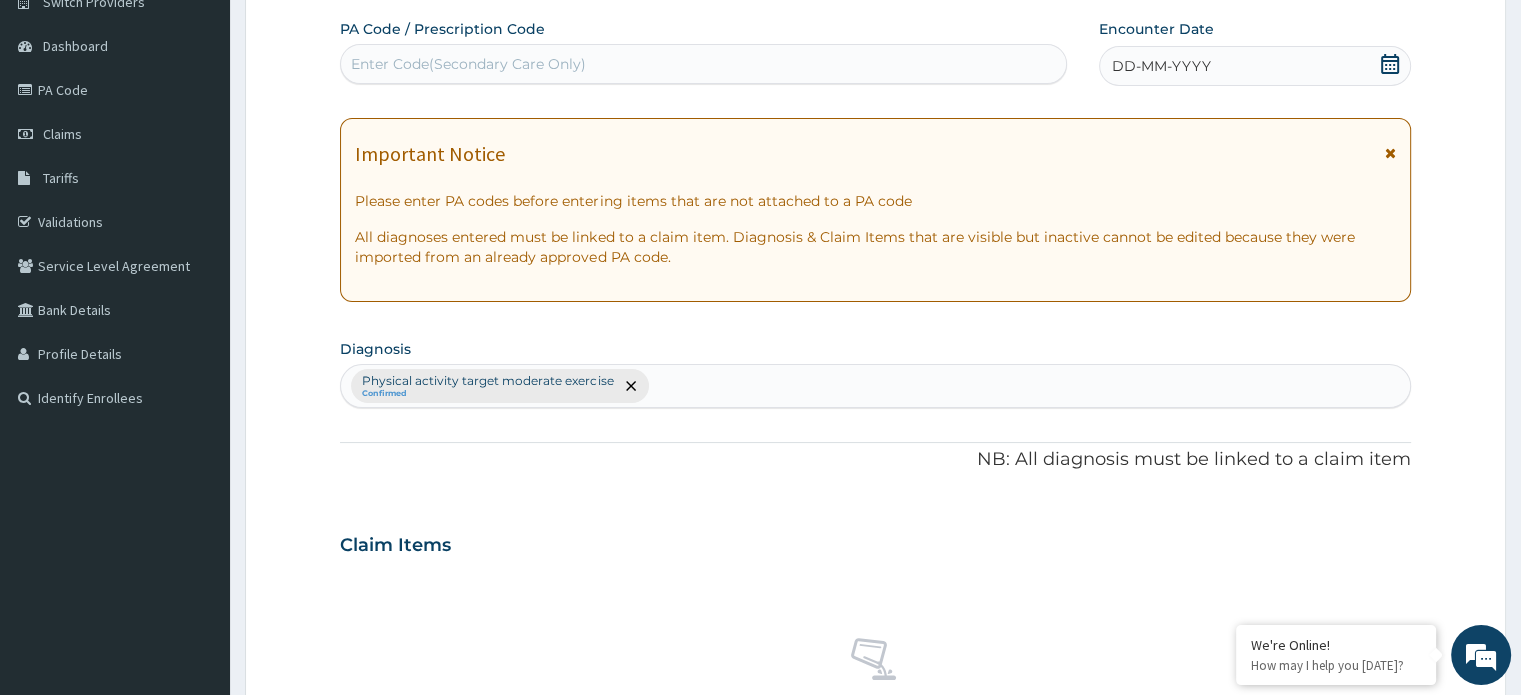 scroll, scrollTop: 0, scrollLeft: 0, axis: both 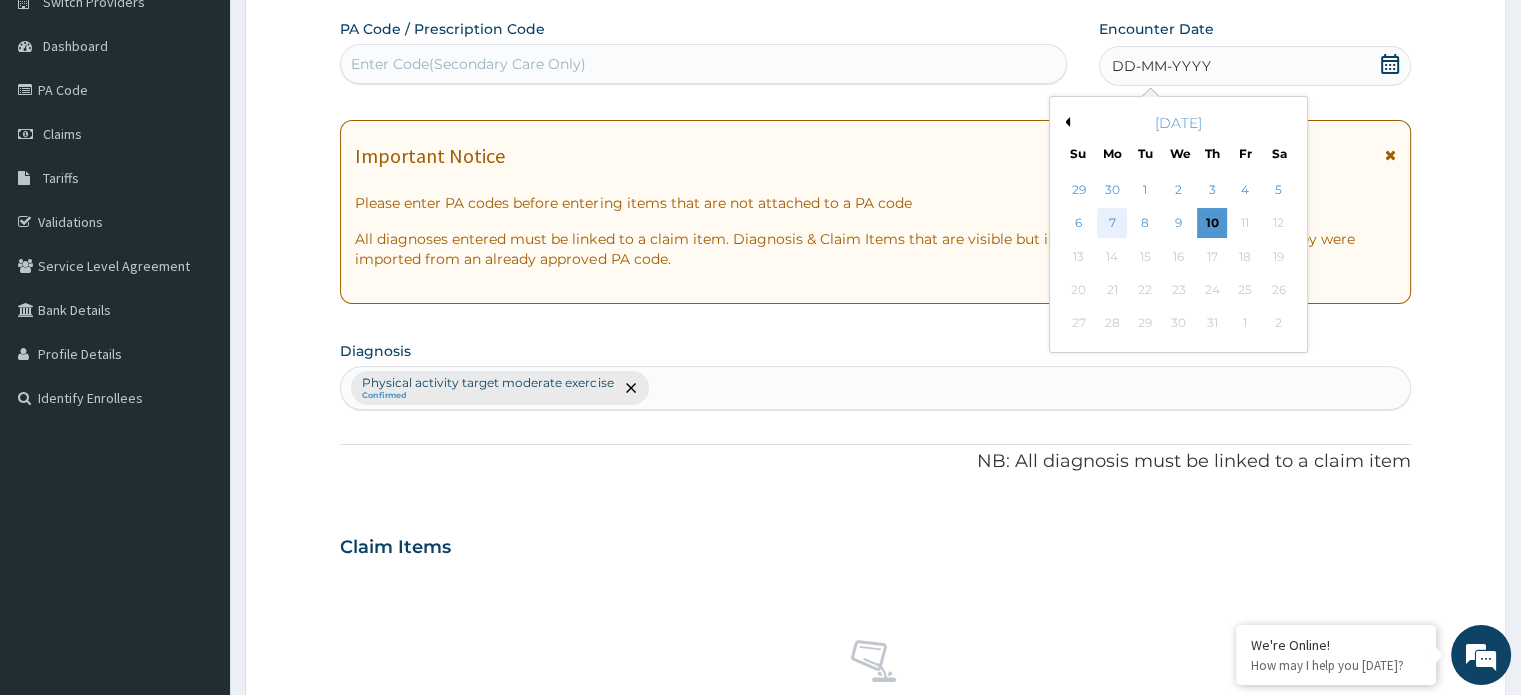 click on "7" at bounding box center [1112, 224] 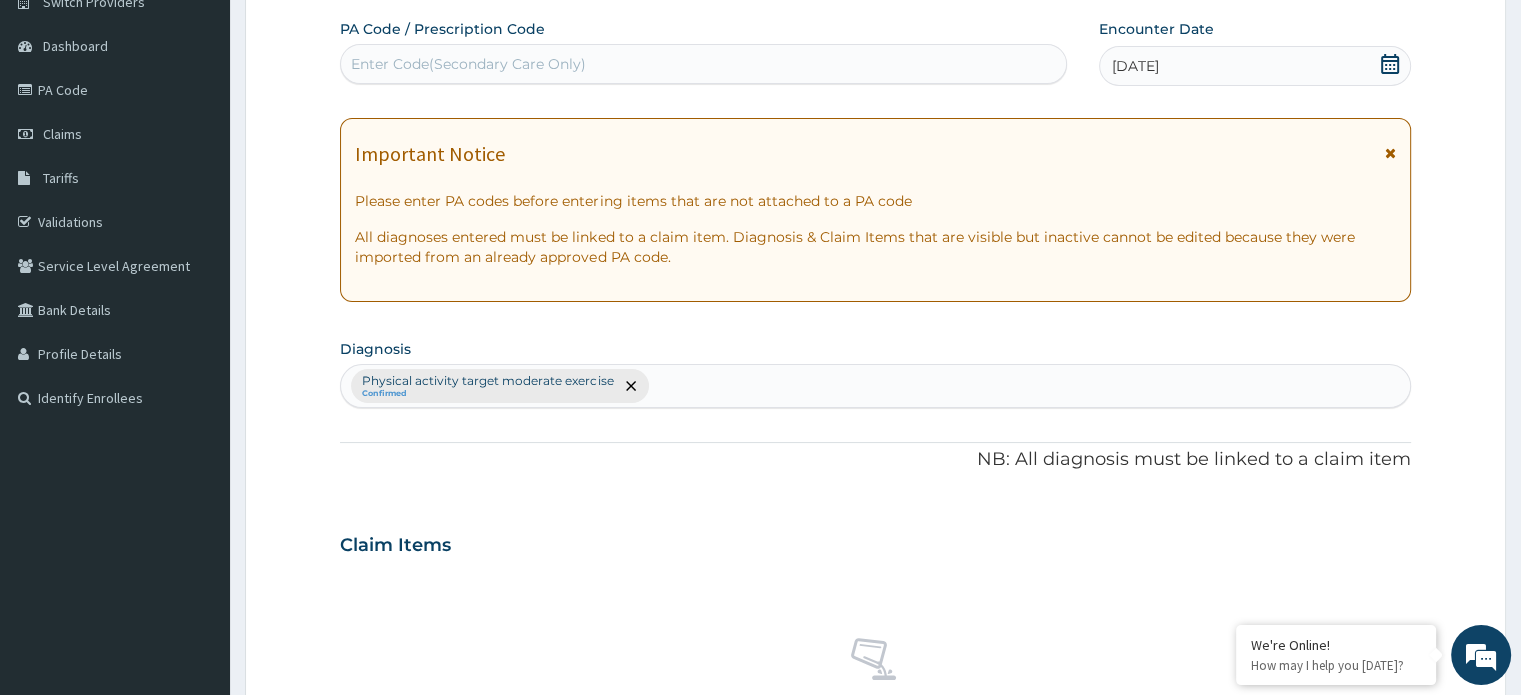 click on "Enter Code(Secondary Care Only)" at bounding box center (703, 64) 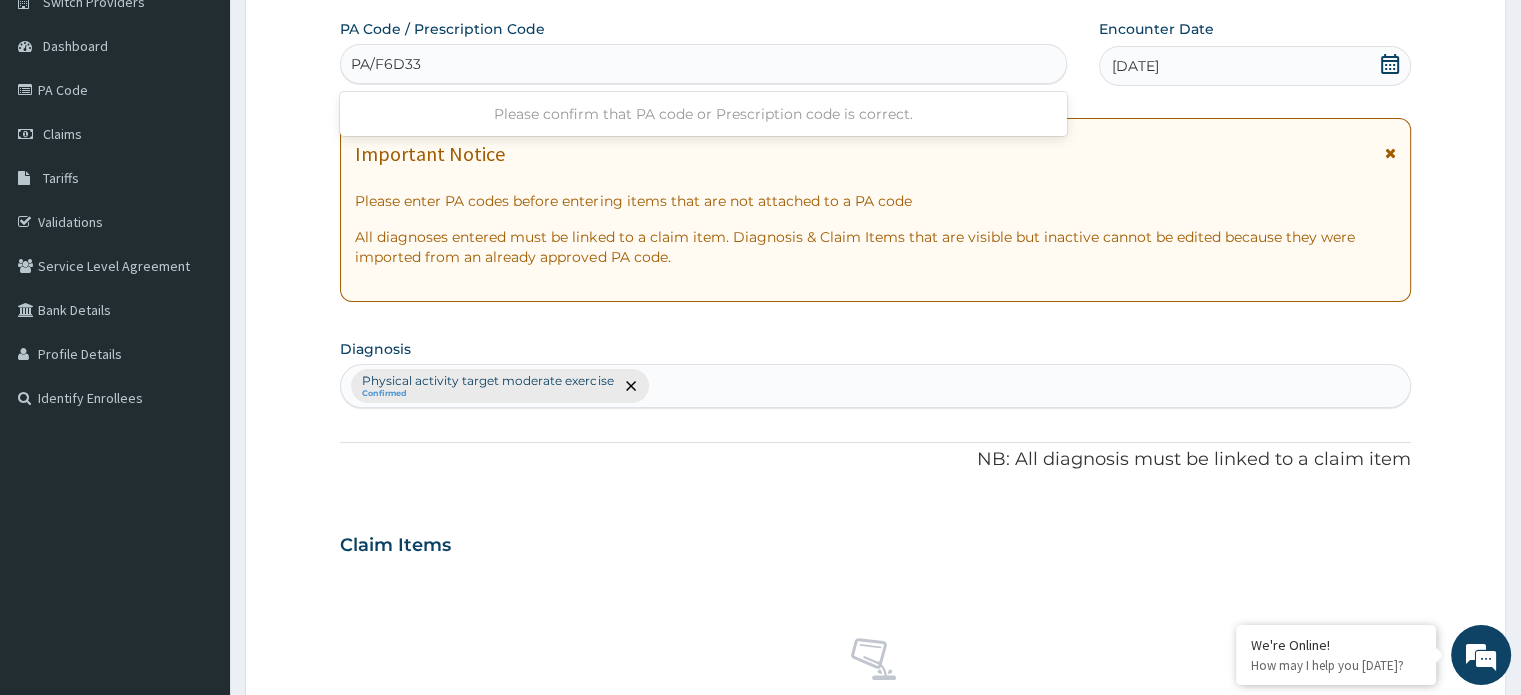 type on "PA/F6D336" 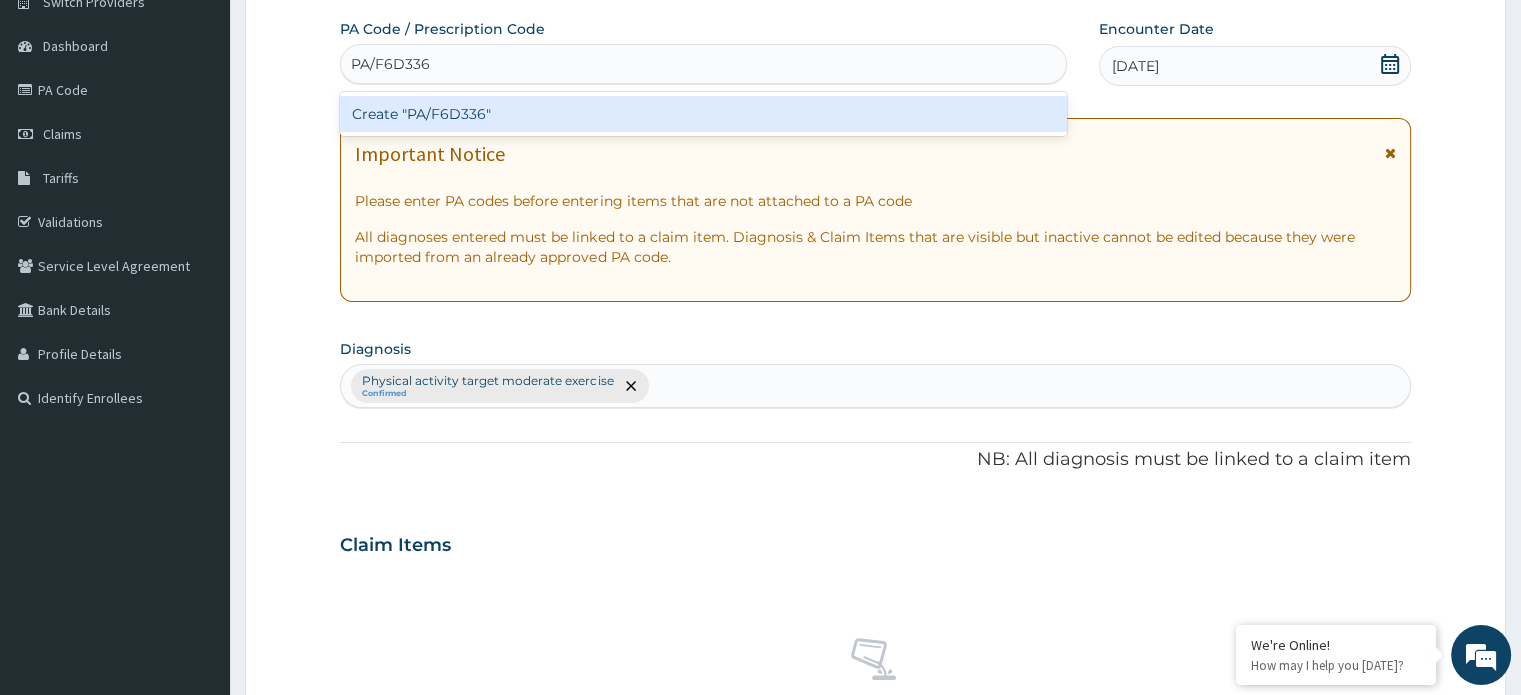 click on "Create "PA/F6D336"" at bounding box center [703, 114] 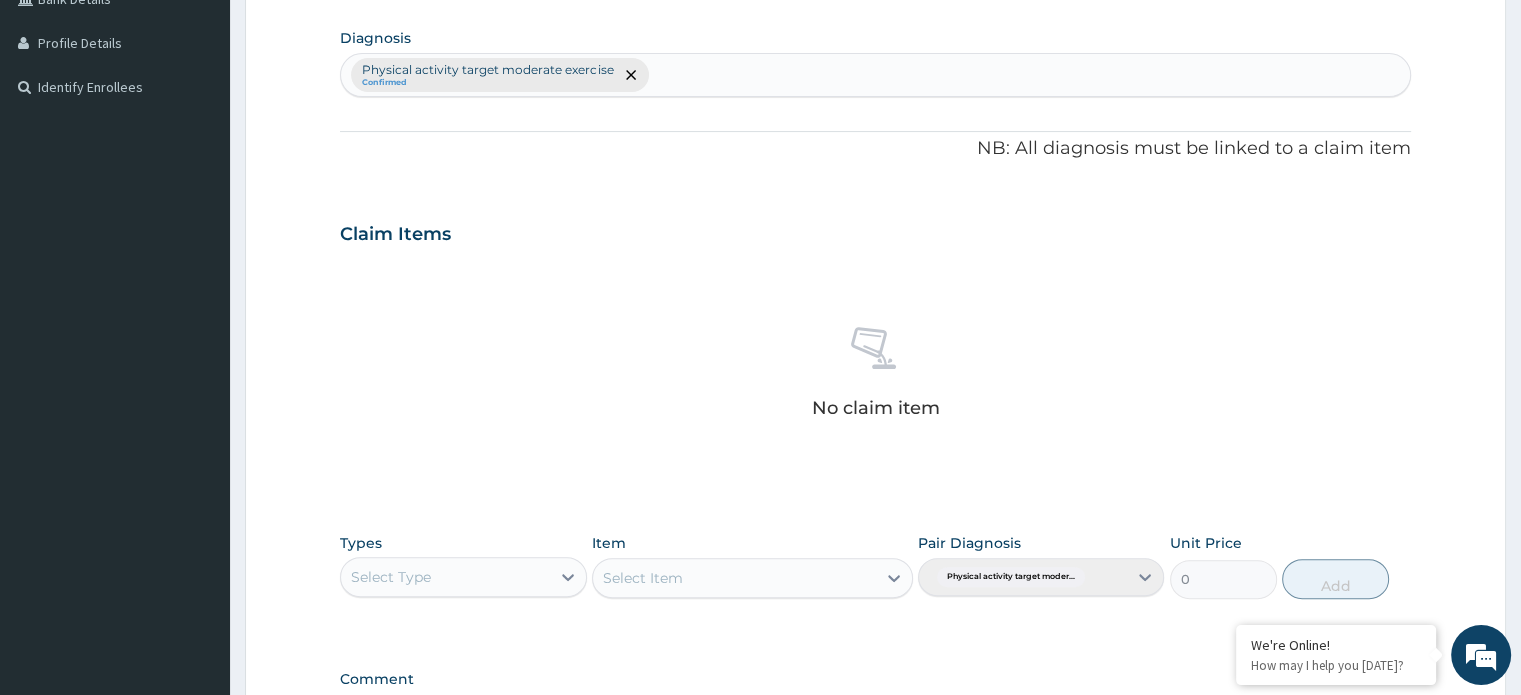 scroll, scrollTop: 488, scrollLeft: 0, axis: vertical 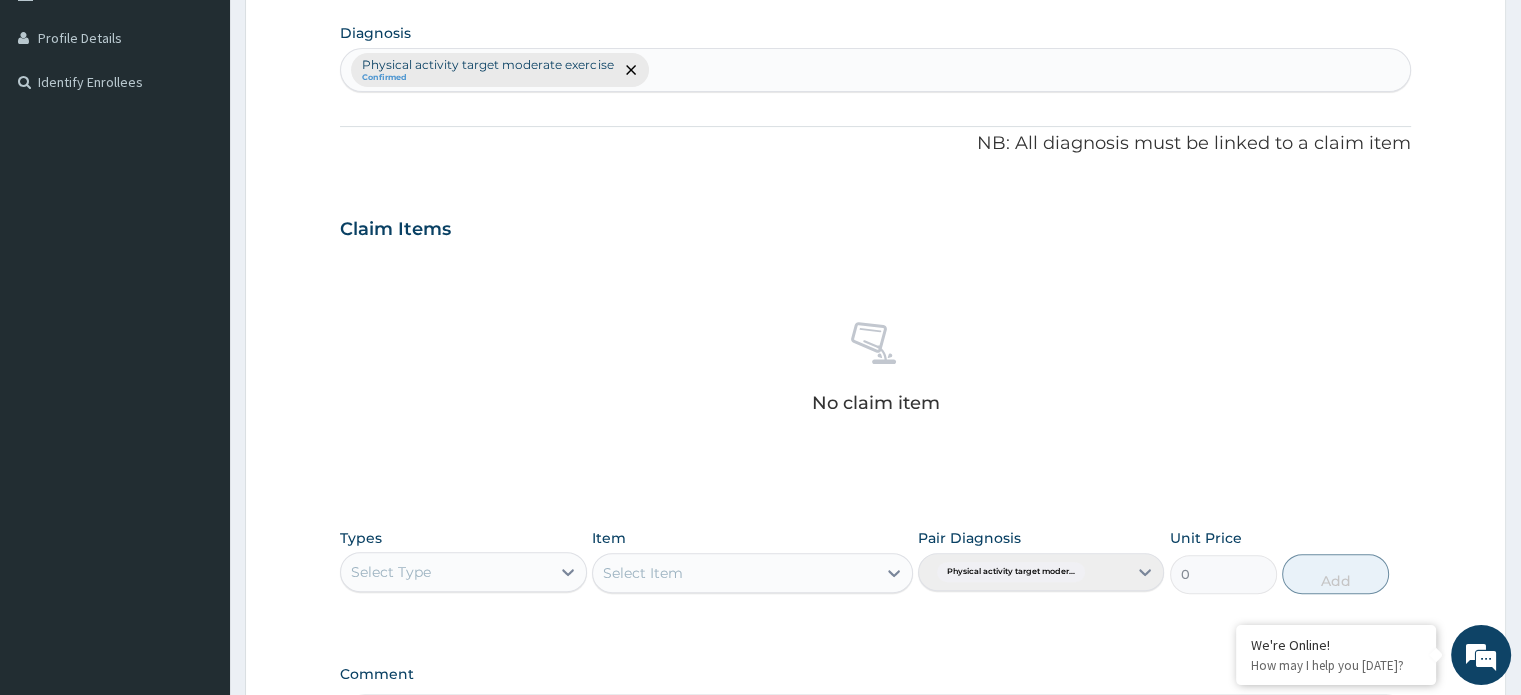 click on "Select Type" at bounding box center (463, 572) 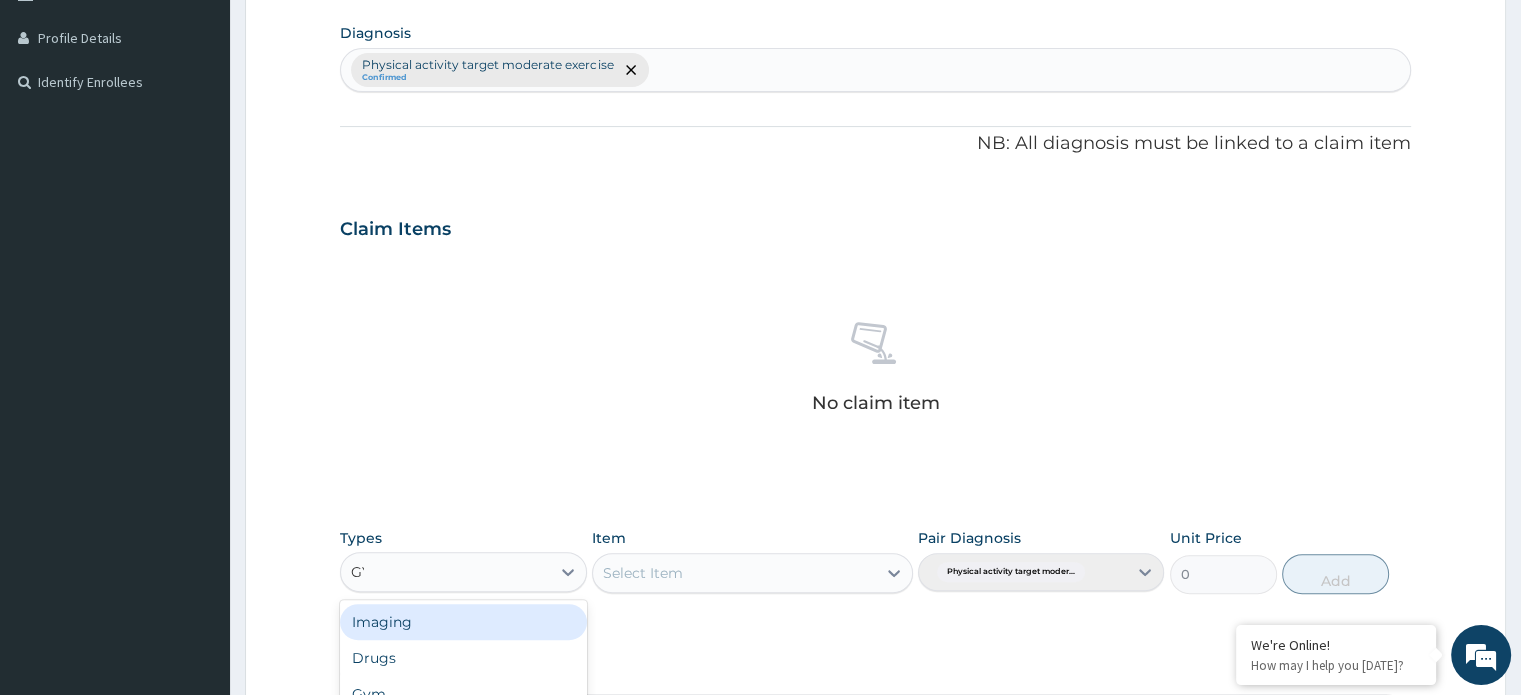 type on "GYM" 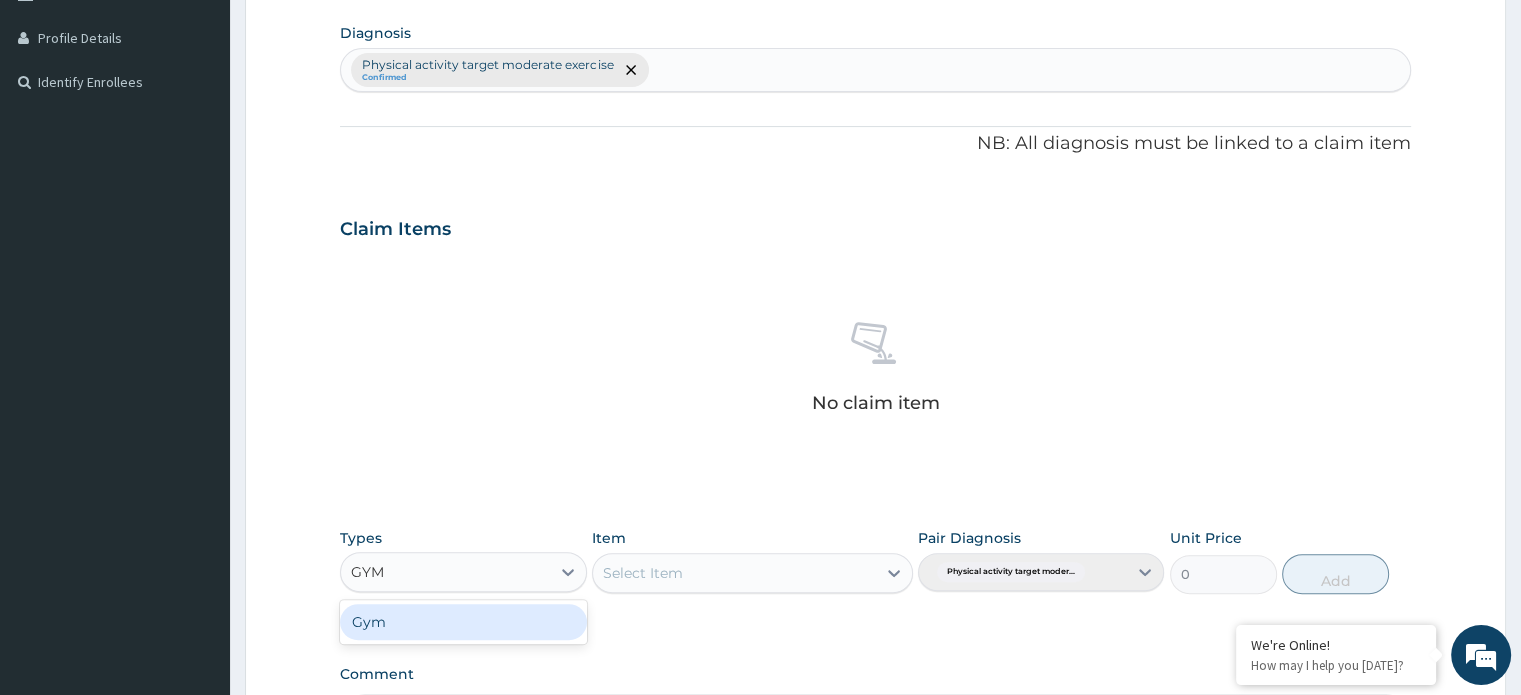type 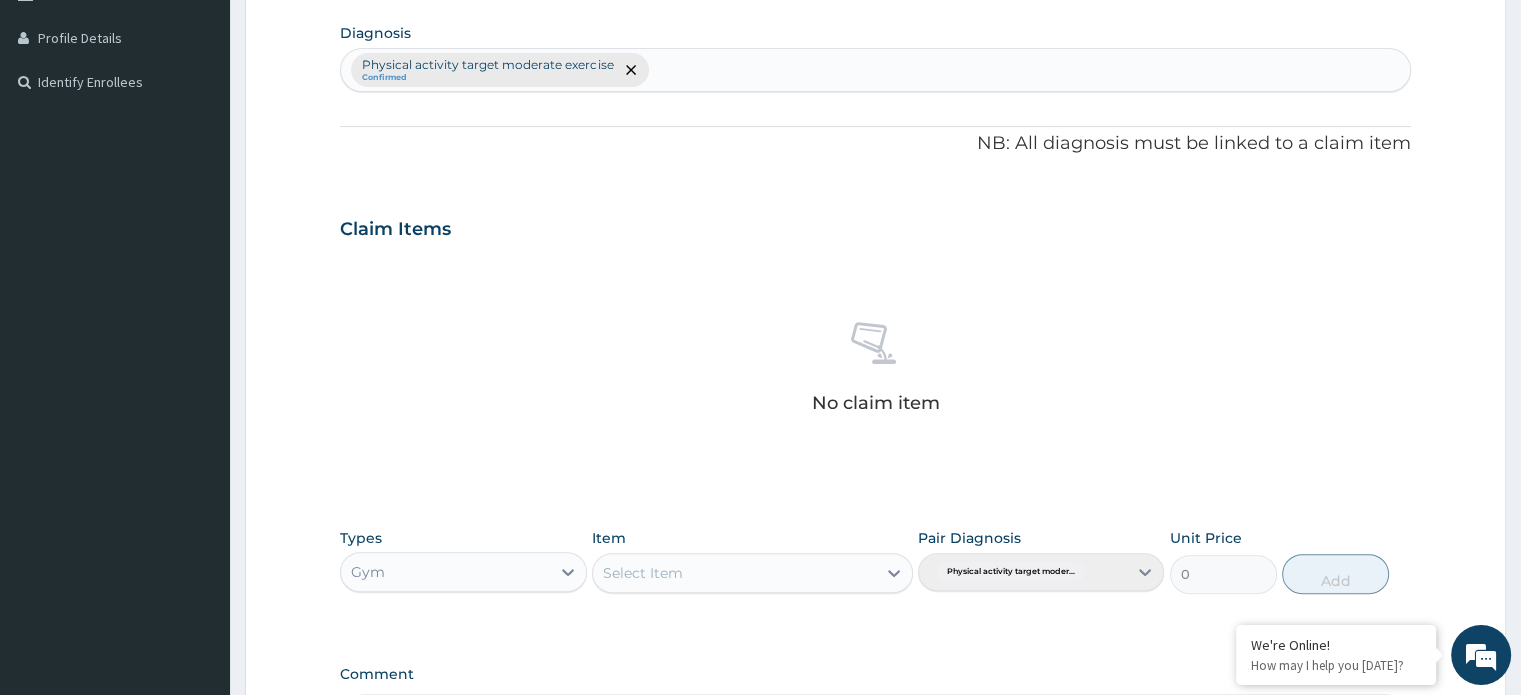 click on "Select Item" at bounding box center (643, 573) 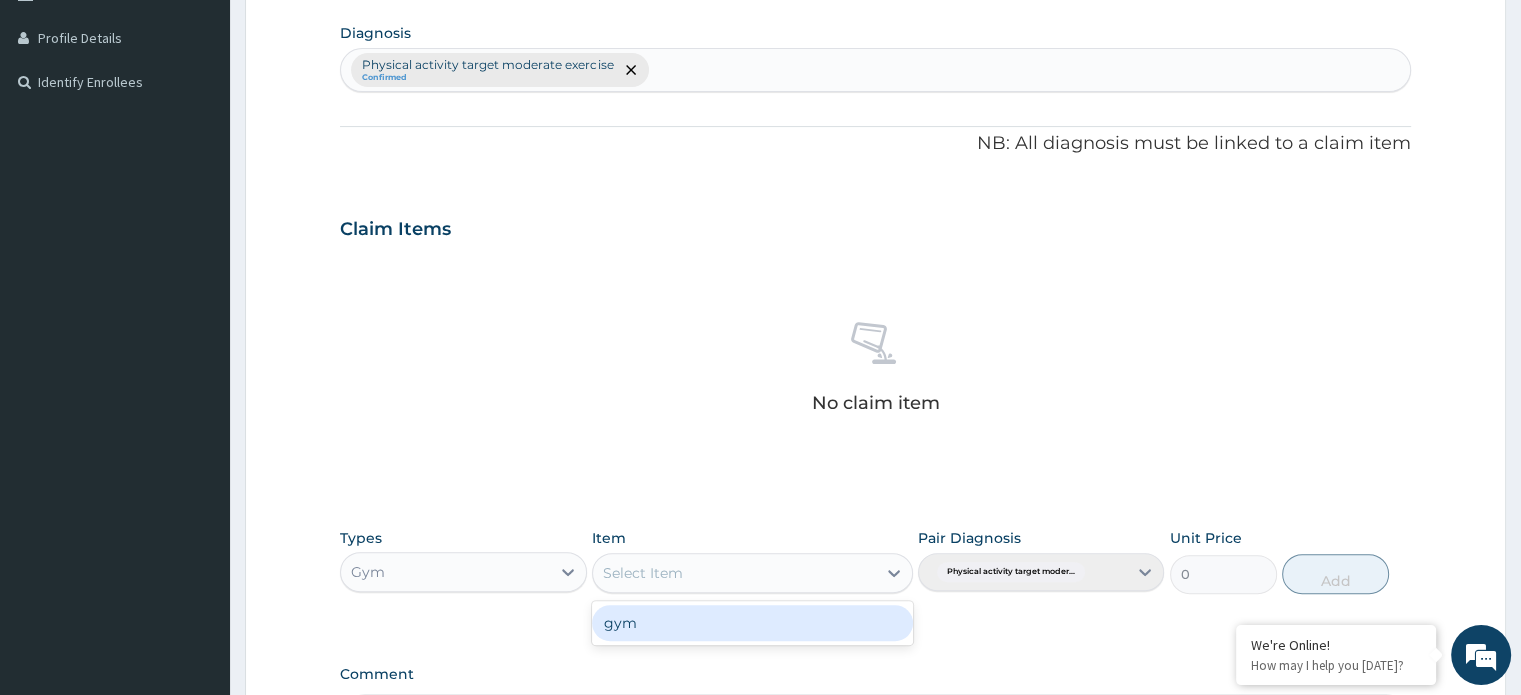 click on "gym" at bounding box center [752, 623] 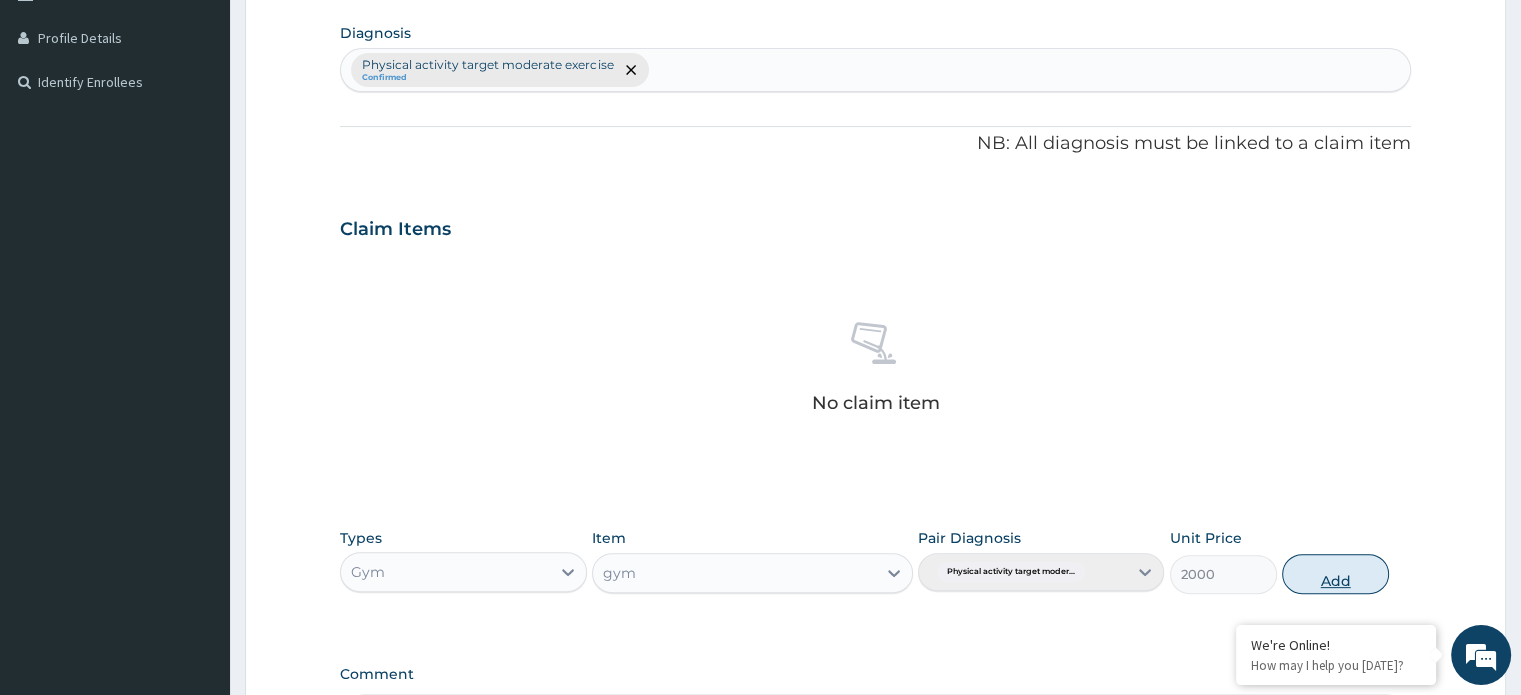 click on "Add" at bounding box center (1335, 574) 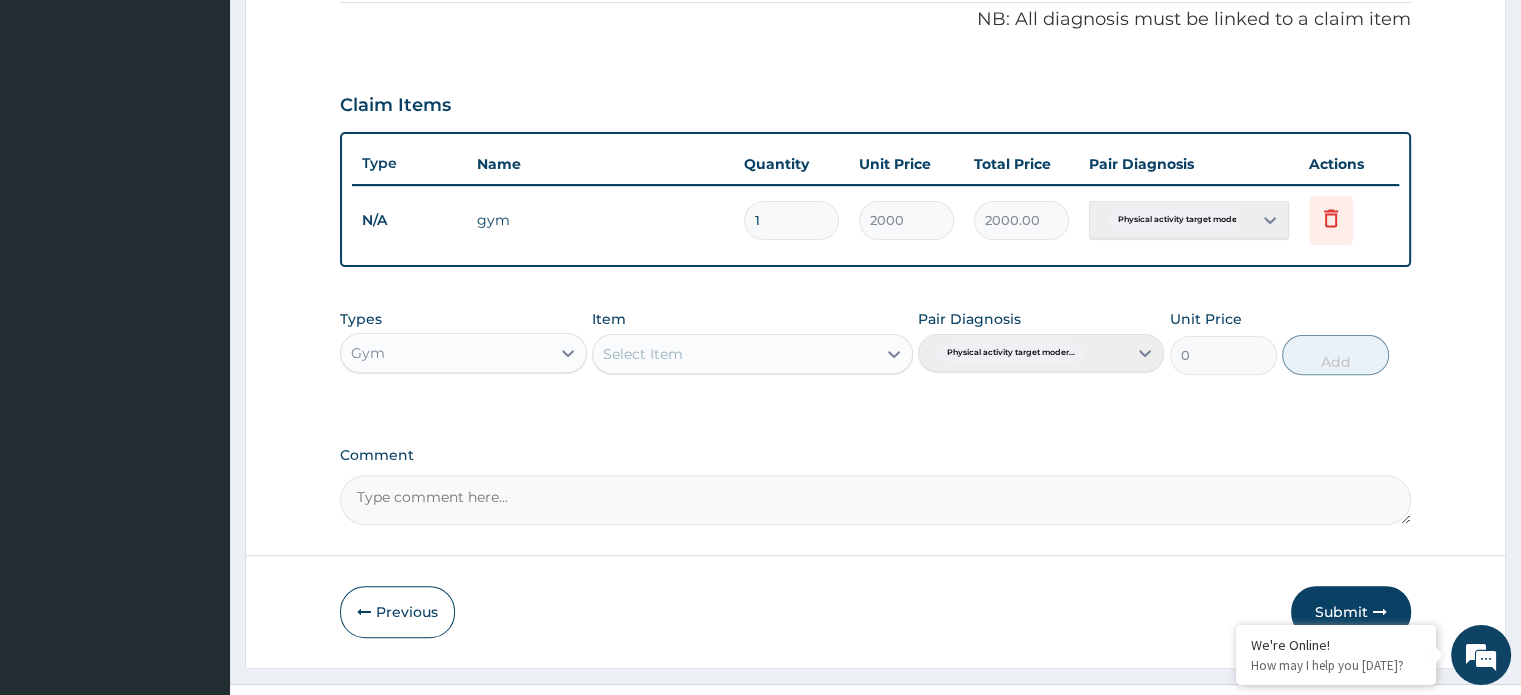 scroll, scrollTop: 648, scrollLeft: 0, axis: vertical 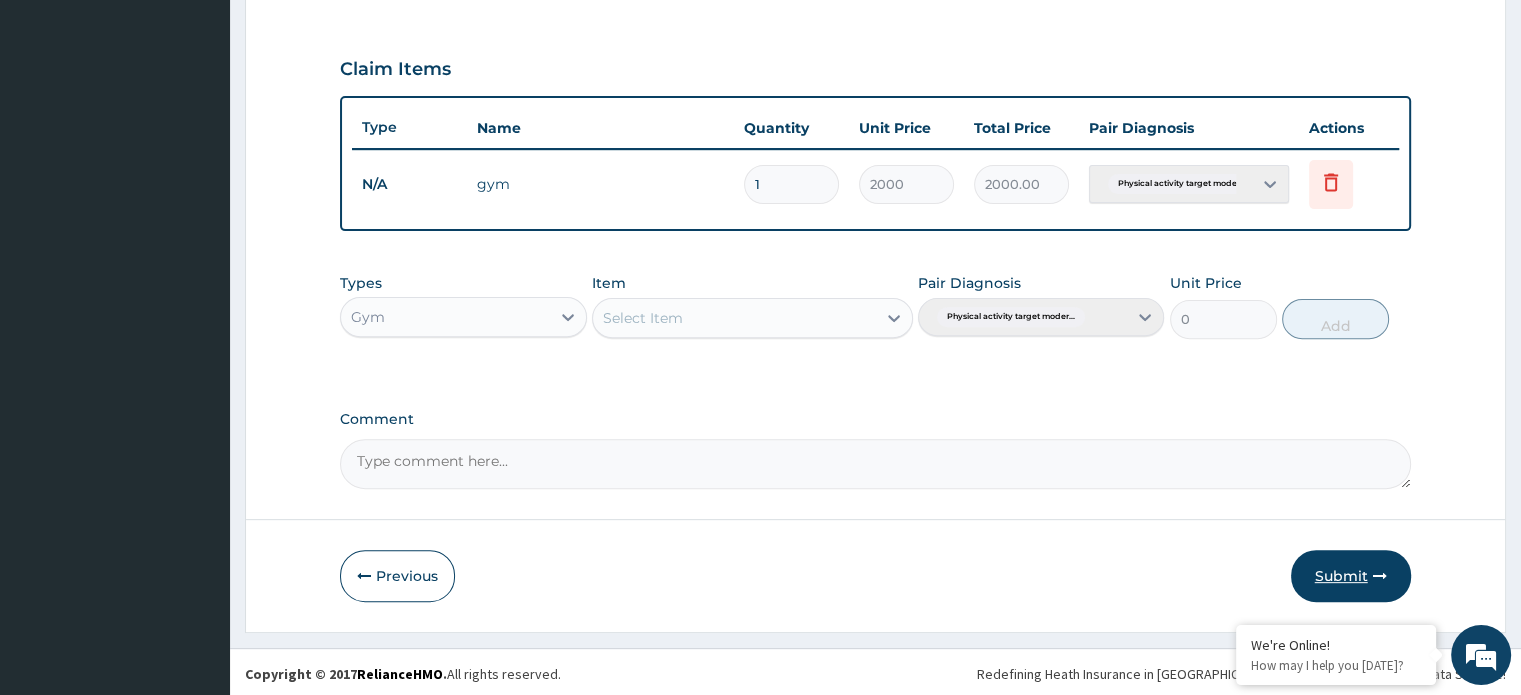 click on "Submit" at bounding box center (1351, 576) 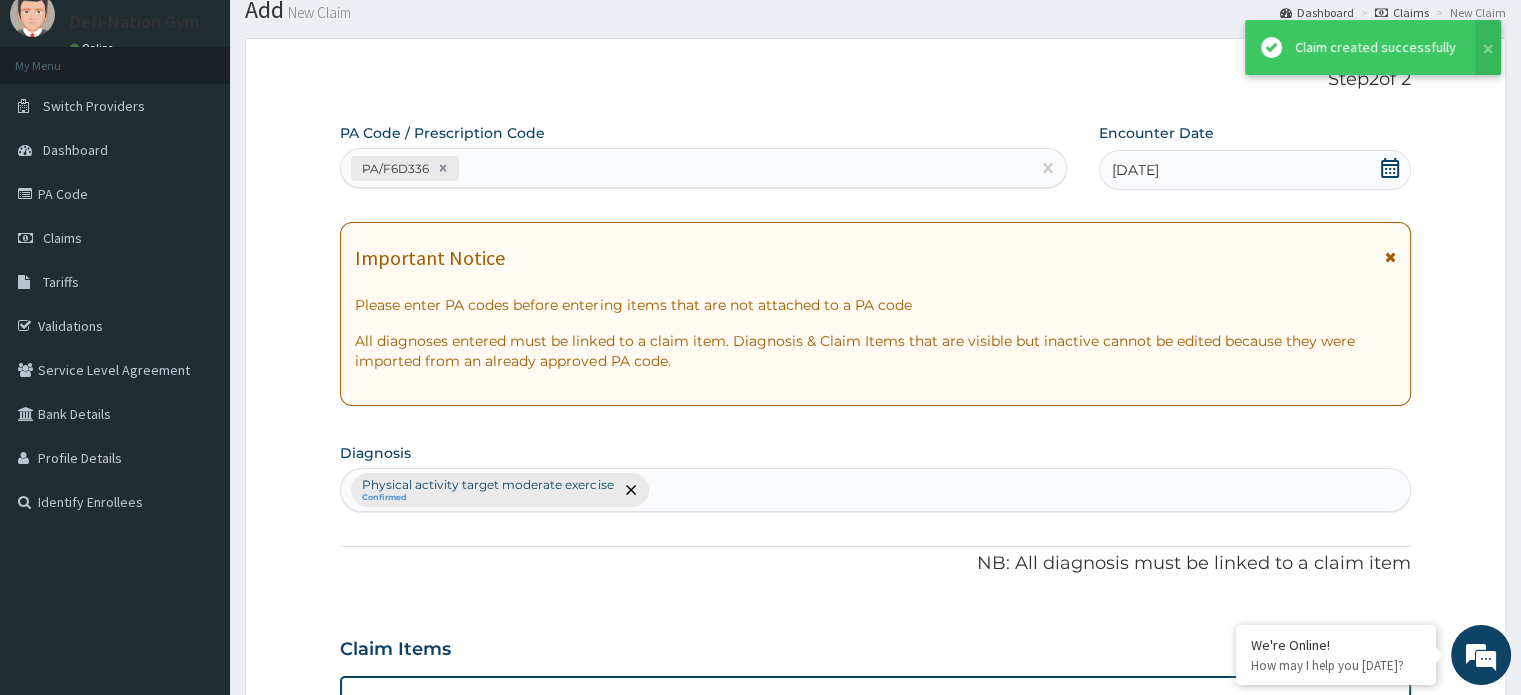 scroll, scrollTop: 648, scrollLeft: 0, axis: vertical 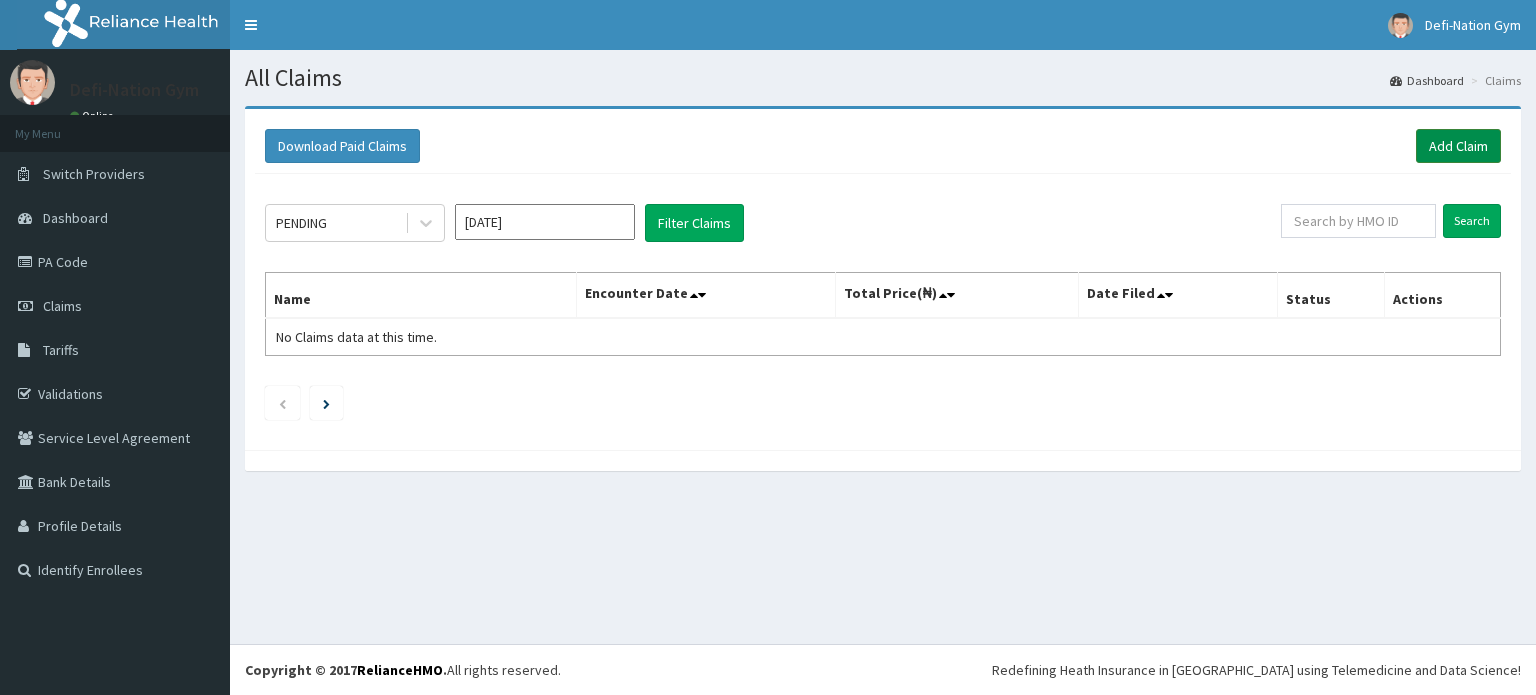 click on "Add Claim" at bounding box center [1458, 146] 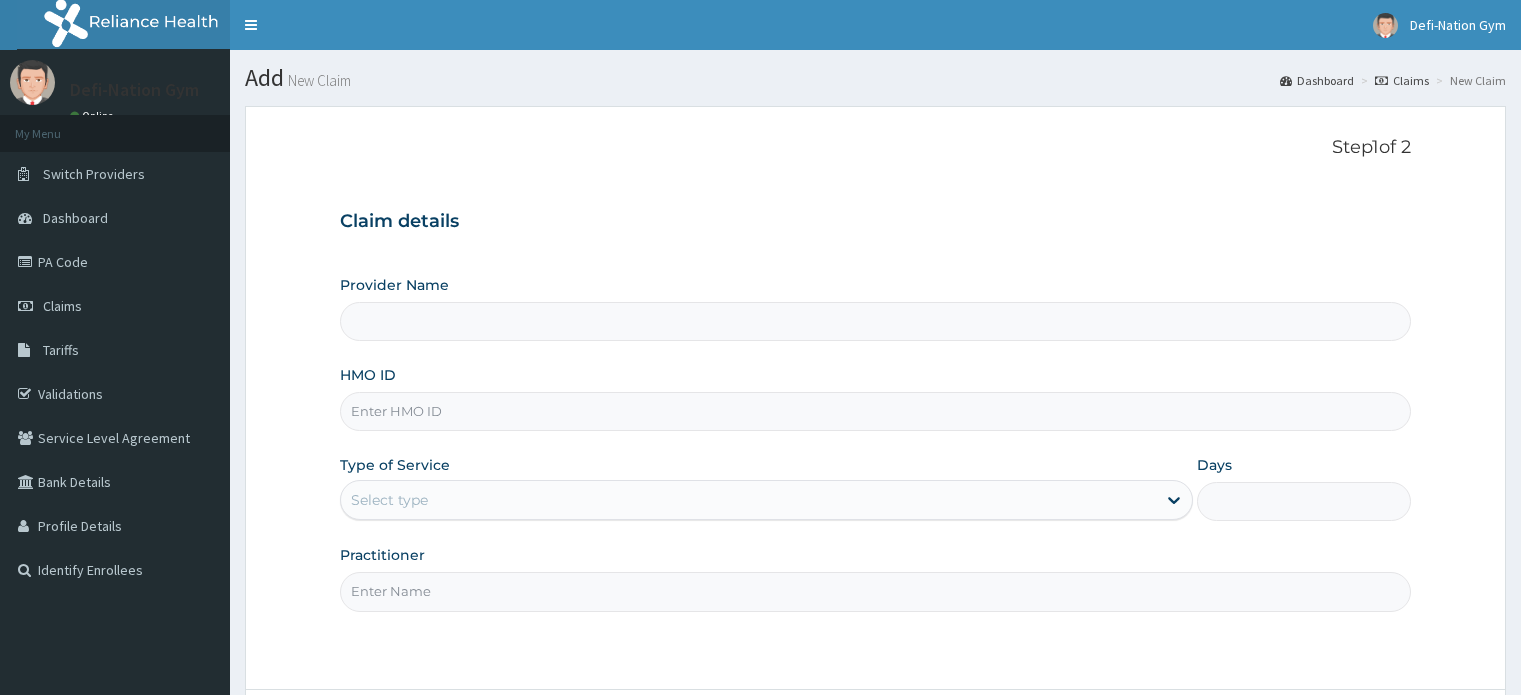 scroll, scrollTop: 0, scrollLeft: 0, axis: both 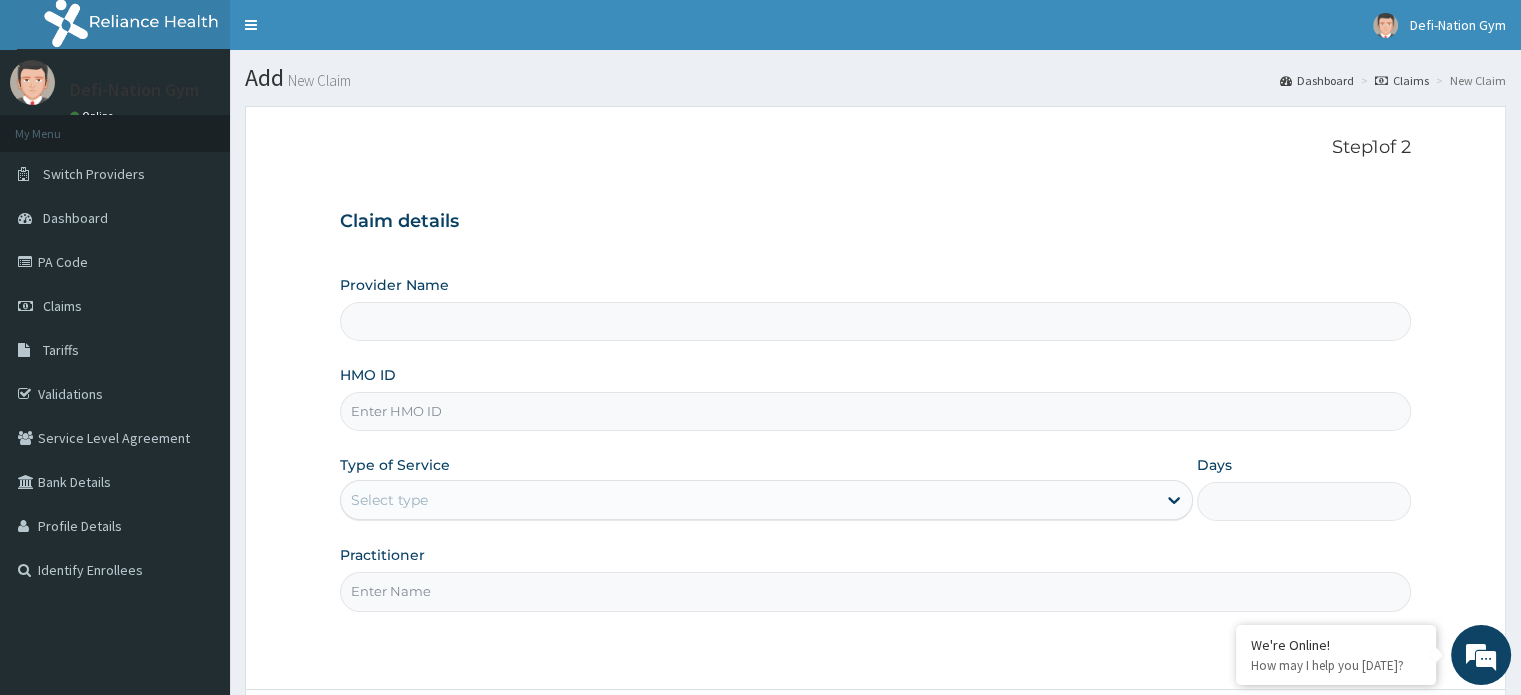 type on "Defi-Nation Gym" 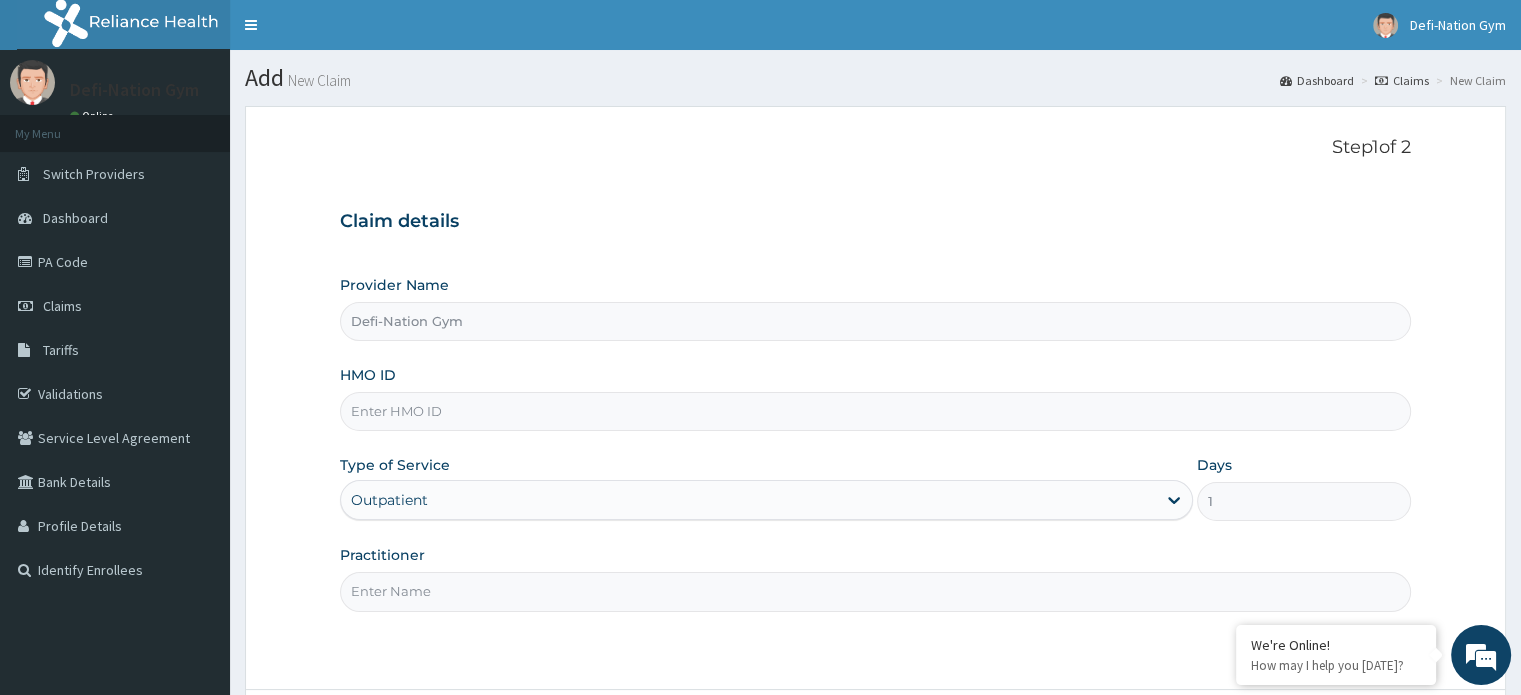 click on "HMO ID" at bounding box center (875, 411) 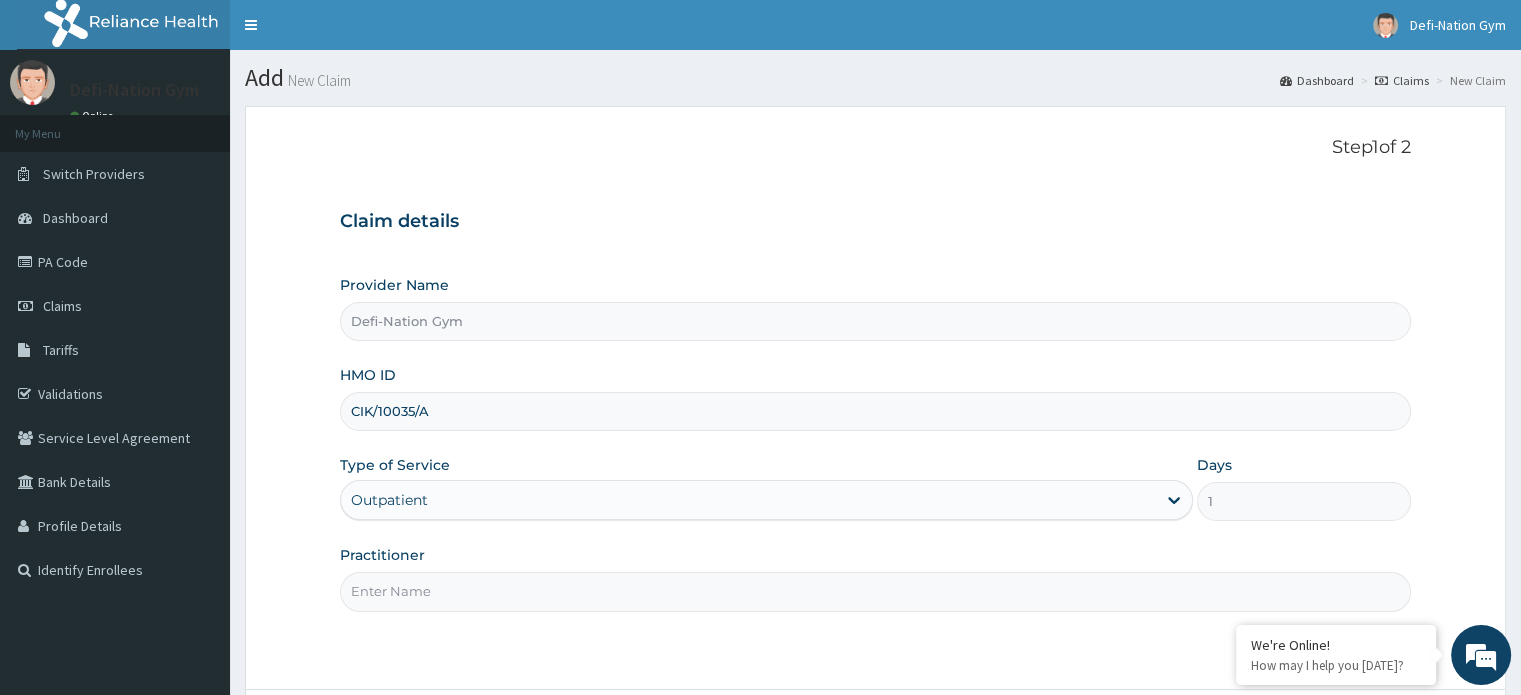 click on "Practitioner" at bounding box center [875, 591] 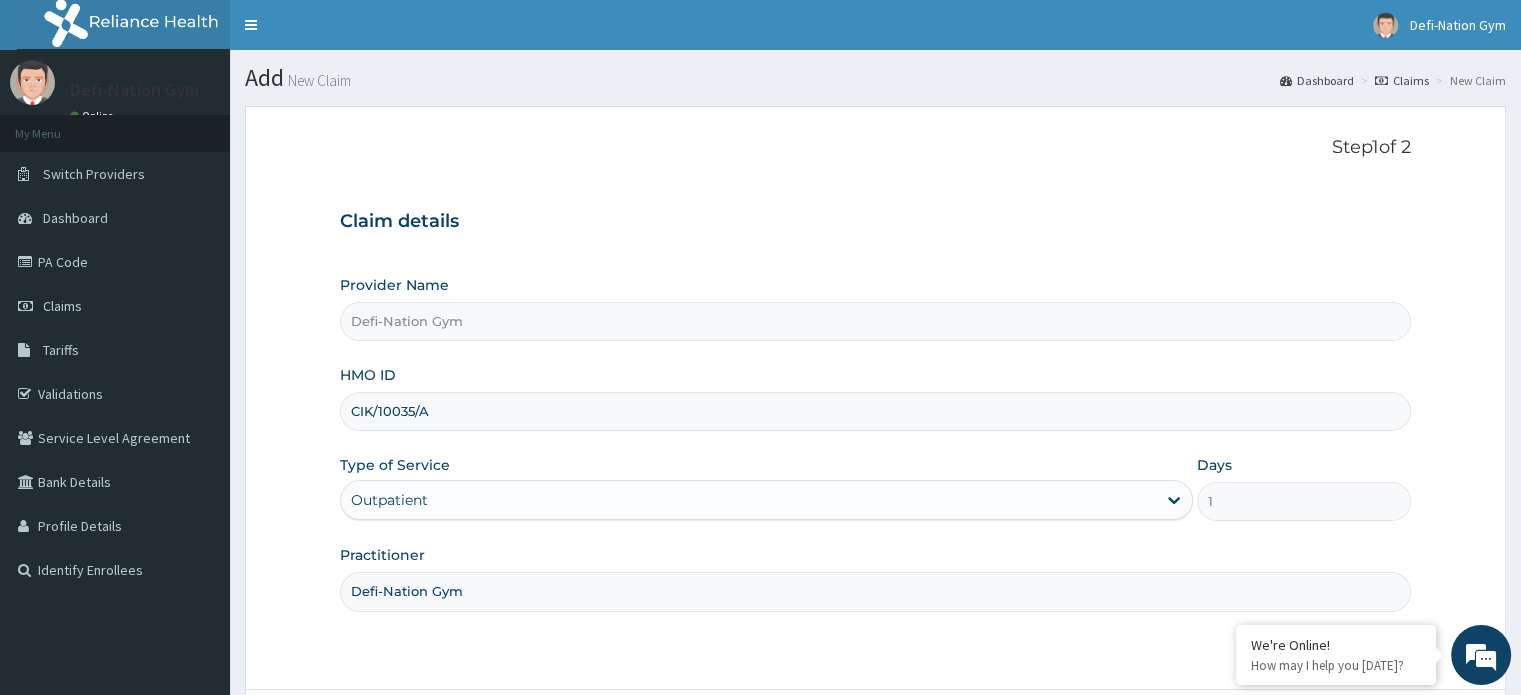 scroll, scrollTop: 172, scrollLeft: 0, axis: vertical 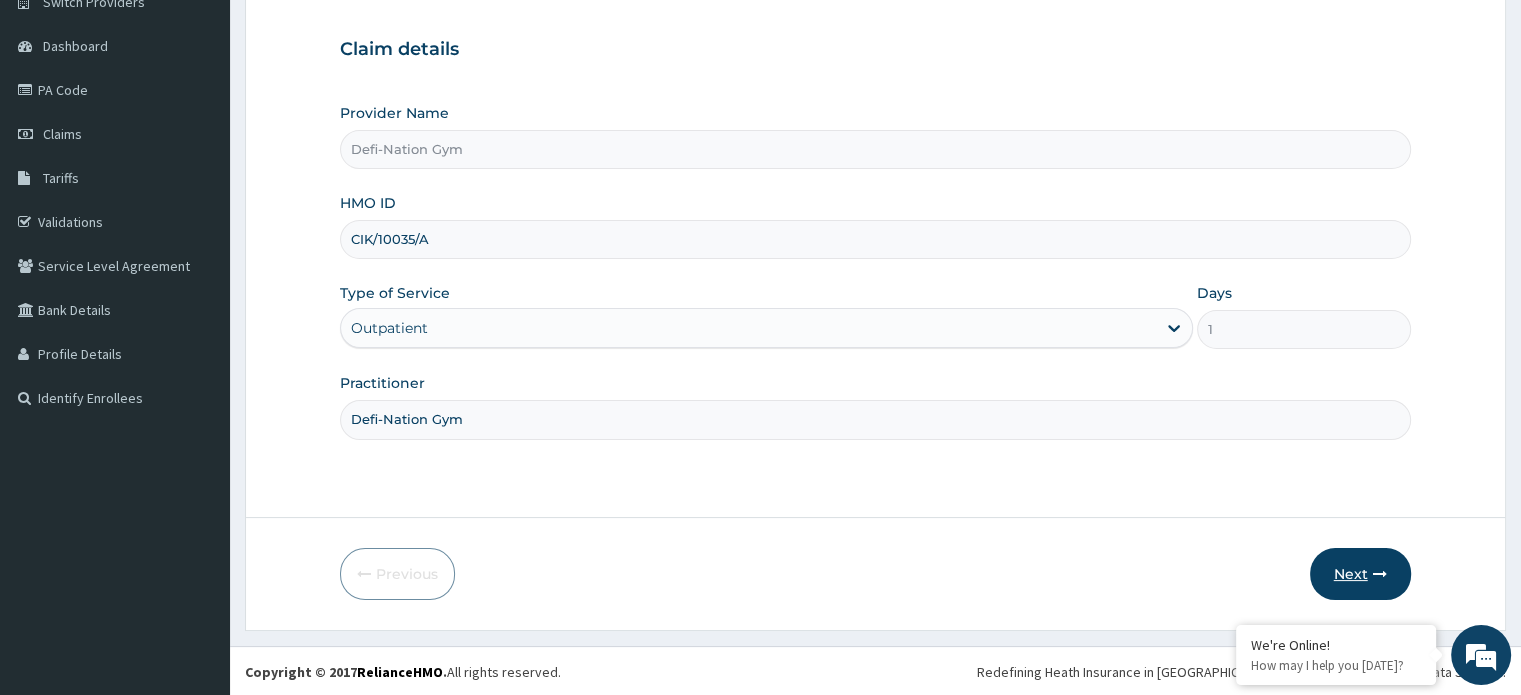 type on "Defi-Nation Gym" 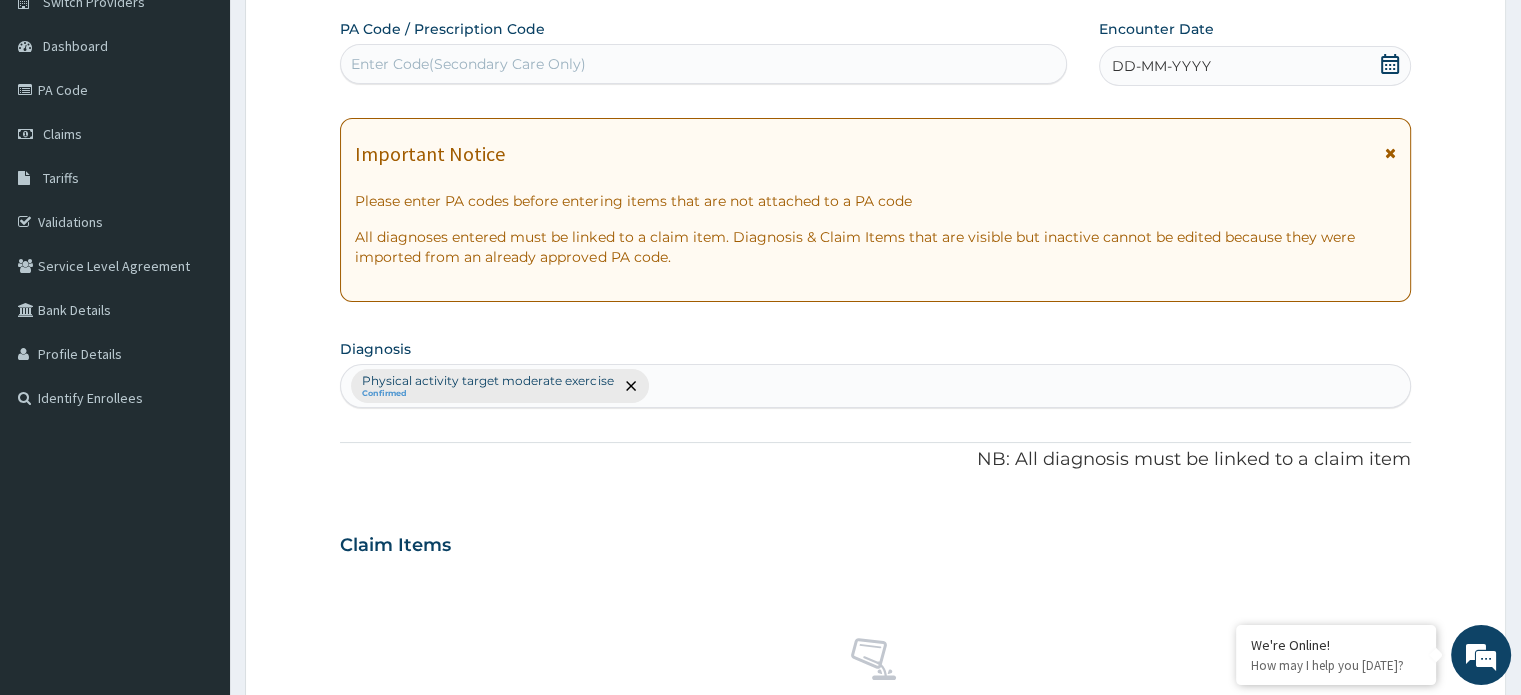 click 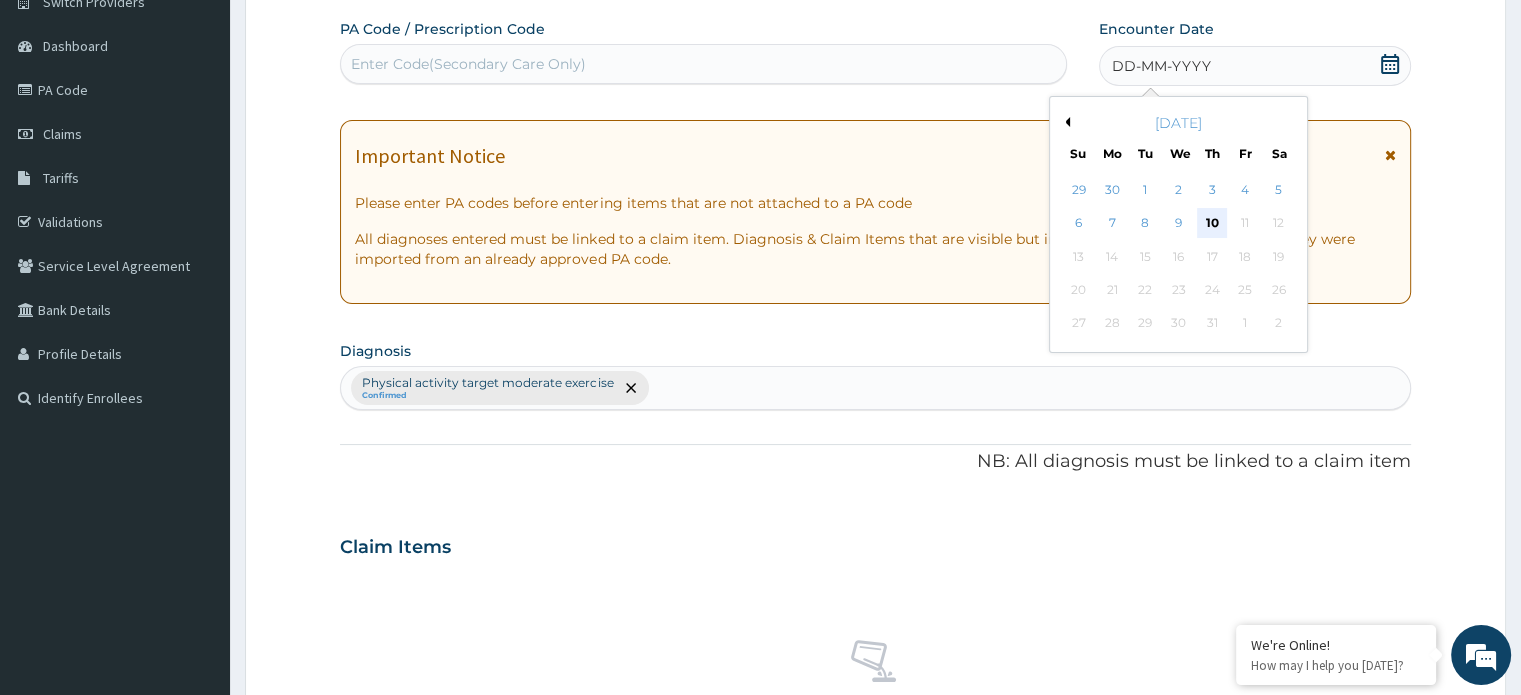 click on "10" at bounding box center [1212, 224] 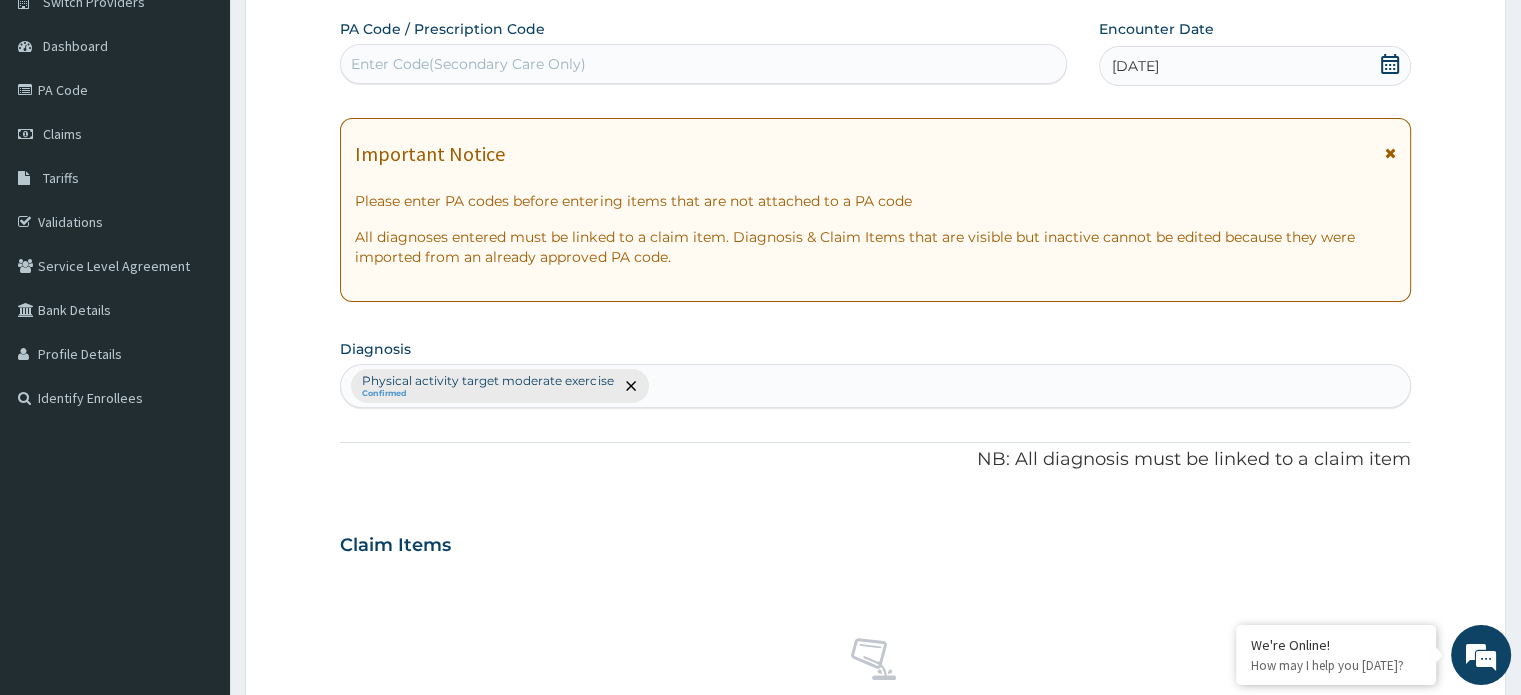click on "Enter Code(Secondary Care Only)" at bounding box center [703, 64] 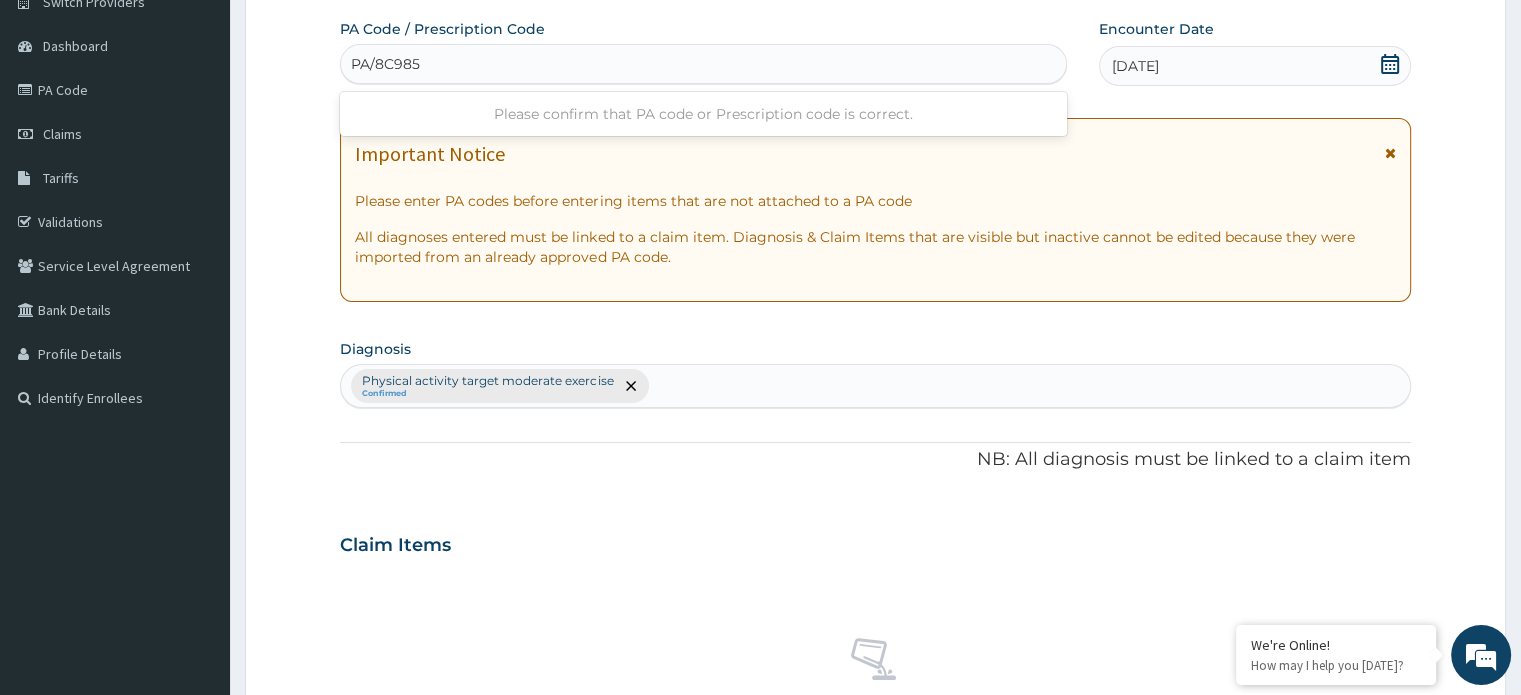 type on "PA/8C9853" 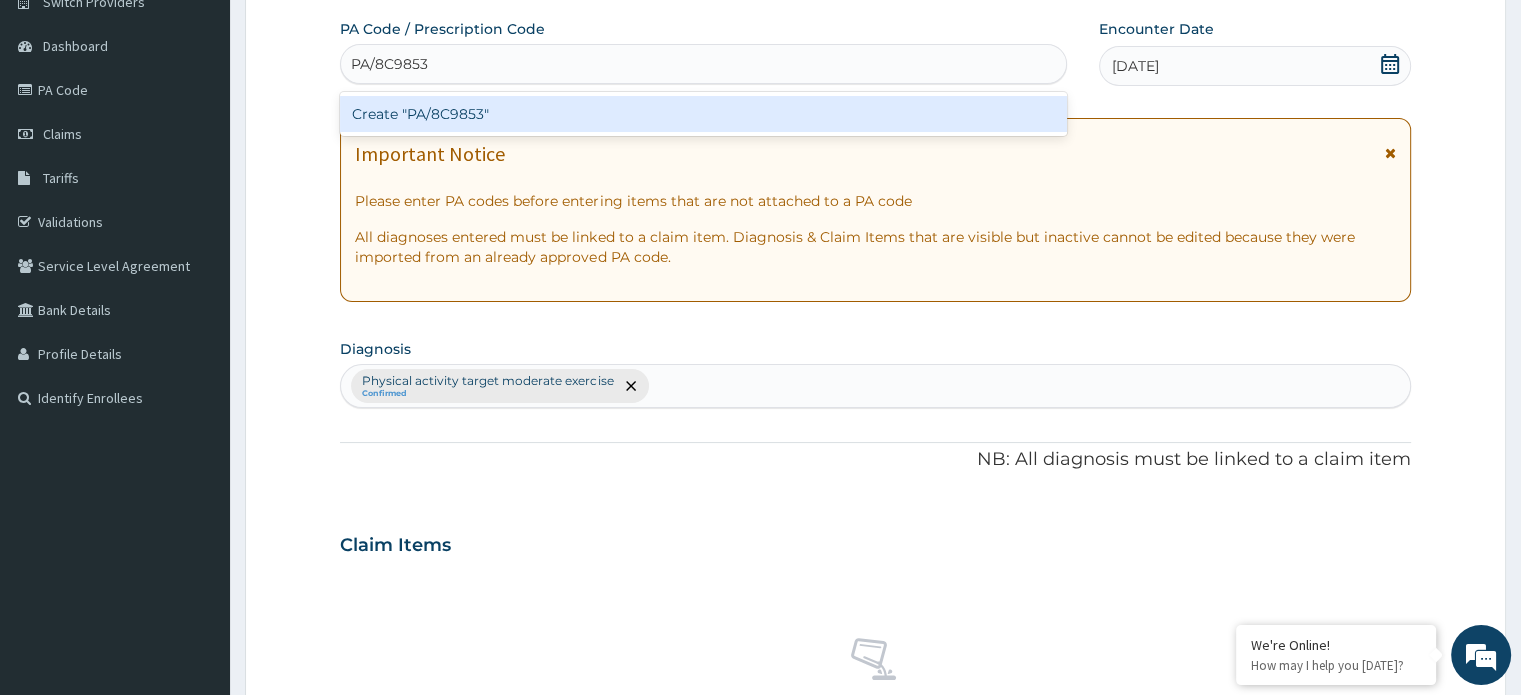 click on "Create "PA/8C9853"" at bounding box center [703, 114] 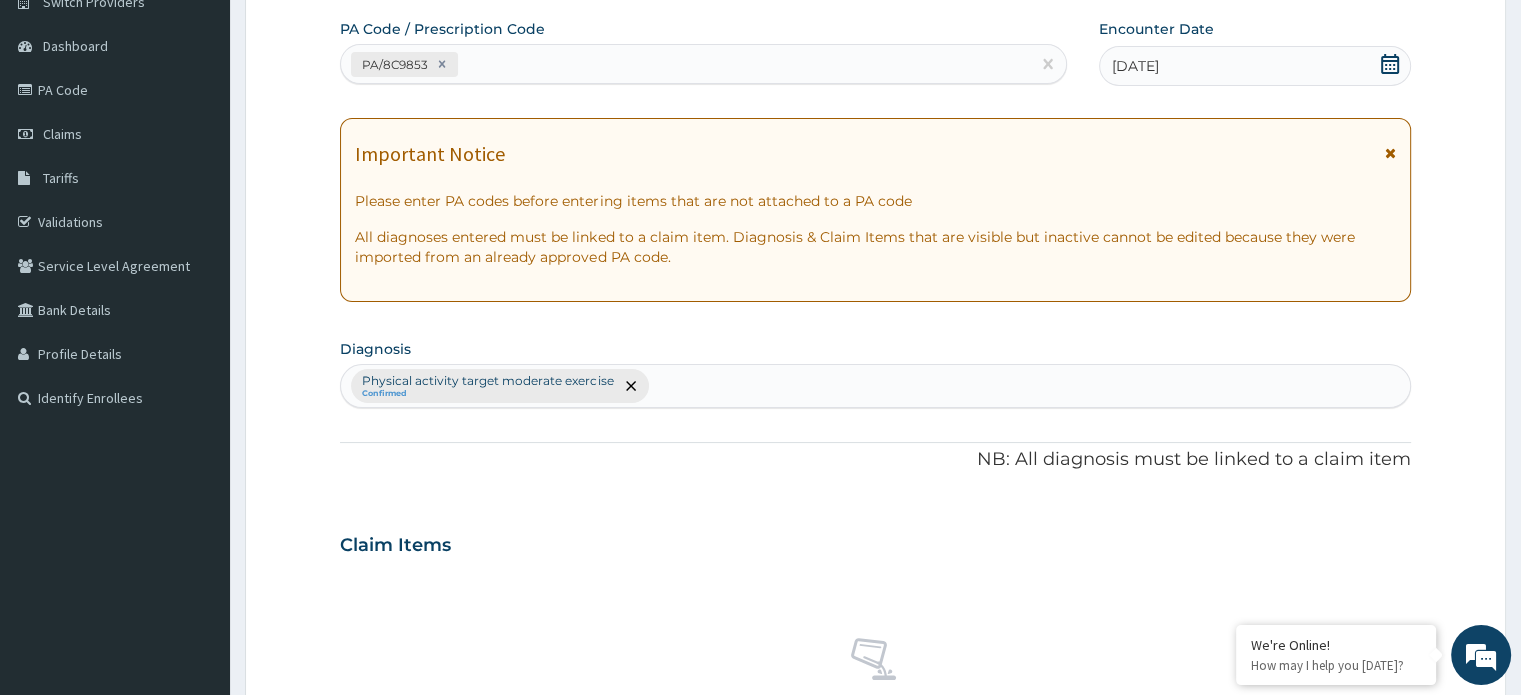 click on "R EL
Toggle navigation
Defi-Nation Gym Defi-Nation Gym - definationgym@gmail.com Member since  July 23, 2024 at 8:05:00 AM   Profile Sign out" at bounding box center [760, 549] 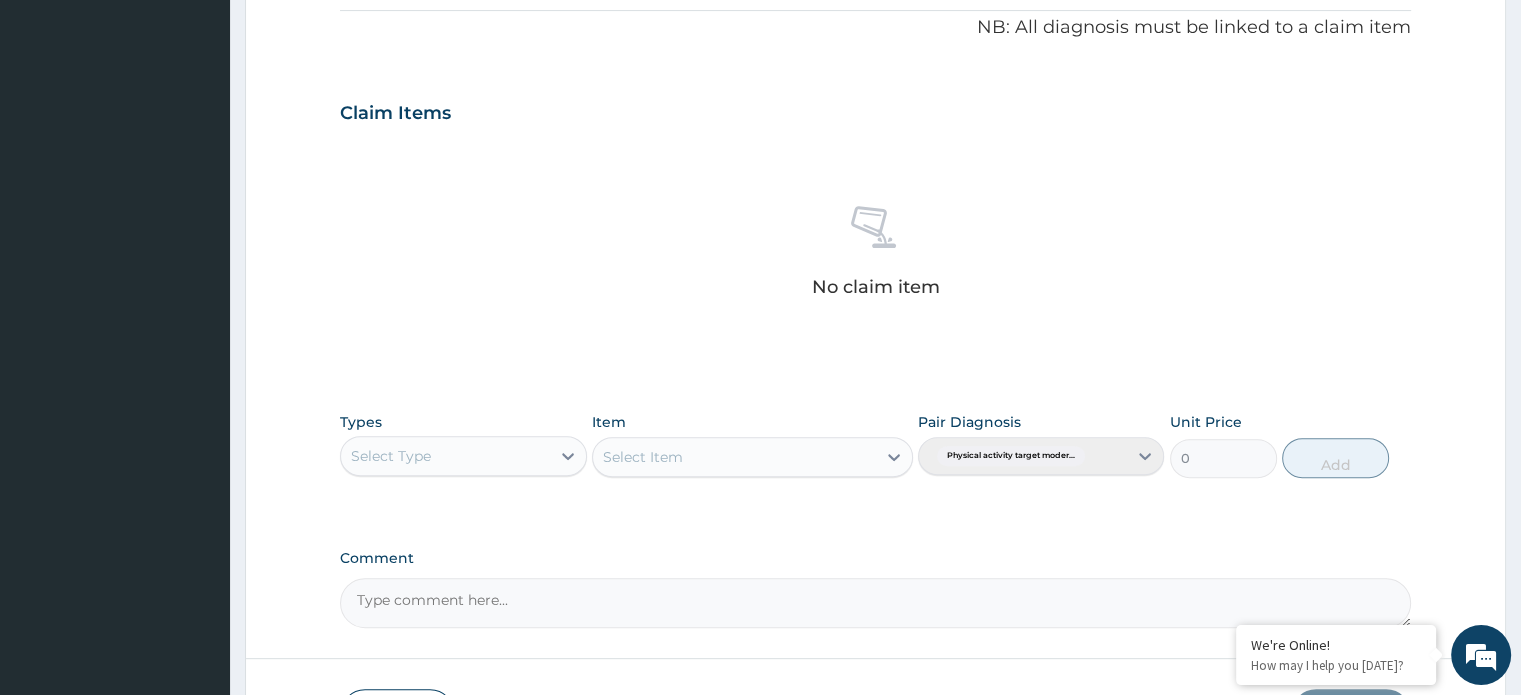 scroll, scrollTop: 620, scrollLeft: 0, axis: vertical 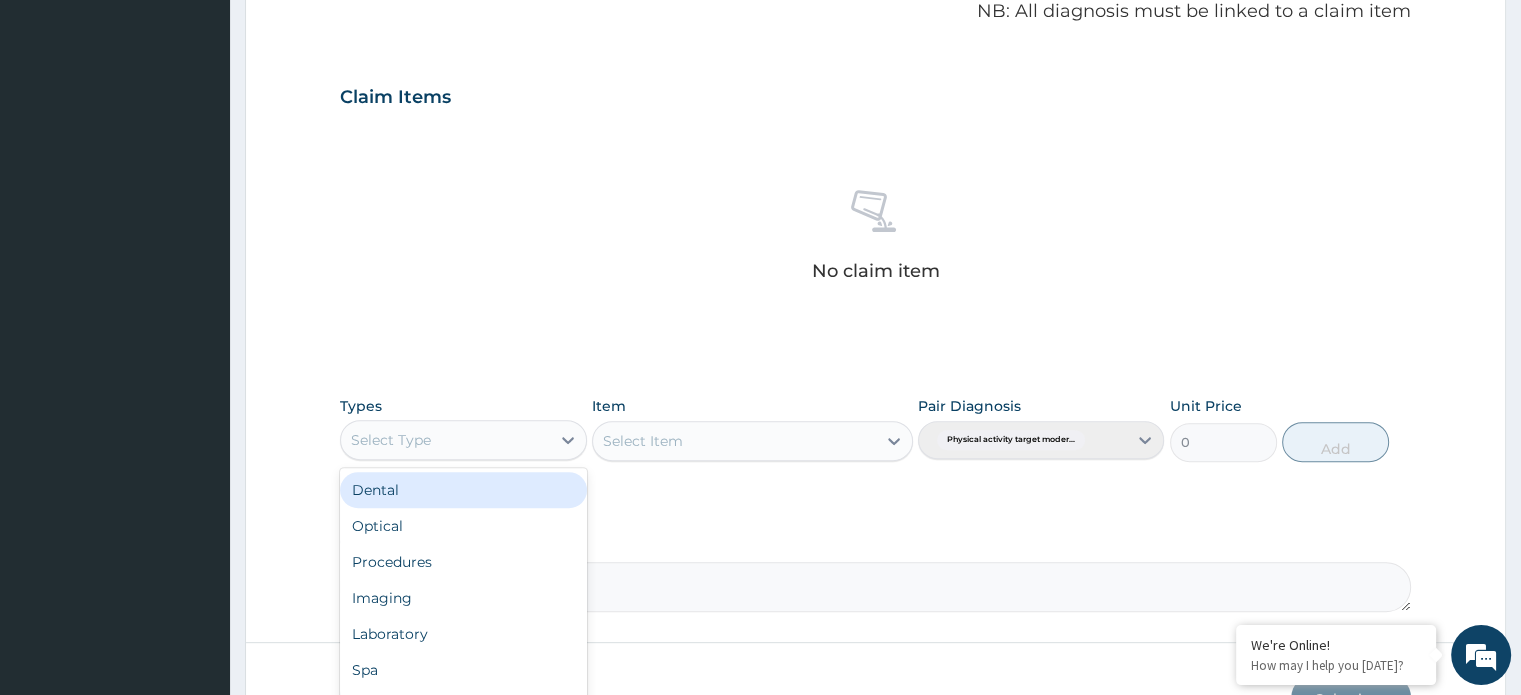 click on "Select Type" at bounding box center (445, 440) 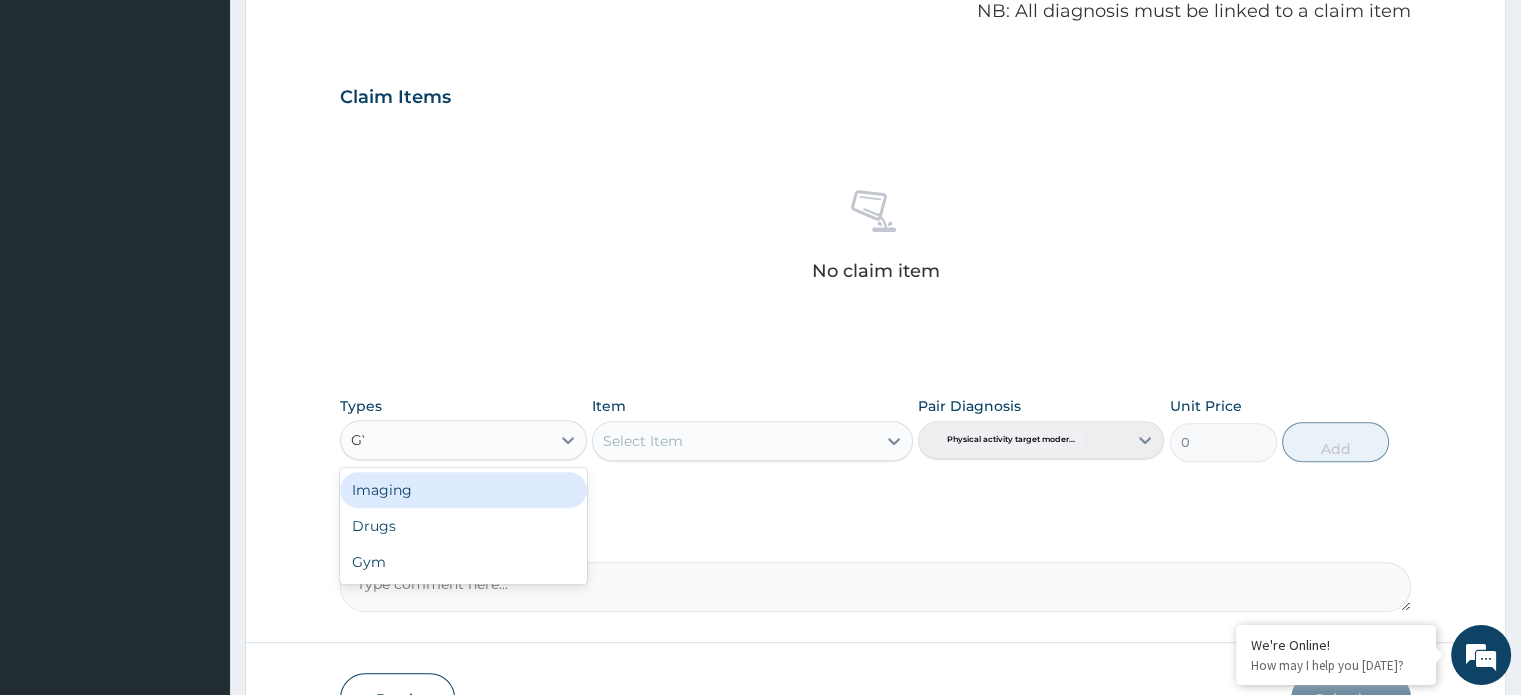type on "GYM" 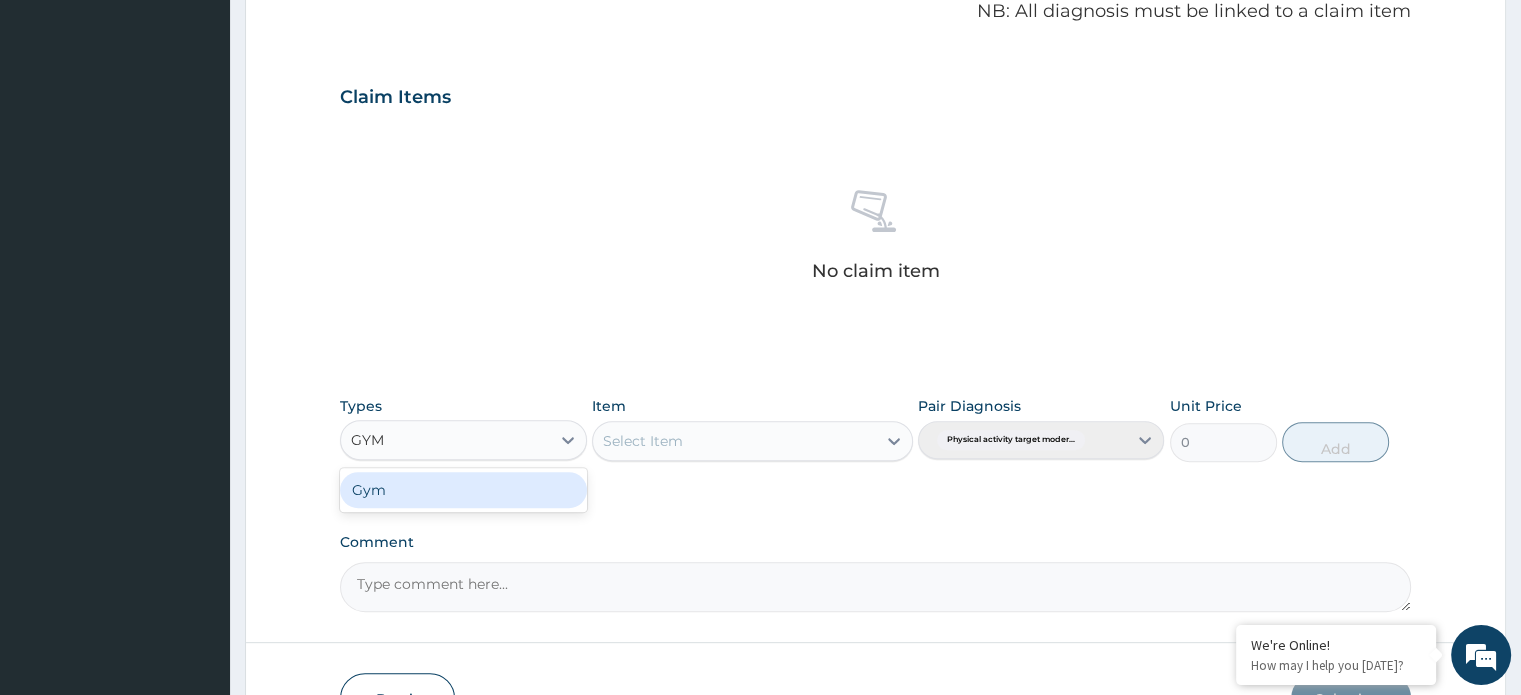 type 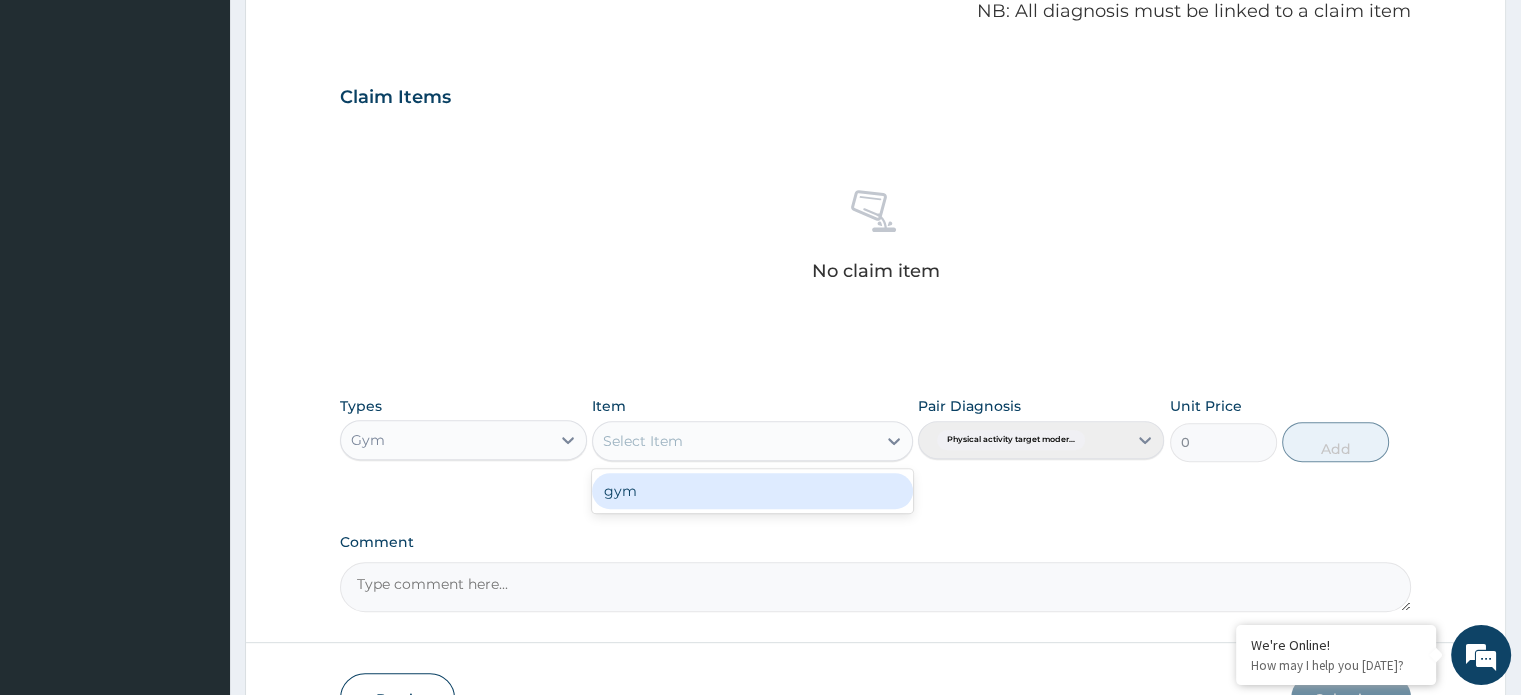 click on "Select Item" at bounding box center [734, 441] 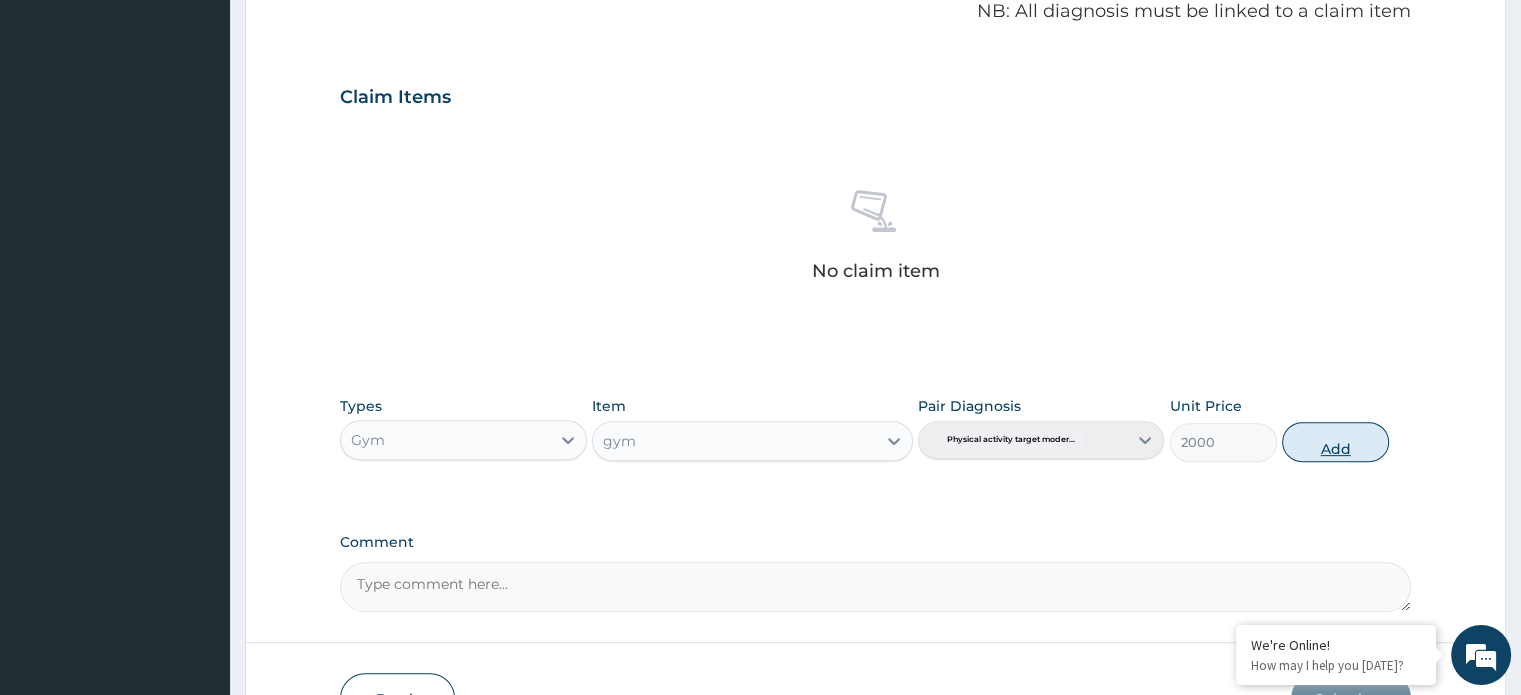 click on "Add" at bounding box center [1335, 442] 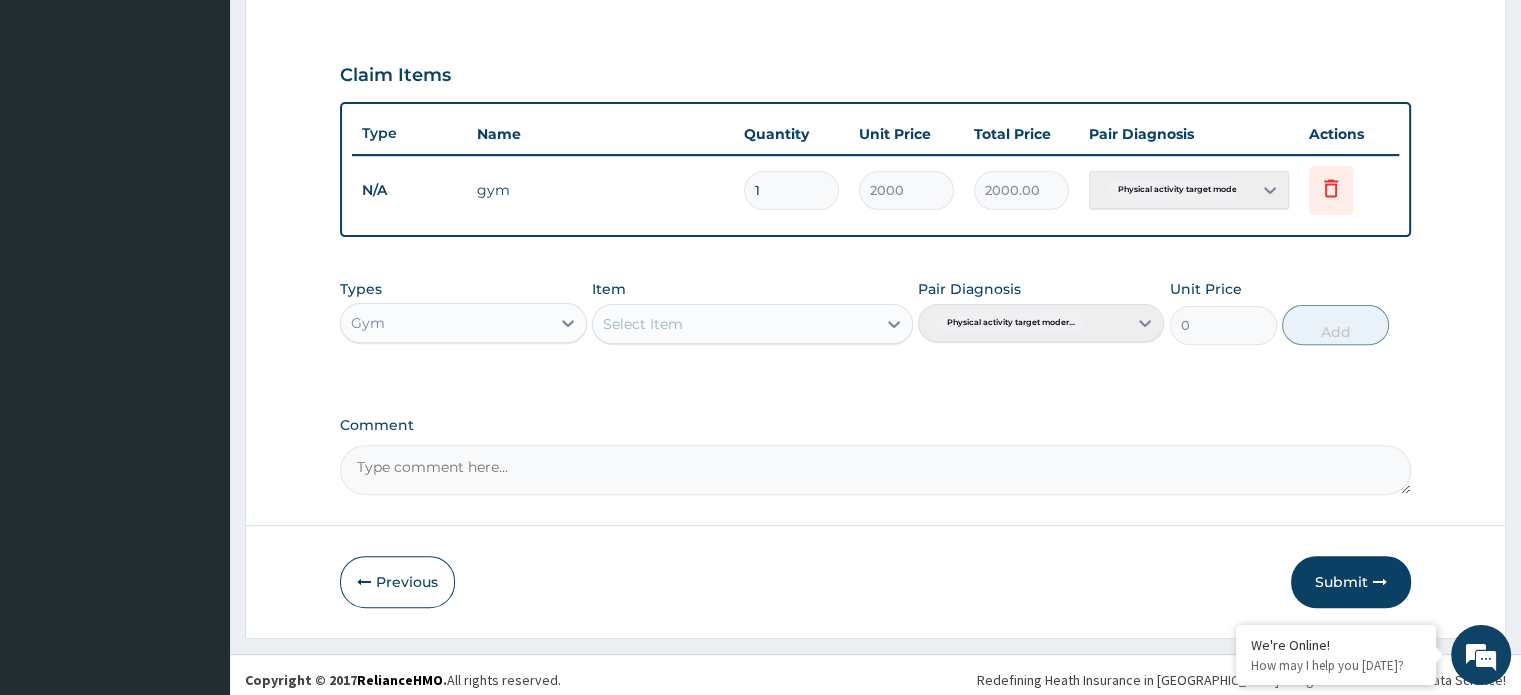 scroll, scrollTop: 648, scrollLeft: 0, axis: vertical 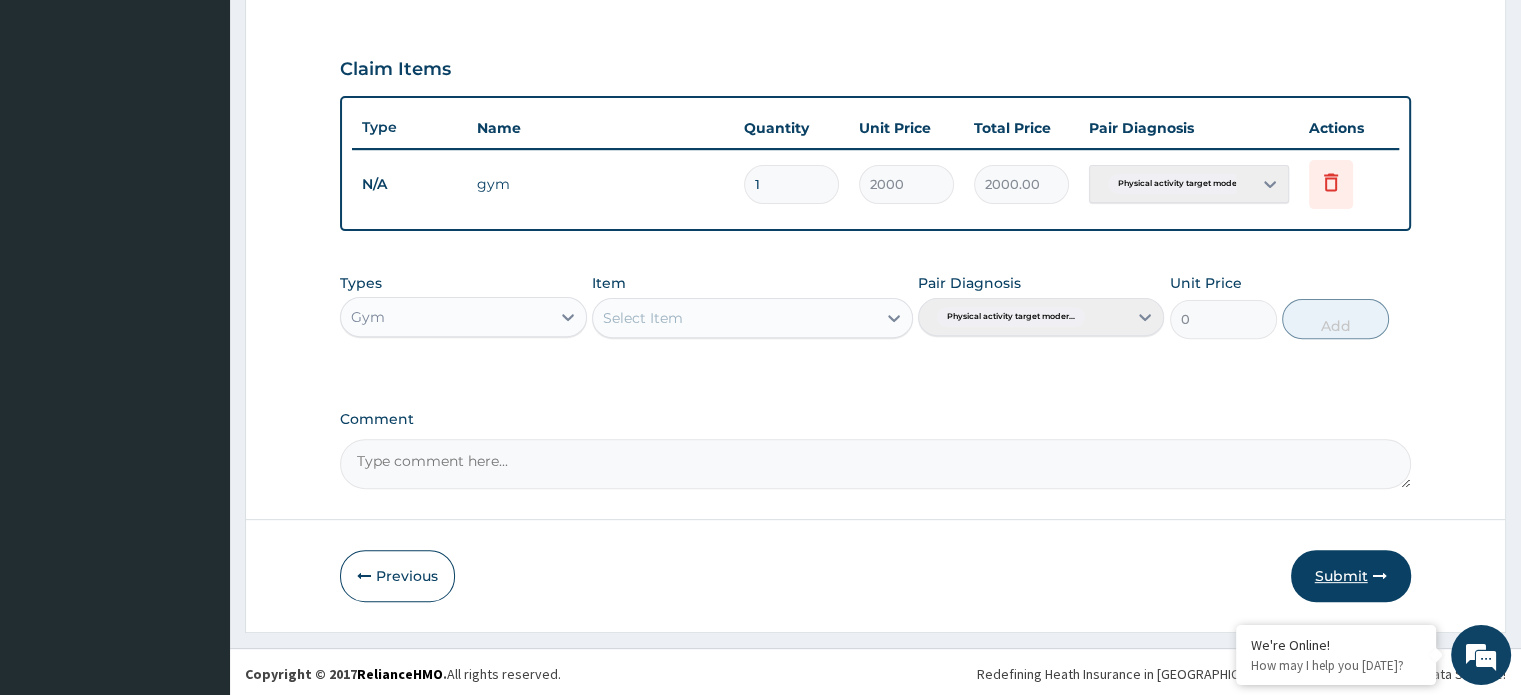 click on "Submit" at bounding box center [1351, 576] 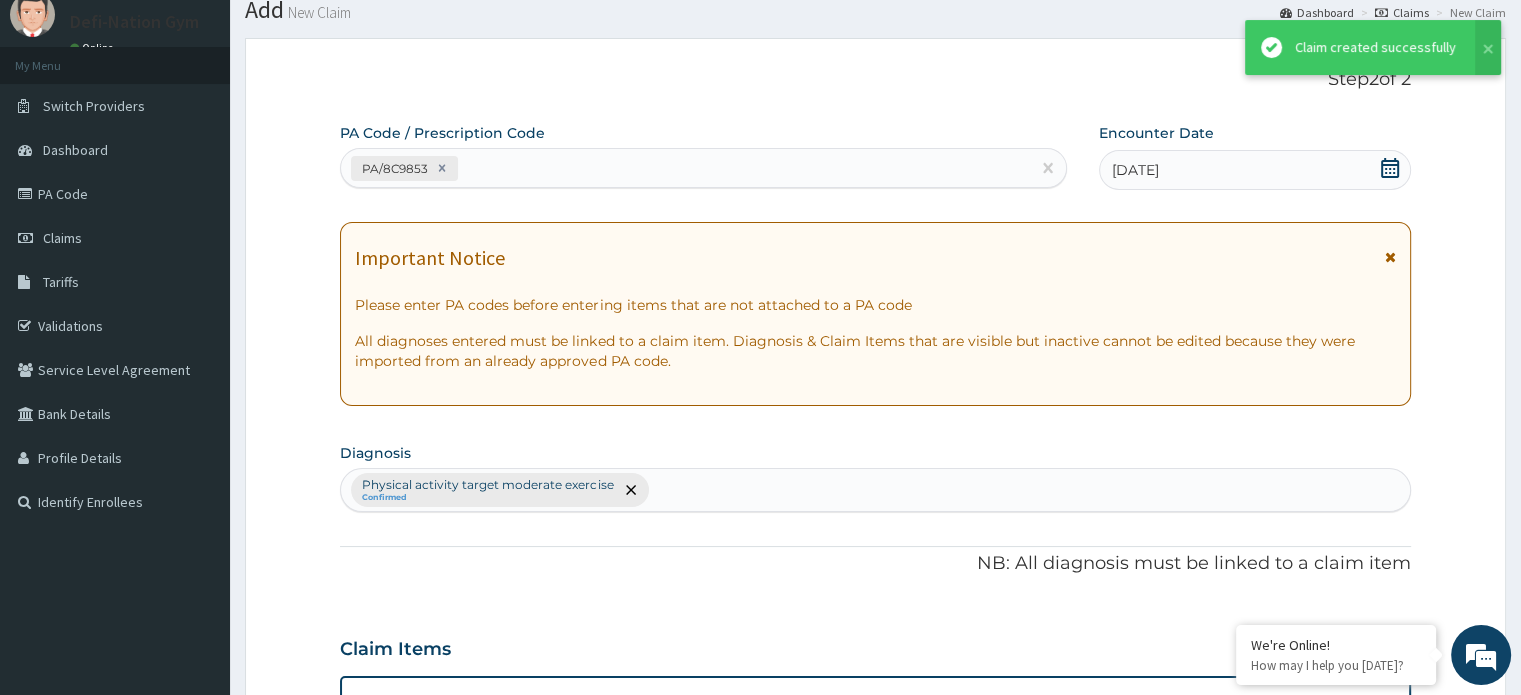 scroll, scrollTop: 648, scrollLeft: 0, axis: vertical 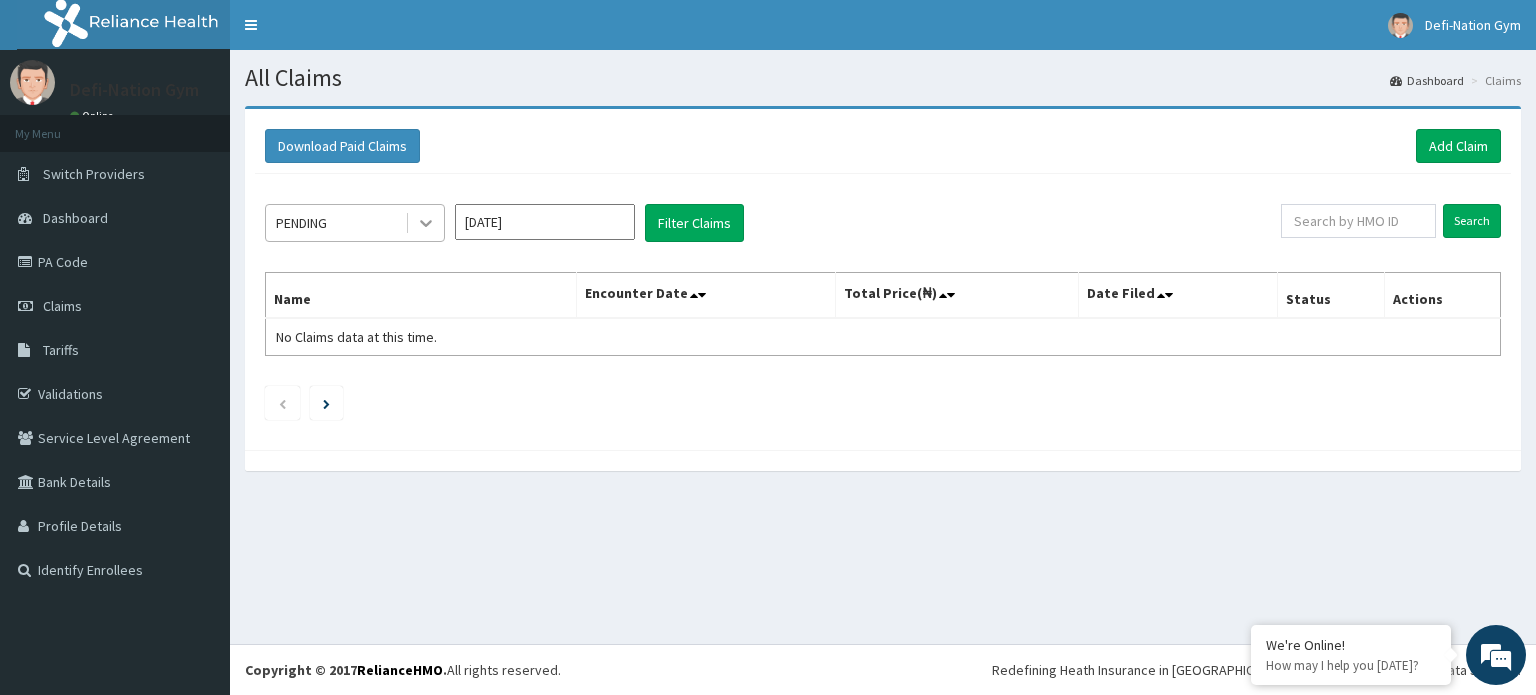 click 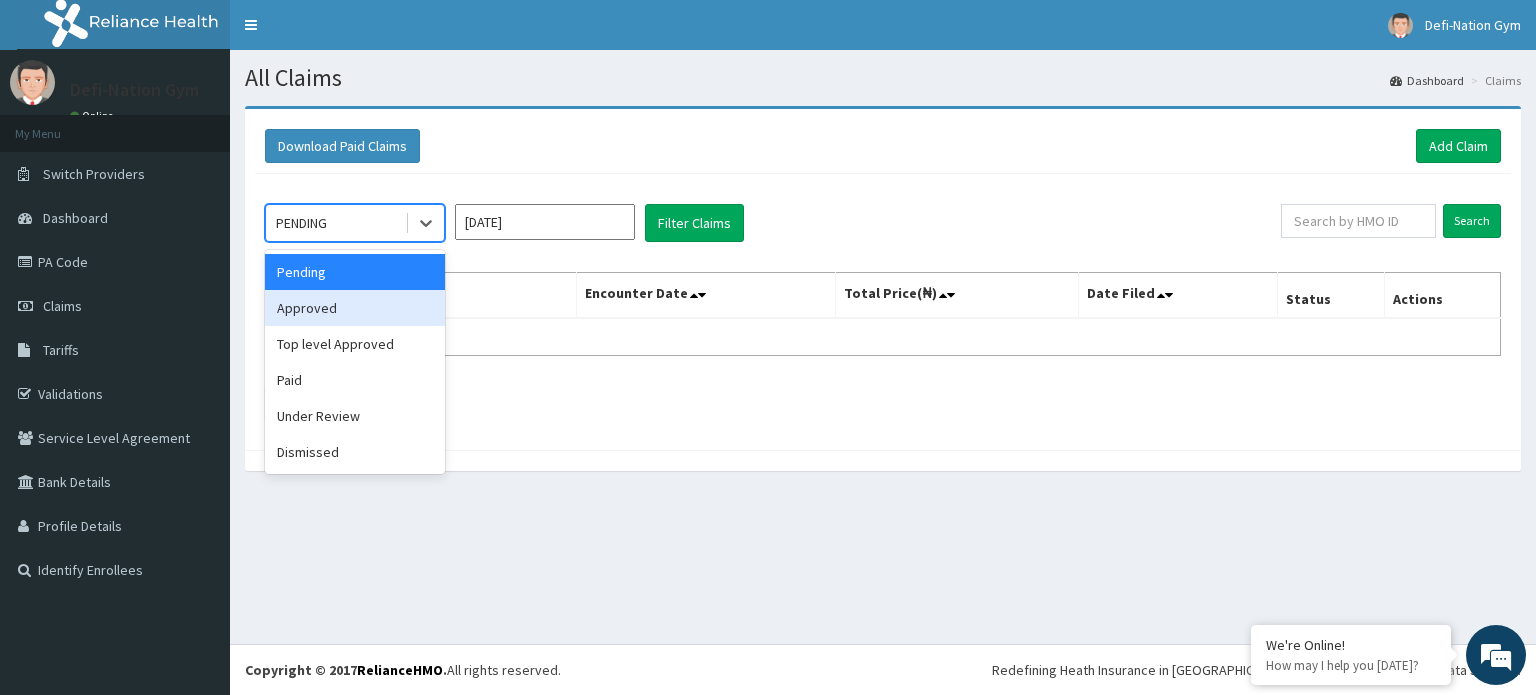 click on "Approved" at bounding box center (355, 308) 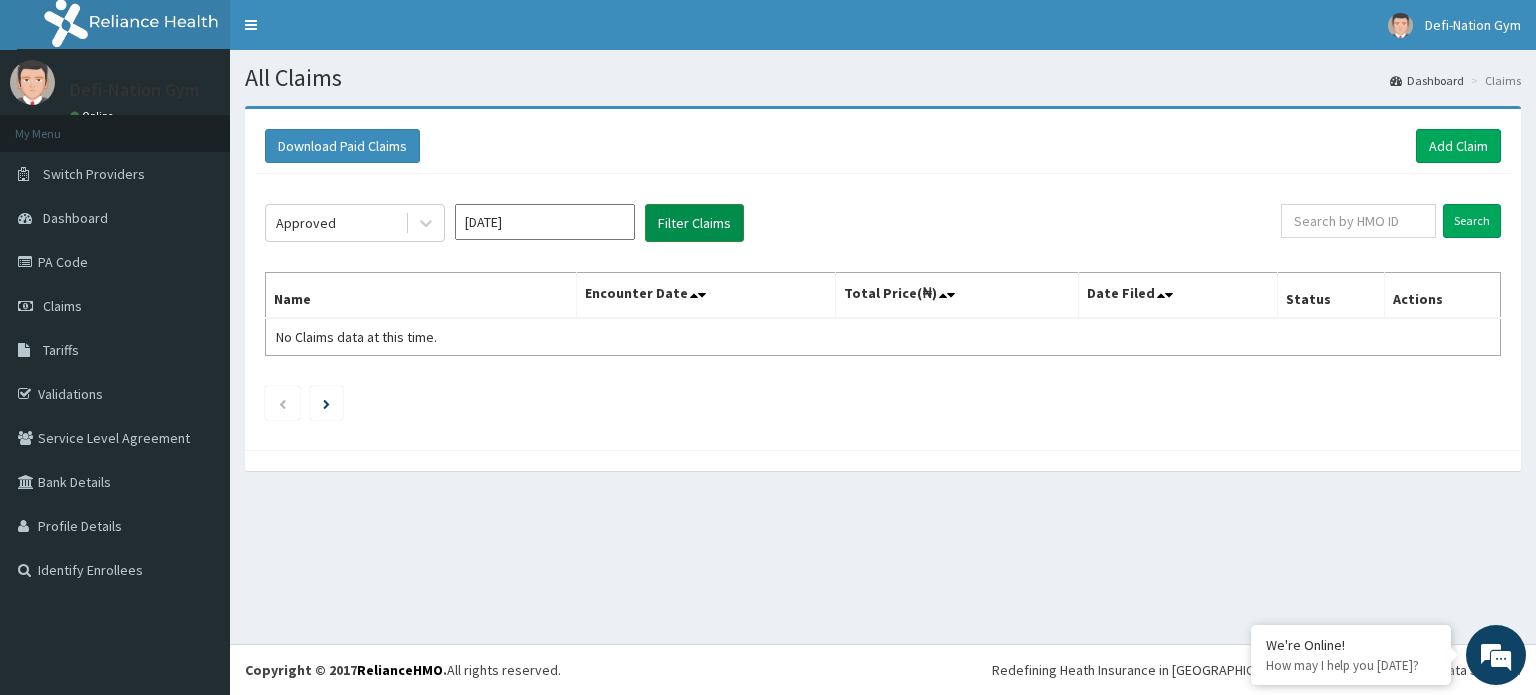click on "Filter Claims" at bounding box center (694, 223) 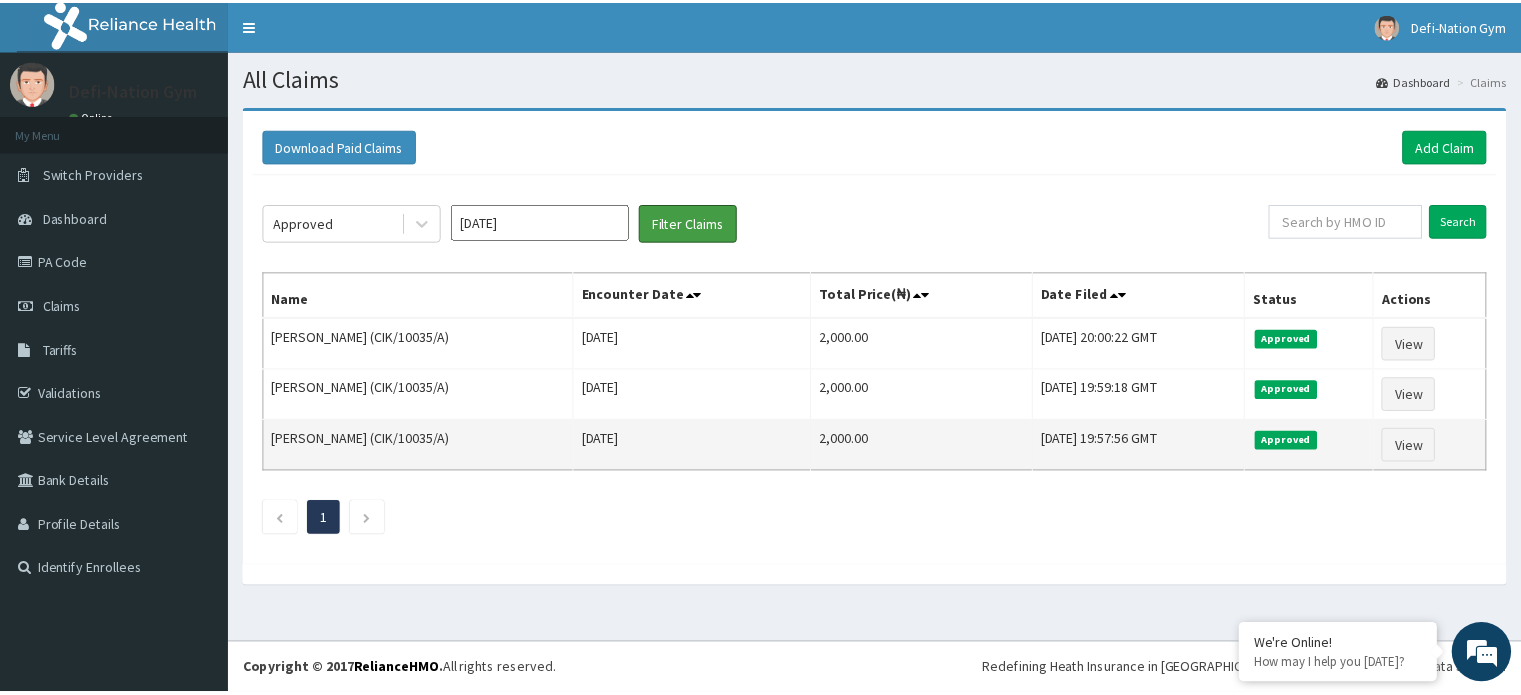 scroll, scrollTop: 0, scrollLeft: 0, axis: both 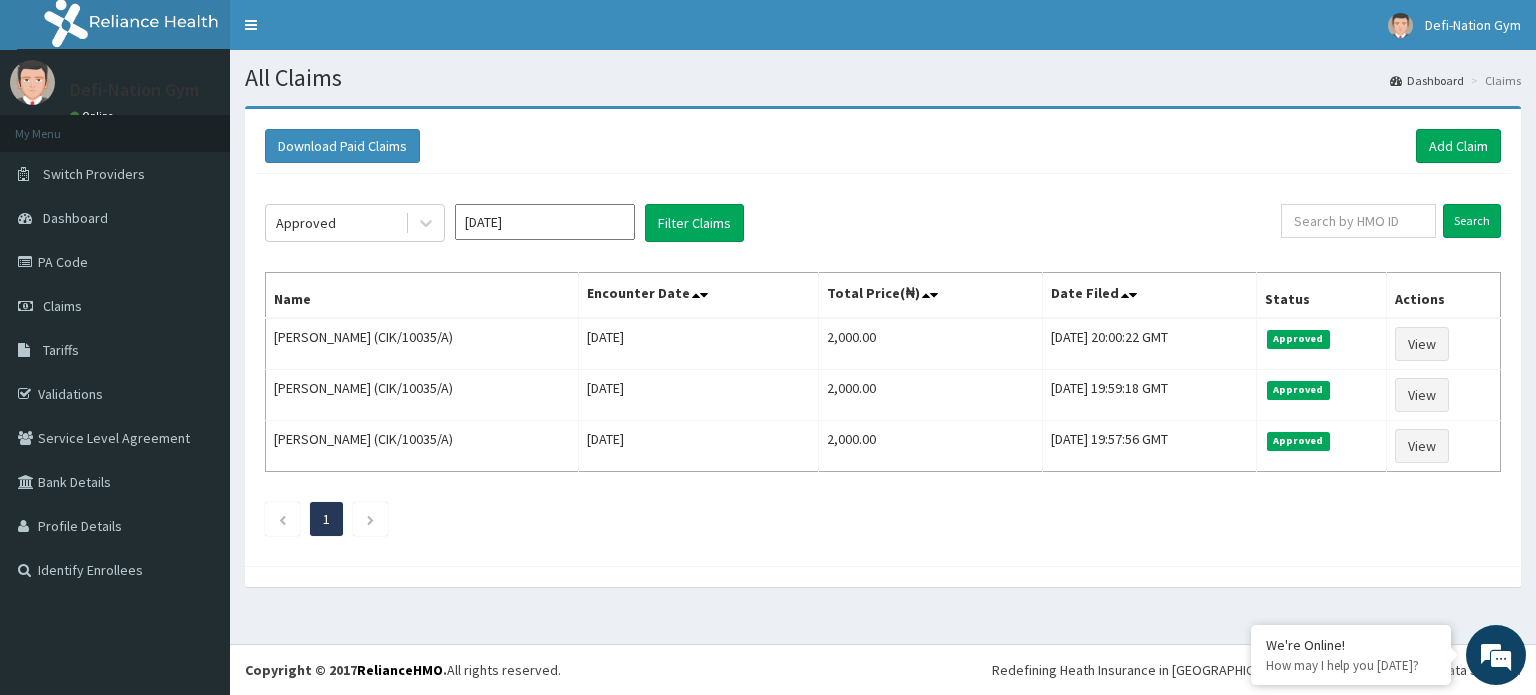 click on "[DATE]" at bounding box center [545, 222] 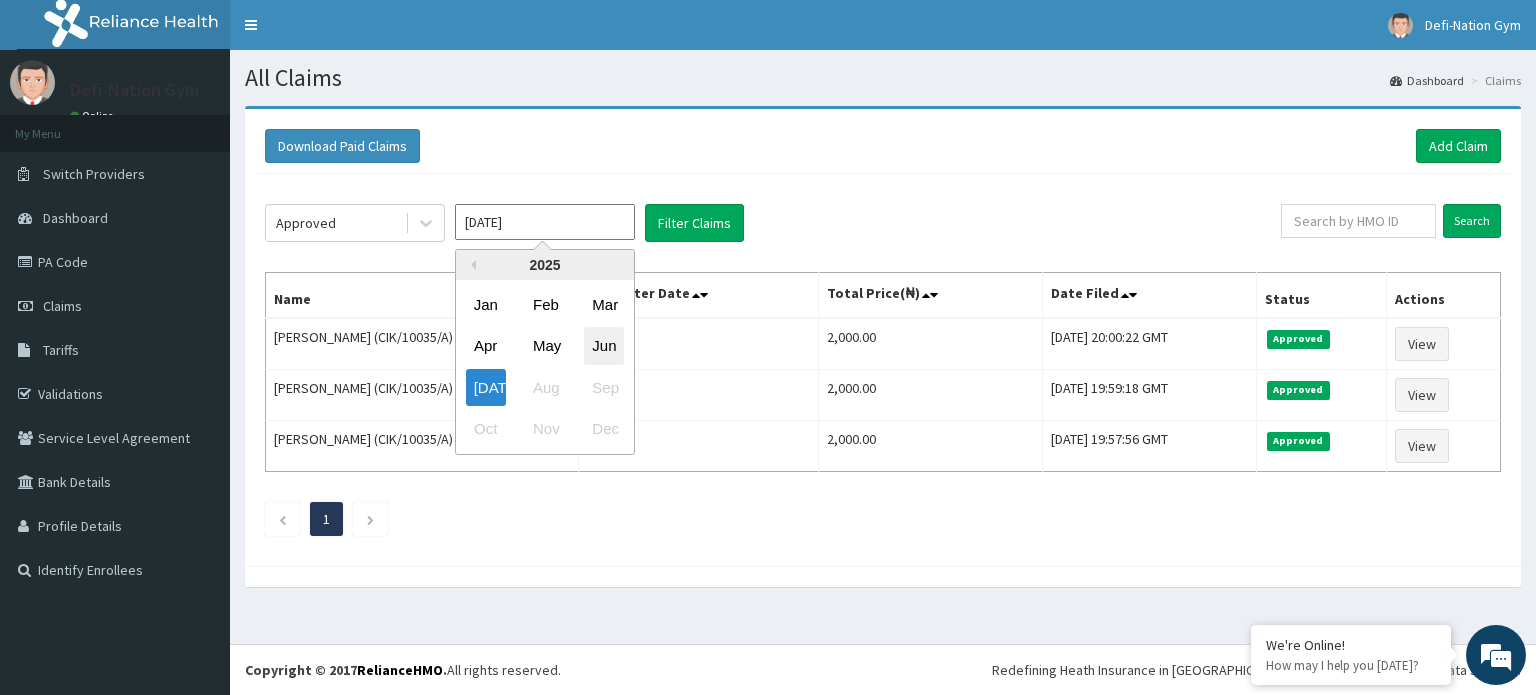 click on "Jun" at bounding box center (604, 346) 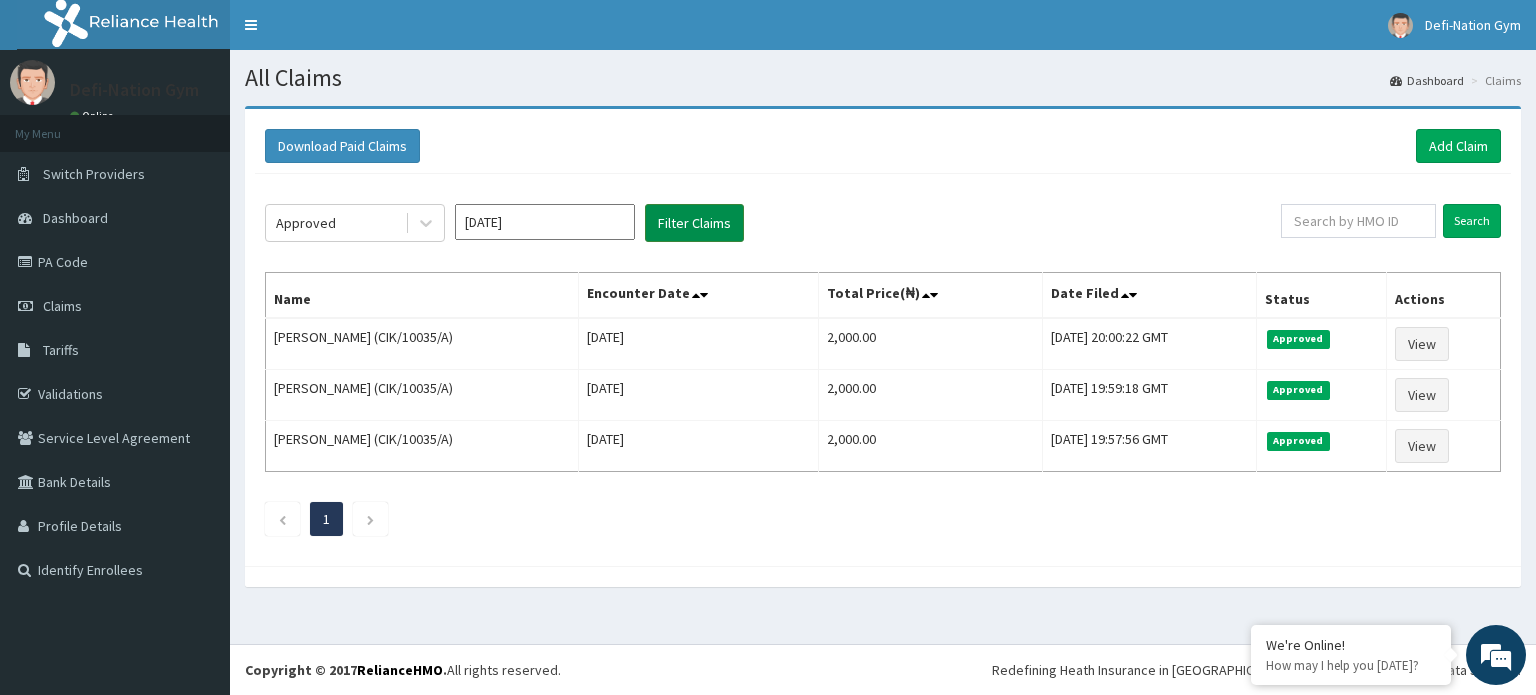 click on "Filter Claims" at bounding box center (694, 223) 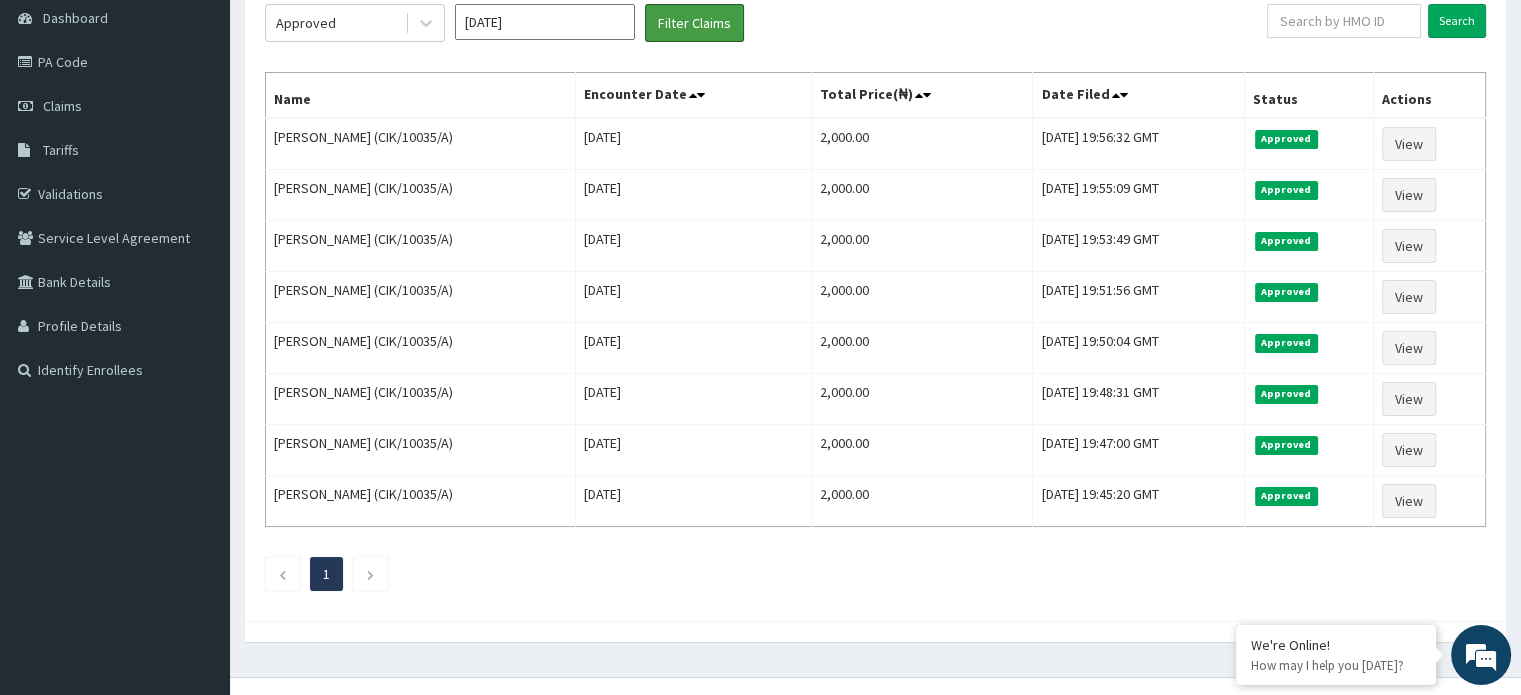 scroll, scrollTop: 0, scrollLeft: 0, axis: both 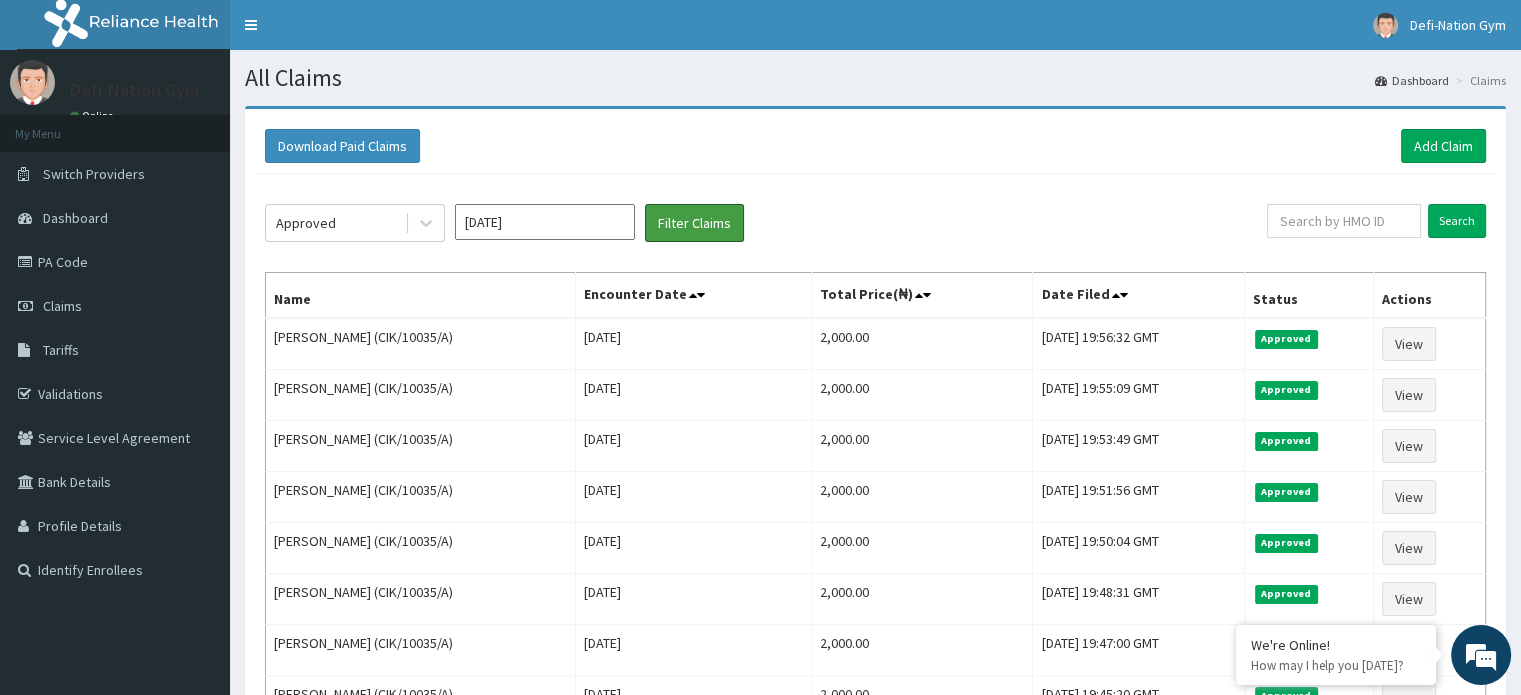 type 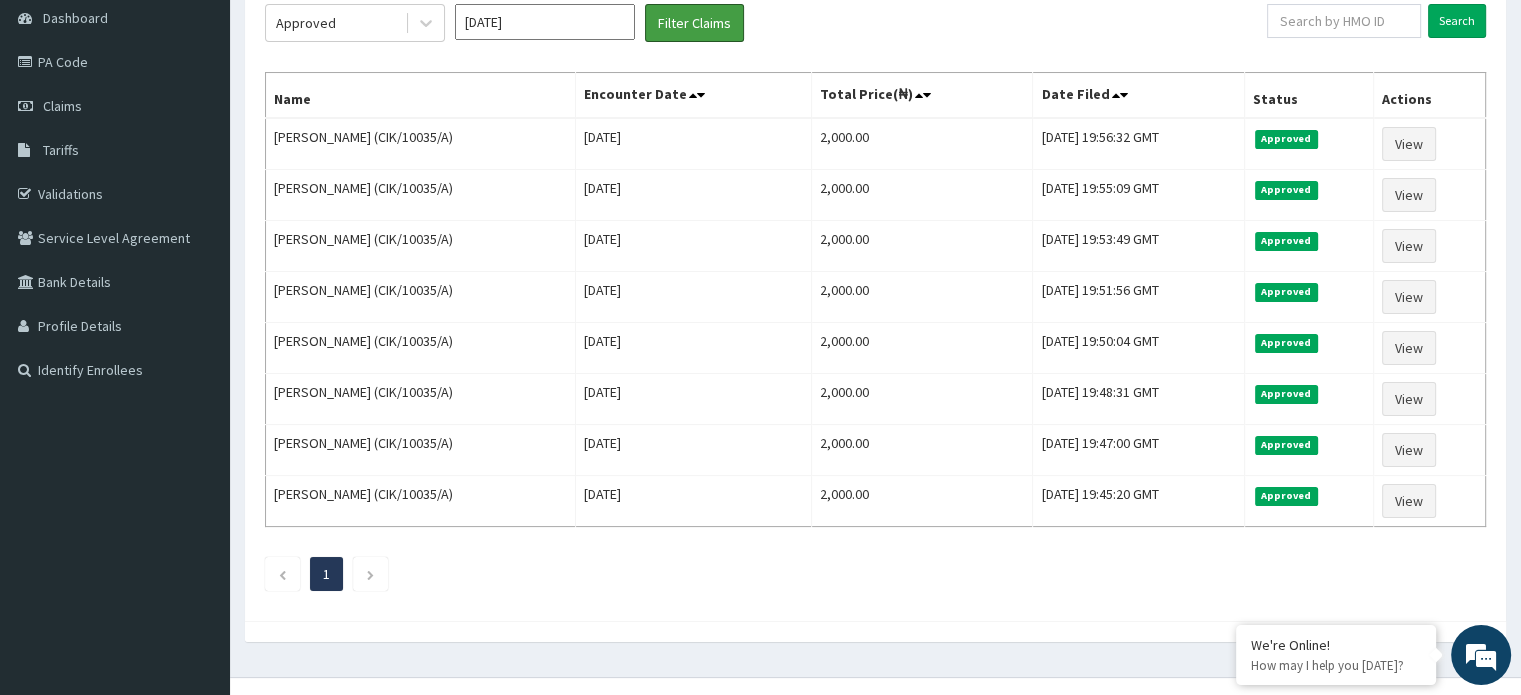 scroll, scrollTop: 225, scrollLeft: 0, axis: vertical 